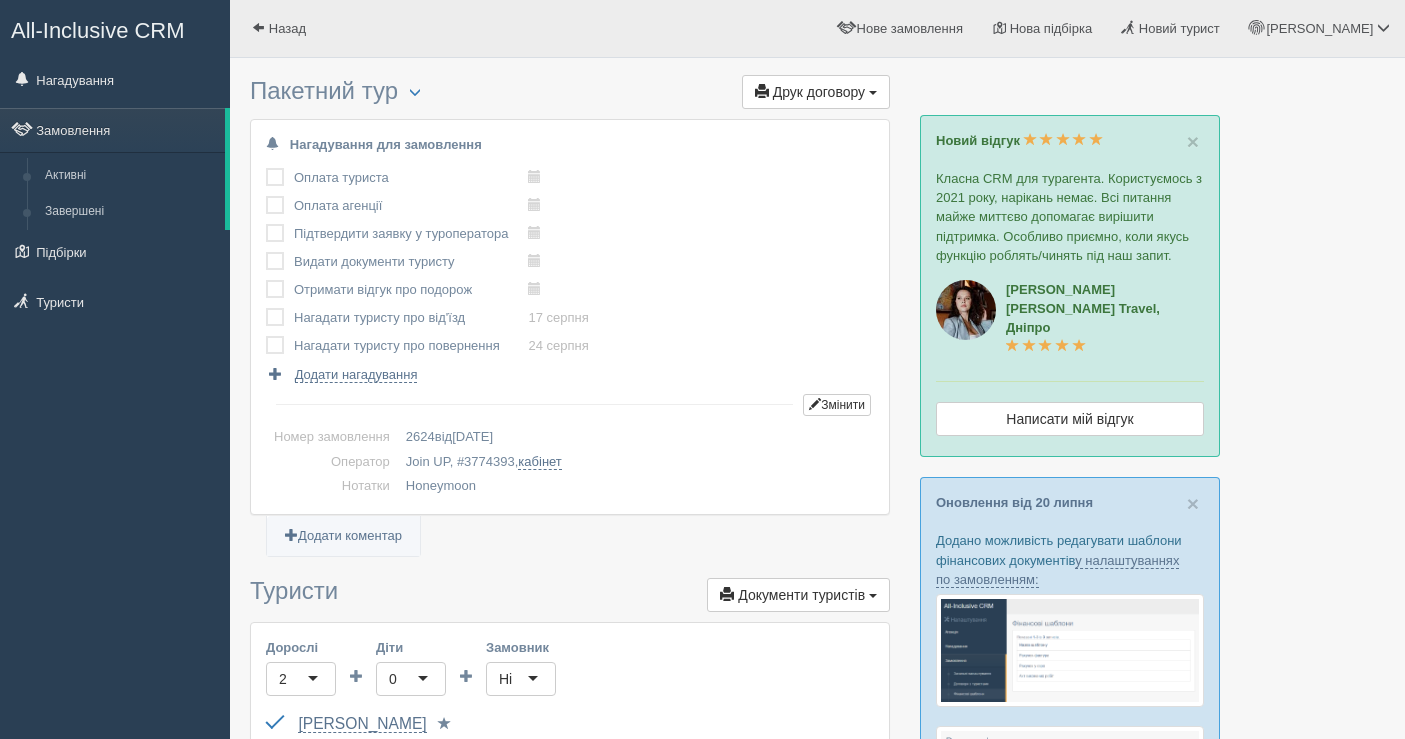 click on "Друк договору" at bounding box center [819, 92] 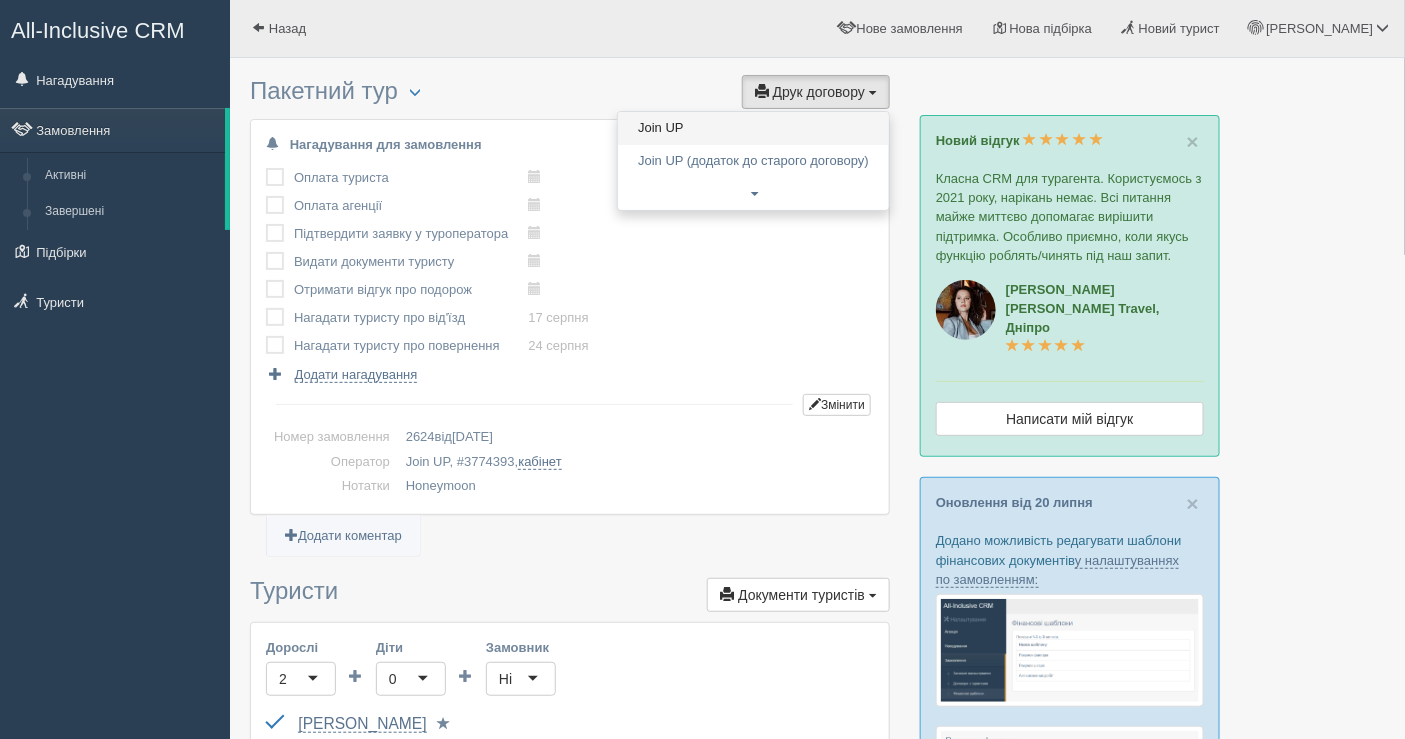 click on "Join UP" at bounding box center [753, 128] 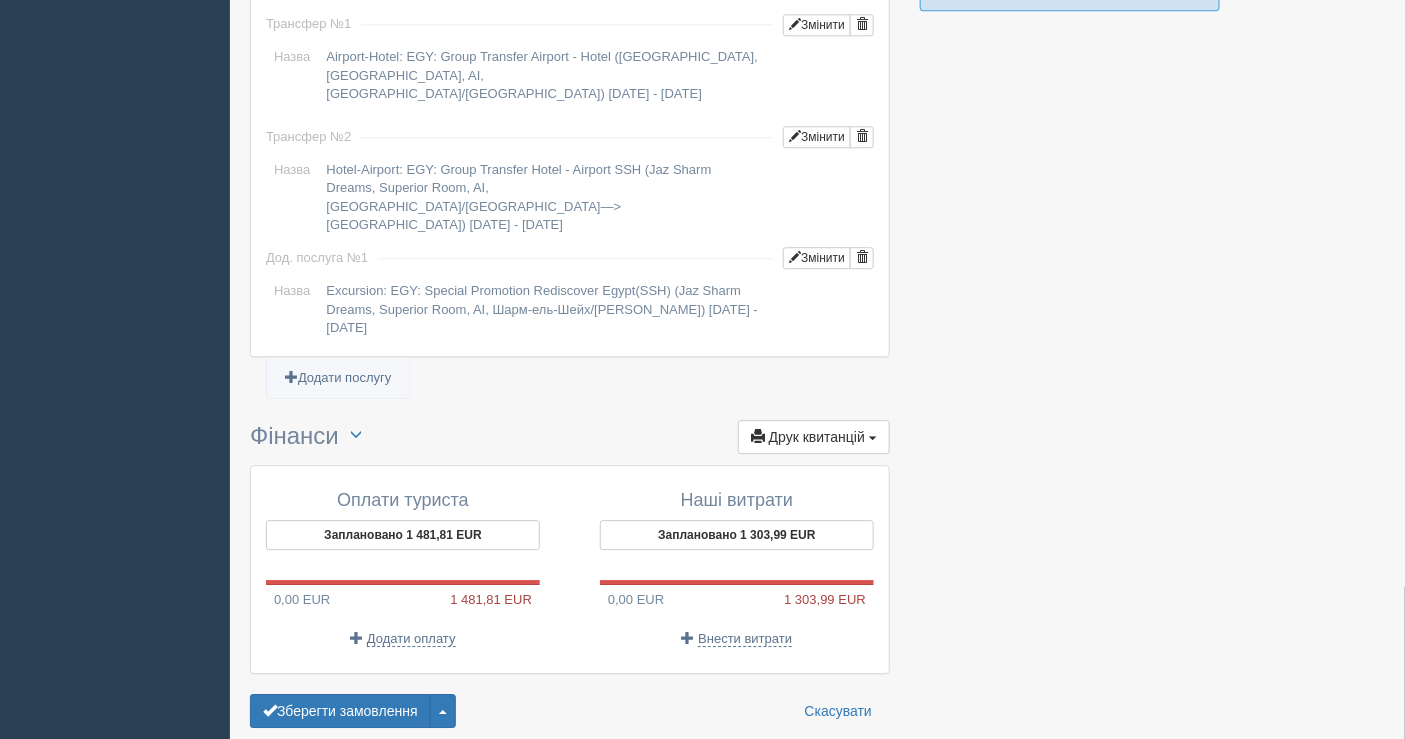 scroll, scrollTop: 1738, scrollLeft: 0, axis: vertical 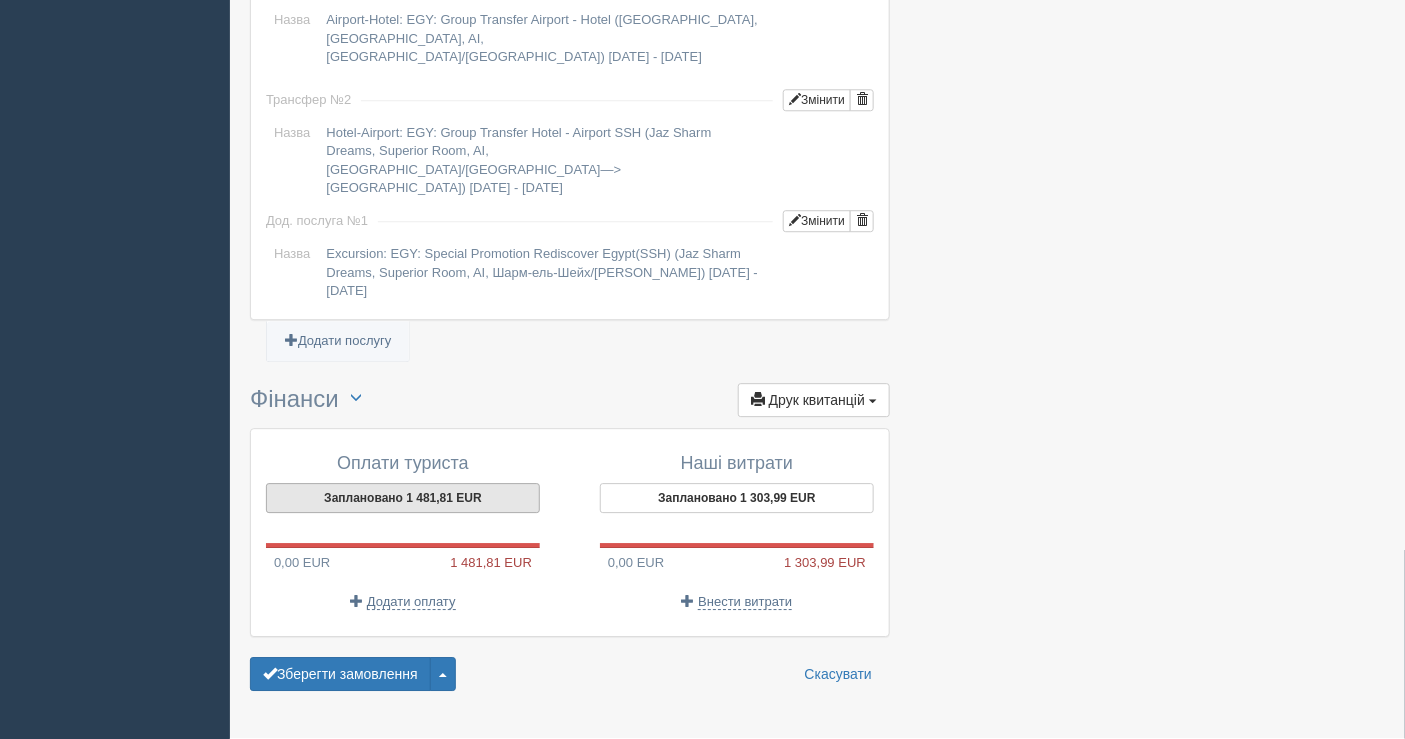 click on "Заплановано 1 481,81 EUR" at bounding box center [403, 498] 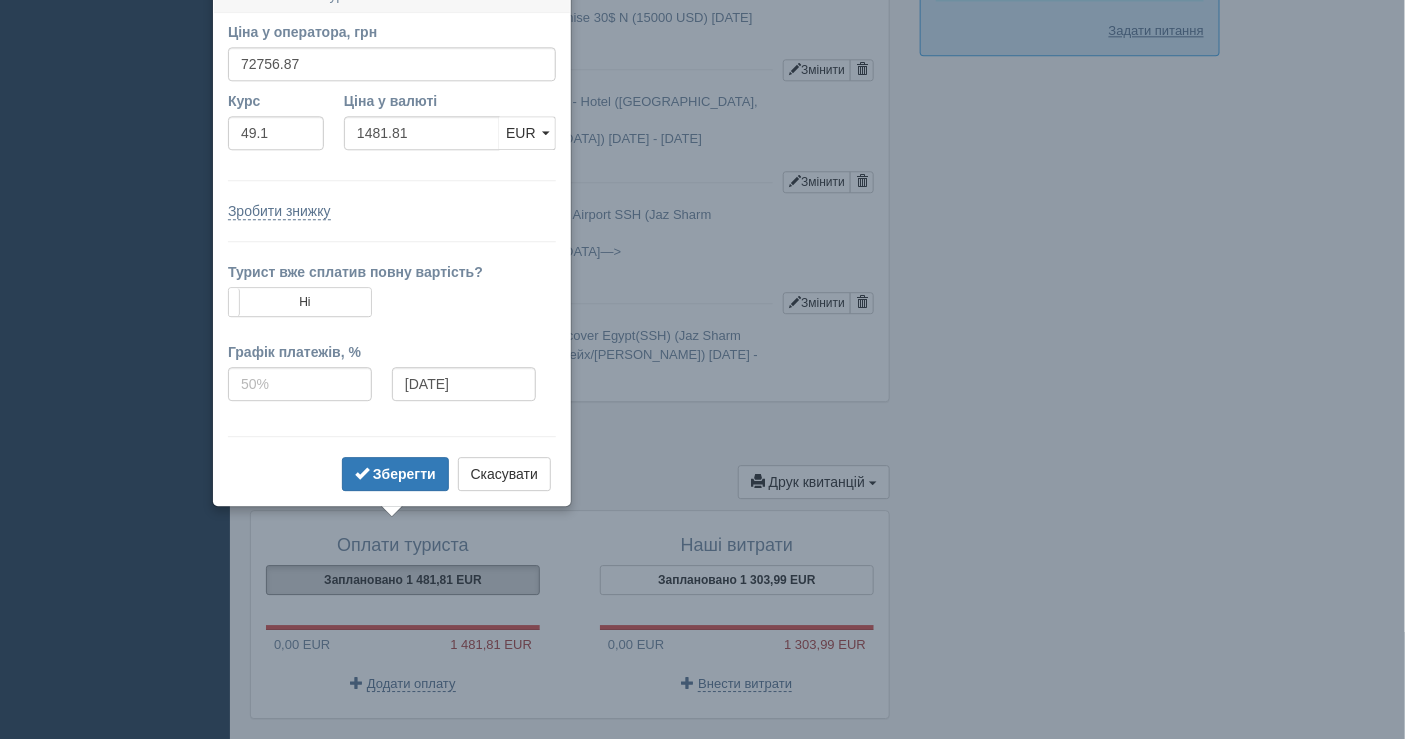 scroll, scrollTop: 1633, scrollLeft: 0, axis: vertical 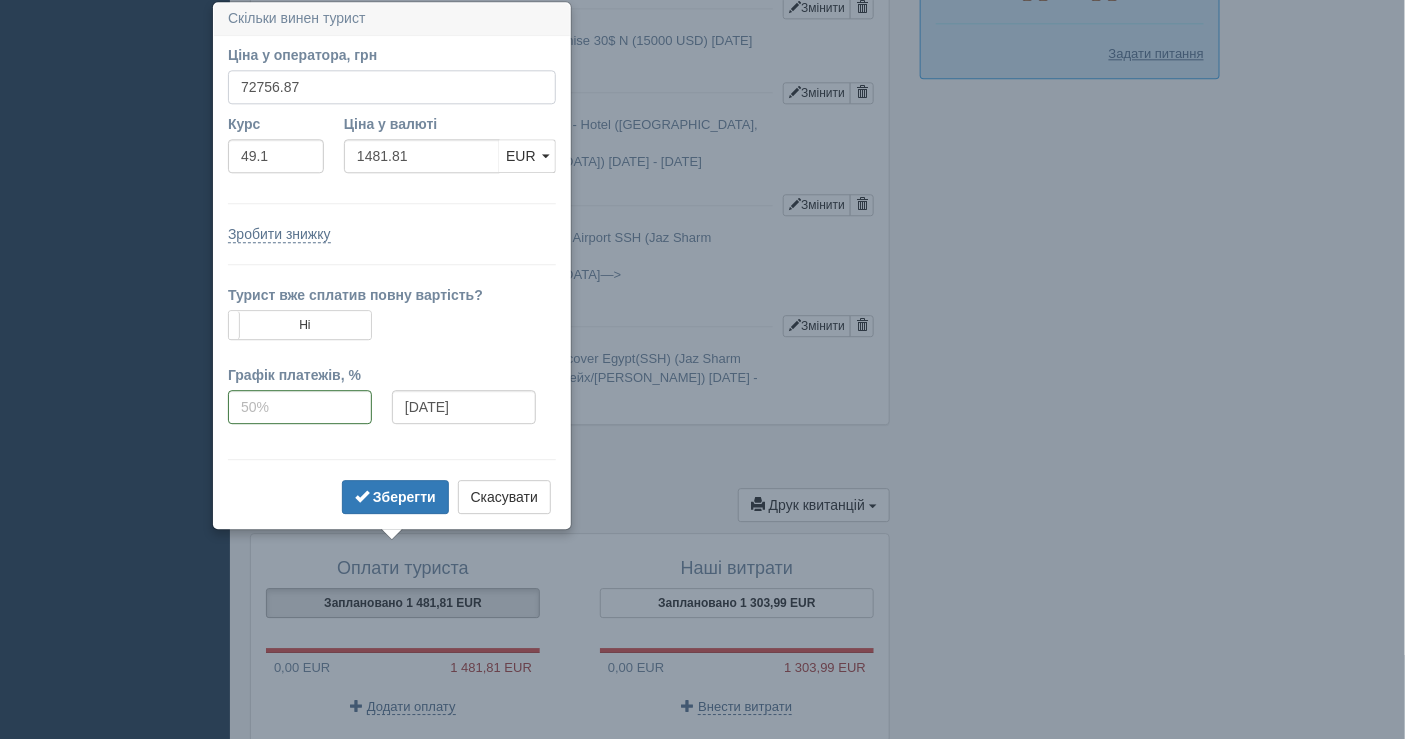 click on "72756.87" at bounding box center (392, 87) 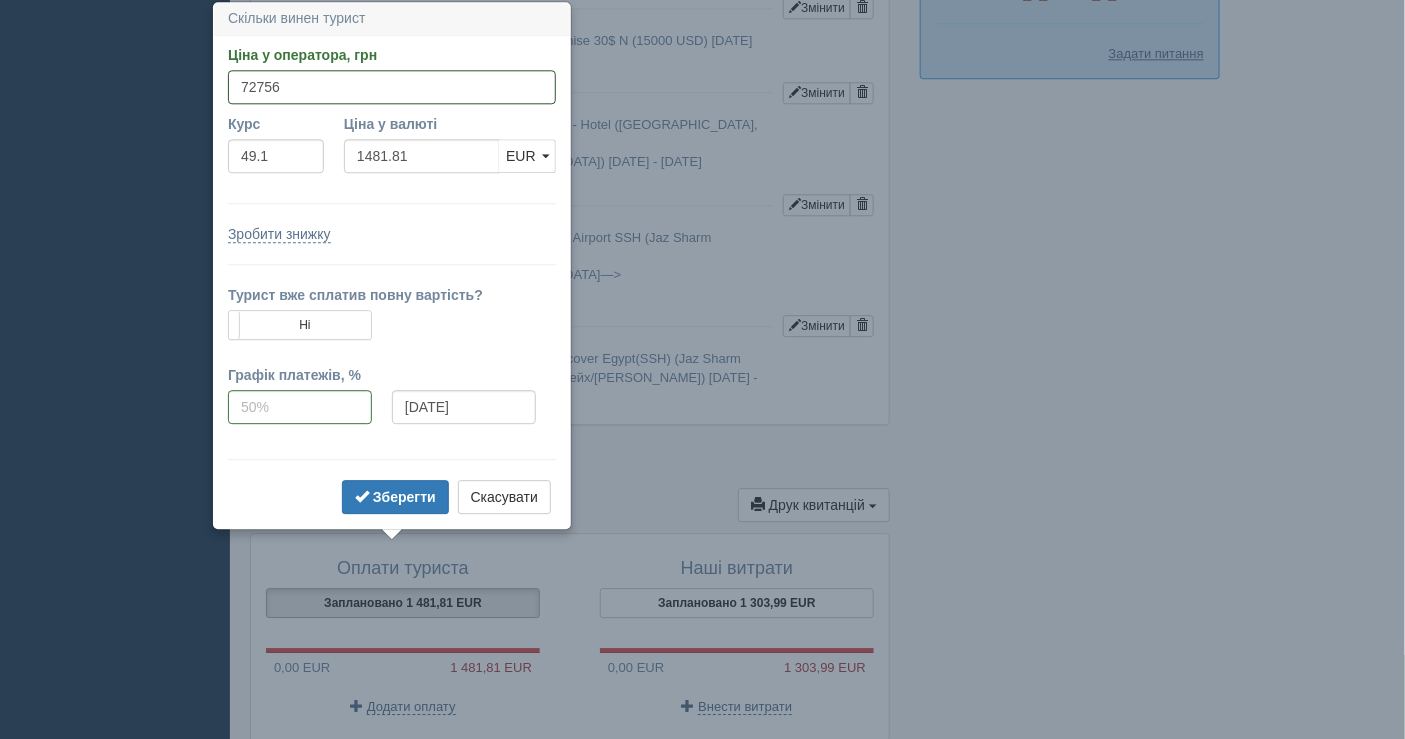 type on "72756" 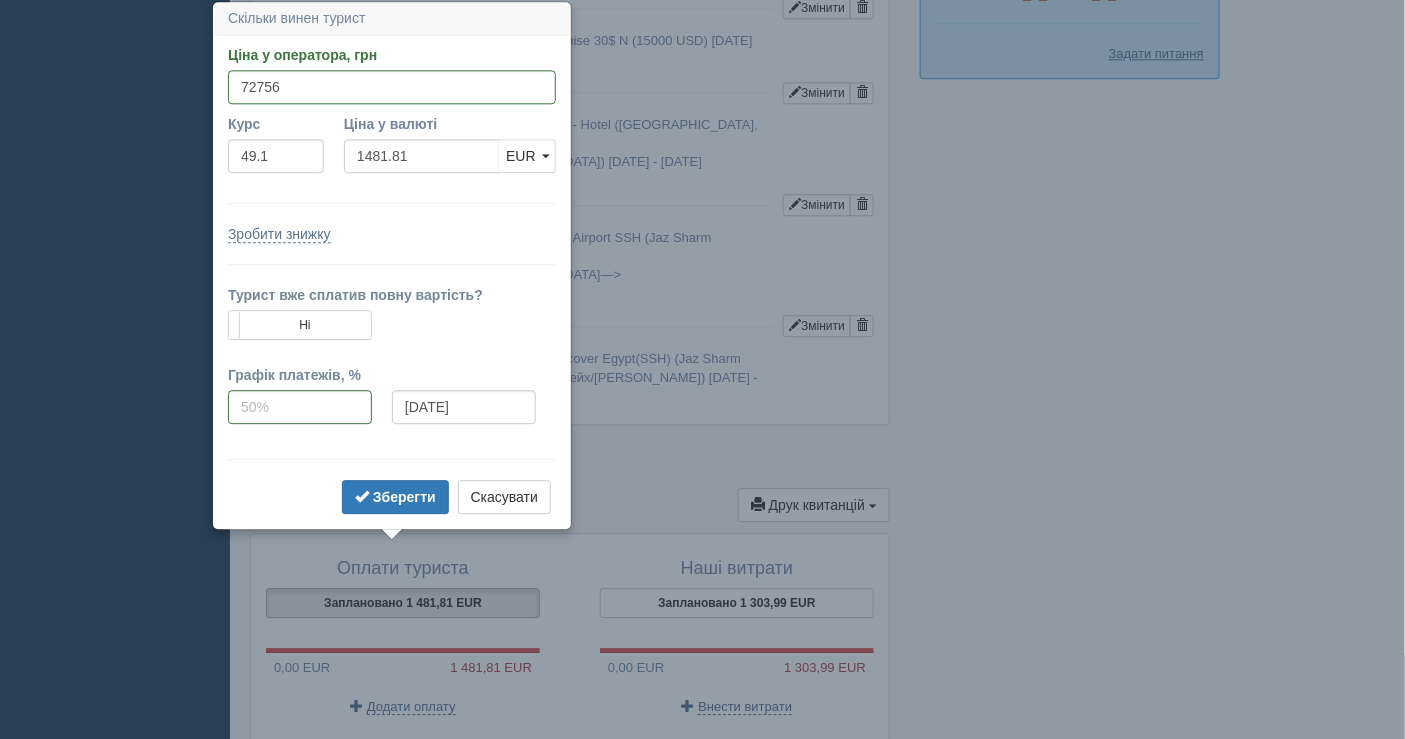 type on "1481.79" 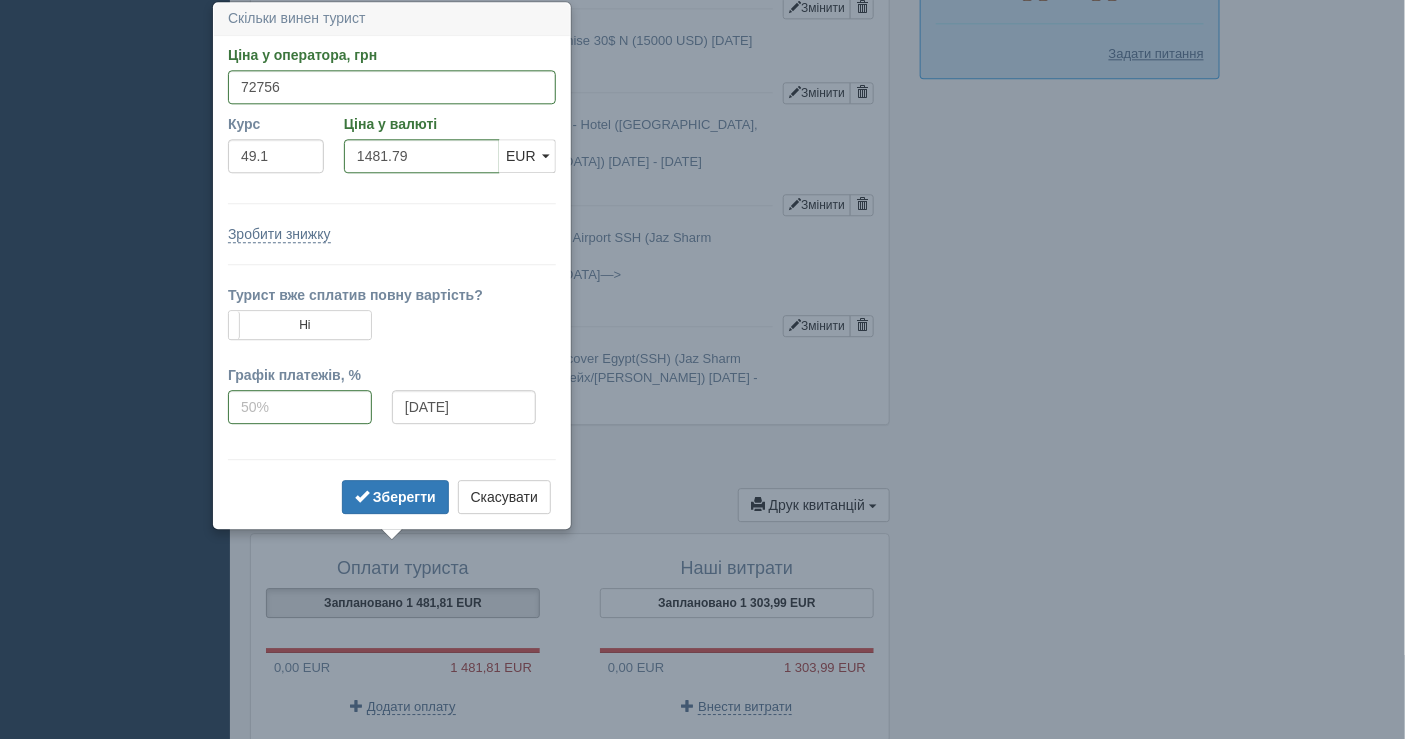 click on "All-Inclusive CRM
Нагадування
Замовлення
Активні
Завершені" at bounding box center [702, -371] 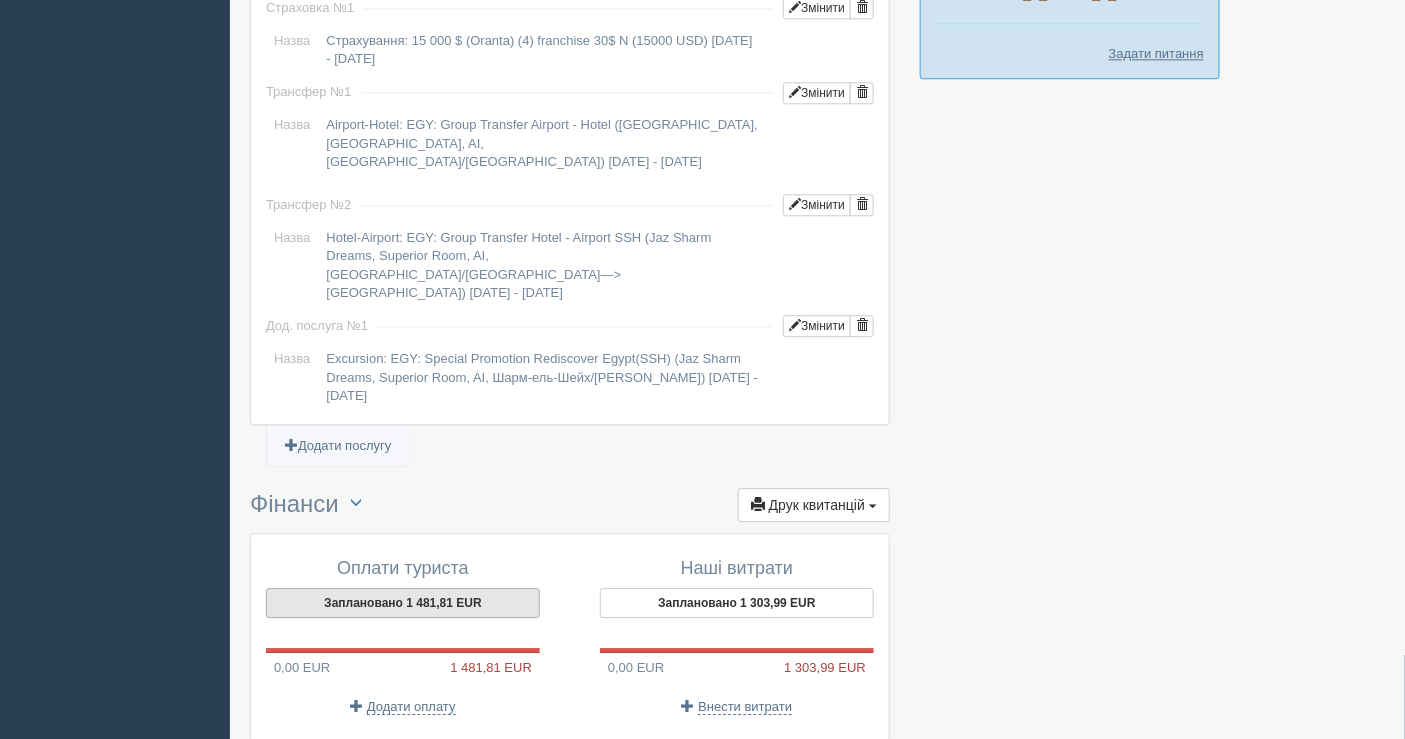 click on "Заплановано 1 481,81 EUR" at bounding box center [403, 603] 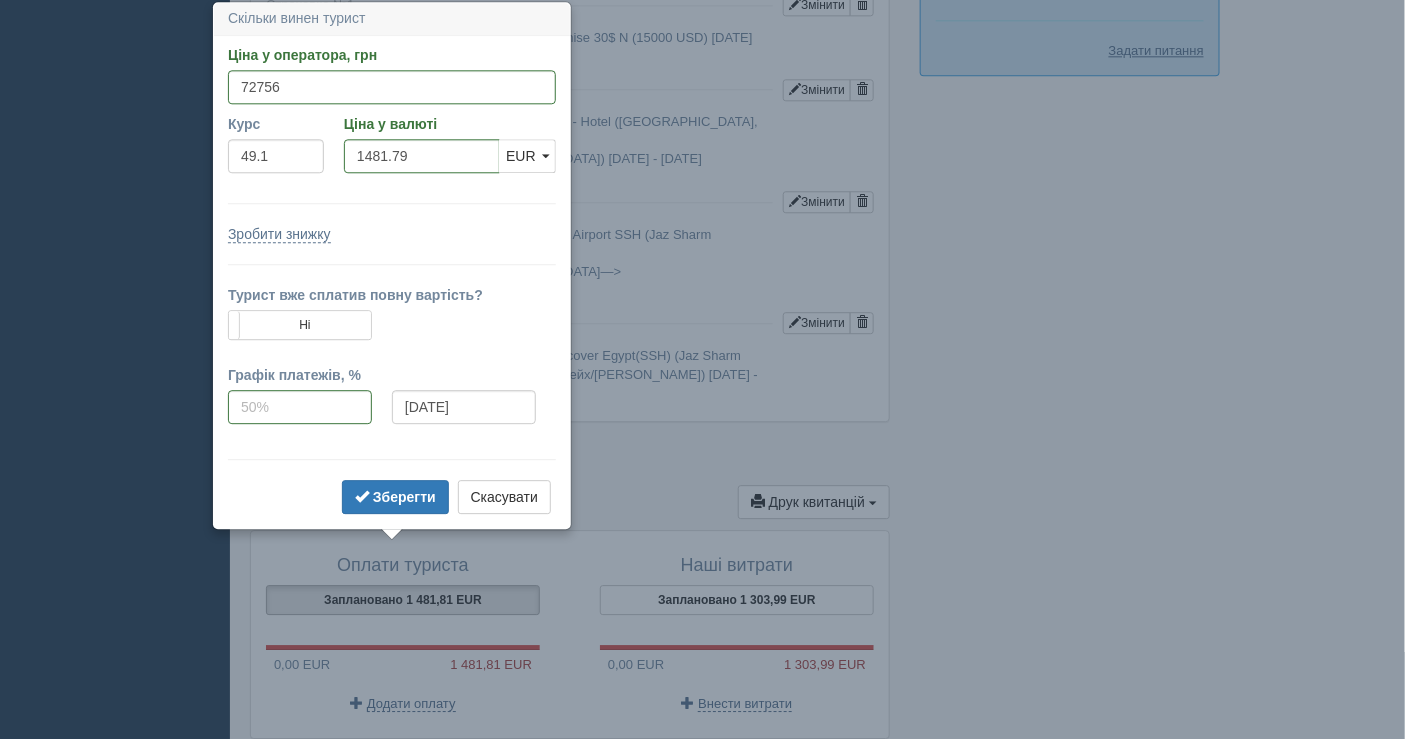 scroll, scrollTop: 1637, scrollLeft: 0, axis: vertical 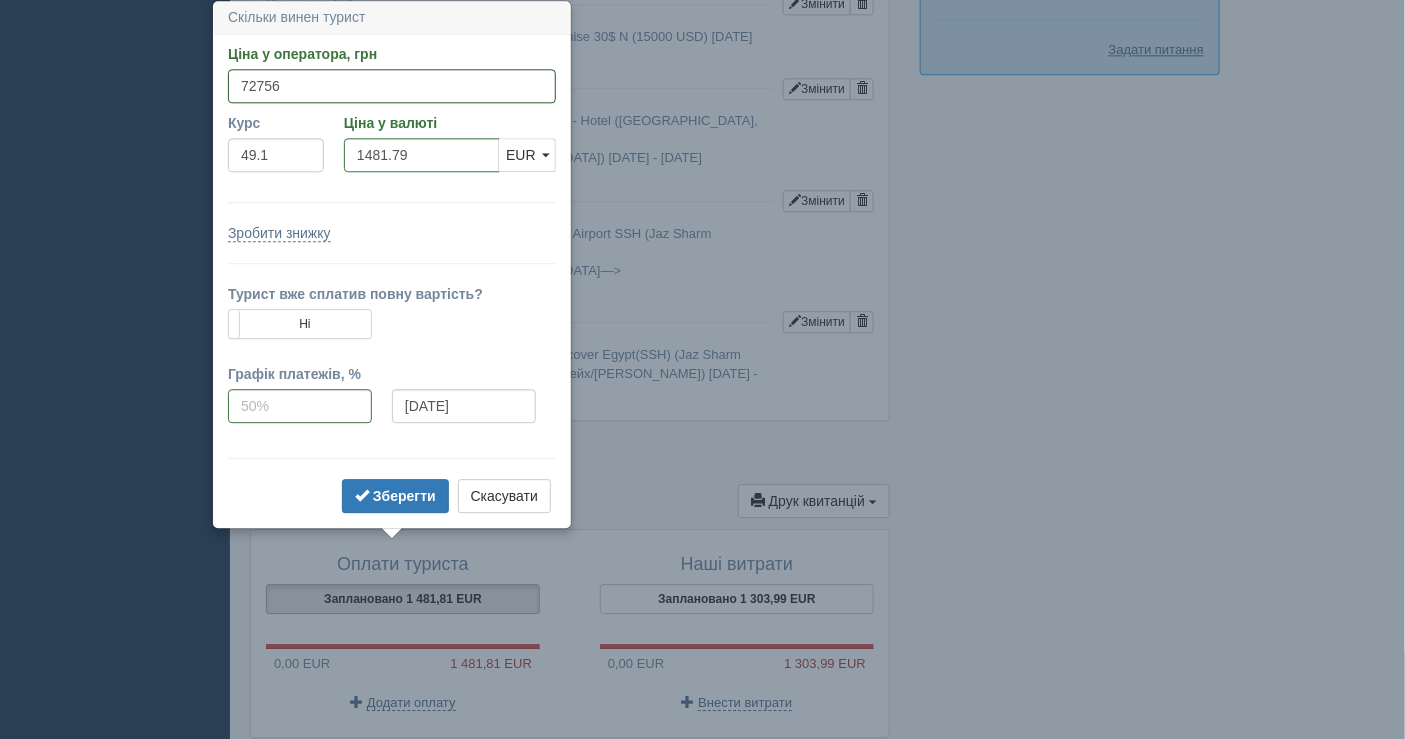click on "72756" at bounding box center (392, 86) 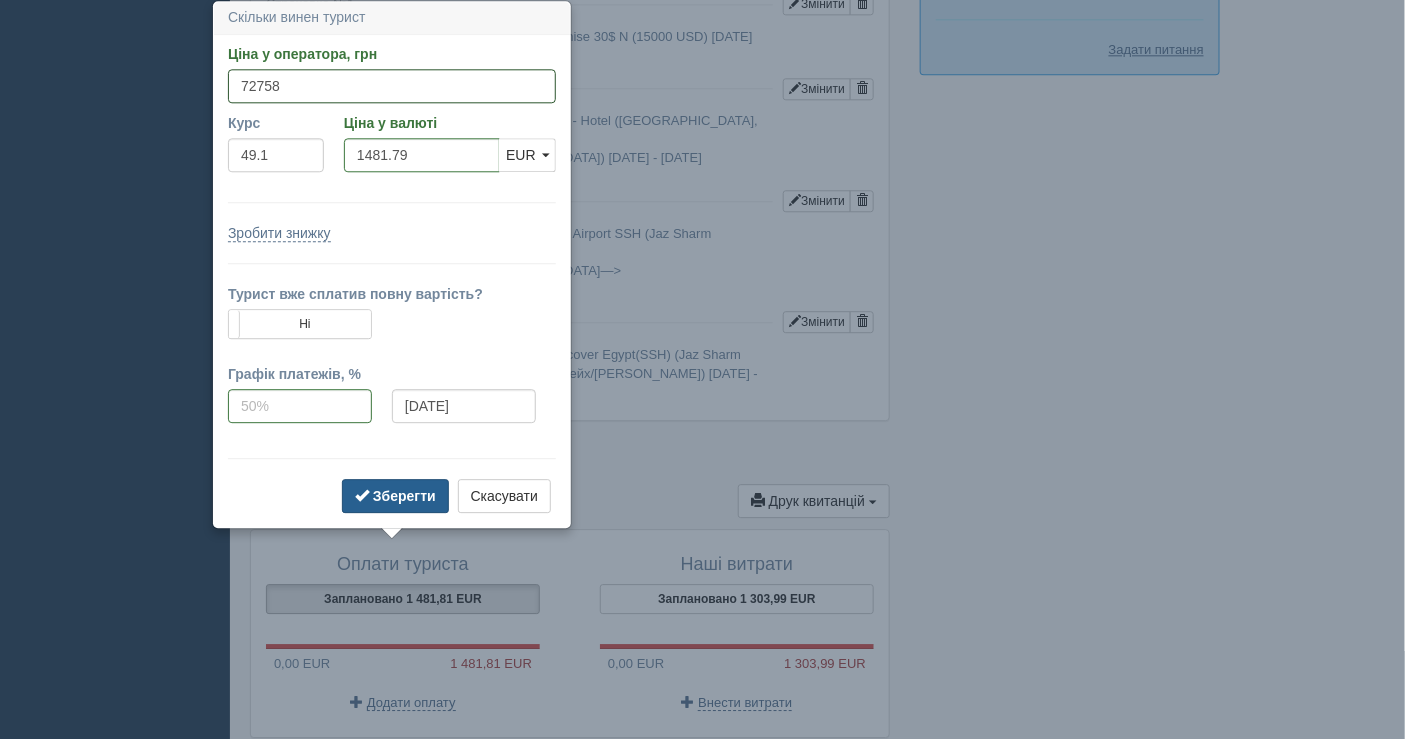 type on "72758" 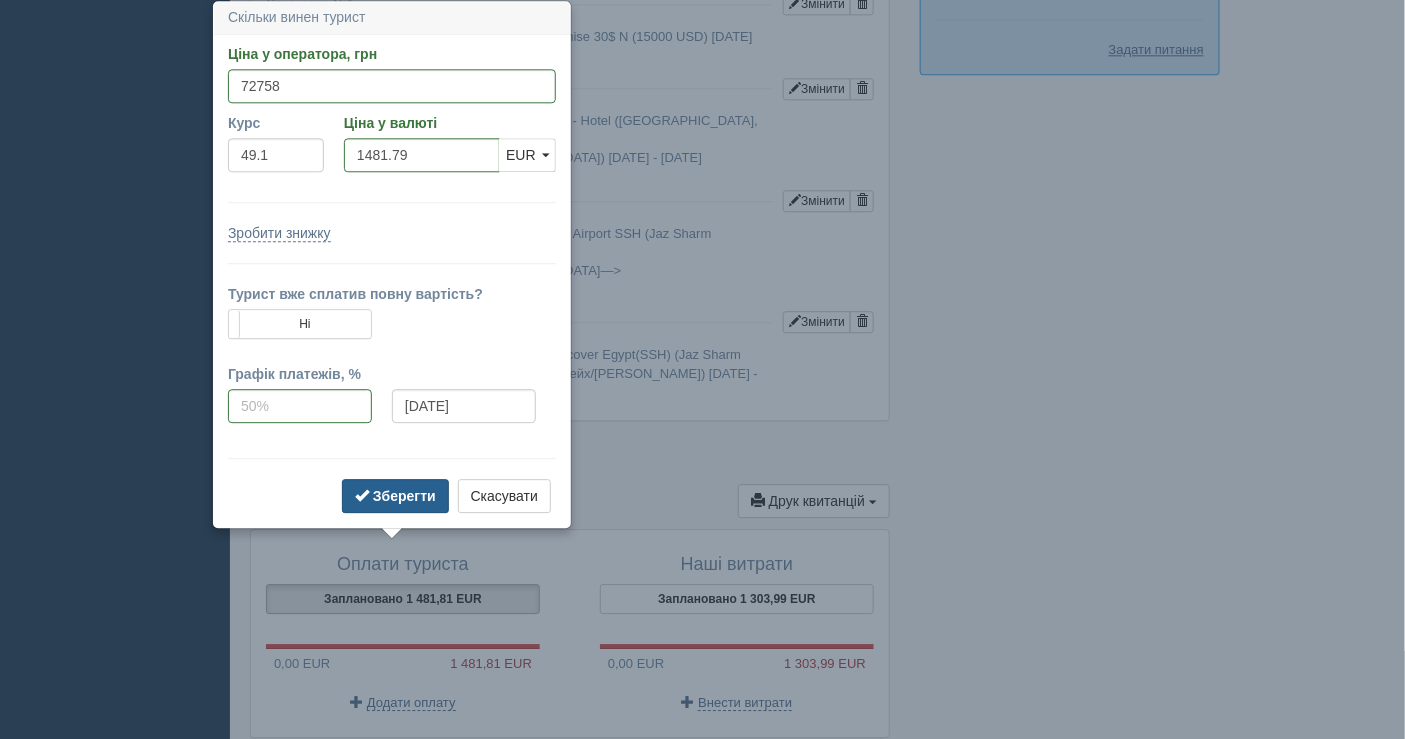 type on "1481.83" 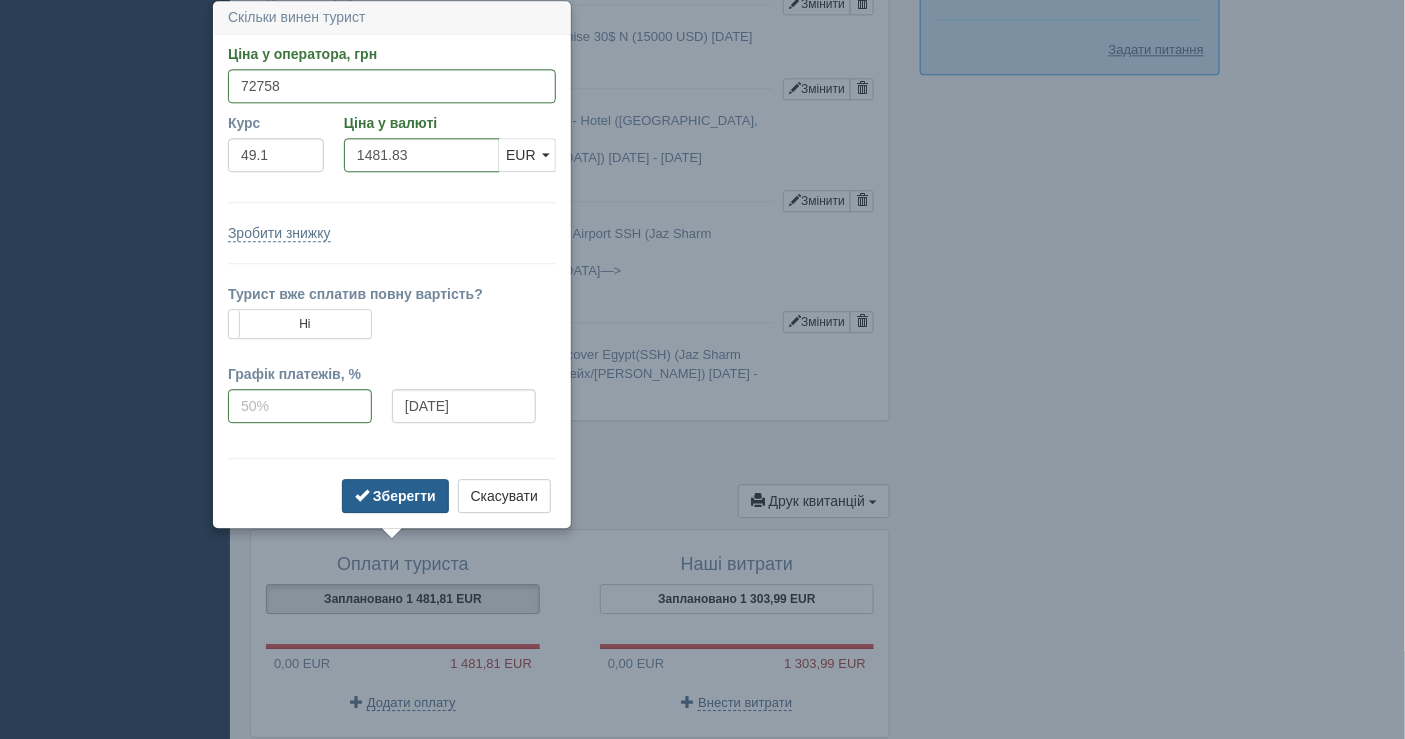 click on "Зберегти" at bounding box center (404, 496) 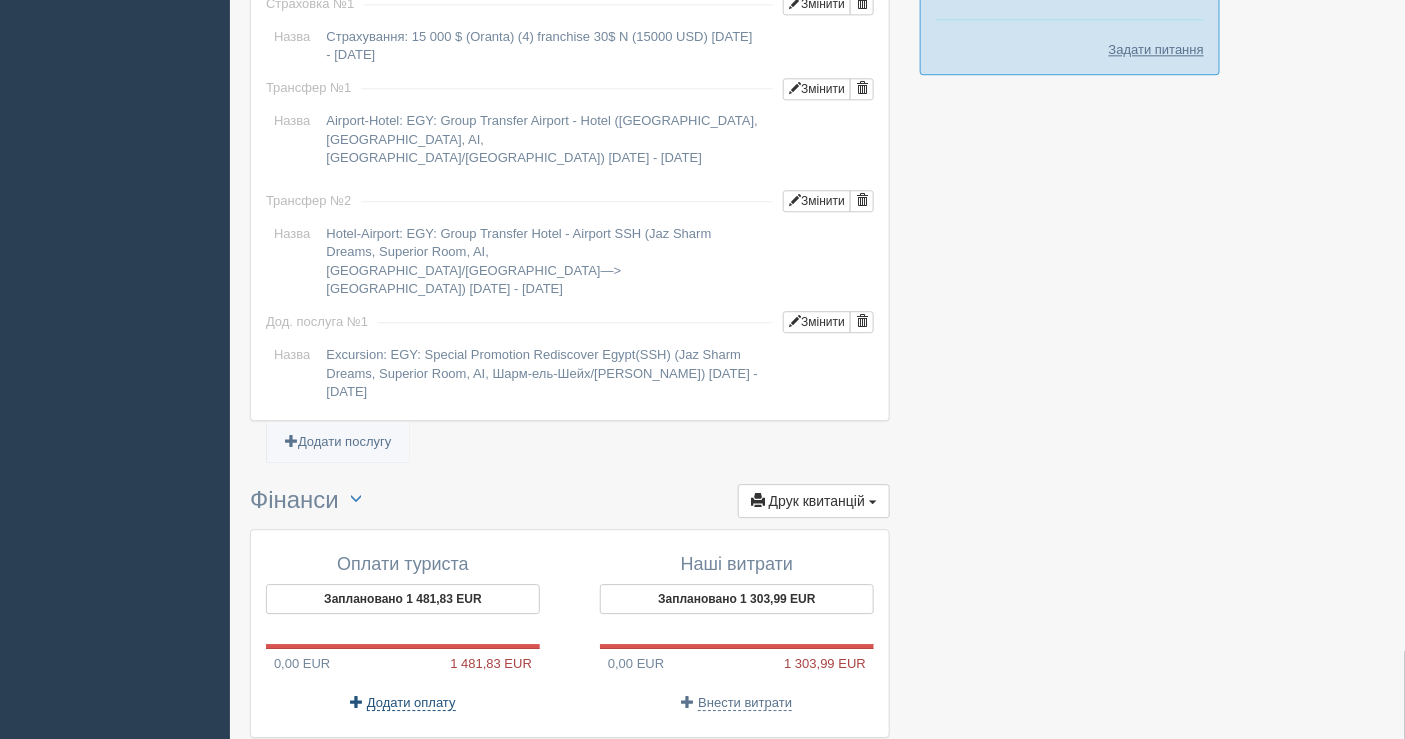 click on "Додати оплату" at bounding box center (411, 703) 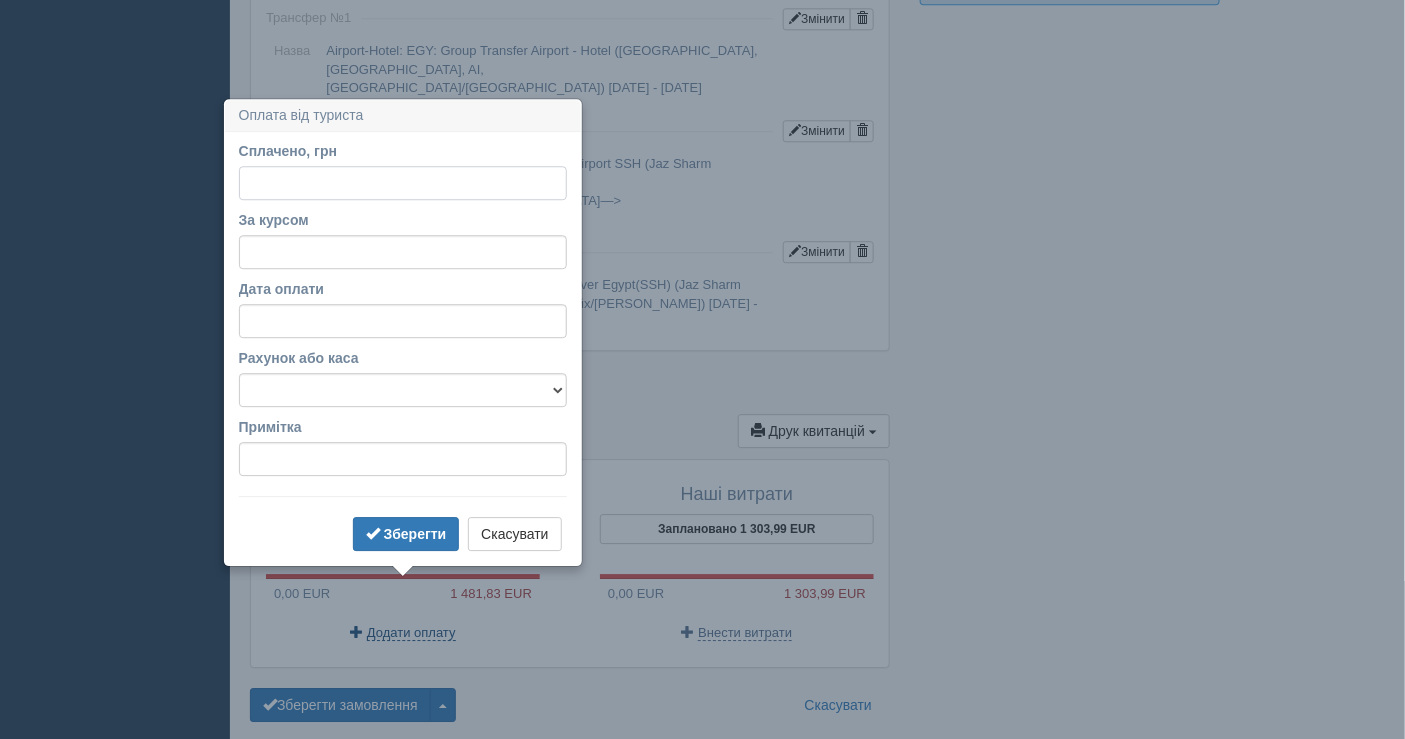 scroll, scrollTop: 1738, scrollLeft: 0, axis: vertical 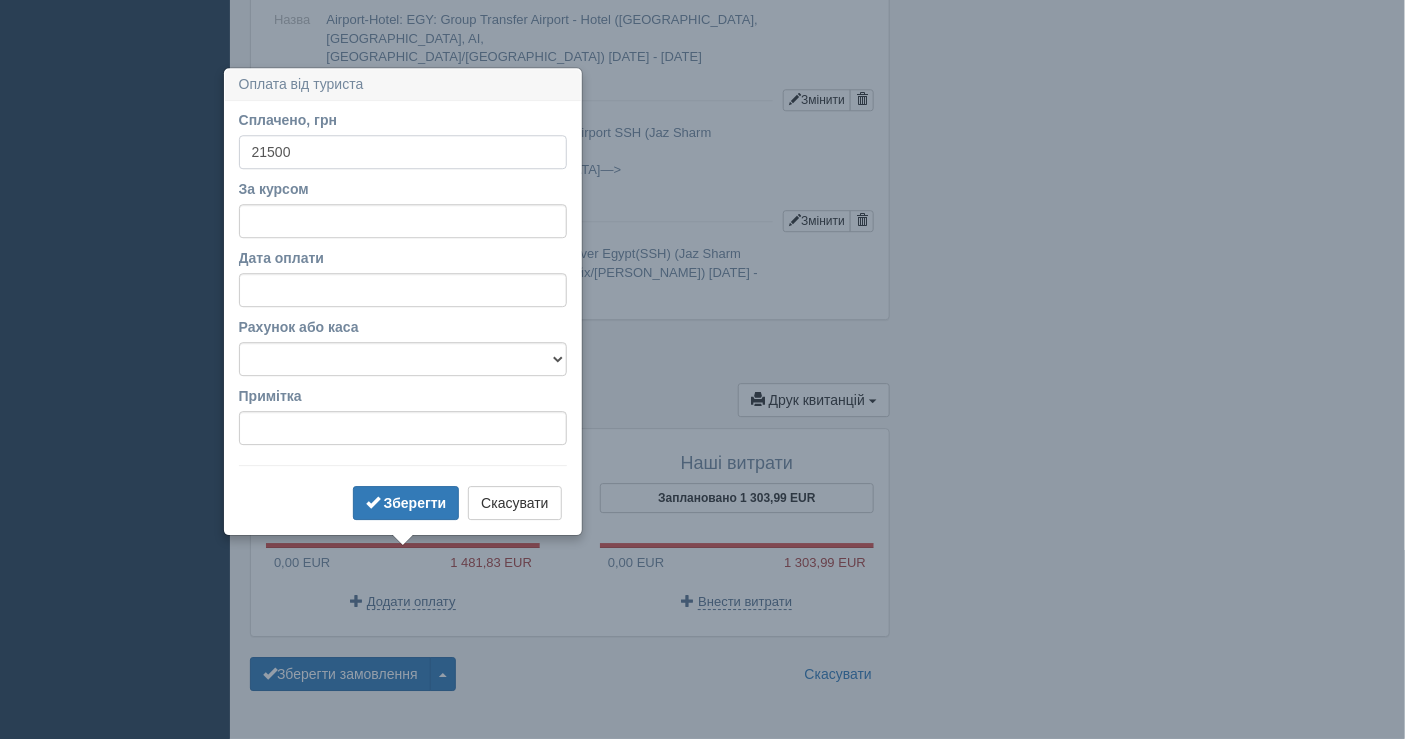 type on "21500" 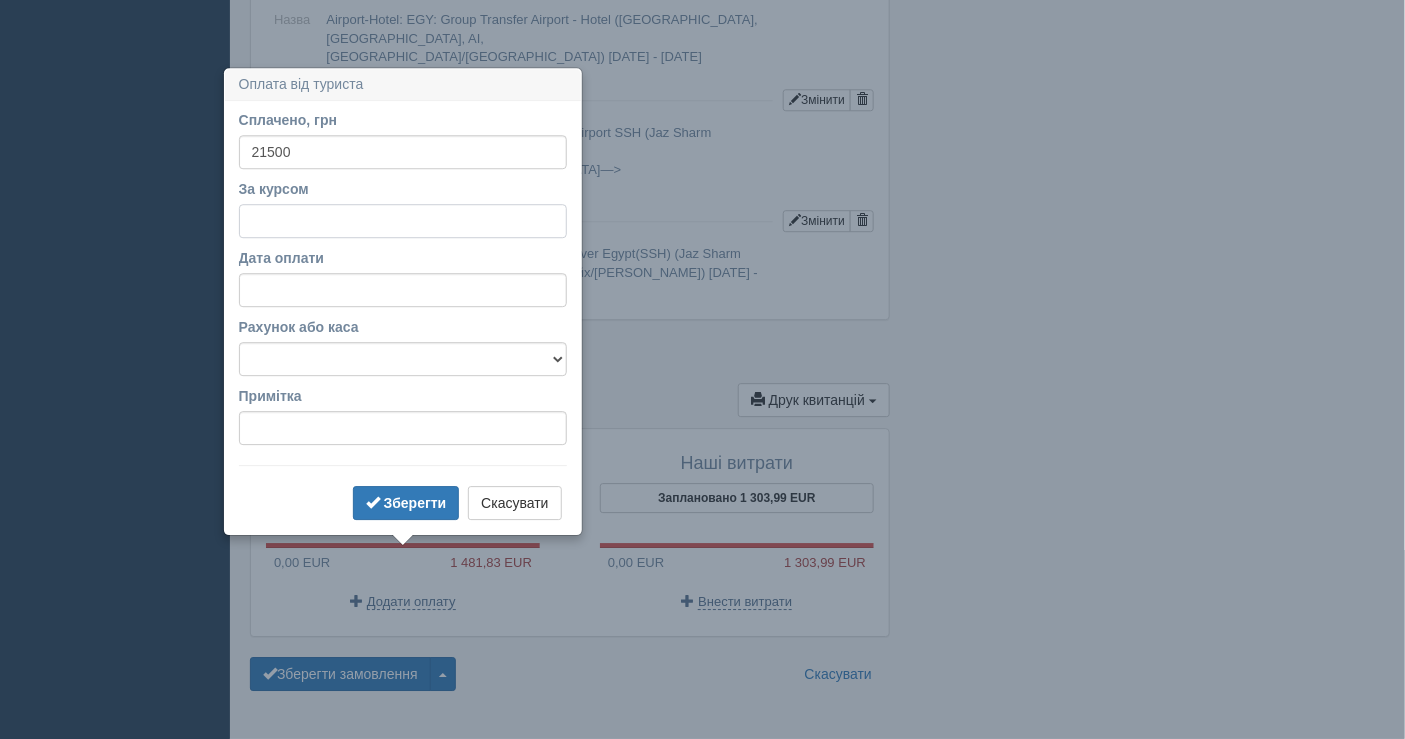 click on "За курсом" at bounding box center (403, 221) 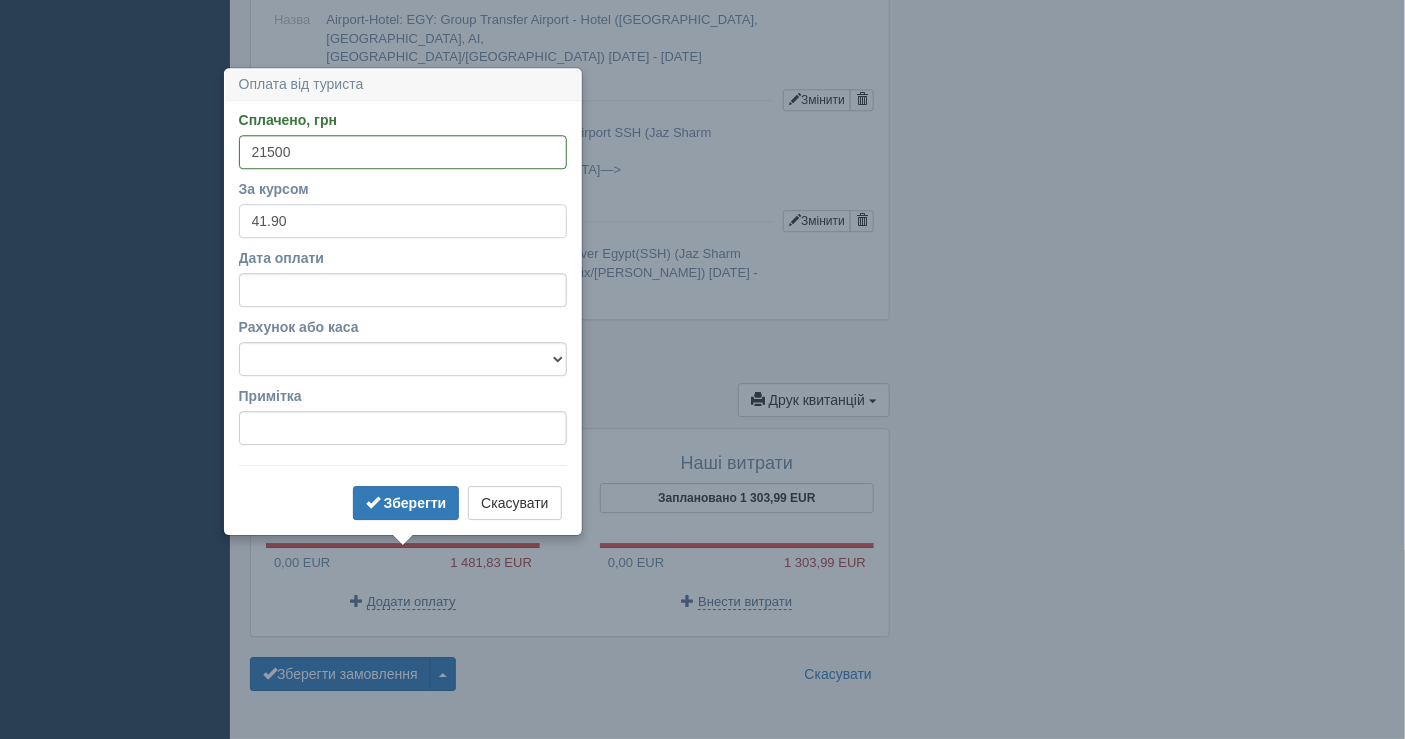 type on "41.90" 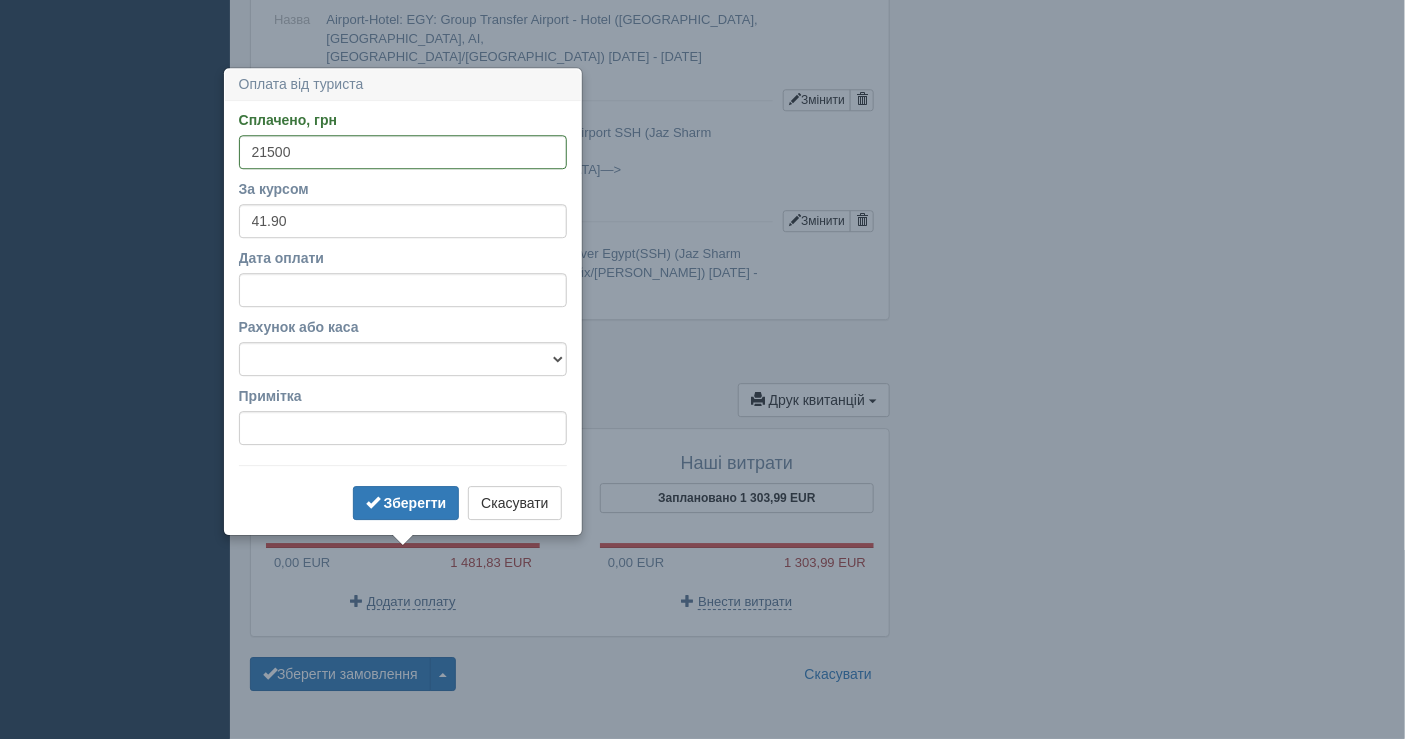 click on "Рахунок або каса" at bounding box center (403, 327) 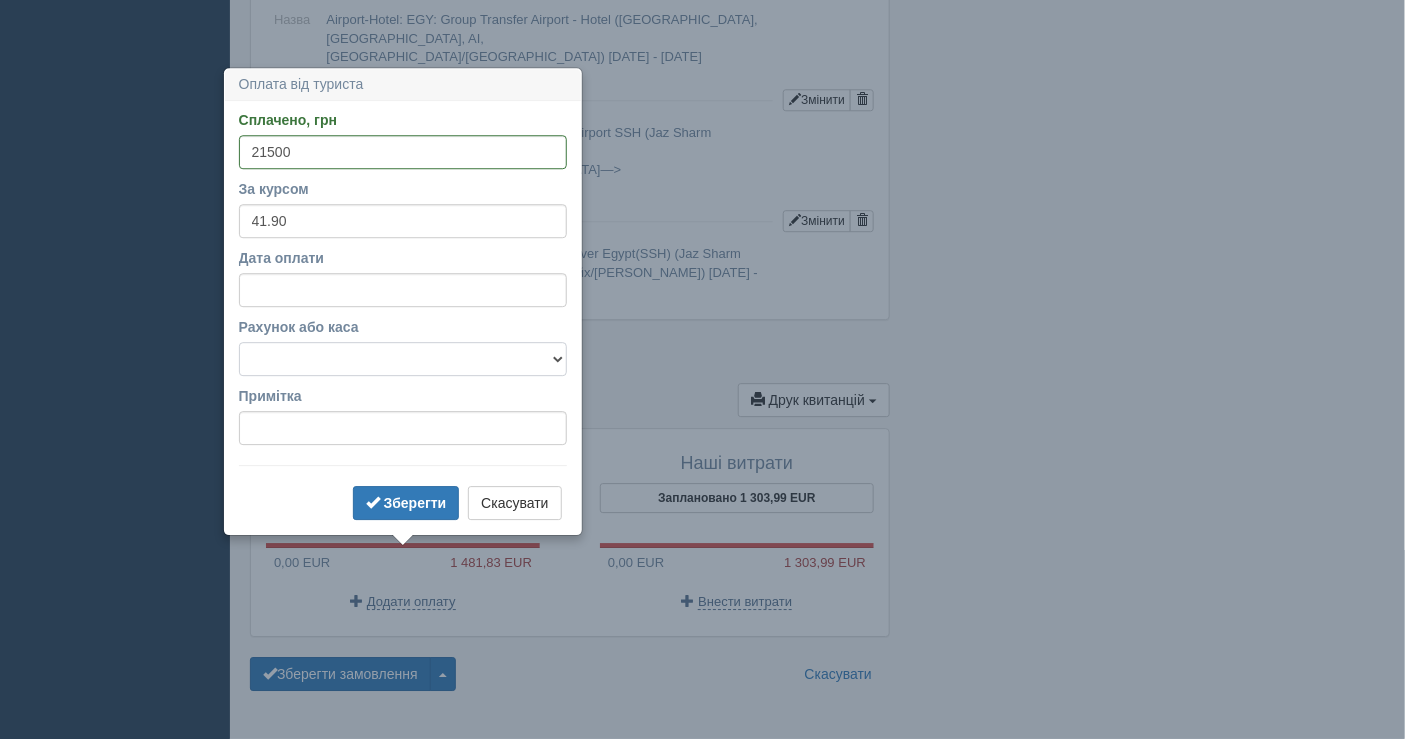 click on "Банківський рахунок
Готівкова каса" at bounding box center [403, 359] 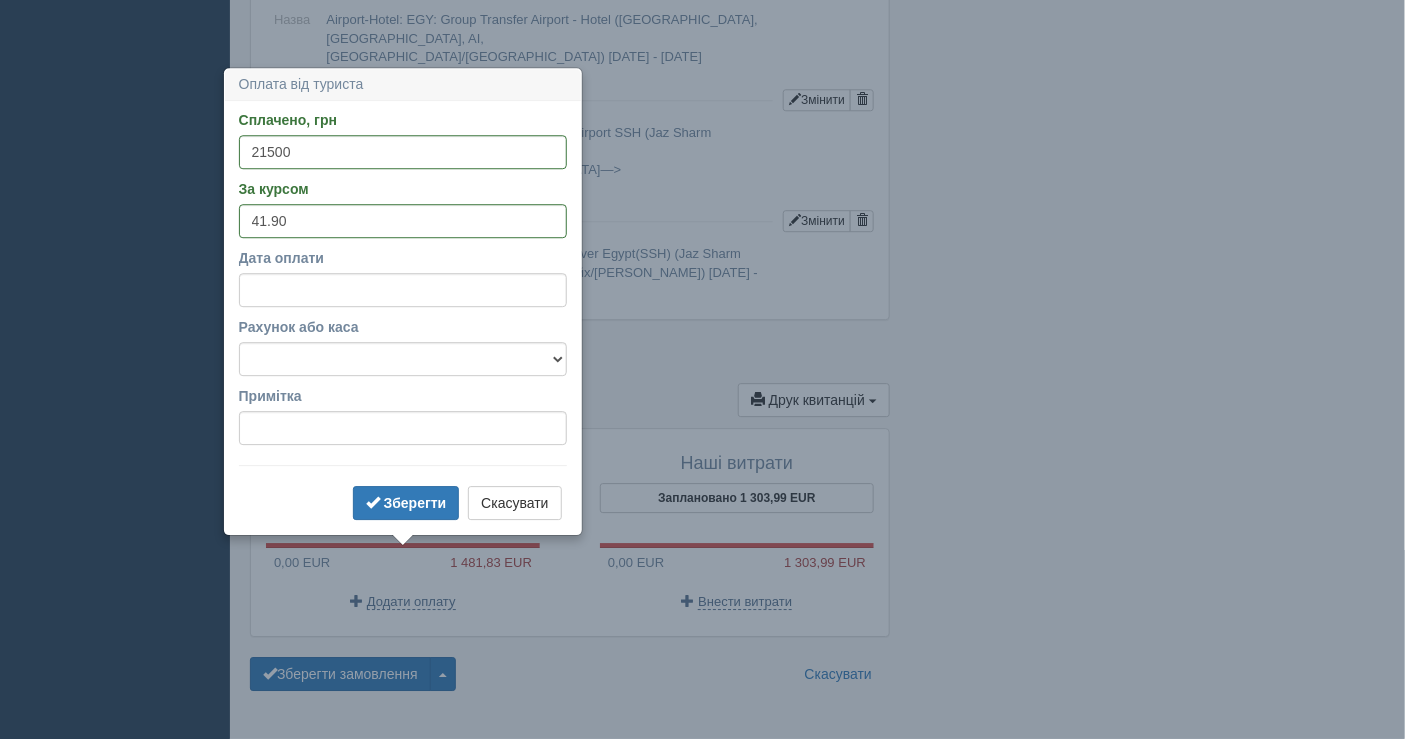 click on "Рахунок або каса
Банківський рахунок
Готівкова каса" at bounding box center [403, 346] 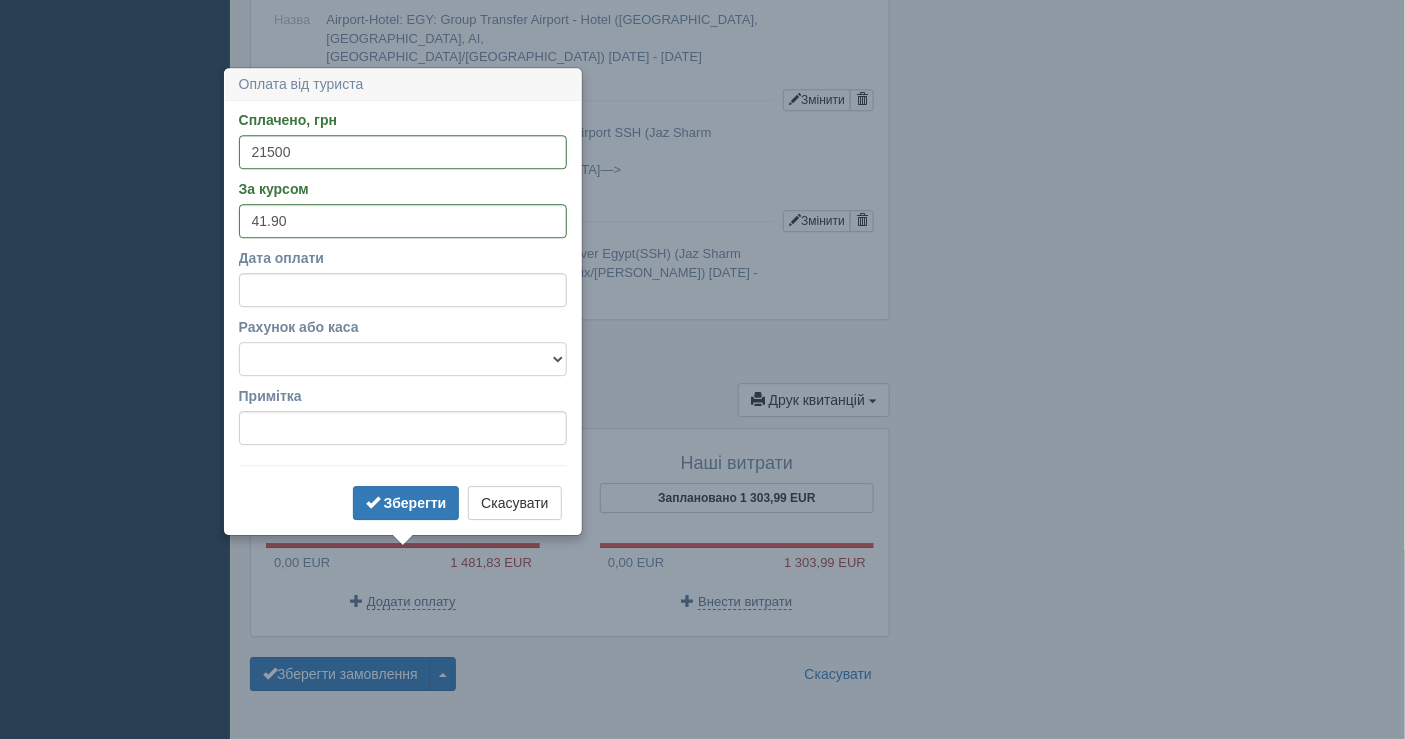 click on "Банківський рахунок
Готівкова каса" at bounding box center [403, 359] 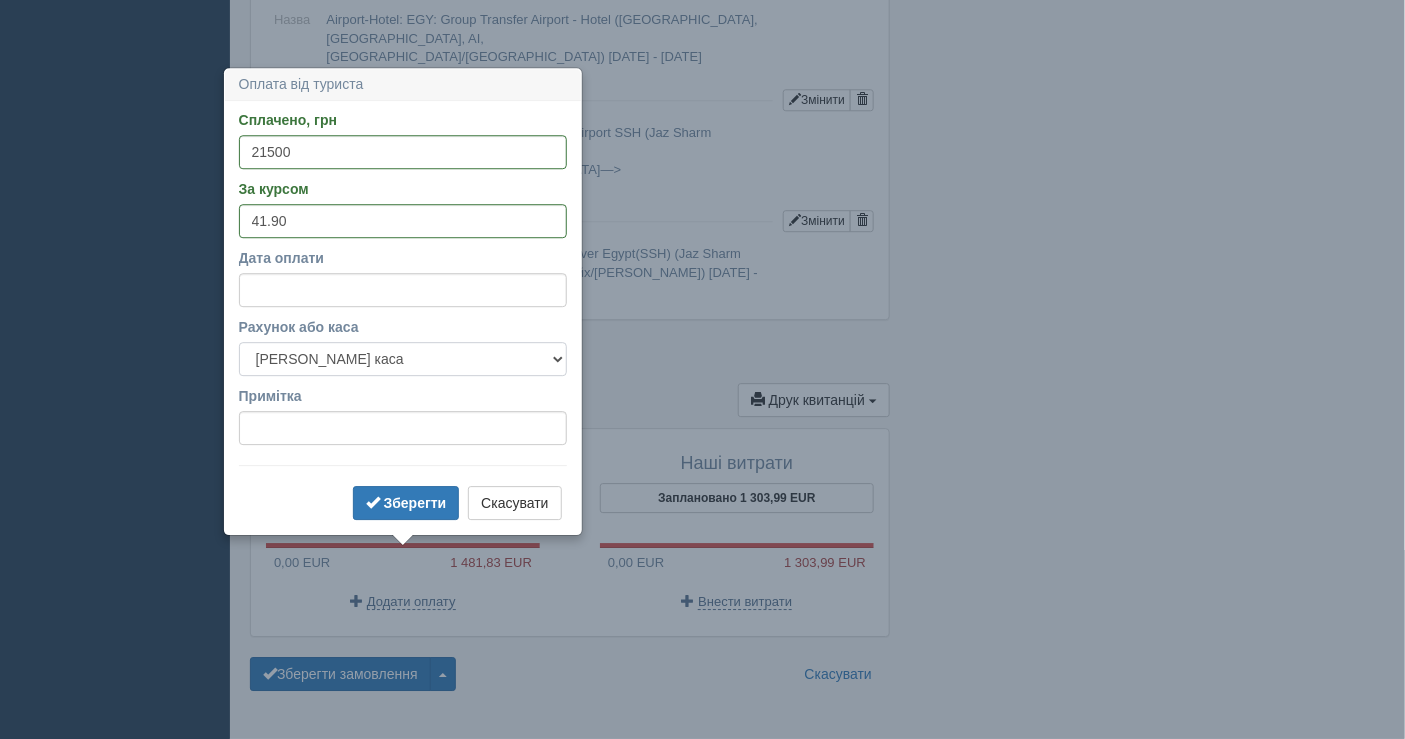 click on "Банківський рахунок
Готівкова каса" at bounding box center [403, 359] 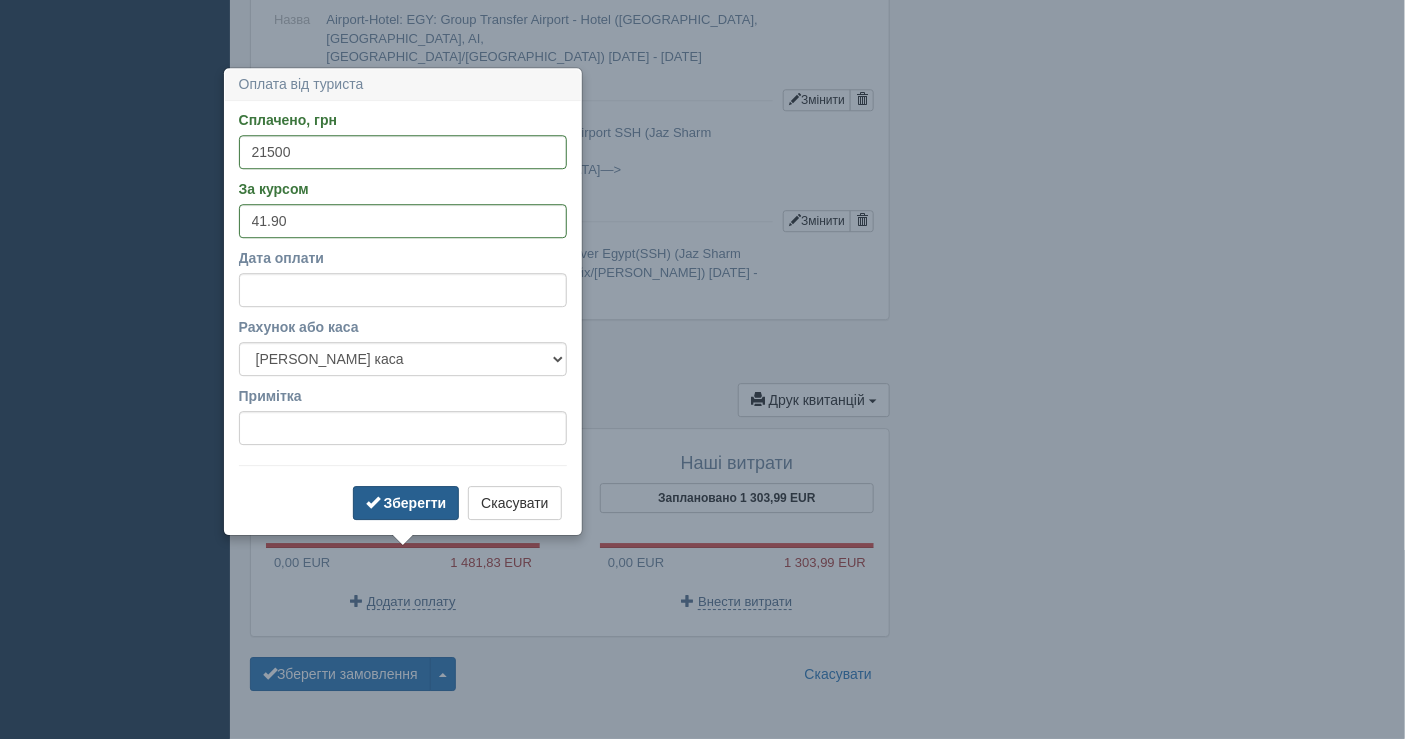 click on "Зберегти" at bounding box center [415, 503] 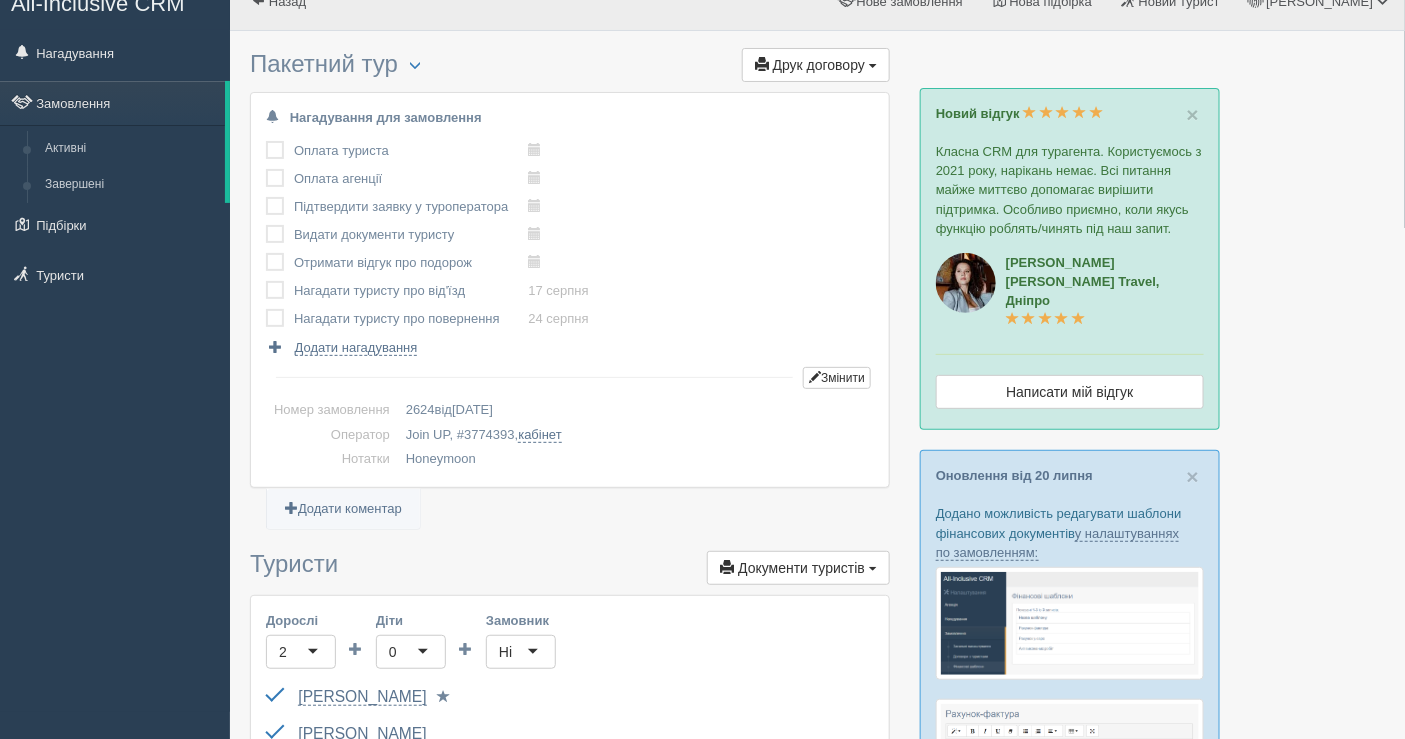 scroll, scrollTop: 0, scrollLeft: 0, axis: both 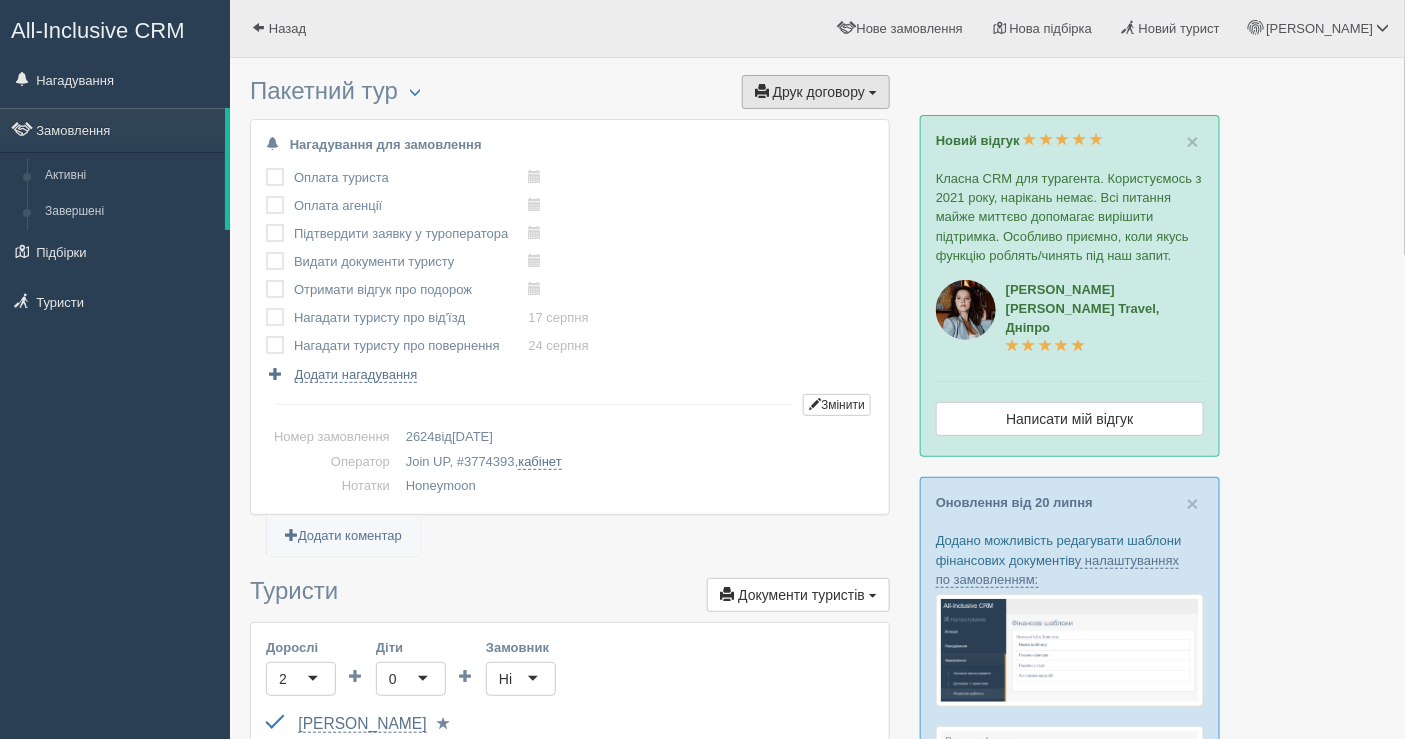 click on "Друк договору" at bounding box center [819, 92] 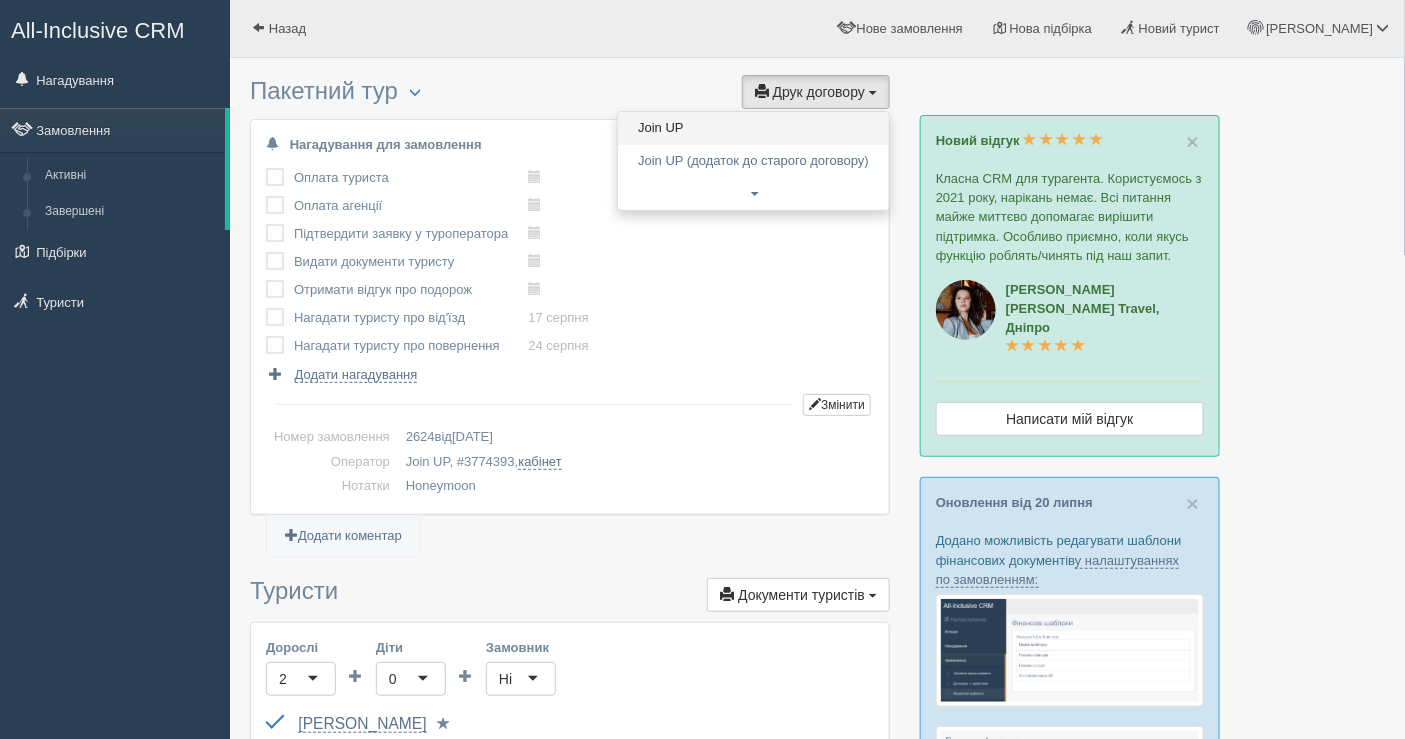 click on "Join UP" at bounding box center [753, 128] 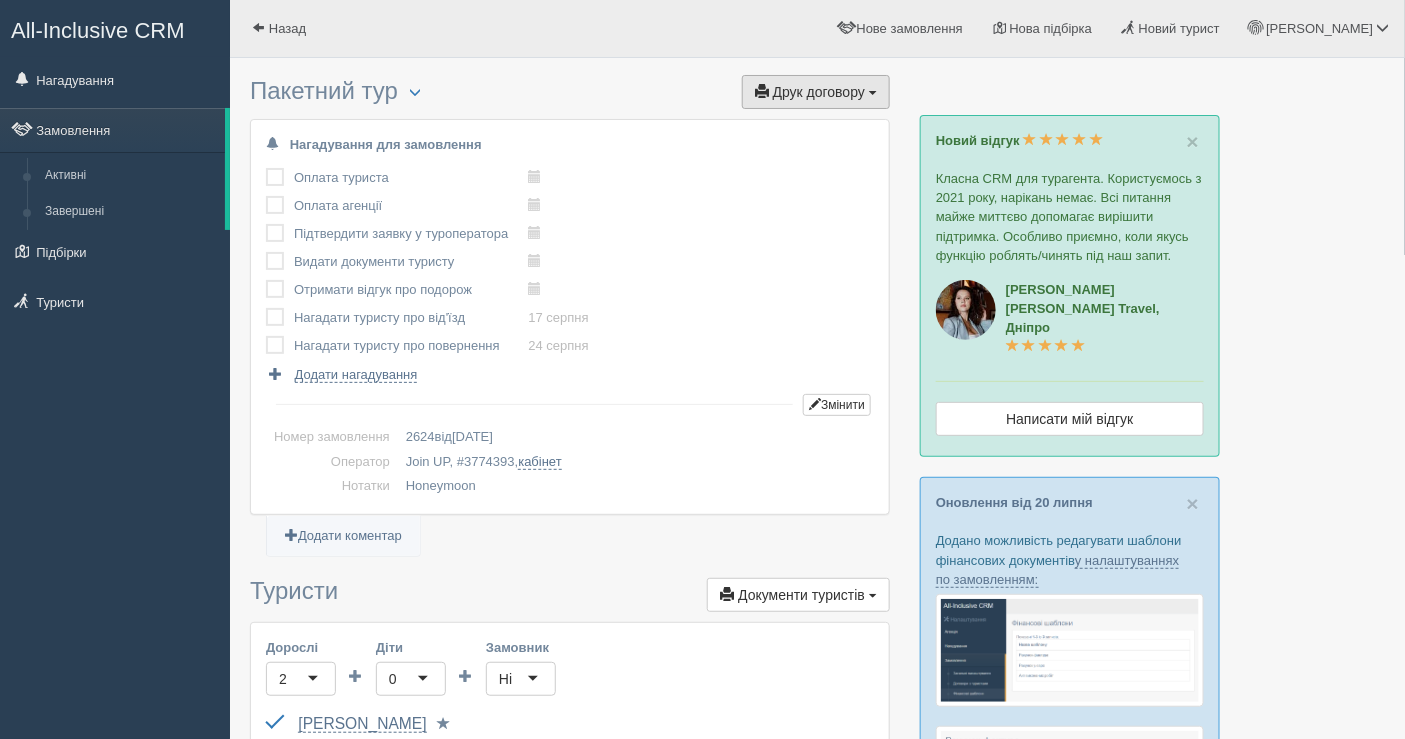 click on "Друк договору" at bounding box center [819, 92] 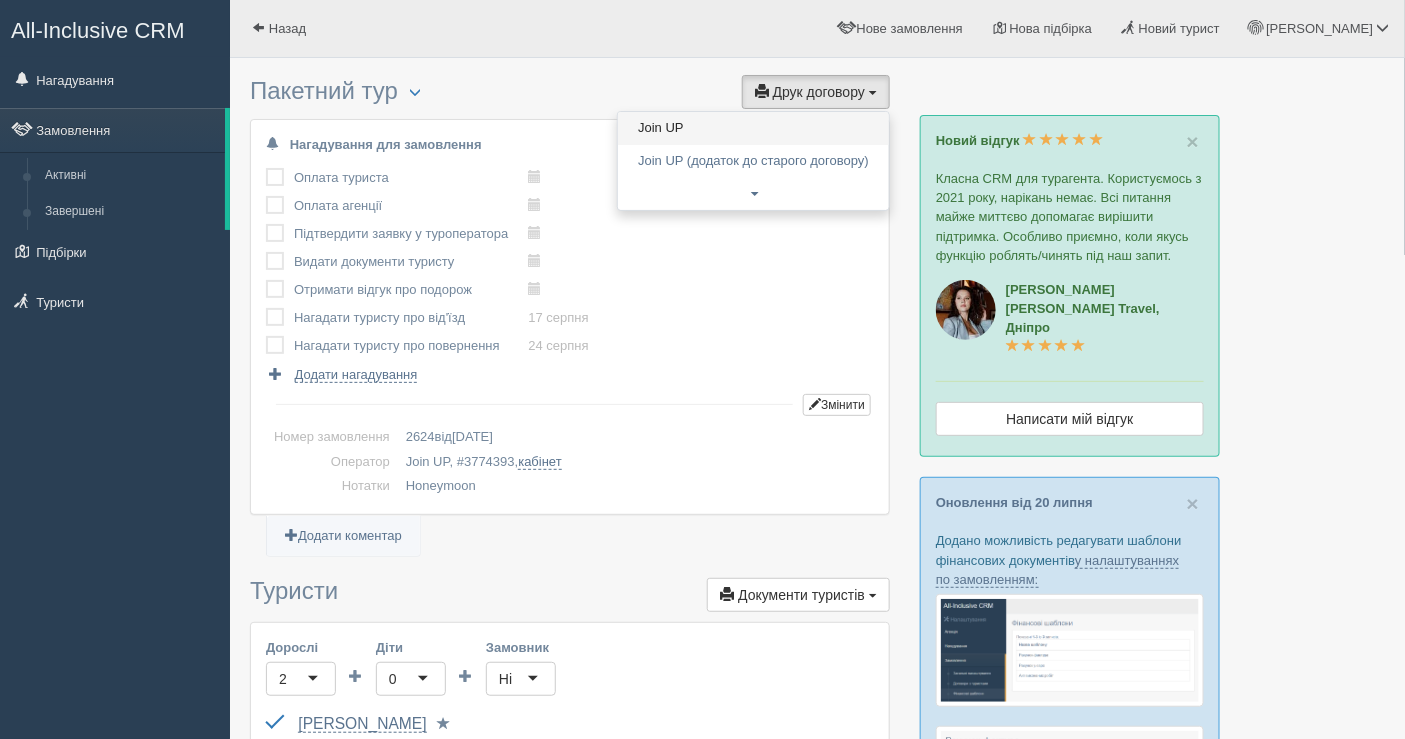 click on "Join UP" at bounding box center [753, 128] 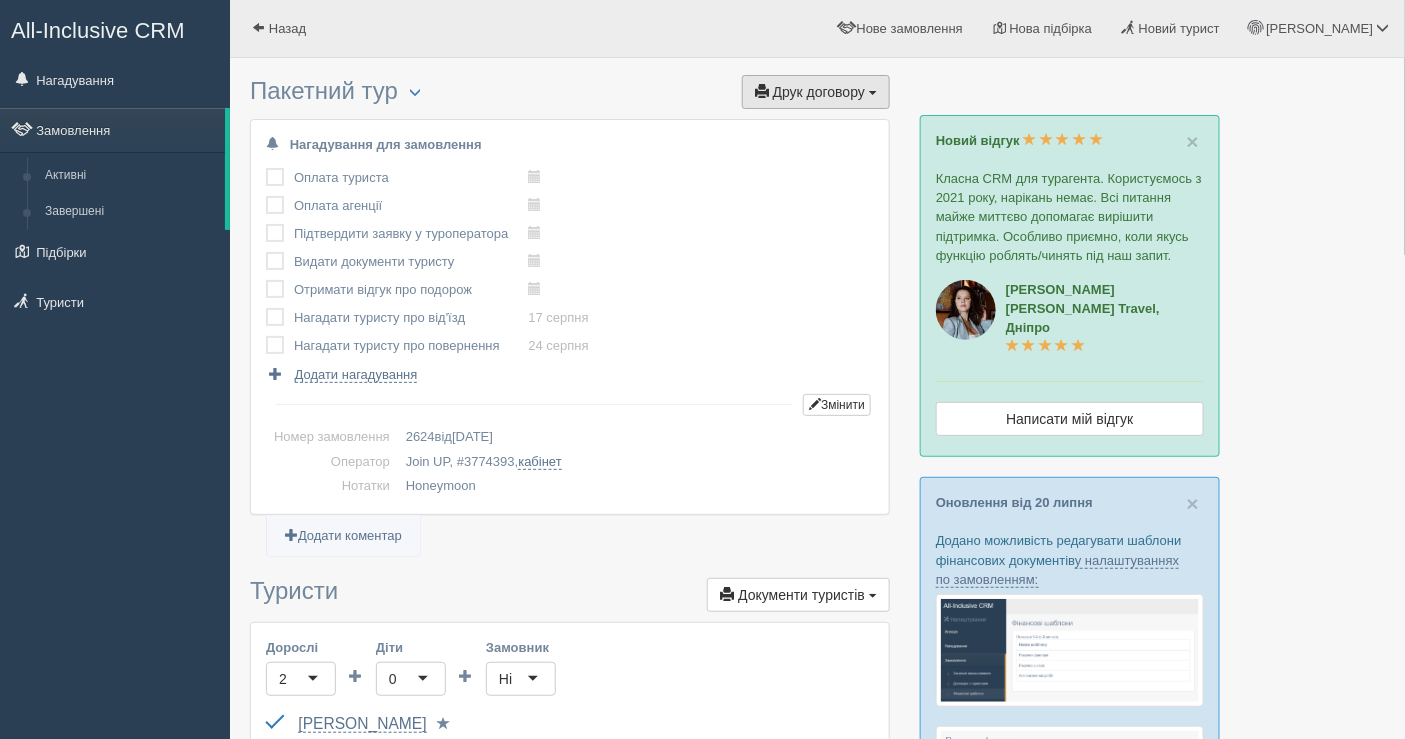 click on "Друк договору
Друк" at bounding box center (816, 92) 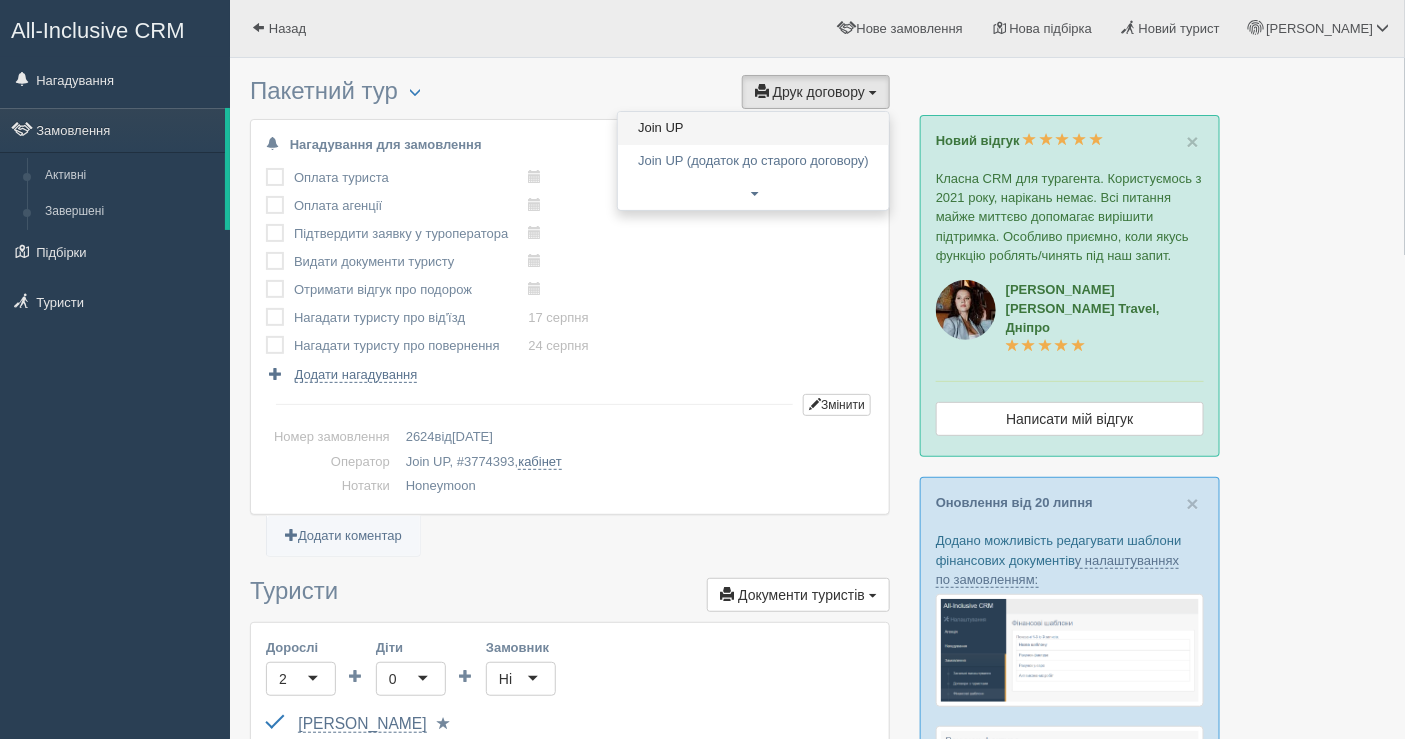 click on "Join UP" at bounding box center (753, 128) 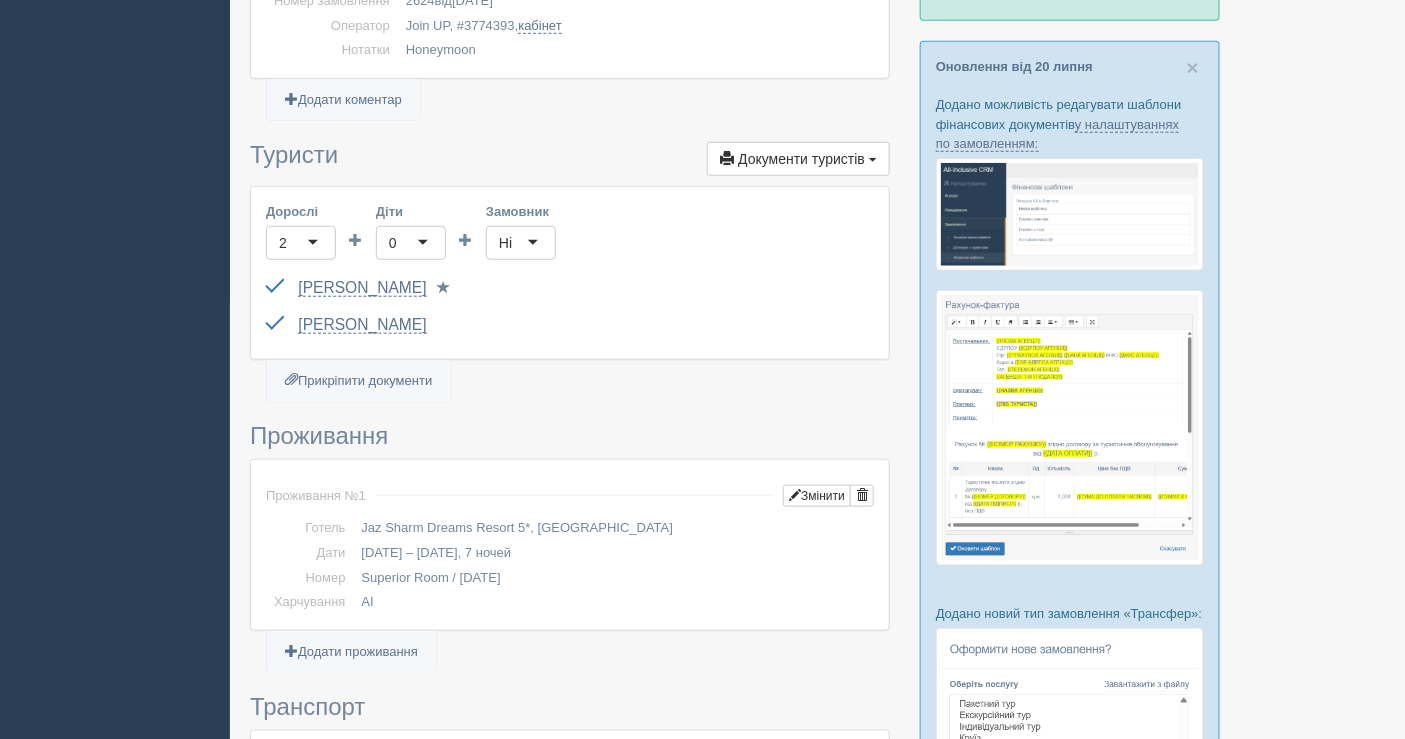scroll, scrollTop: 444, scrollLeft: 0, axis: vertical 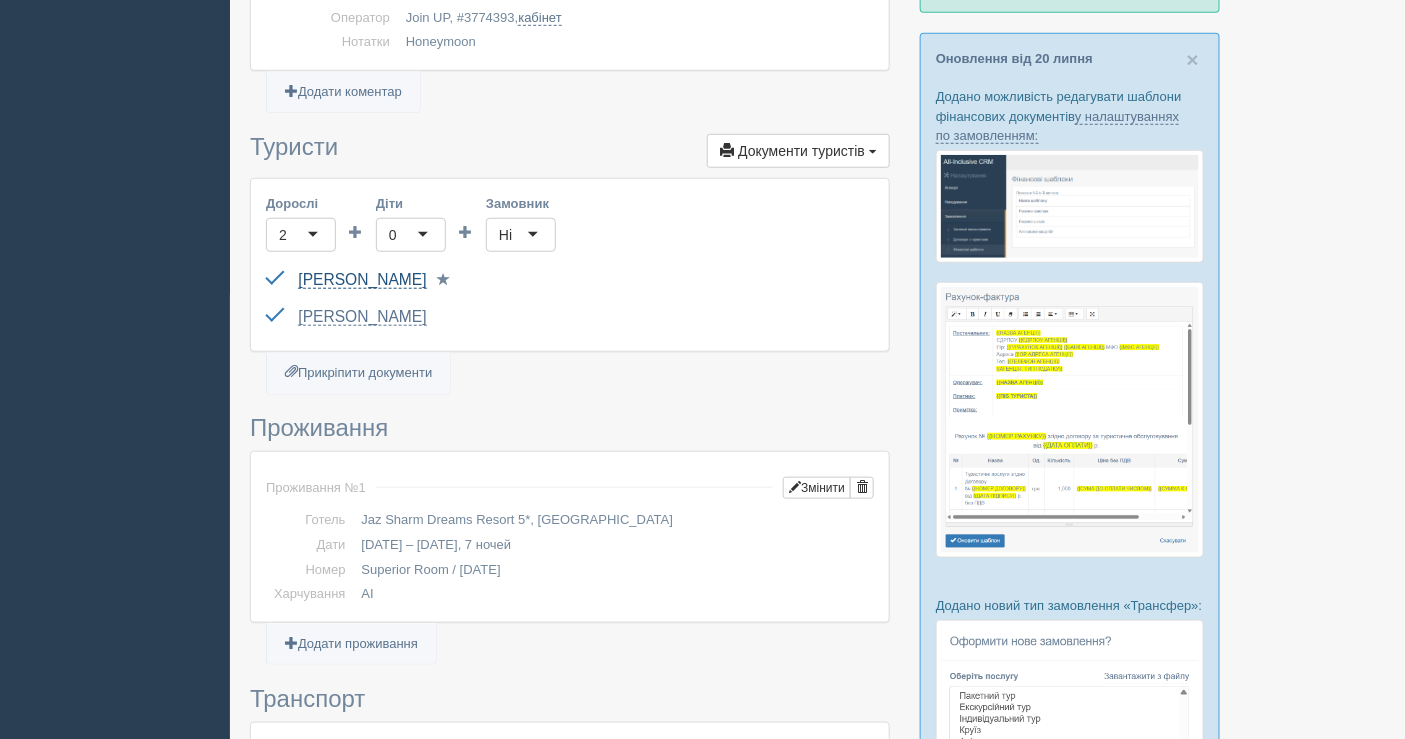 click on "MYKHALCHUK ANNA" at bounding box center (362, 280) 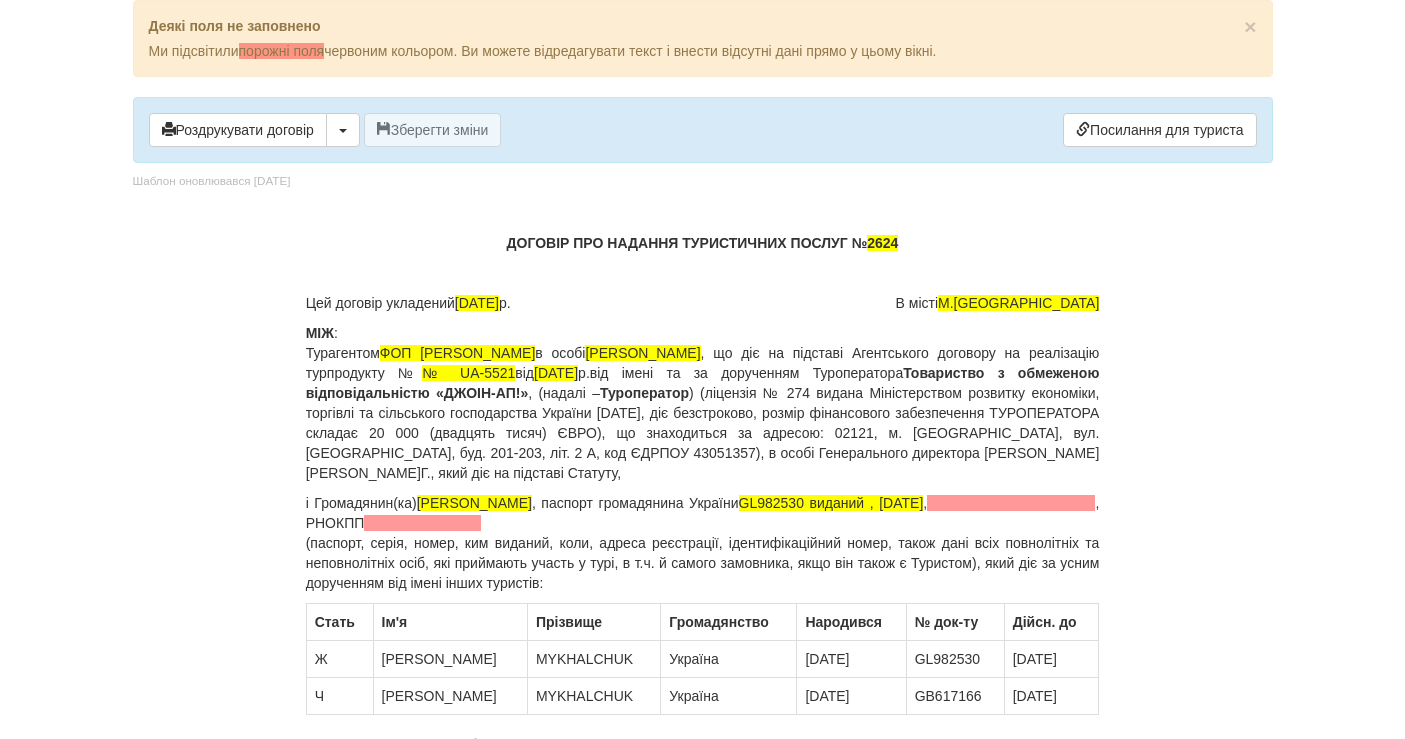 scroll, scrollTop: 0, scrollLeft: 0, axis: both 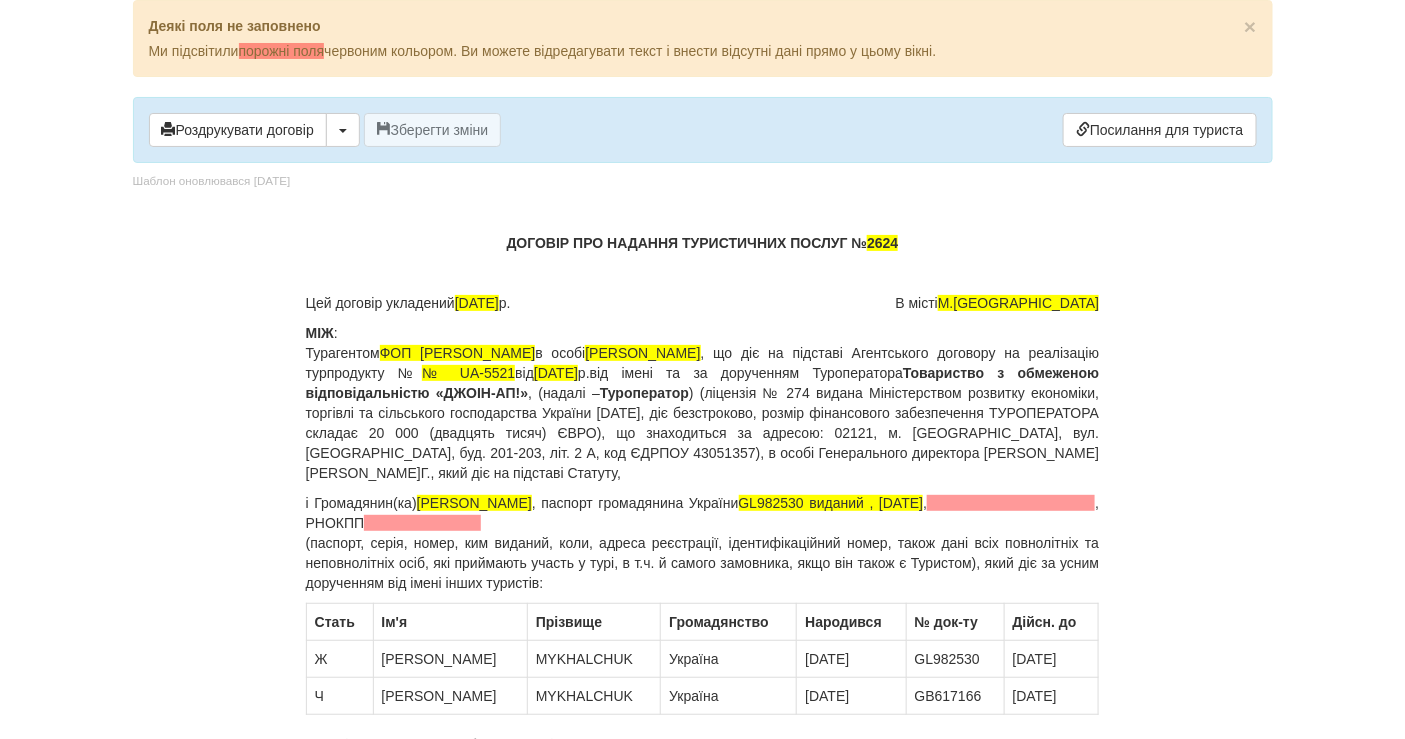 click on "ДОГОВІР ПРО НАДАННЯ ТУРИСТИЧНИХ ПОСЛУГ № 2624
Цей договір укладений  [DATE] місті  М.[GEOGRAPHIC_DATA]
МІЖ :
Турагентом  ФОП [PERSON_NAME]  в особі  [PERSON_NAME] , що діє на підставі Агентського договору на реалізацію турпродукту № № UA-5521  від  [DATE]
від імені та за дорученням Туроператора  Товариство з обмеженою відповідальністю «[PERSON_NAME]-АП!» , (надалі –  Туроператор
і Громадянин(ка)  [PERSON_NAME] , паспорт громадянина України  GL982530 виданий , [DATE] ,                                 , [GEOGRAPHIC_DATA]" at bounding box center [703, 7304] 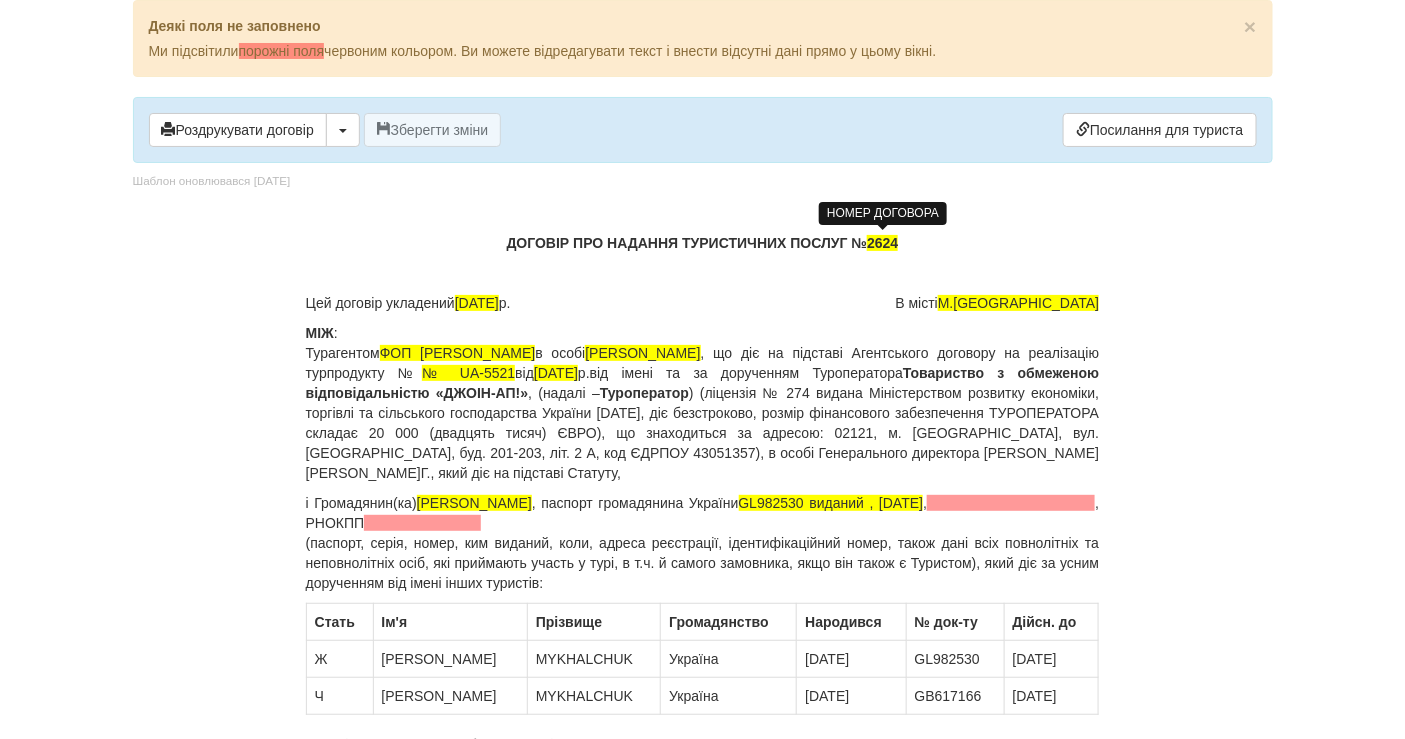 click on "2624" at bounding box center (882, 243) 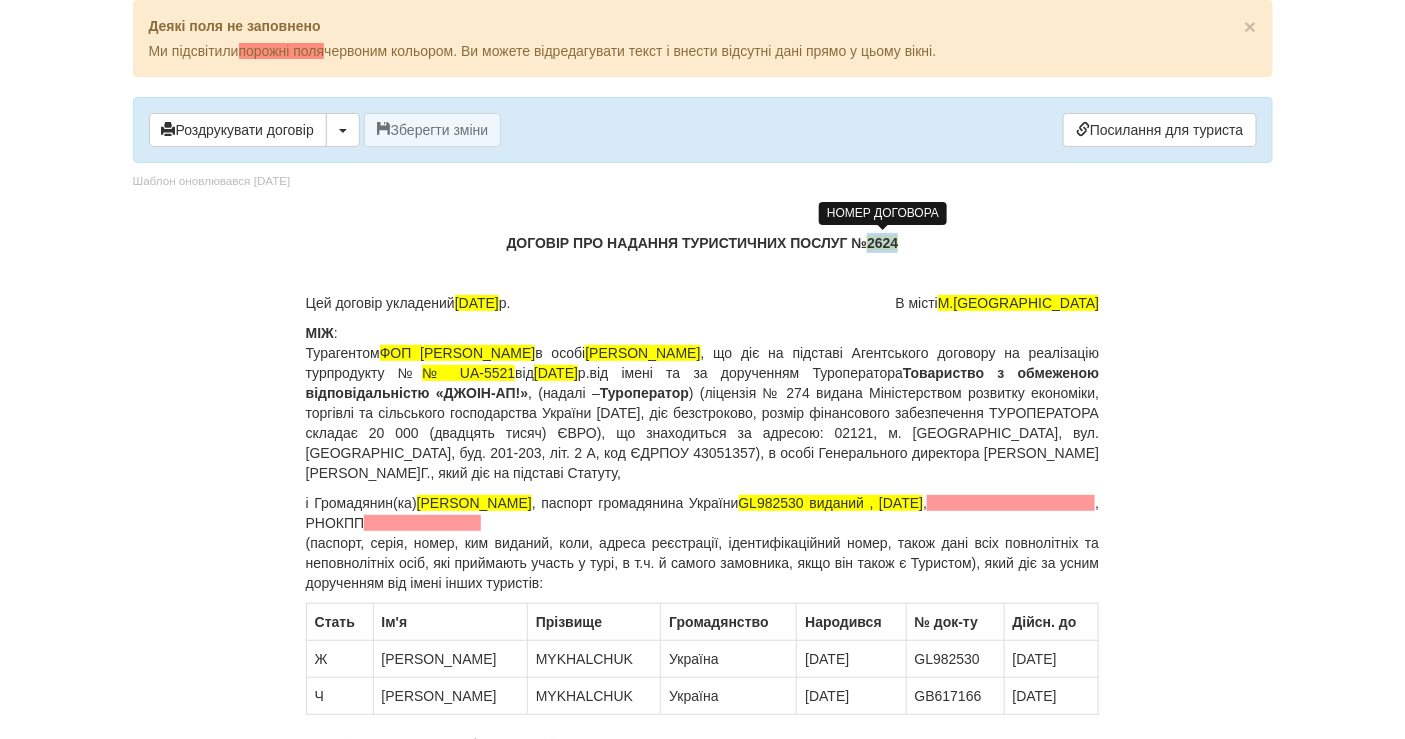 click on "2624" at bounding box center (882, 243) 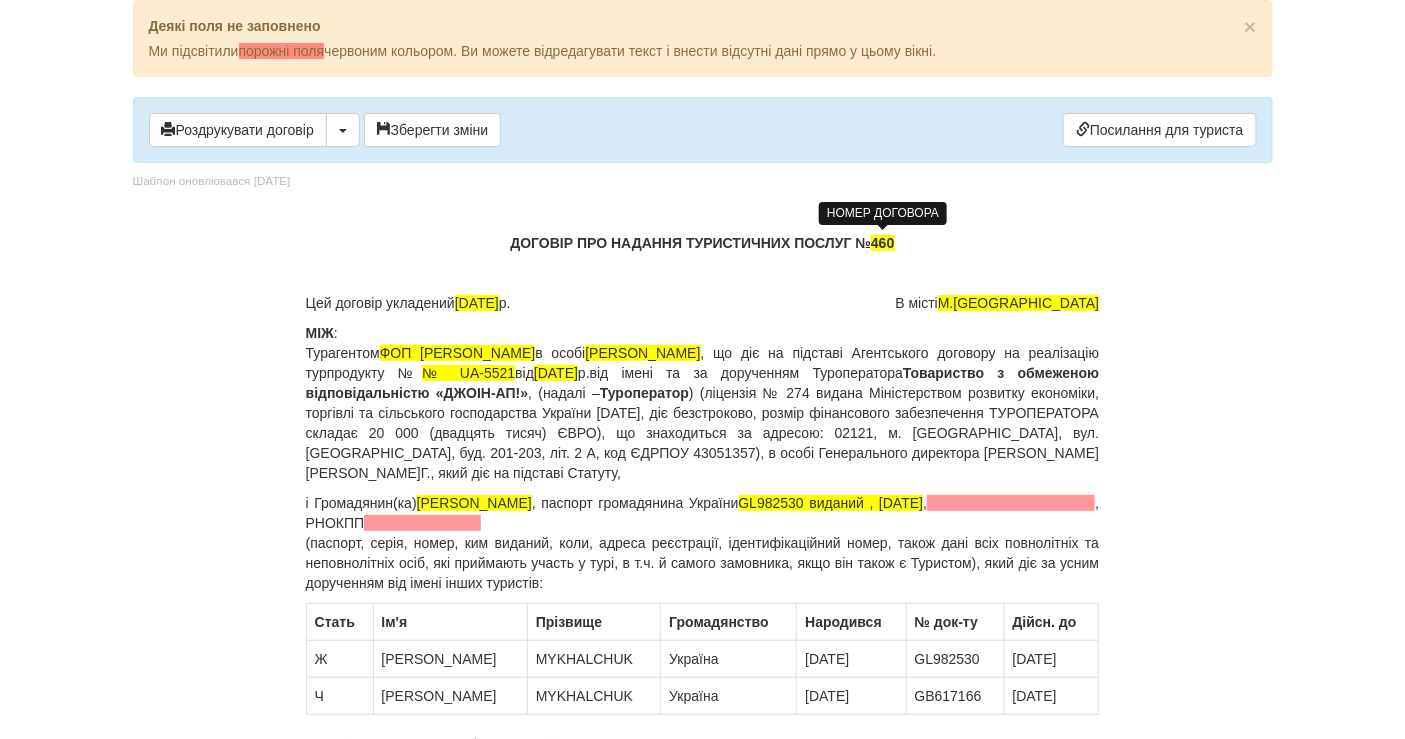 click on "МІЖ :
Турагентом  ФОП ЗЕНІНА ЛЮДМИЛА ДМИТРІВНА  в особі  Зеніна Людмила Дмитрівна , що діє на підставі Агентського договору на реалізацію турпродукту № № UA-5521  від  26.12.2023  р.
від імені та за дорученням Туроператора  Товариство з обмеженою відповідальністю «ДЖОІН-АП!» , (надалі –  Туроператор" at bounding box center (703, 403) 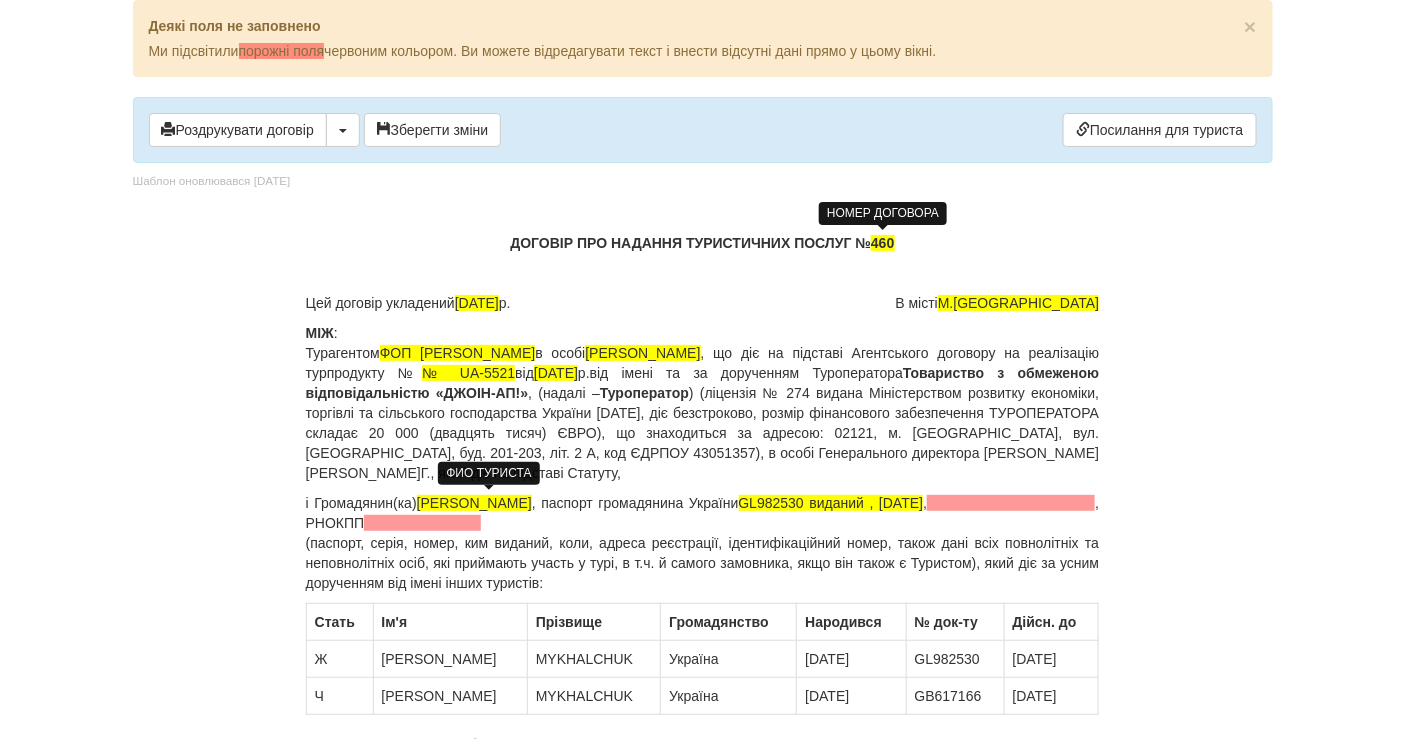 drag, startPoint x: 556, startPoint y: 495, endPoint x: 424, endPoint y: 503, distance: 132.2422 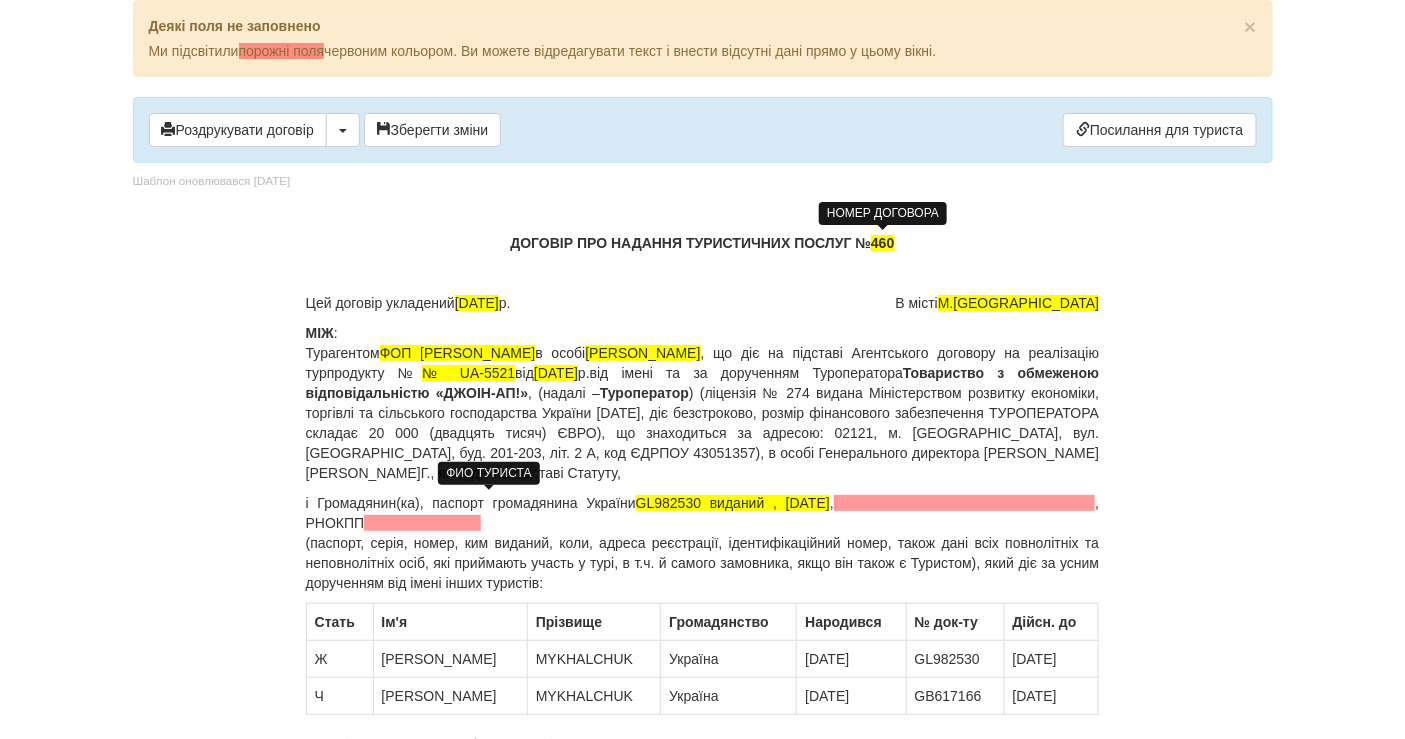 click on "×
Деякі поля не заповнено
Ми підсвітили  порожні поля  червоним кольором.                Ви можете відредагувати текст і внести відсутні дані прямо у цьому вікні.
Роздрукувати договір
Скачати PDF
Зберегти зміни
Посилання для туриста
460
25.07.2025" at bounding box center (702, 369) 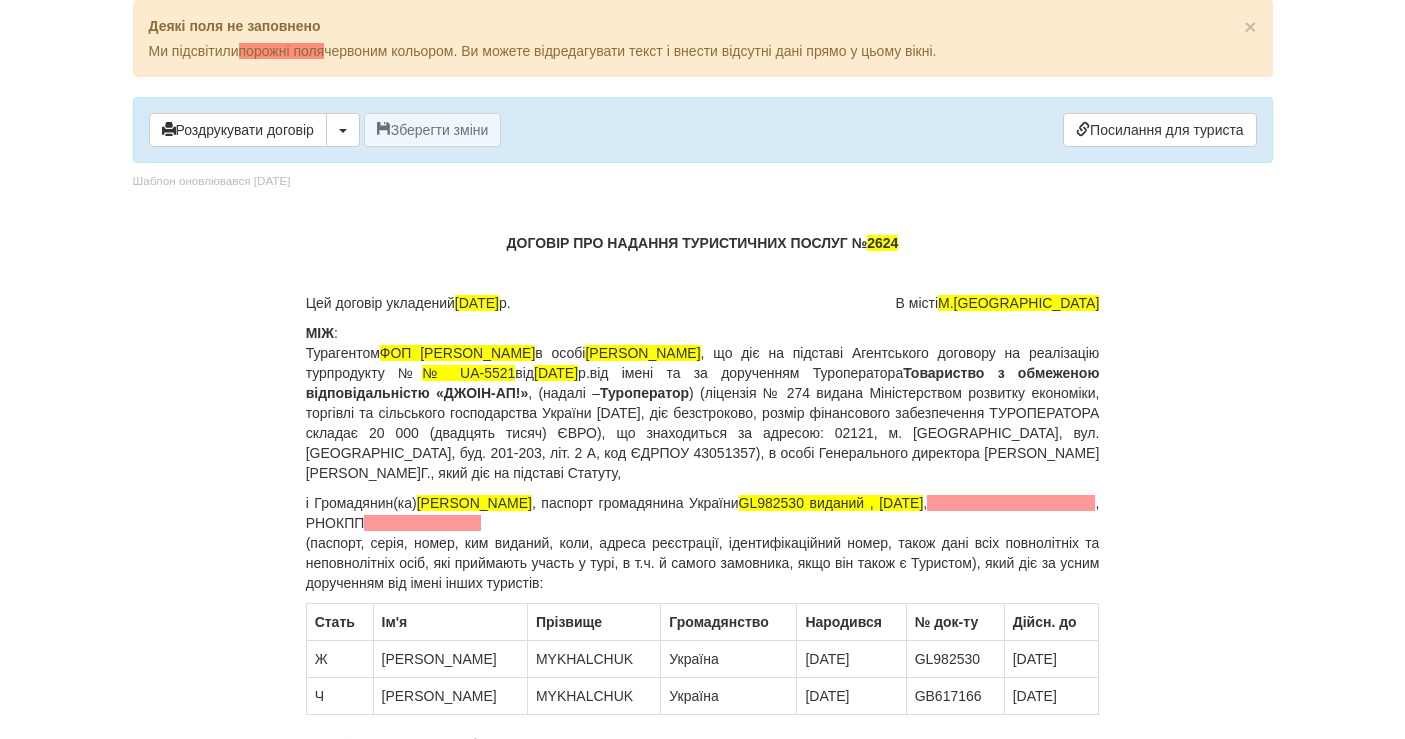 scroll, scrollTop: 0, scrollLeft: 0, axis: both 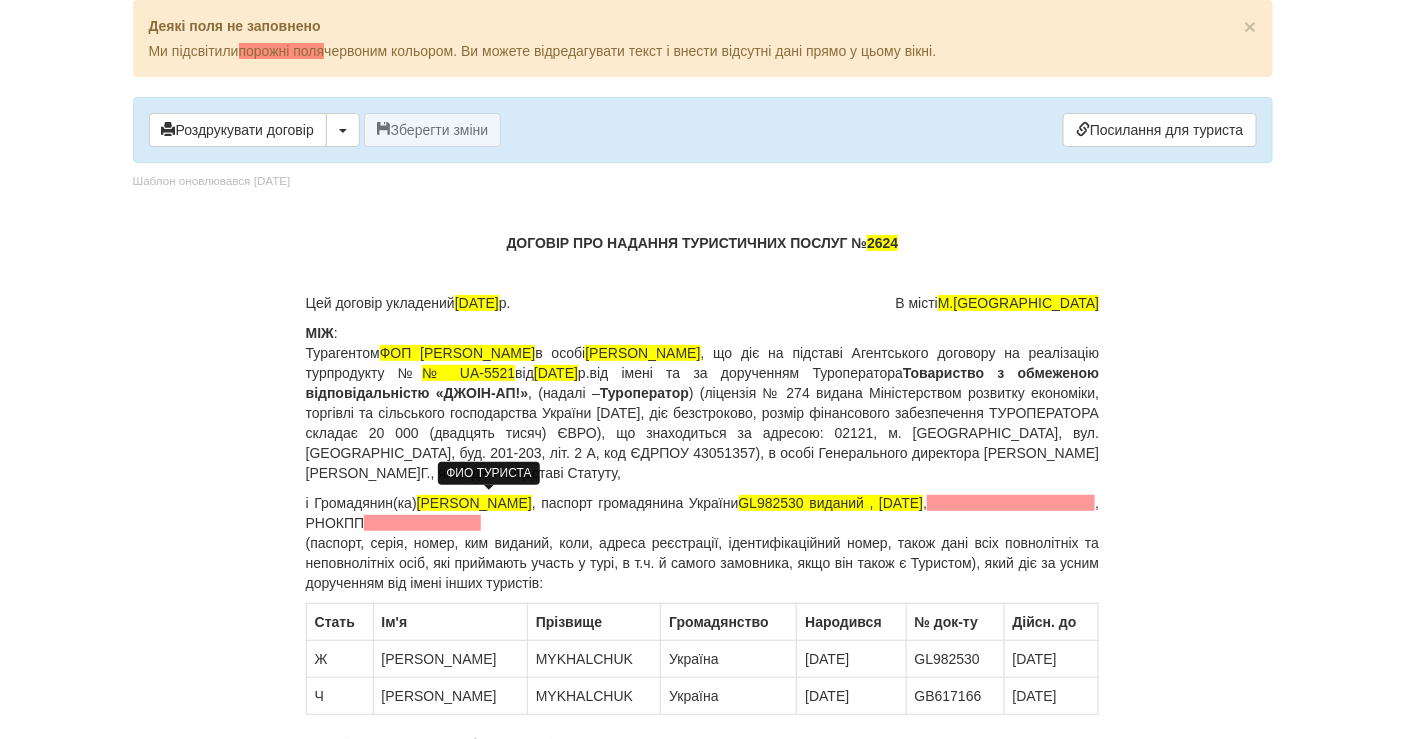 click on "[PERSON_NAME]" at bounding box center (474, 503) 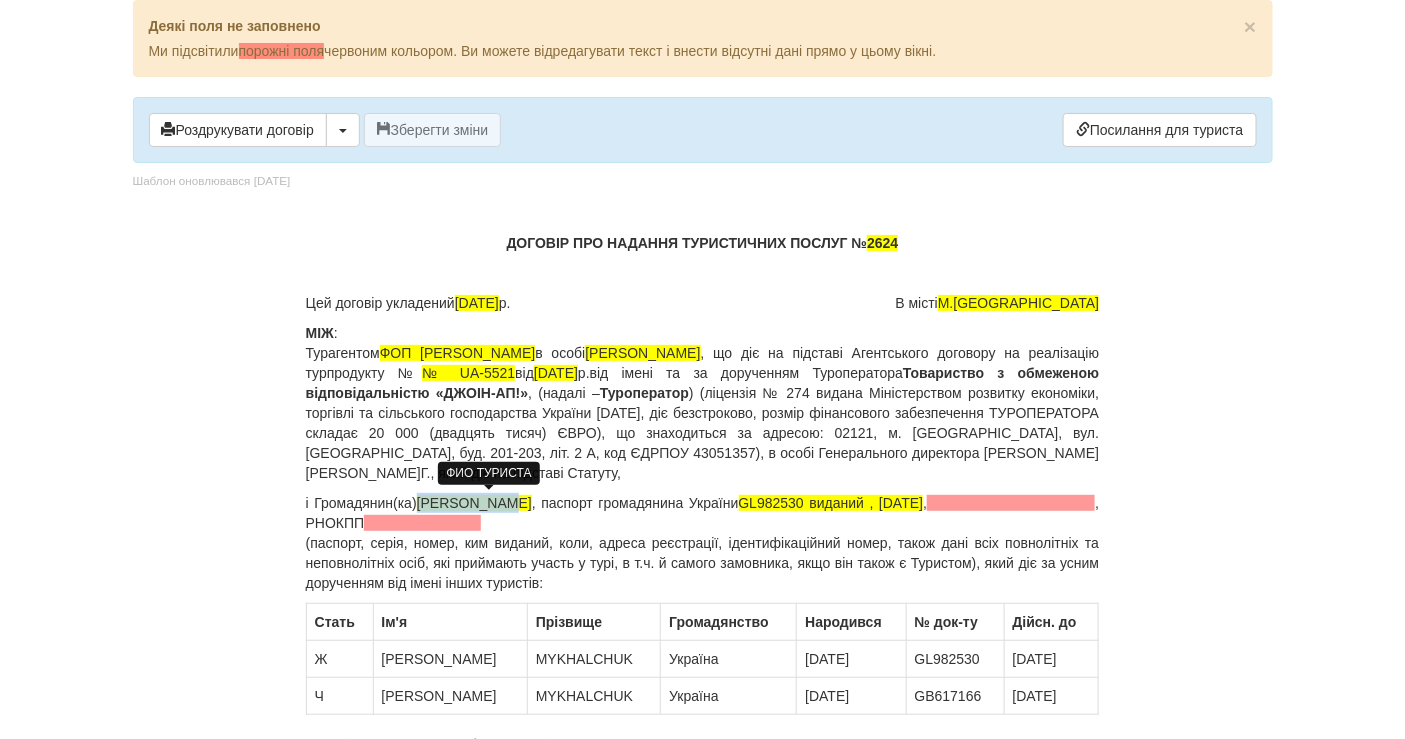 click on "[PERSON_NAME]" at bounding box center (474, 503) 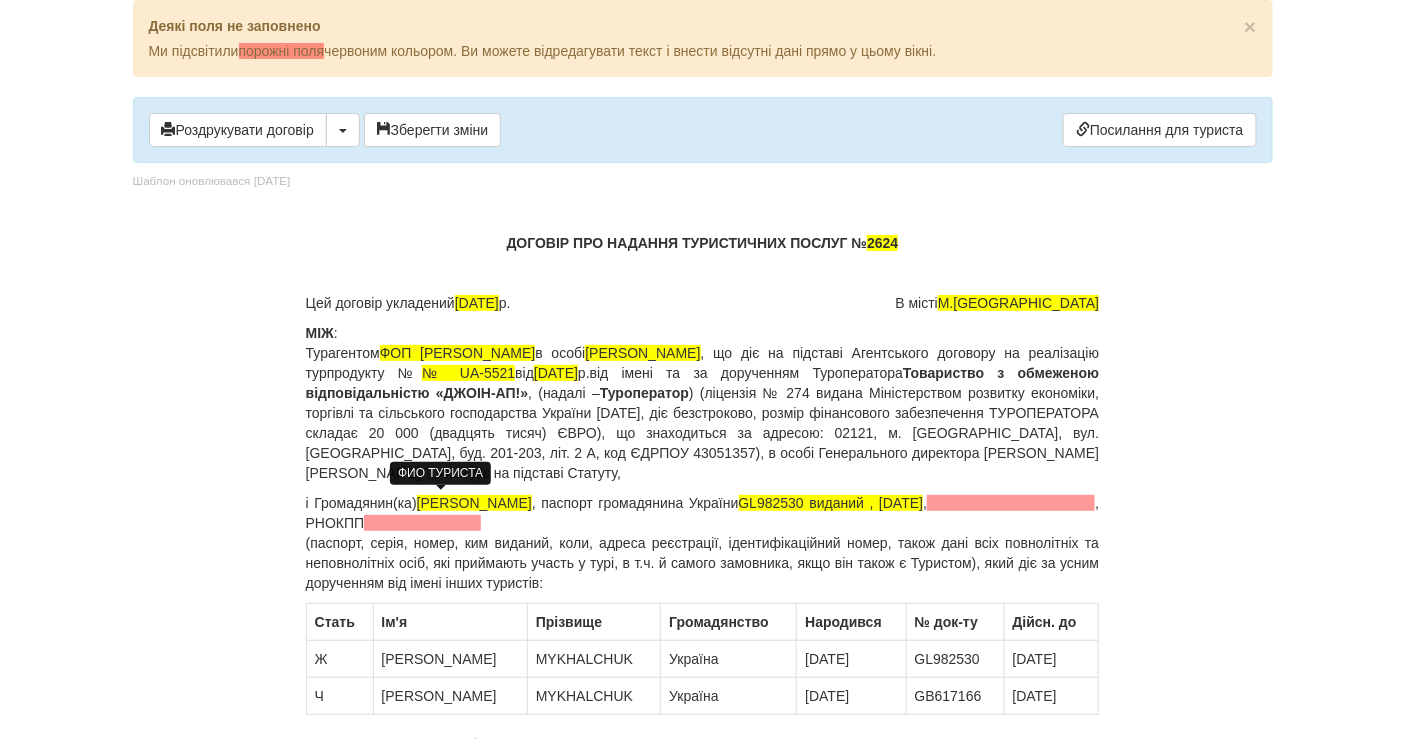 click on "[PERSON_NAME]" at bounding box center [474, 503] 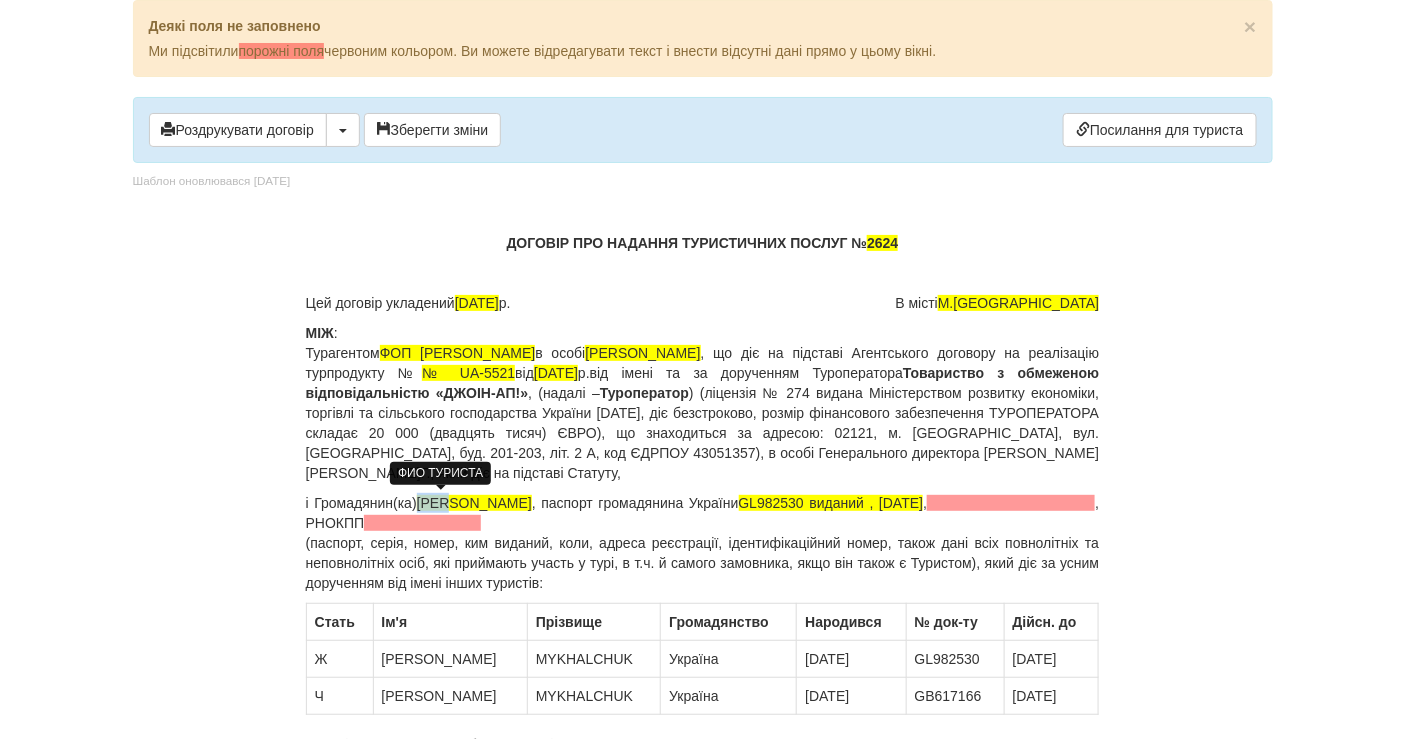 click on "[PERSON_NAME]" at bounding box center [474, 503] 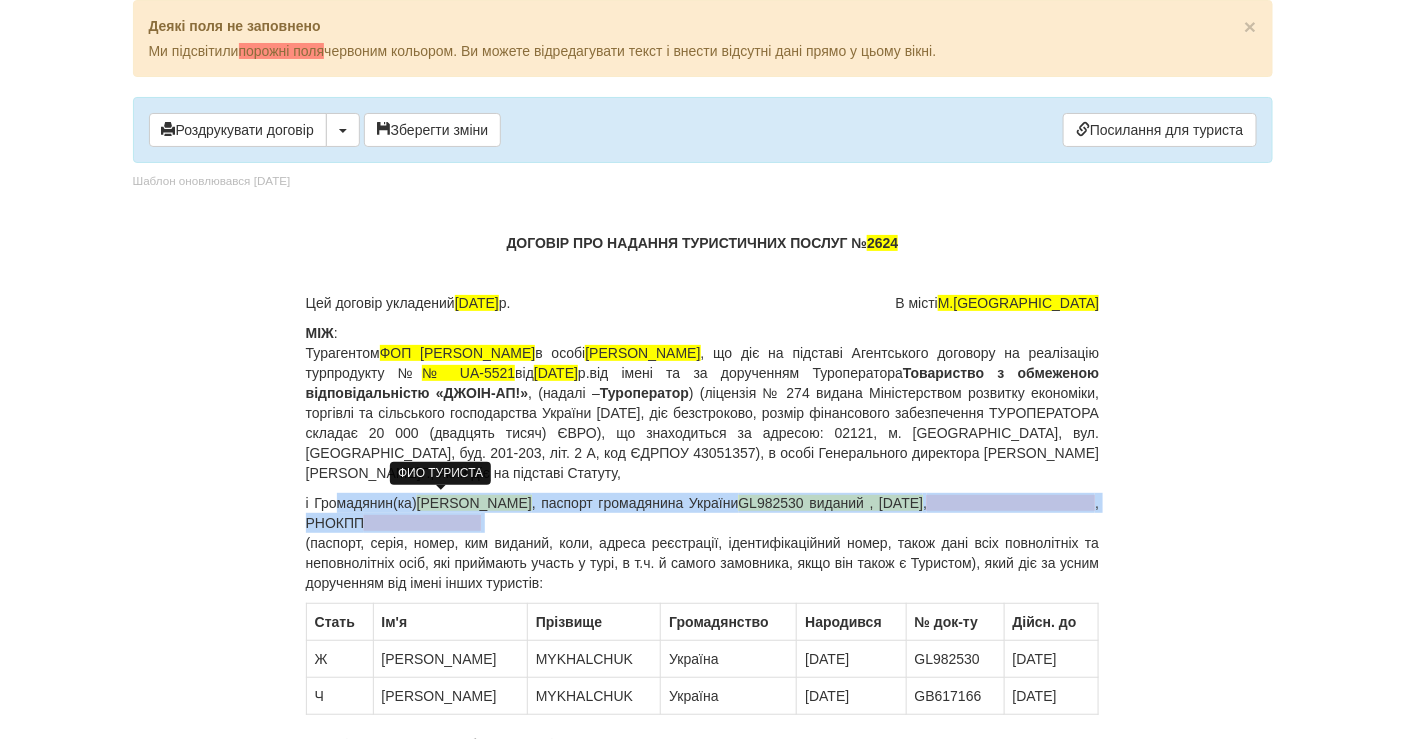click on "[PERSON_NAME]" at bounding box center [474, 503] 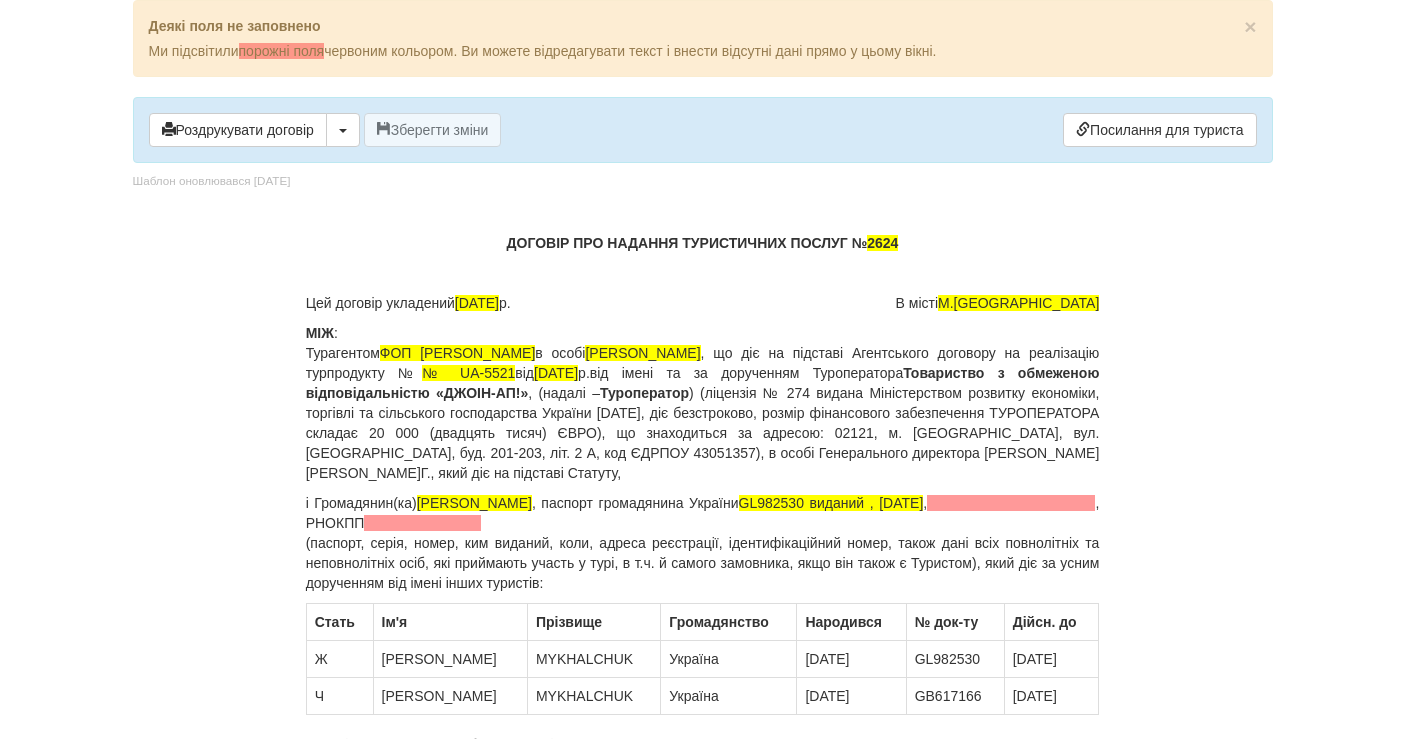 scroll, scrollTop: 0, scrollLeft: 0, axis: both 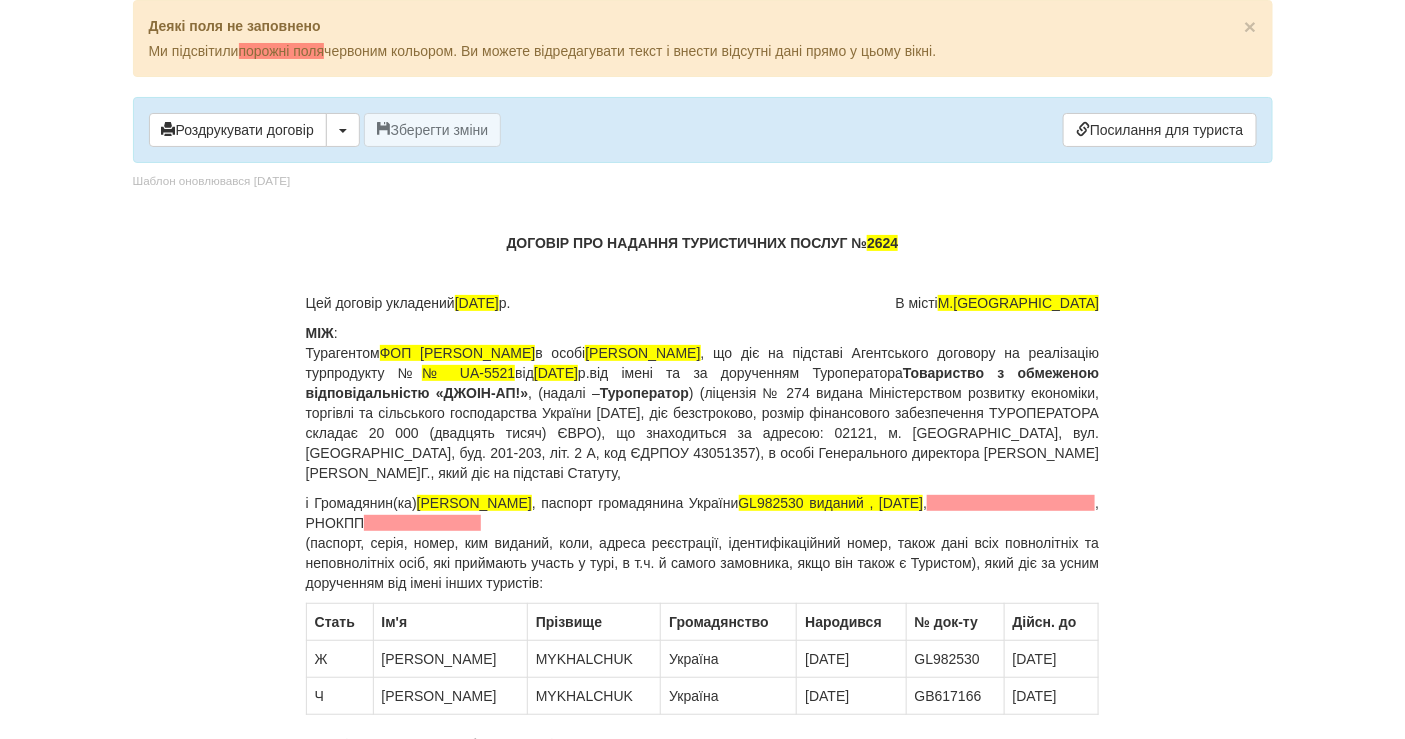 click on "[PERSON_NAME]" at bounding box center [474, 503] 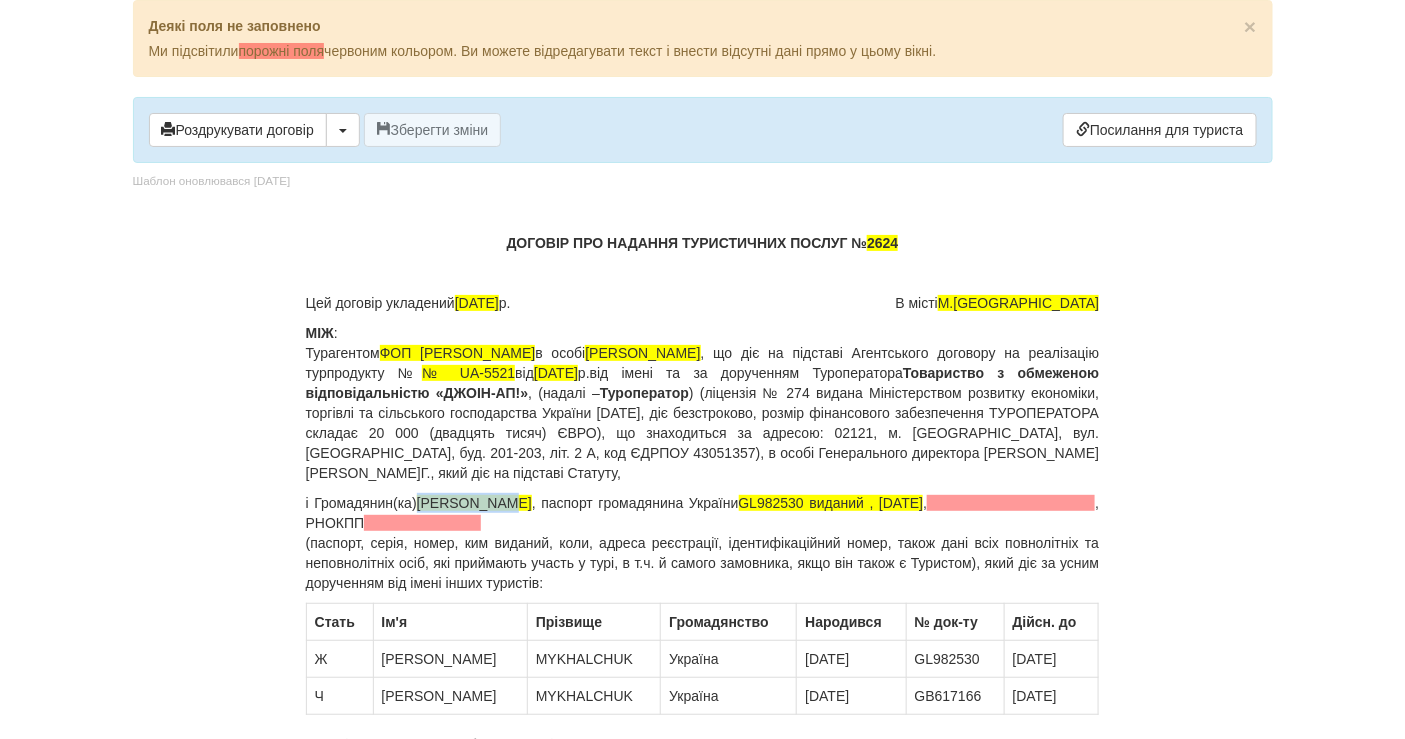 click on "[PERSON_NAME]" at bounding box center [474, 503] 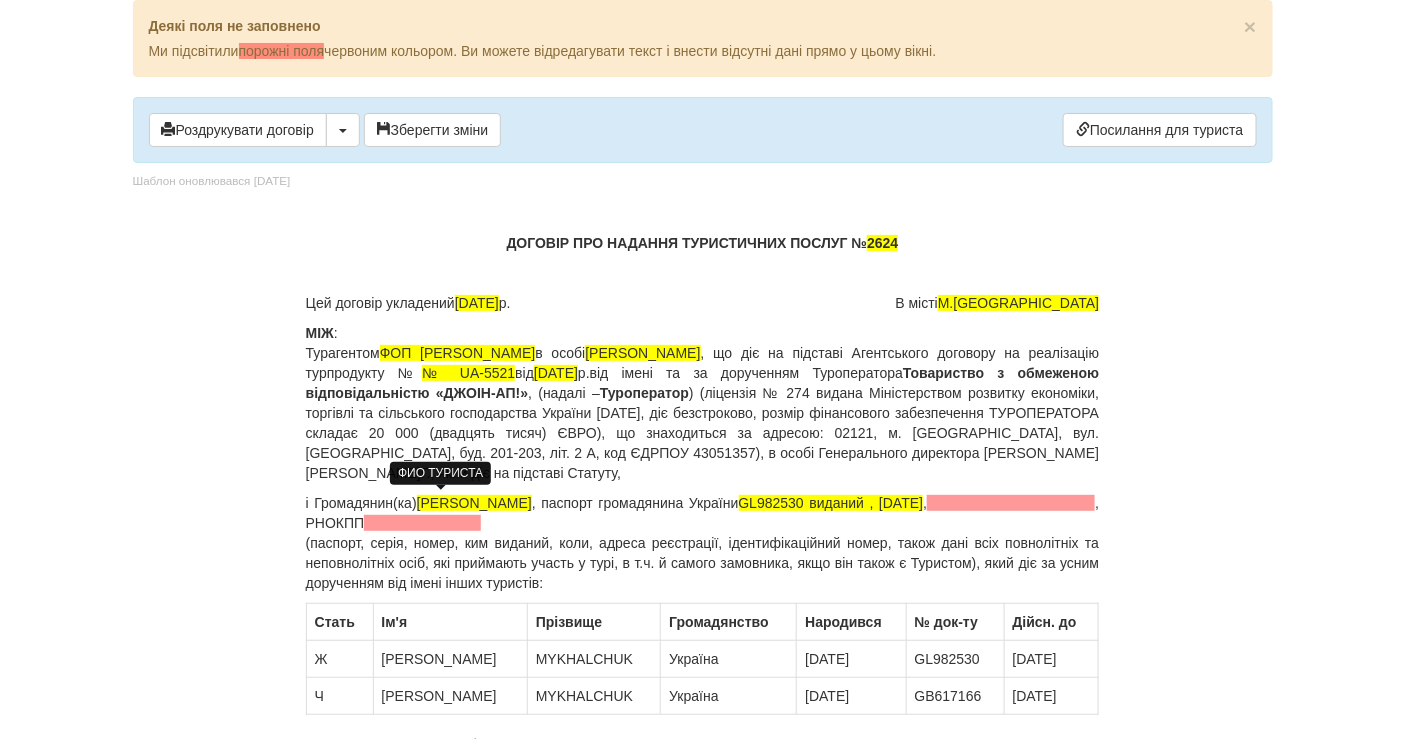 click on "[PERSON_NAME]" at bounding box center (474, 503) 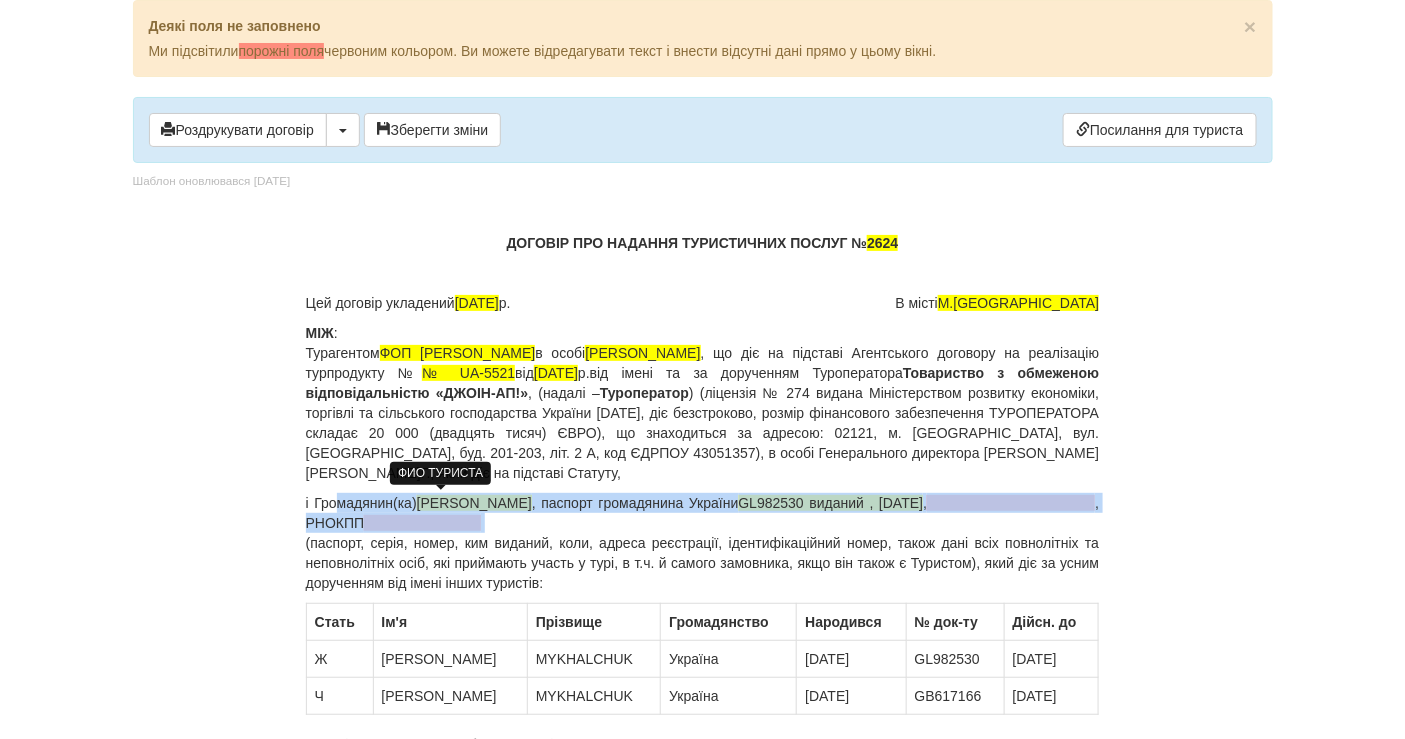 click on "[PERSON_NAME]" at bounding box center (474, 503) 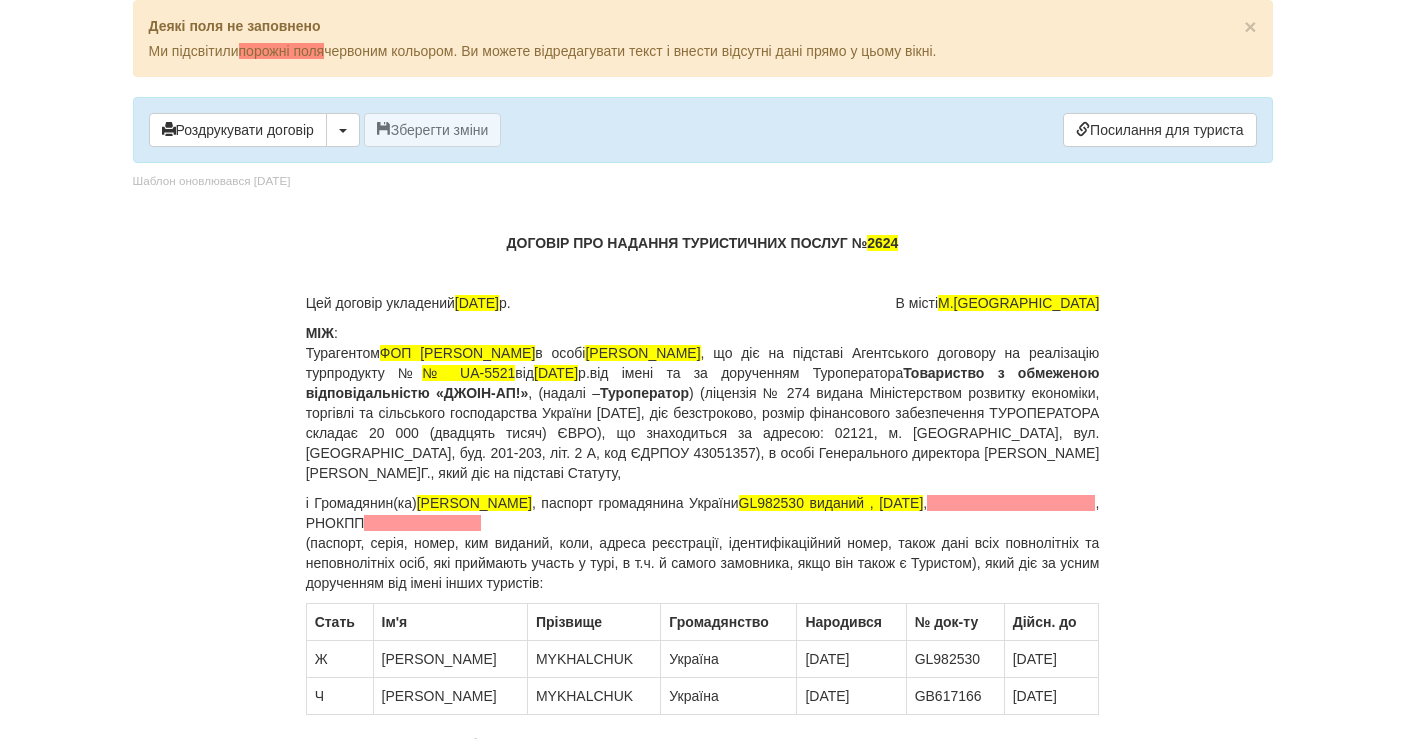 scroll, scrollTop: 0, scrollLeft: 0, axis: both 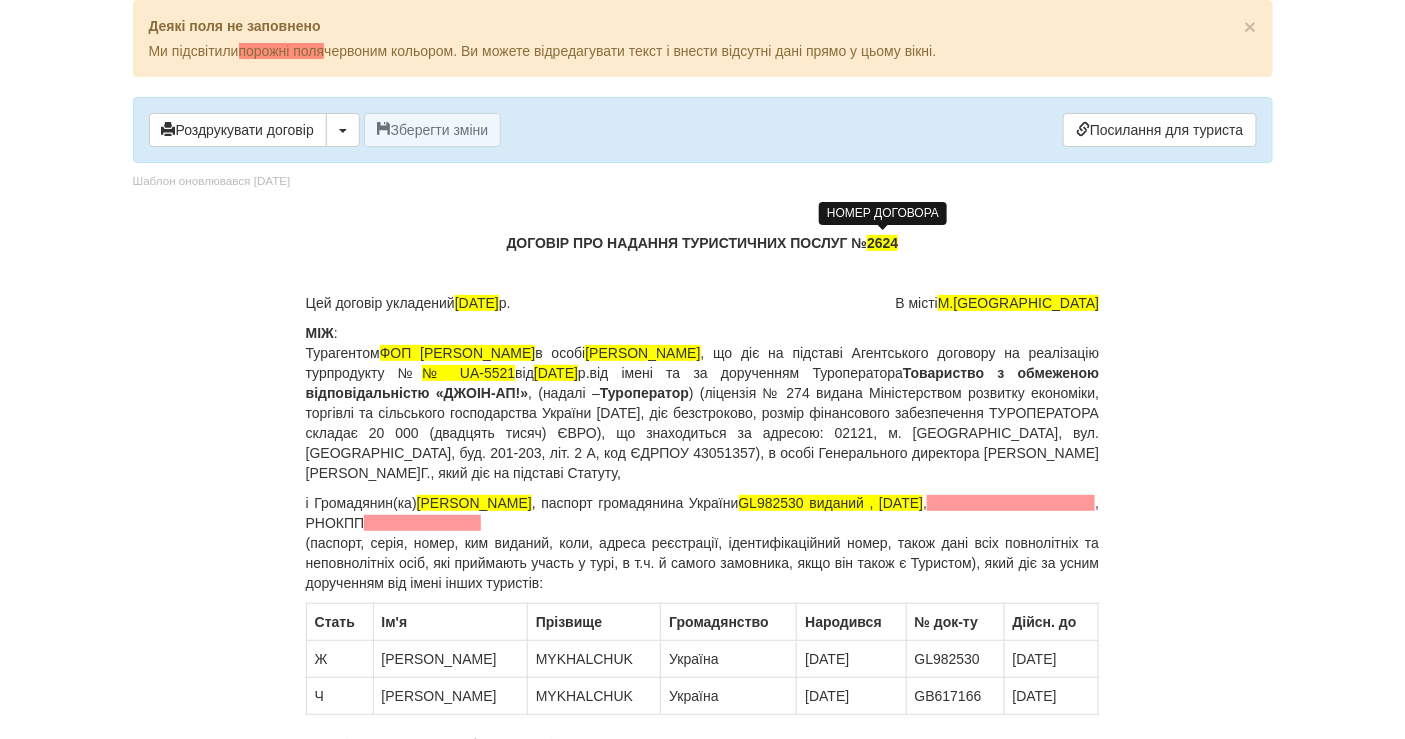click on "2624" at bounding box center [882, 243] 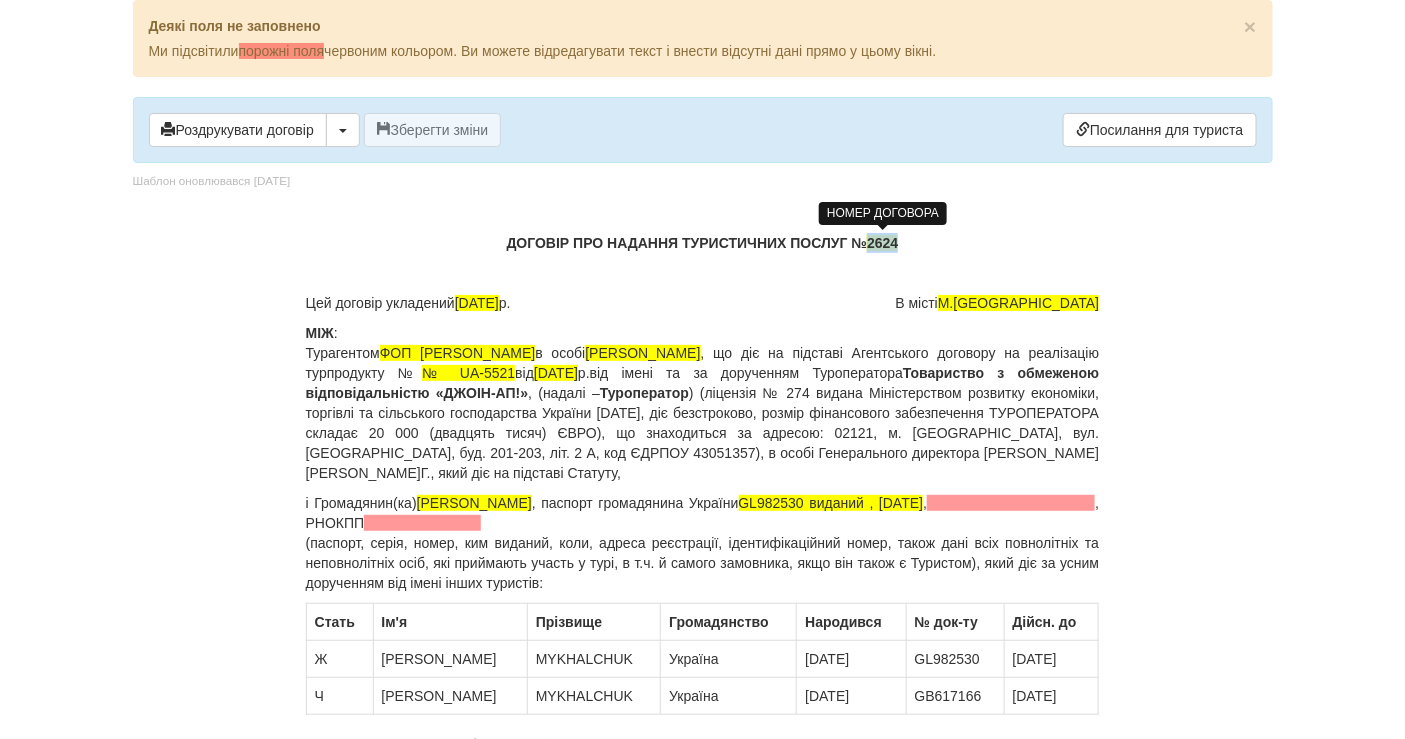 click on "2624" at bounding box center [882, 243] 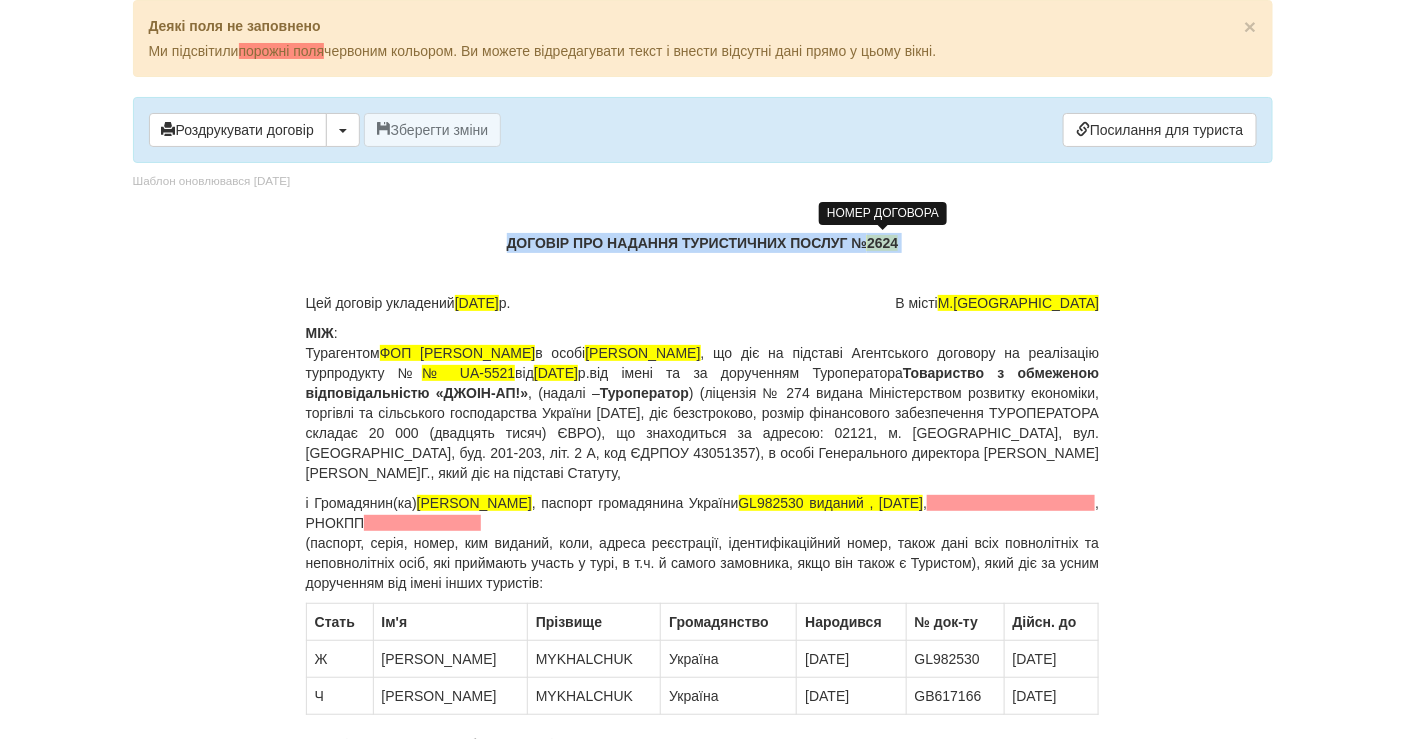 click on "2624" at bounding box center (882, 243) 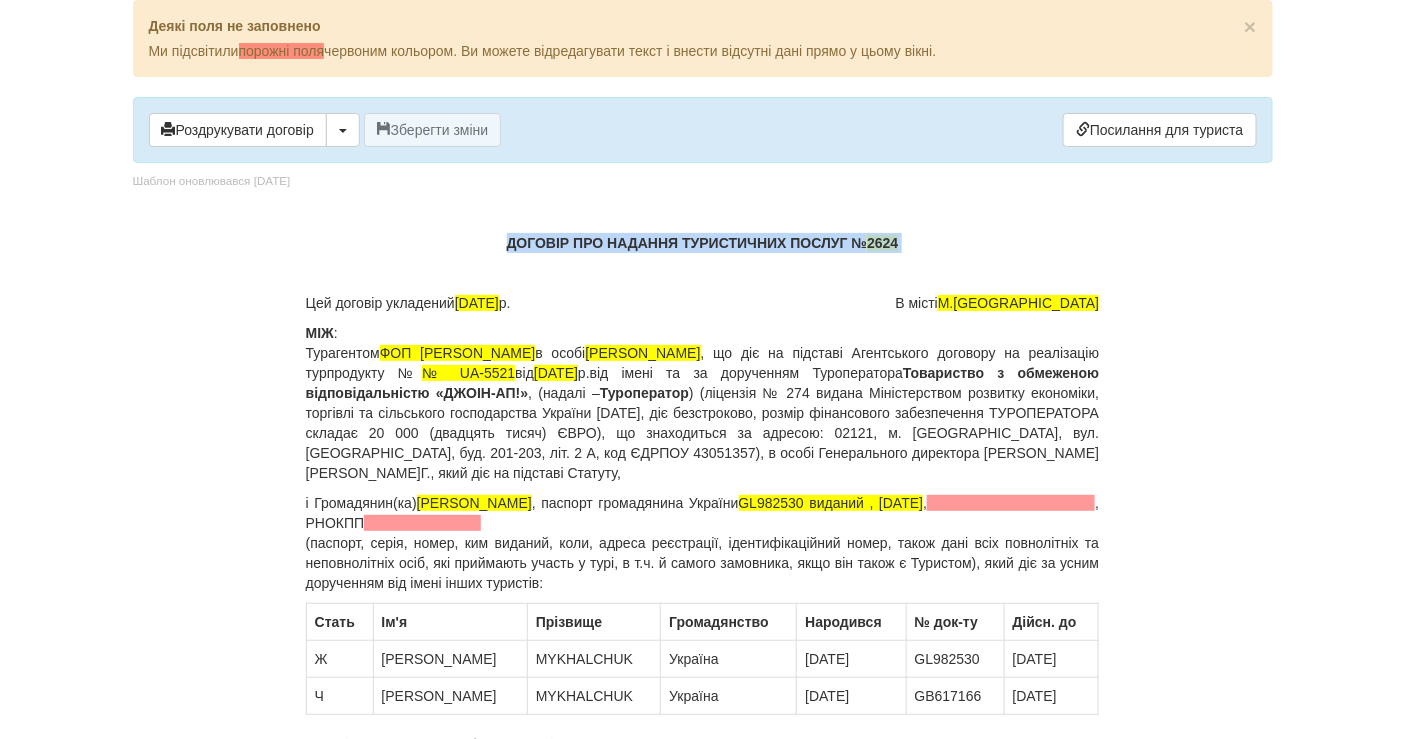 click on "ДОГОВІР ПРО НАДАННЯ ТУРИСТИЧНИХ ПОСЛУГ № 2624" at bounding box center [703, 243] 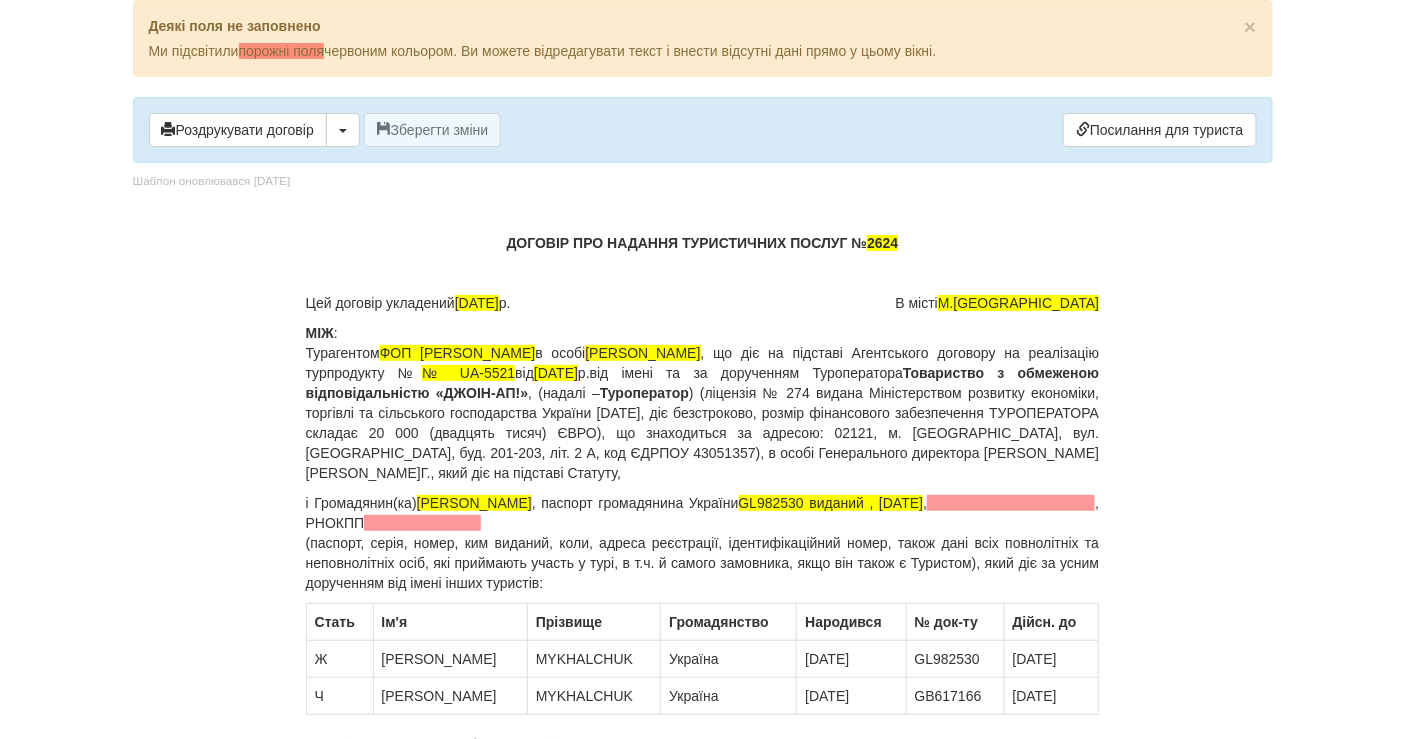 type 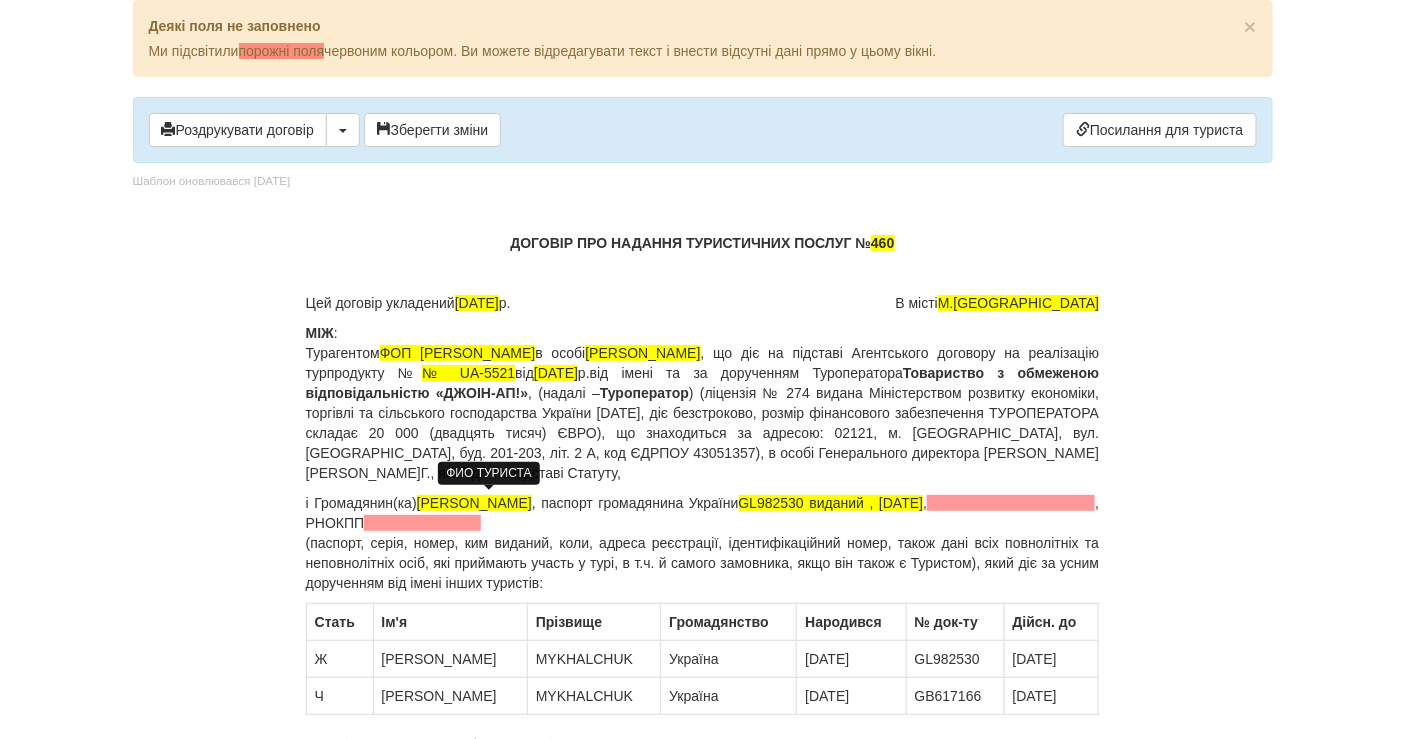 click on "[PERSON_NAME]" at bounding box center [474, 503] 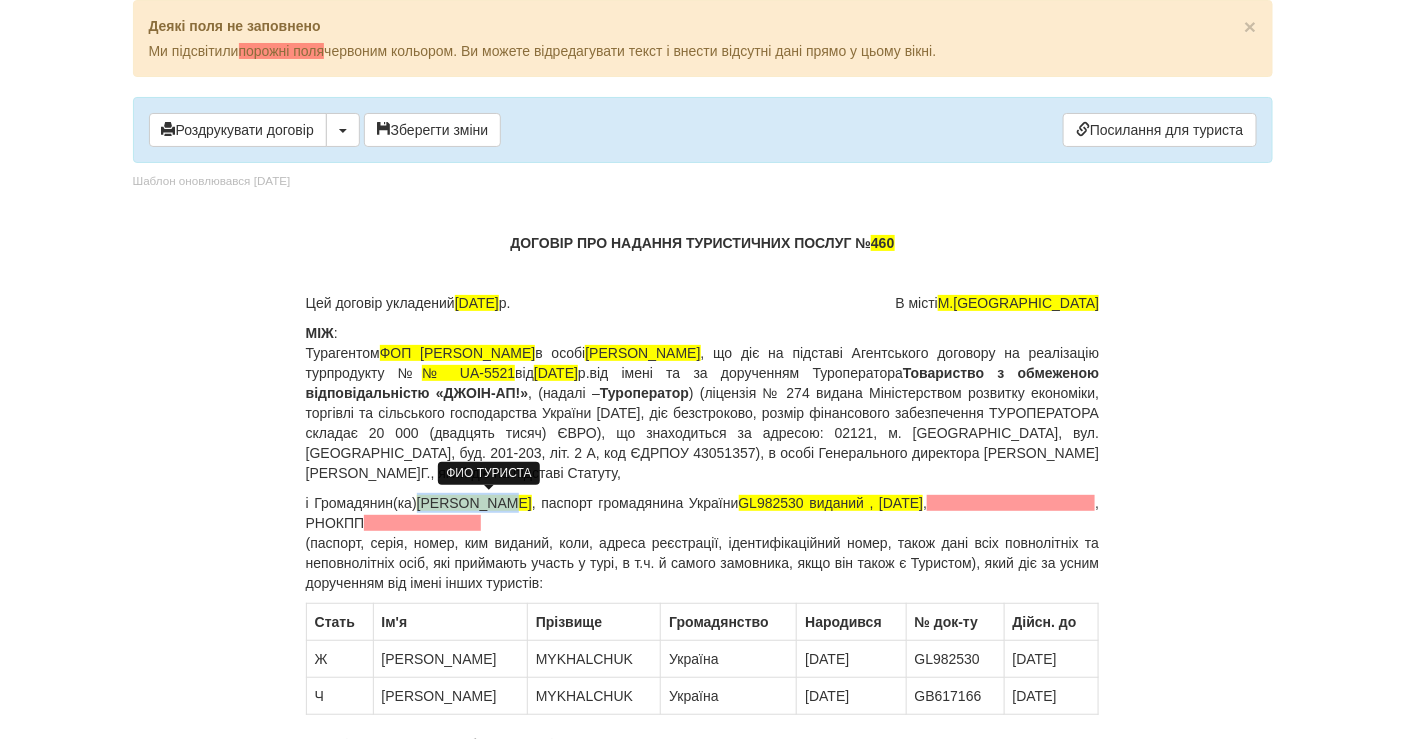 click on "[PERSON_NAME]" at bounding box center [474, 503] 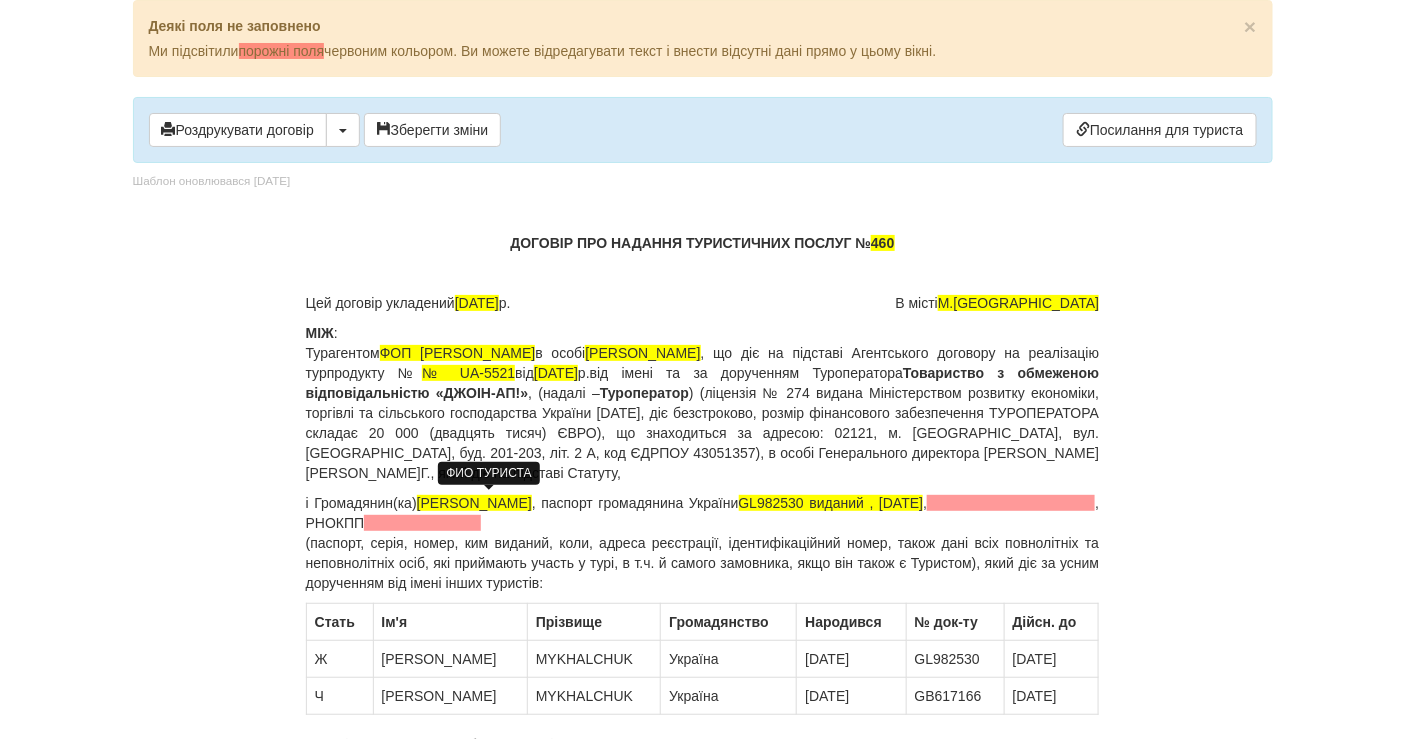 click on "[PERSON_NAME]" at bounding box center (474, 503) 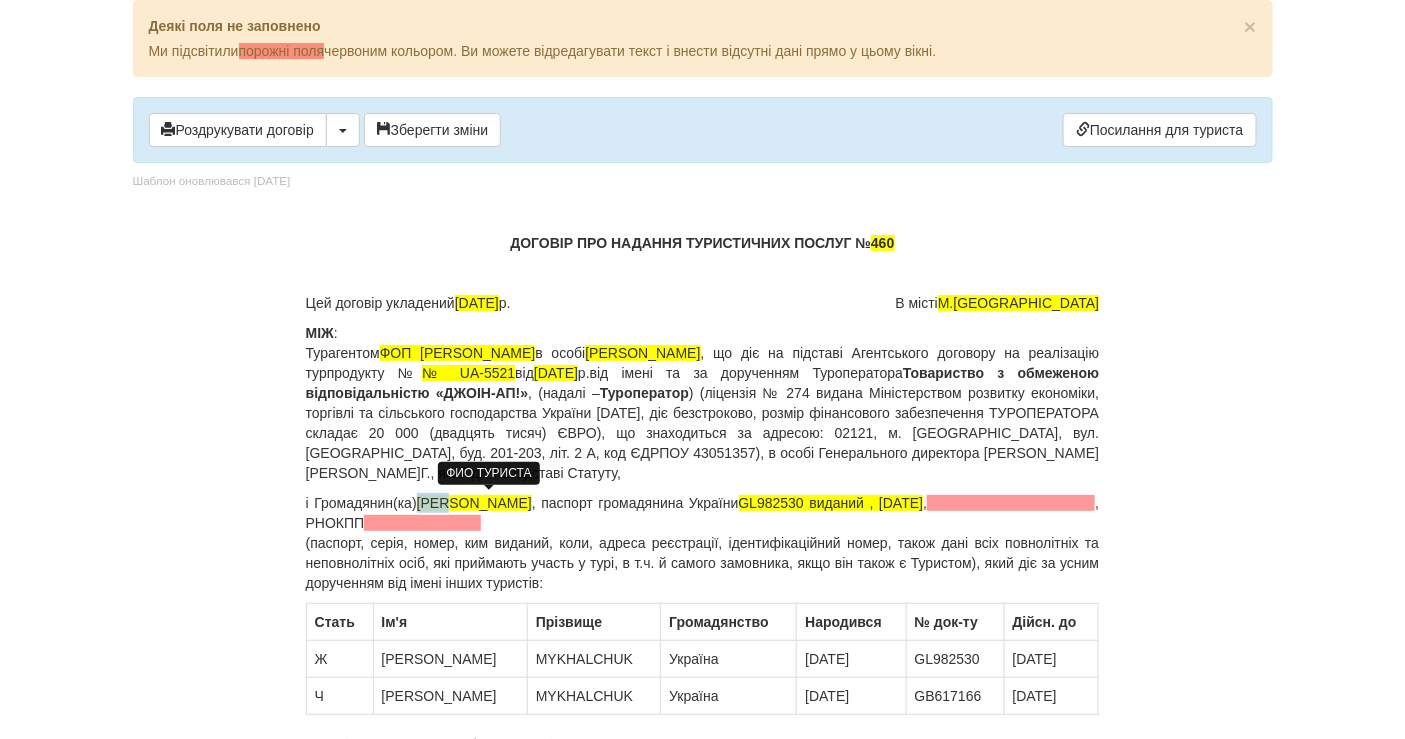 click on "[PERSON_NAME]" at bounding box center (474, 503) 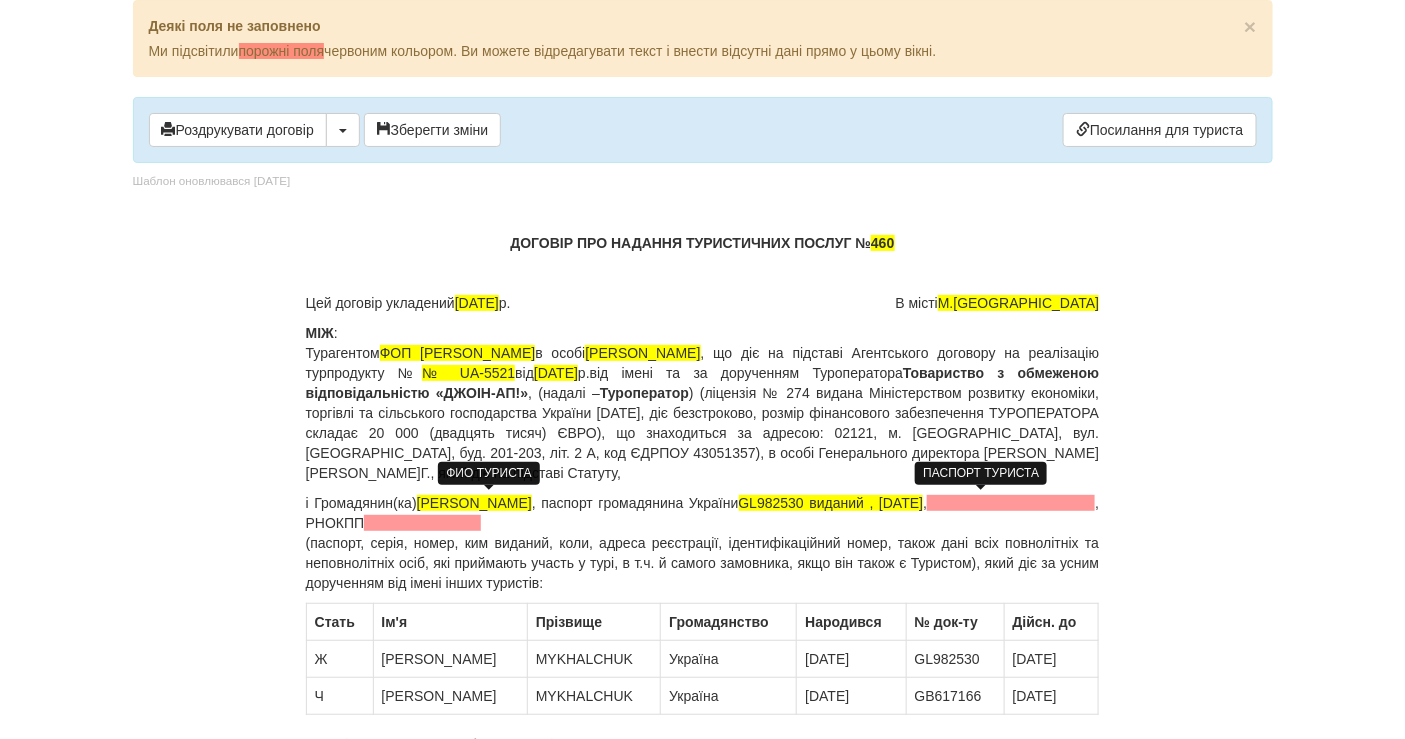 click on "GL982530 виданий , [DATE]" at bounding box center (831, 503) 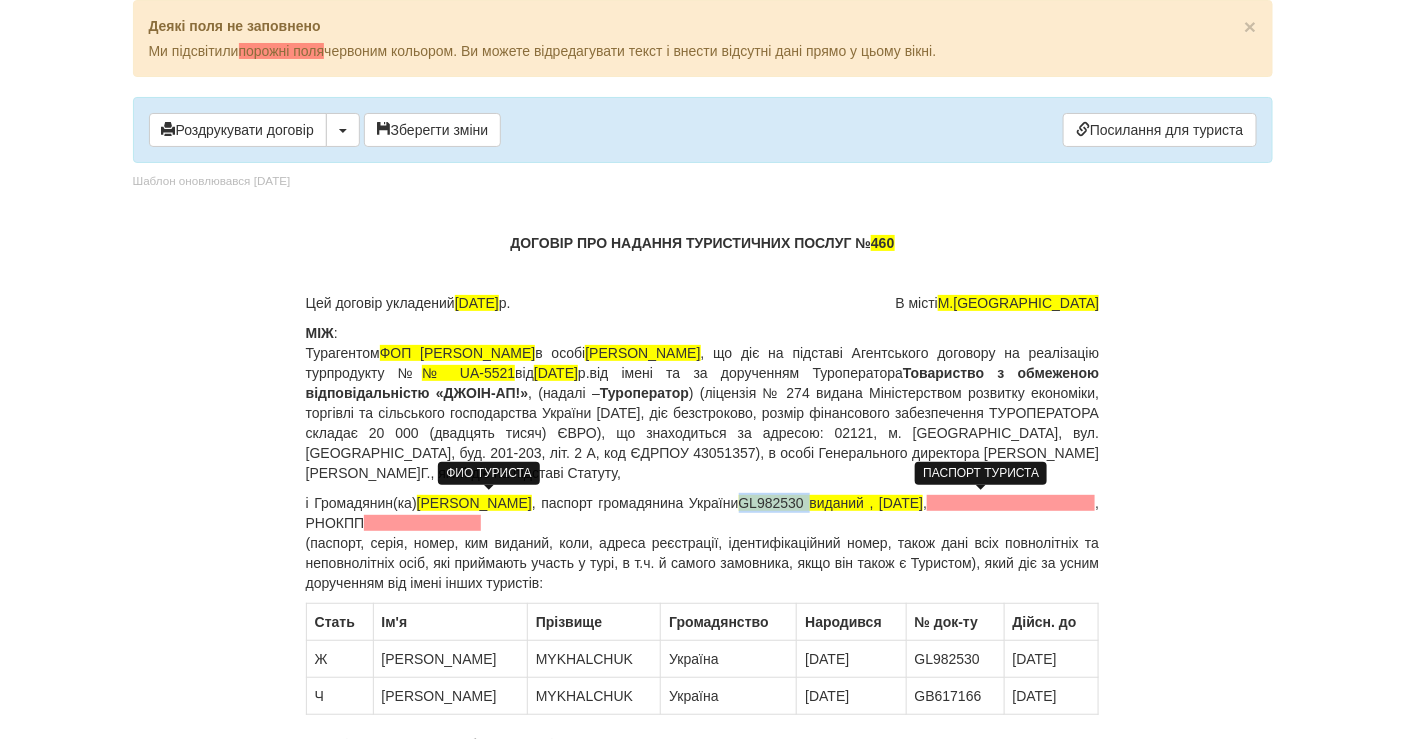 click on "GL982530 виданий , [DATE]" at bounding box center [831, 503] 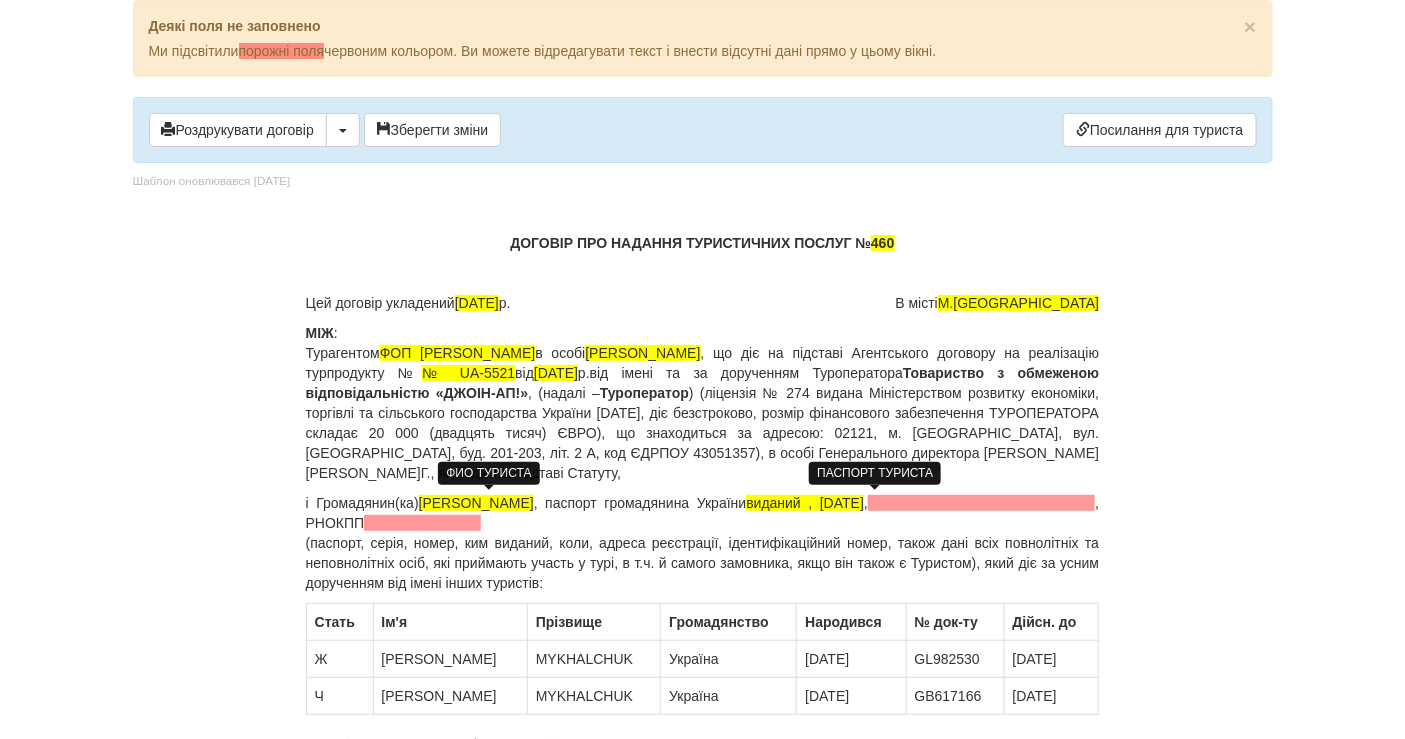 click on "виданий , [DATE]" at bounding box center (805, 503) 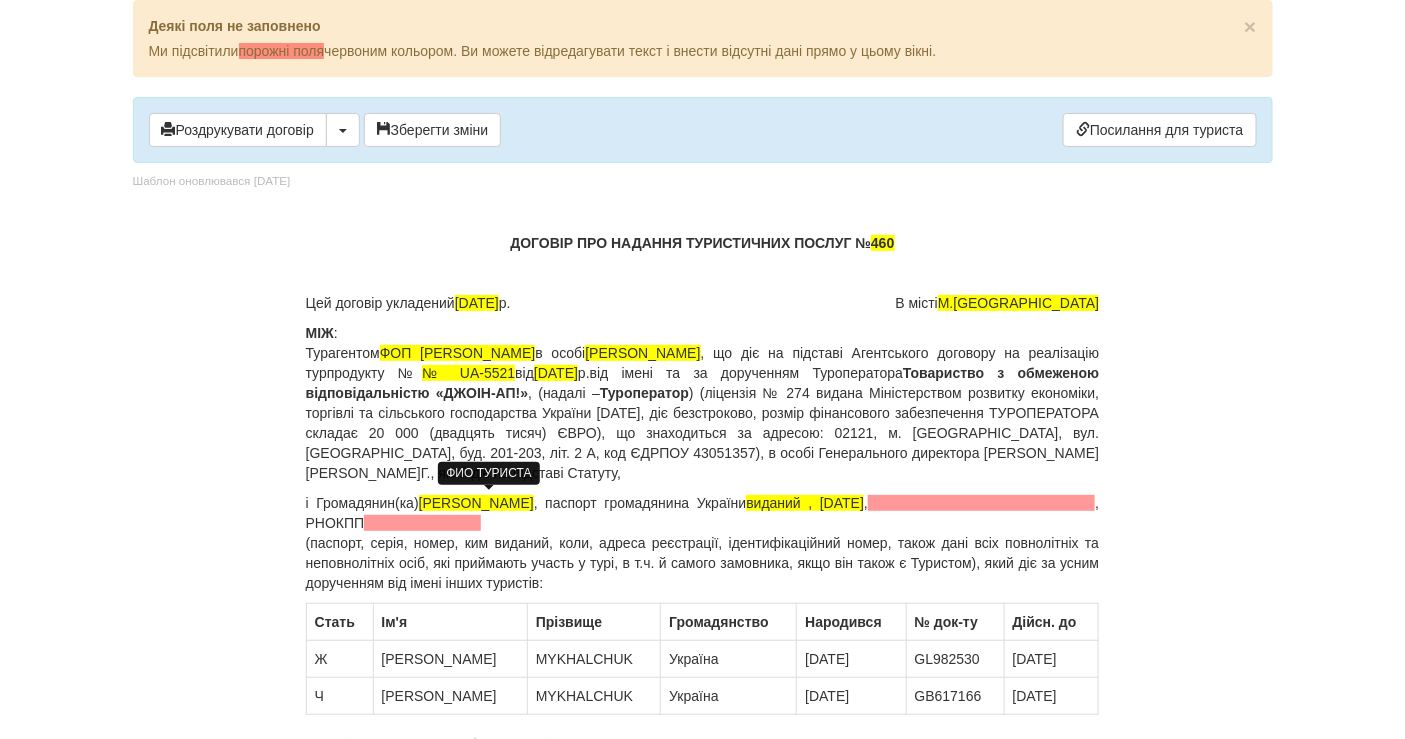 click on "виданий , [DATE]" at bounding box center [805, 503] 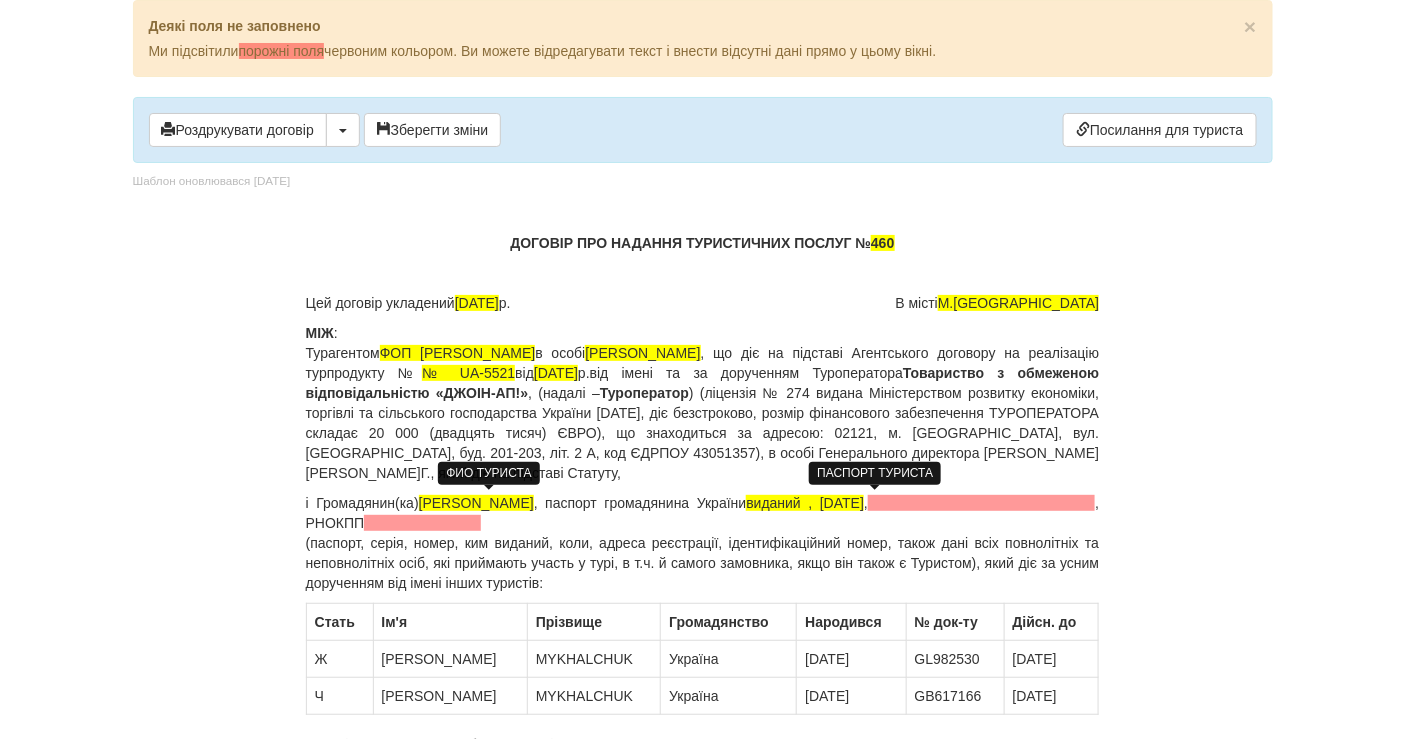 click on "виданий , 03.07.2025" at bounding box center (805, 503) 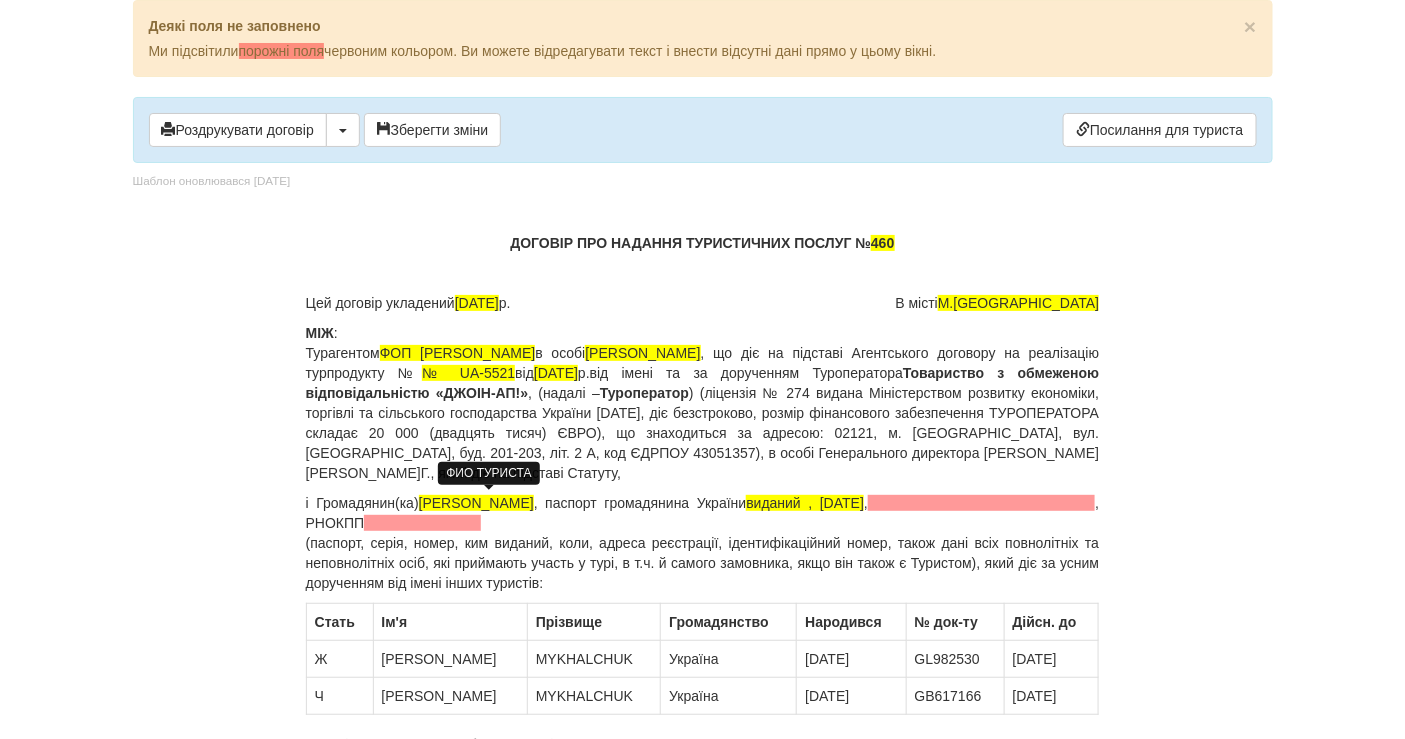 click on "і Громадянин(ка)  Михальчук Анна Сергіївна  , паспорт громадянина України  виданий , 03.07.2025 ,                                 , РНОКПП
(паспорт, серія, номер, ким виданий, коли, адреса реєстрації, ідентифікаційний номер, також дані всіх повнолітніх та неповнолітніх осіб, які приймають участь у турі, в т.ч. й самого замовника, якщо він також є Туристом), який діє за усним дорученням від імені інших туристів:" at bounding box center (703, 543) 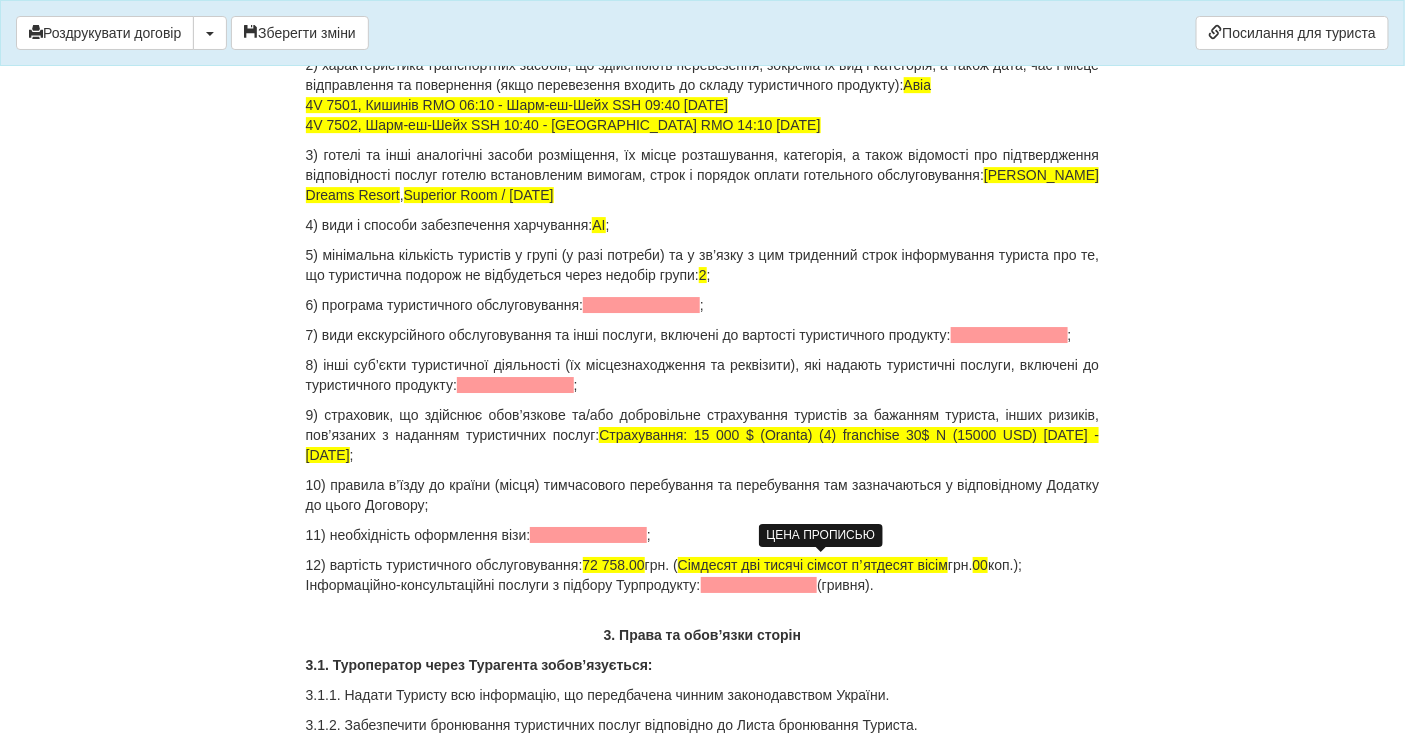 scroll, scrollTop: 2111, scrollLeft: 0, axis: vertical 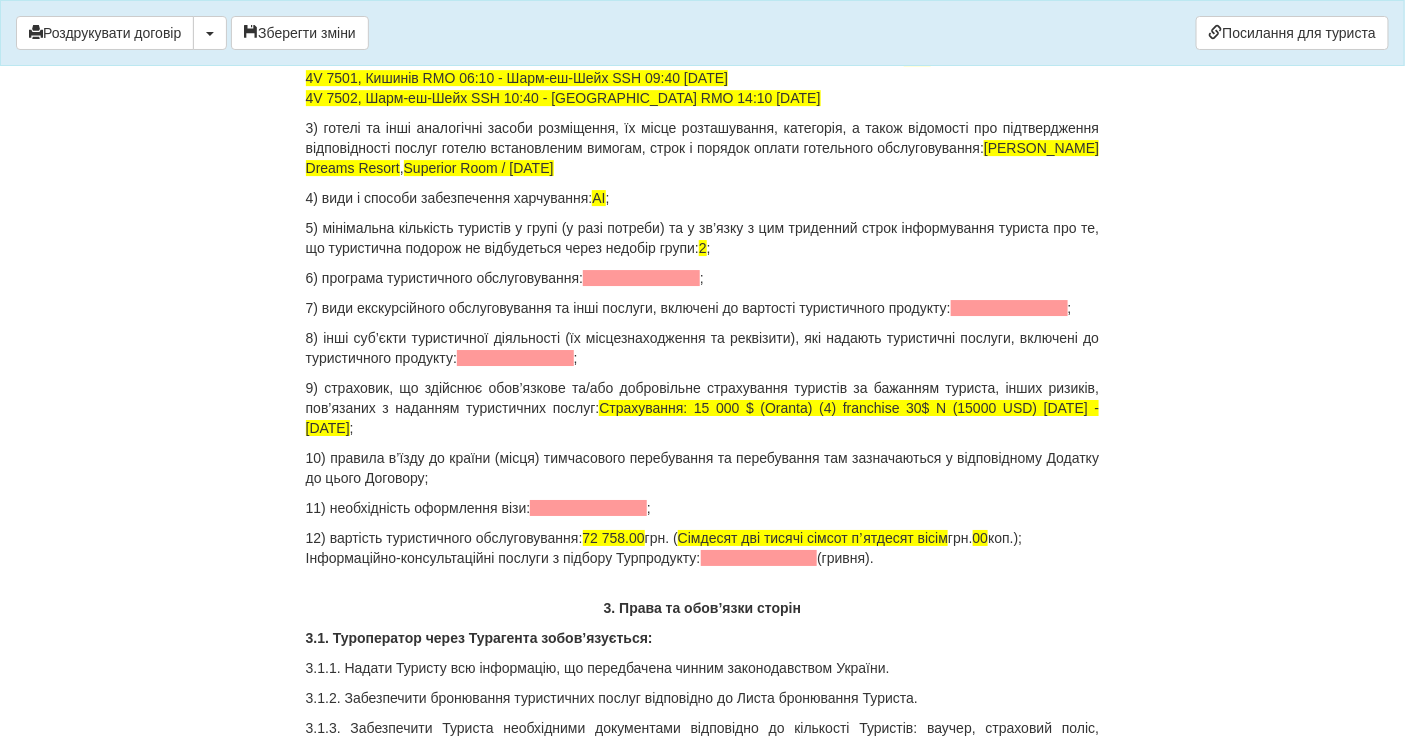 click on "ДОГОВІР ПРО НАДАННЯ ТУРИСТИЧНИХ ПОСЛУГ № 460
Цей договір укладений  25.07.2025  р.
В місті  М.ВІННИЦЯ
МІЖ :
Турагентом  ФОП ЗЕНІНА ЛЮДМИЛА ДМИТРІВНА  в особі  Зеніна Людмила Дмитрівна , що діє на підставі Агентського договору на реалізацію турпродукту № № UA-5521  від  26.12.2023  р.
від імені та за дорученням Туроператора  Товариство з обмеженою відповідальністю «ДЖОІН-АП!» , (надалі –  Туроператор
і Громадянин(ка)  Михальчук Анна Сергіївна  , паспорт громадянина України      GL982530      виданий , 03.07.2025 ,  , РНОКПП" at bounding box center [703, 5107] 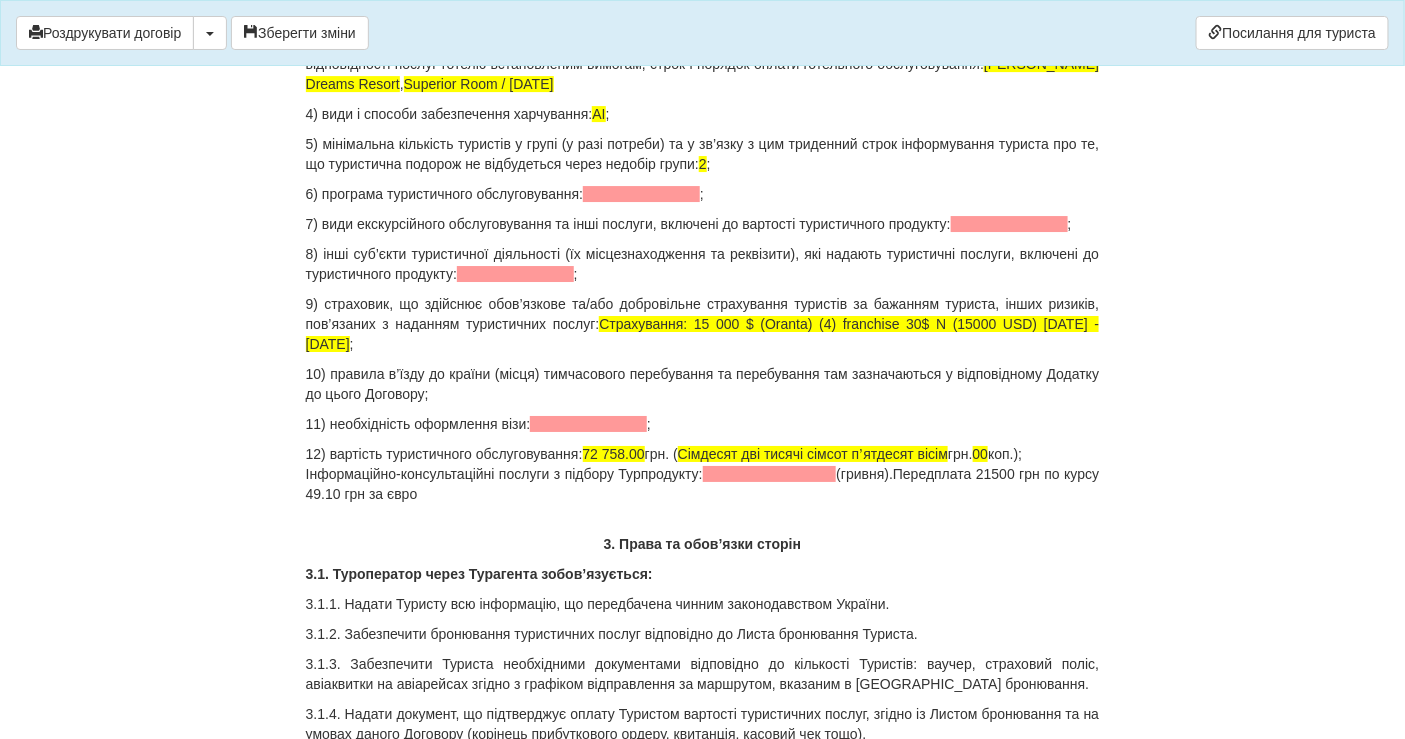 scroll, scrollTop: 2222, scrollLeft: 0, axis: vertical 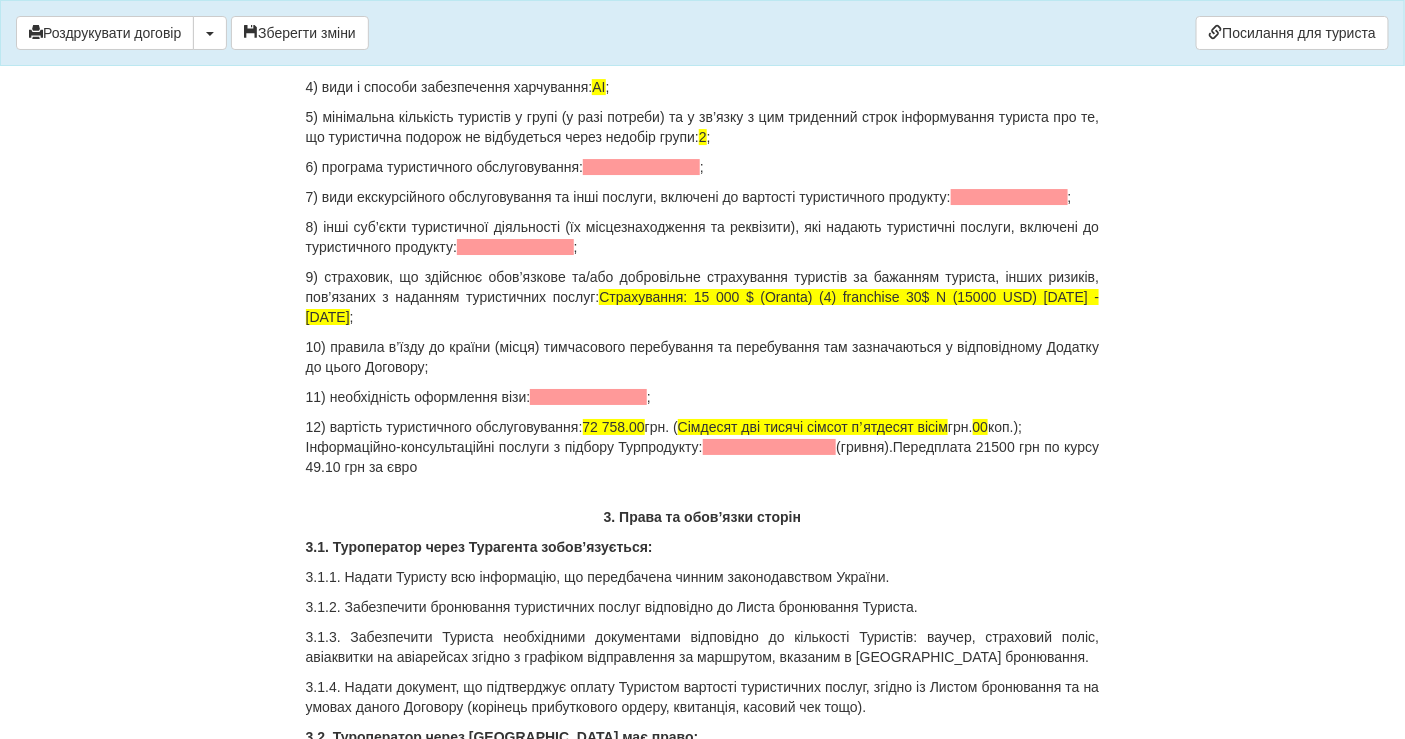 click on "3. Права та обов’язки сторін" at bounding box center [703, 517] 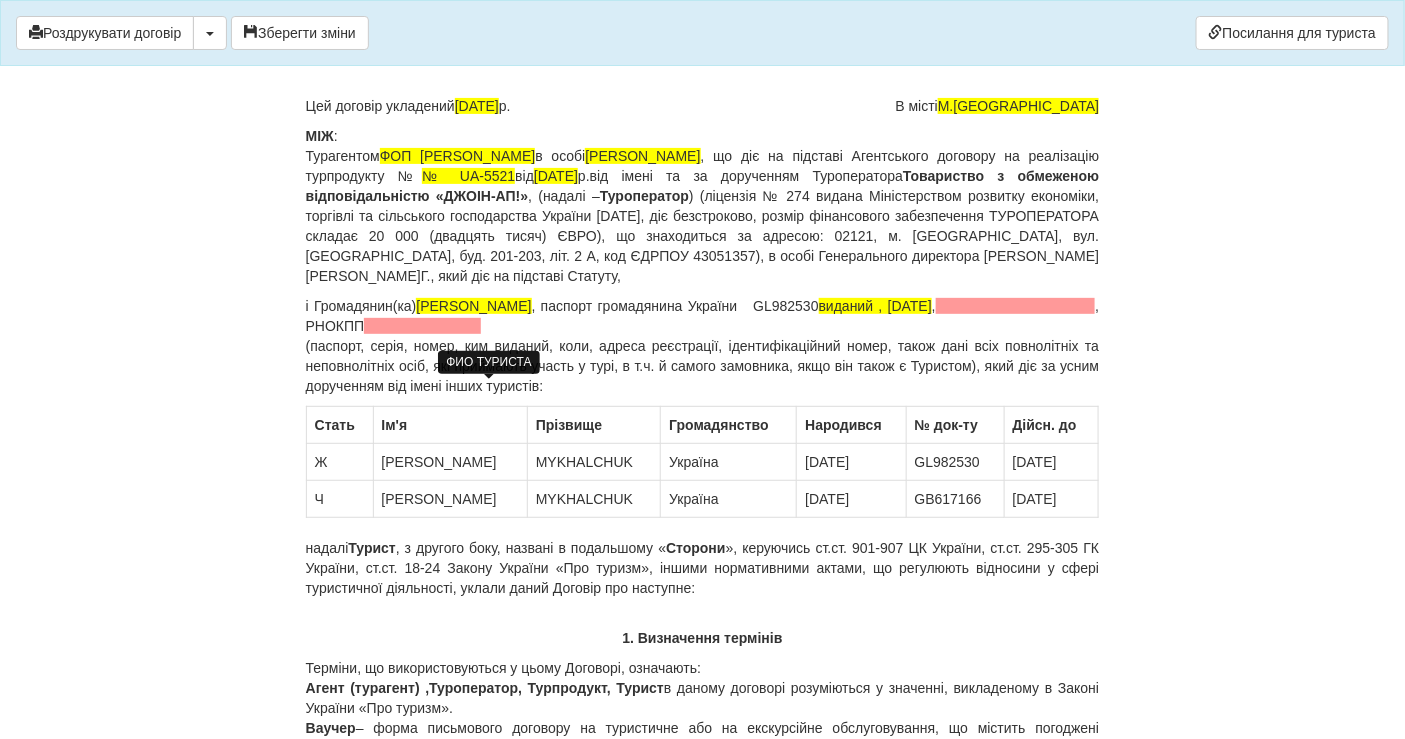scroll, scrollTop: 0, scrollLeft: 0, axis: both 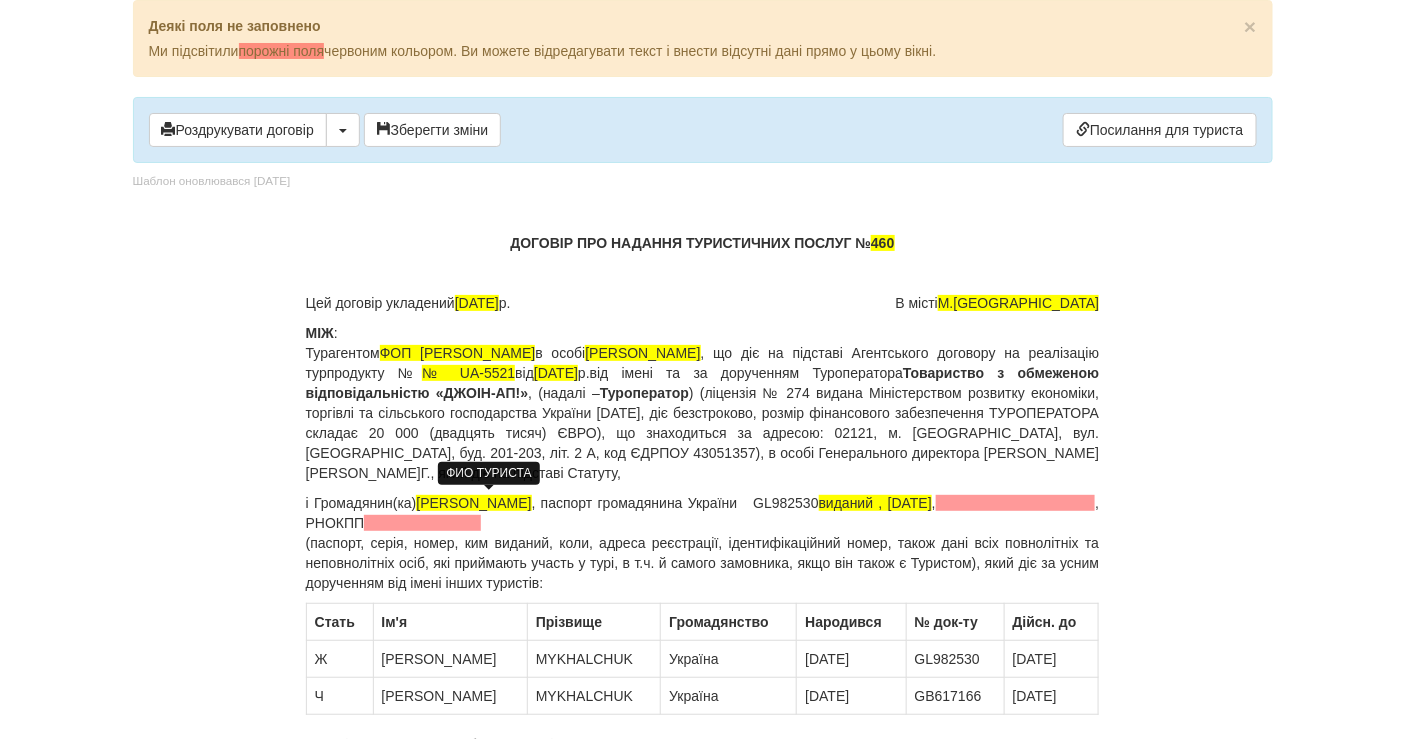 click on "Михальчук Анна Сергіївна" at bounding box center (473, 503) 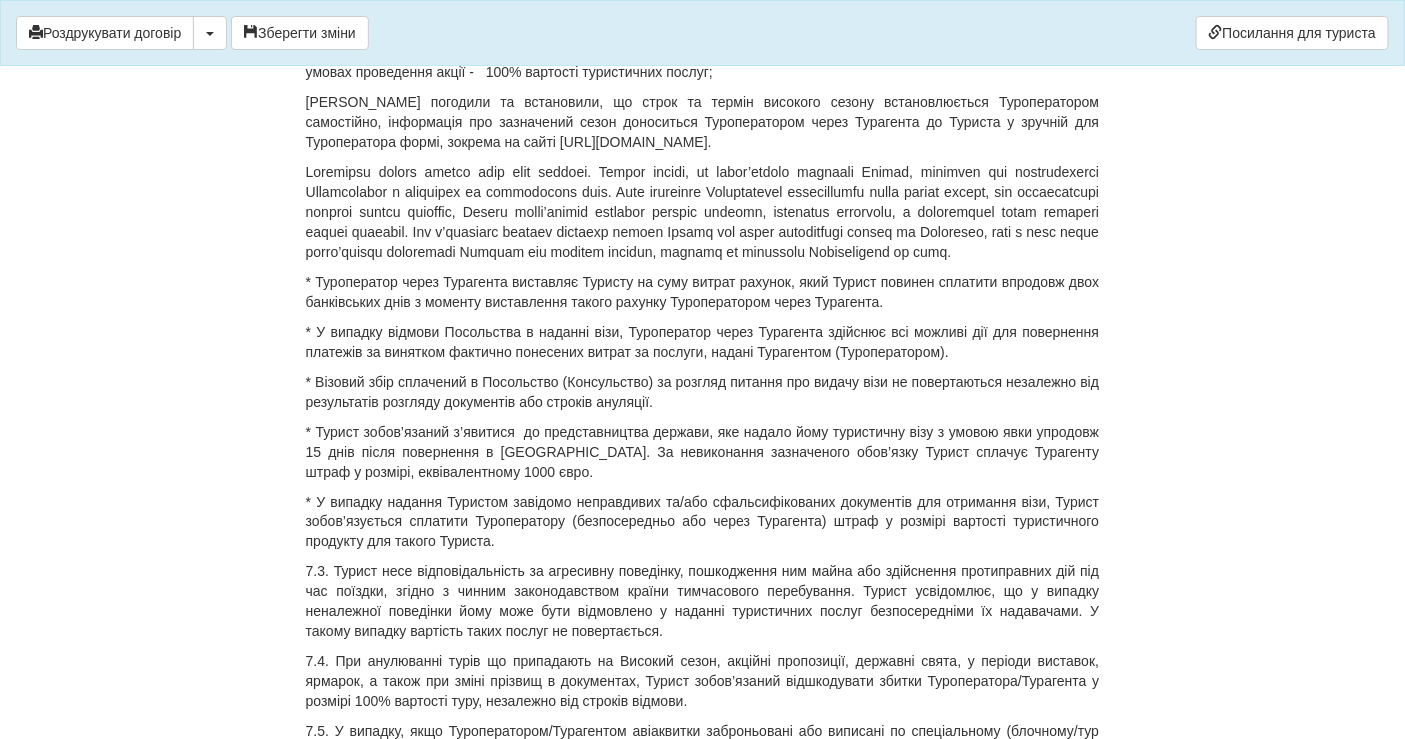 scroll, scrollTop: 8444, scrollLeft: 0, axis: vertical 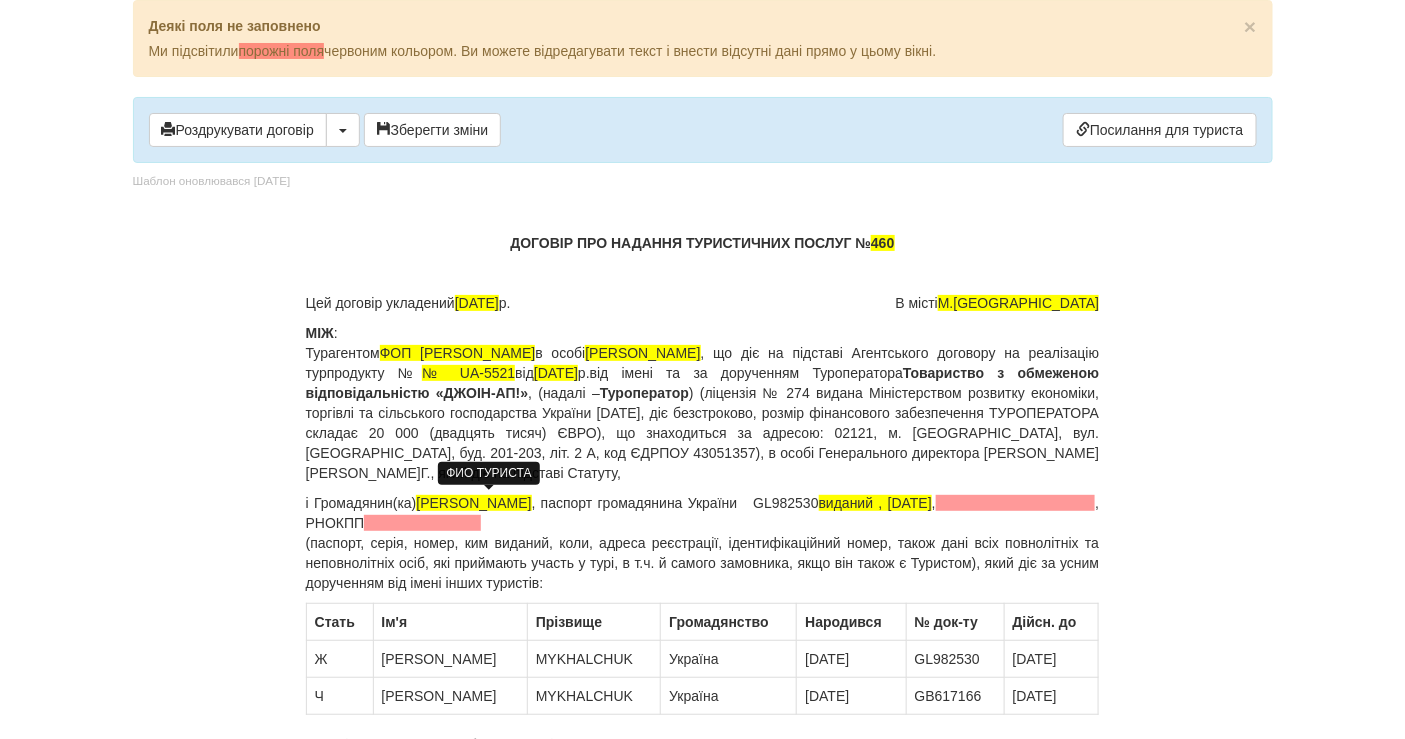 drag, startPoint x: 428, startPoint y: 494, endPoint x: 610, endPoint y: 506, distance: 182.39517 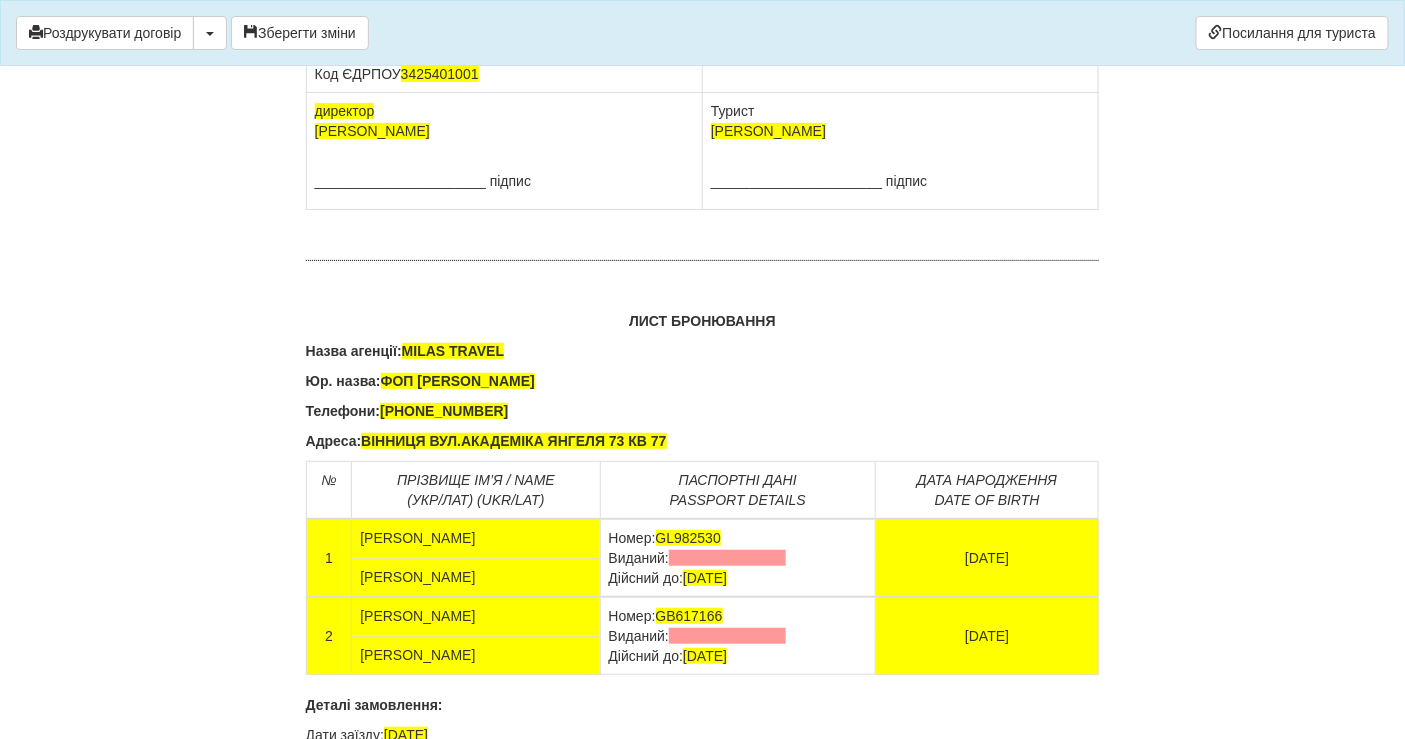 scroll, scrollTop: 13892, scrollLeft: 0, axis: vertical 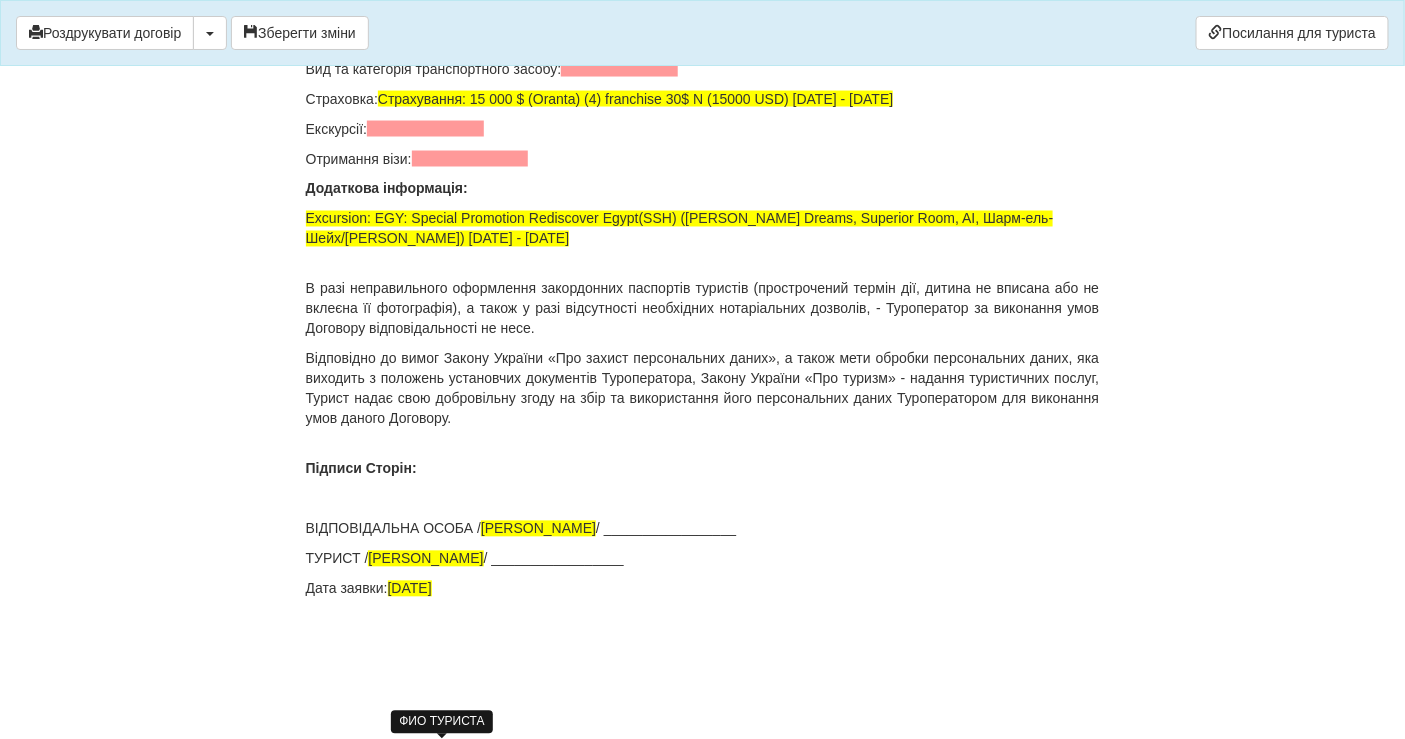 drag, startPoint x: 510, startPoint y: 597, endPoint x: 378, endPoint y: 601, distance: 132.0606 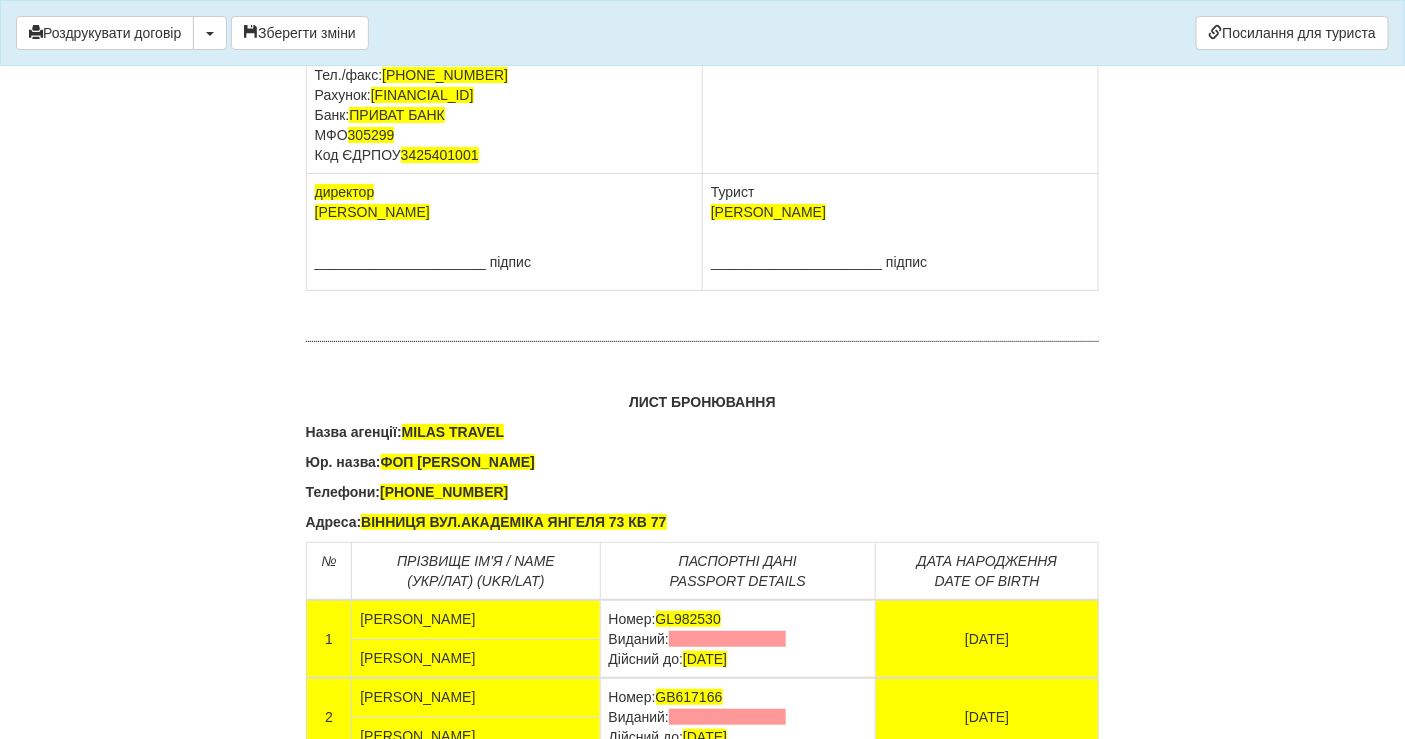 scroll, scrollTop: 12670, scrollLeft: 0, axis: vertical 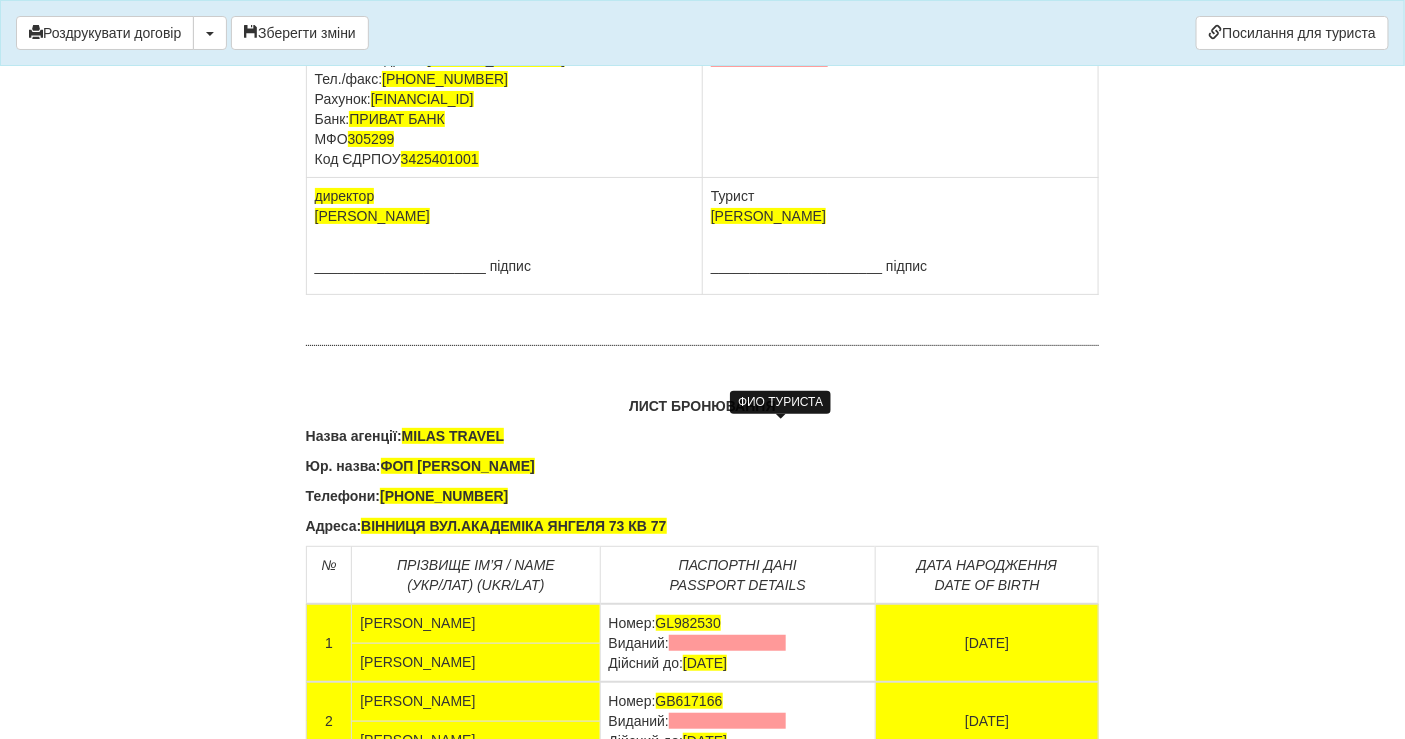 drag, startPoint x: 861, startPoint y: 430, endPoint x: 716, endPoint y: 428, distance: 145.0138 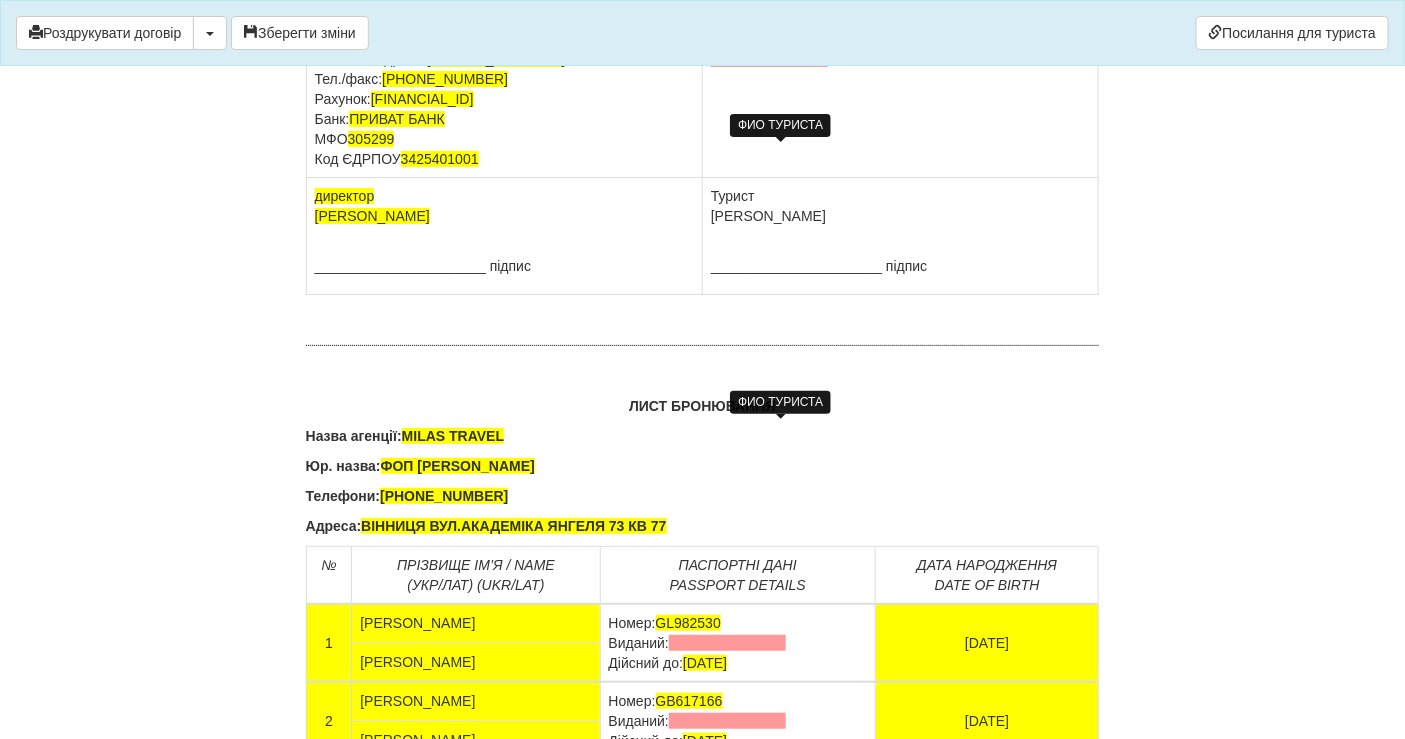 drag, startPoint x: 862, startPoint y: 148, endPoint x: 718, endPoint y: 147, distance: 144.00348 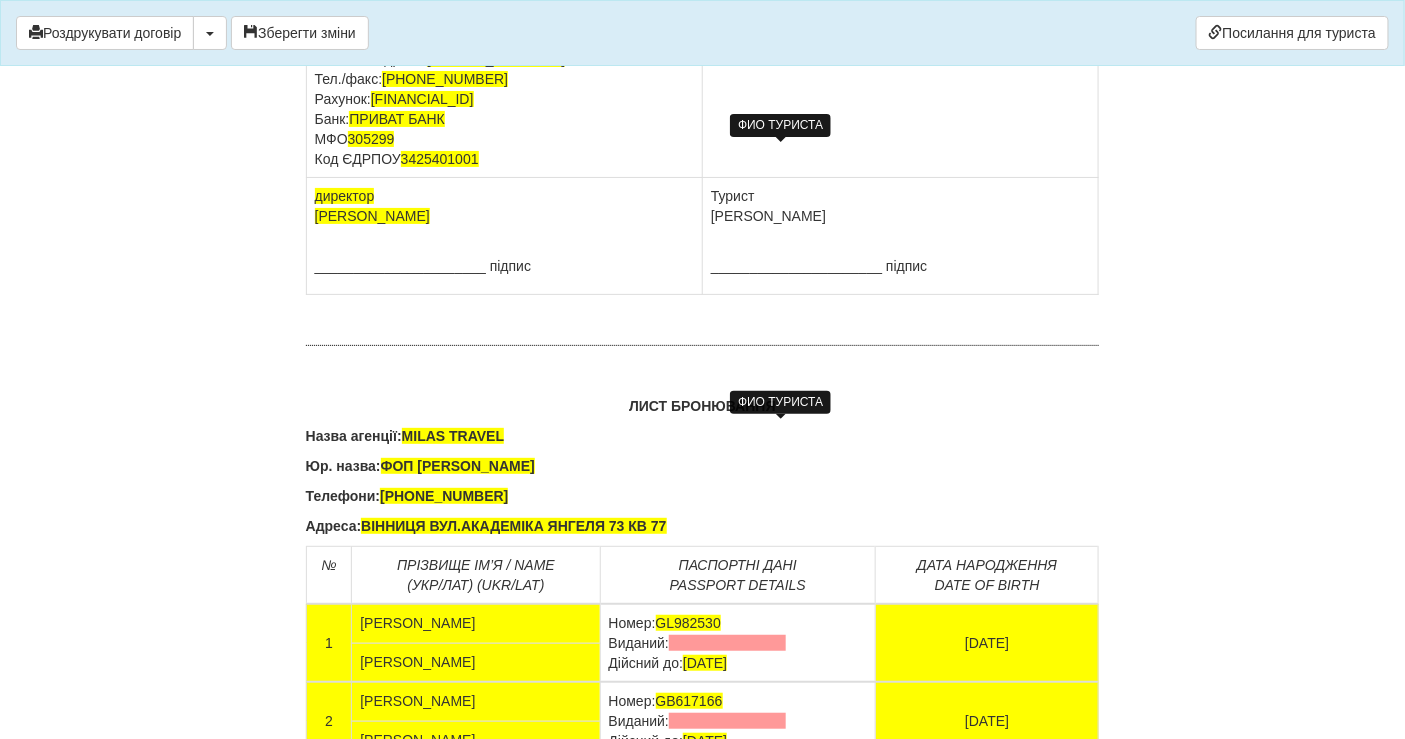 click on "Михальчук Анна Сергіївна
Паспорт  GL982530 виданий , 03.07.2025" at bounding box center (901, 69) 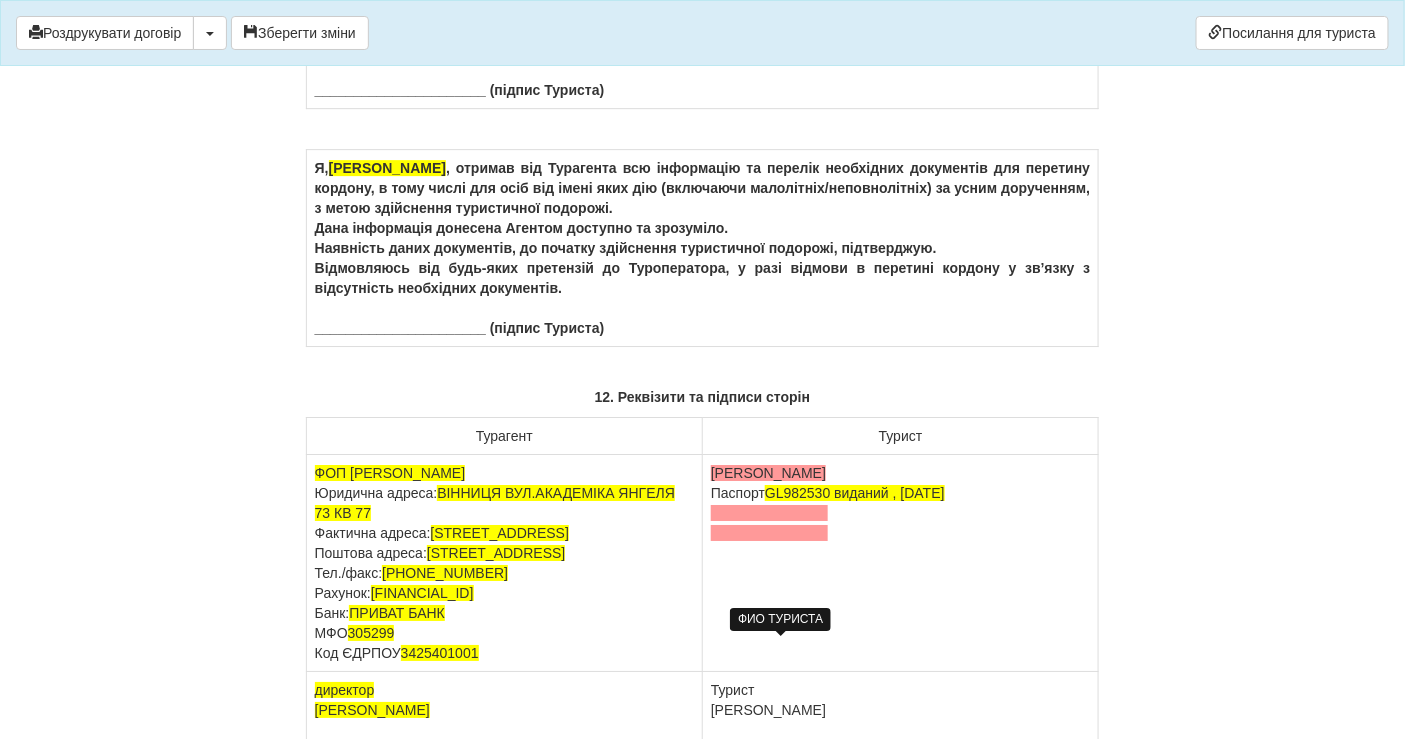 scroll, scrollTop: 12114, scrollLeft: 0, axis: vertical 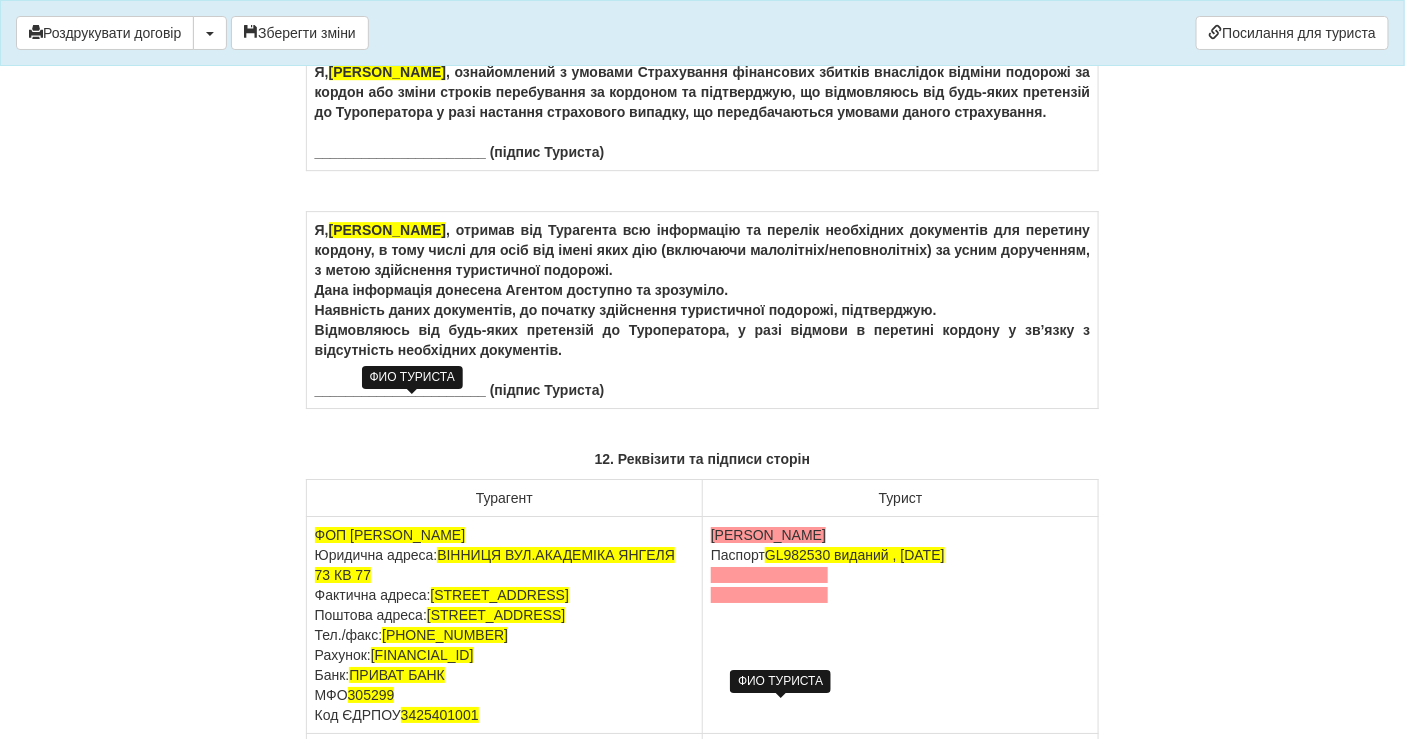 drag, startPoint x: 486, startPoint y: 403, endPoint x: 339, endPoint y: 399, distance: 147.05441 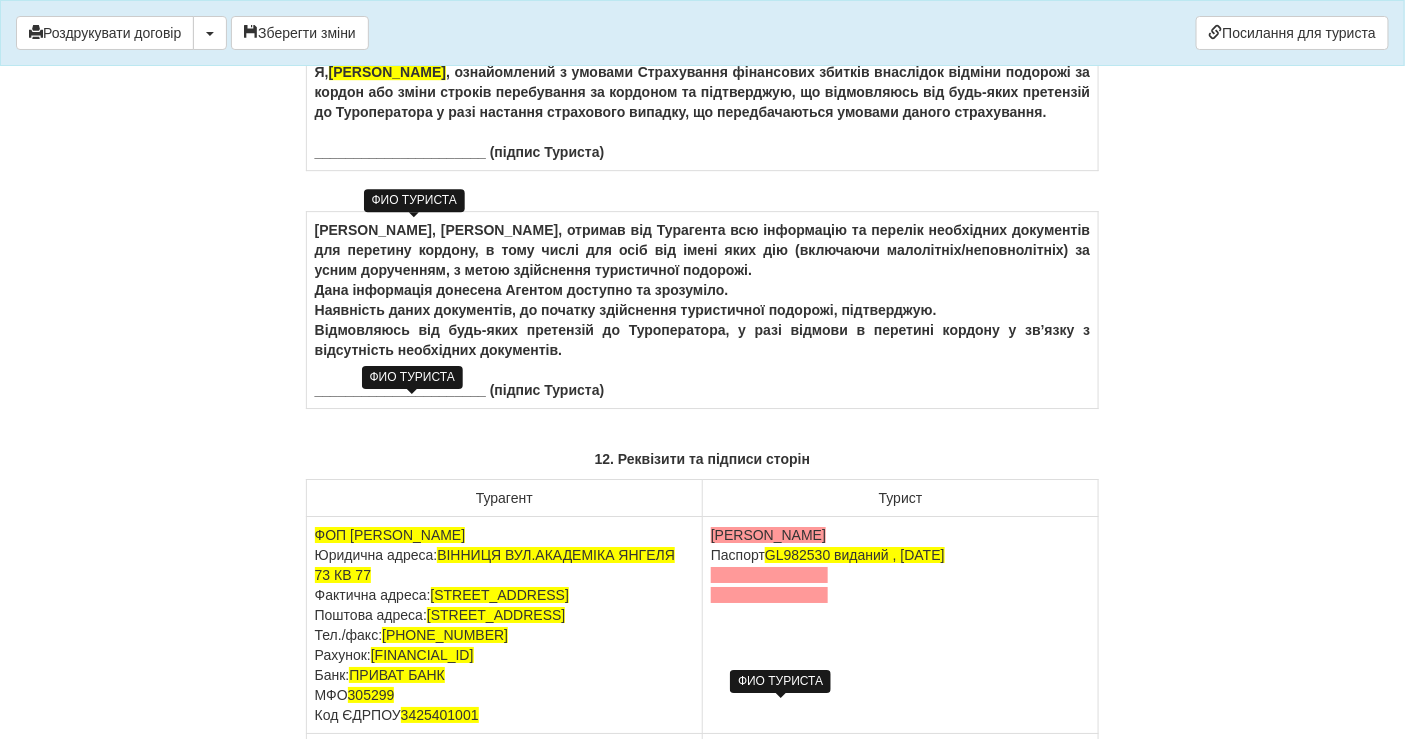 drag, startPoint x: 488, startPoint y: 228, endPoint x: 341, endPoint y: 228, distance: 147 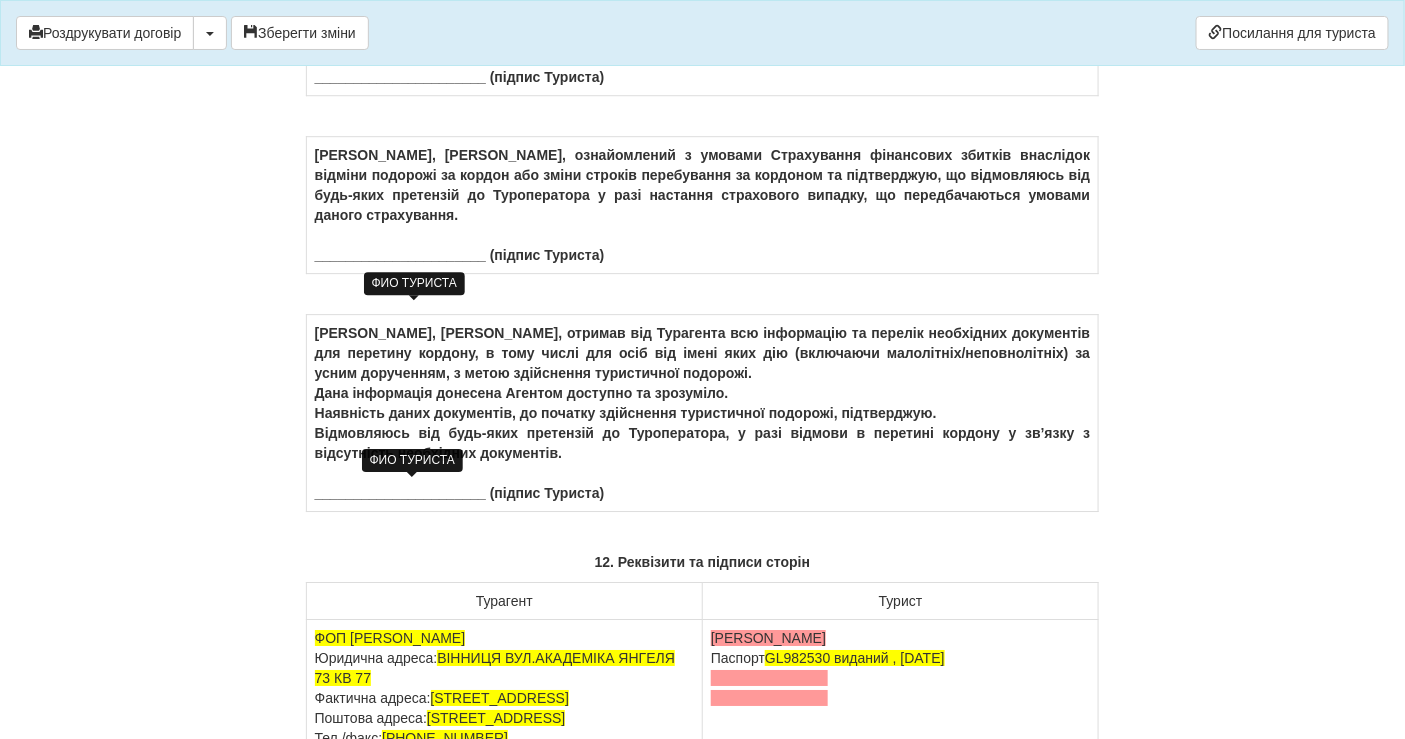 scroll, scrollTop: 11892, scrollLeft: 0, axis: vertical 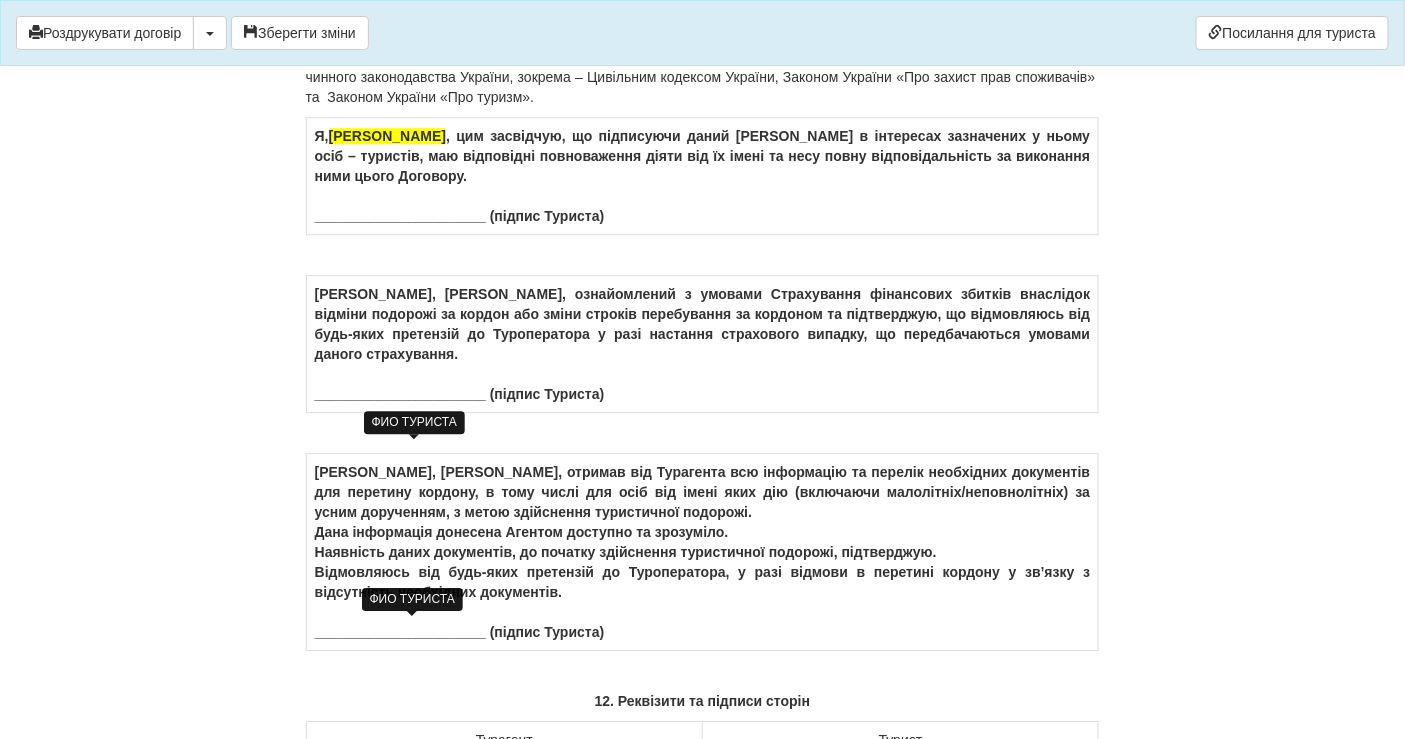 drag, startPoint x: 476, startPoint y: 292, endPoint x: 330, endPoint y: 295, distance: 146.03082 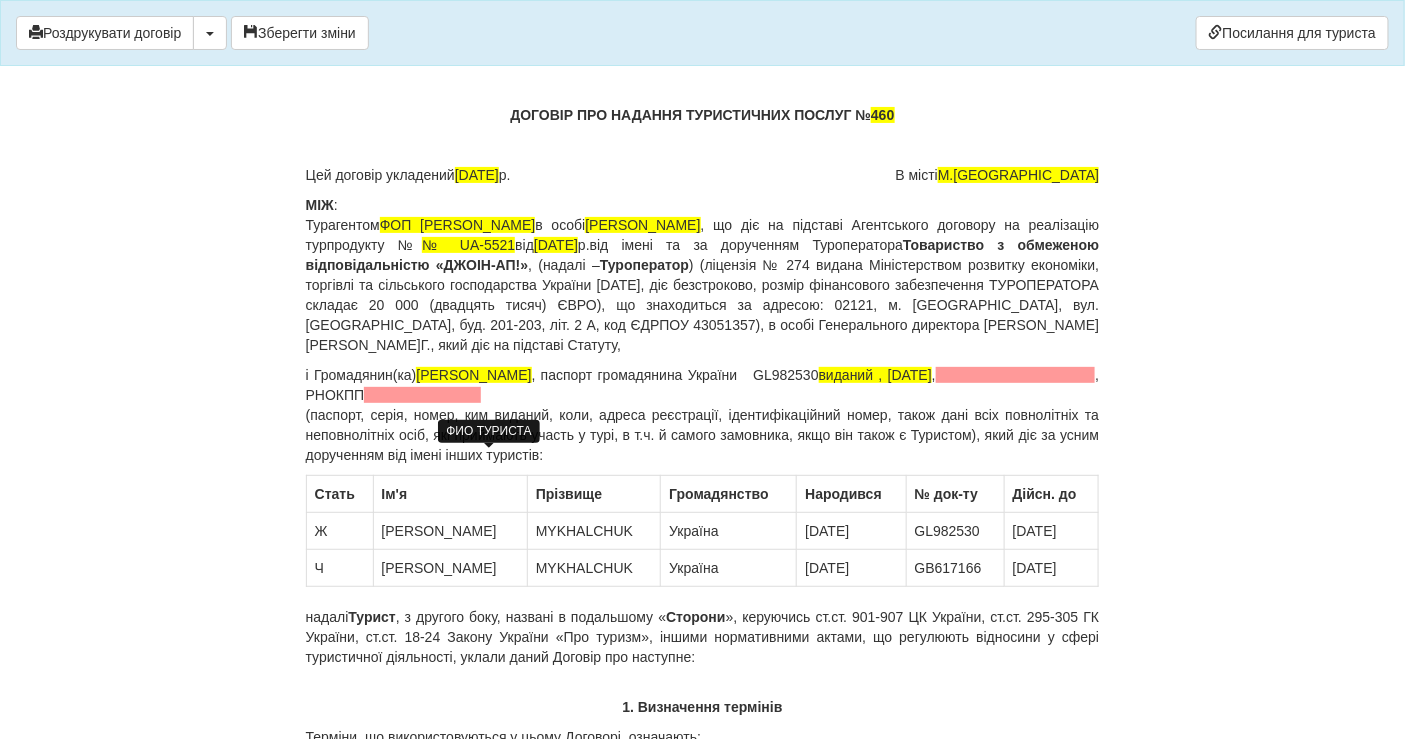 scroll, scrollTop: 0, scrollLeft: 0, axis: both 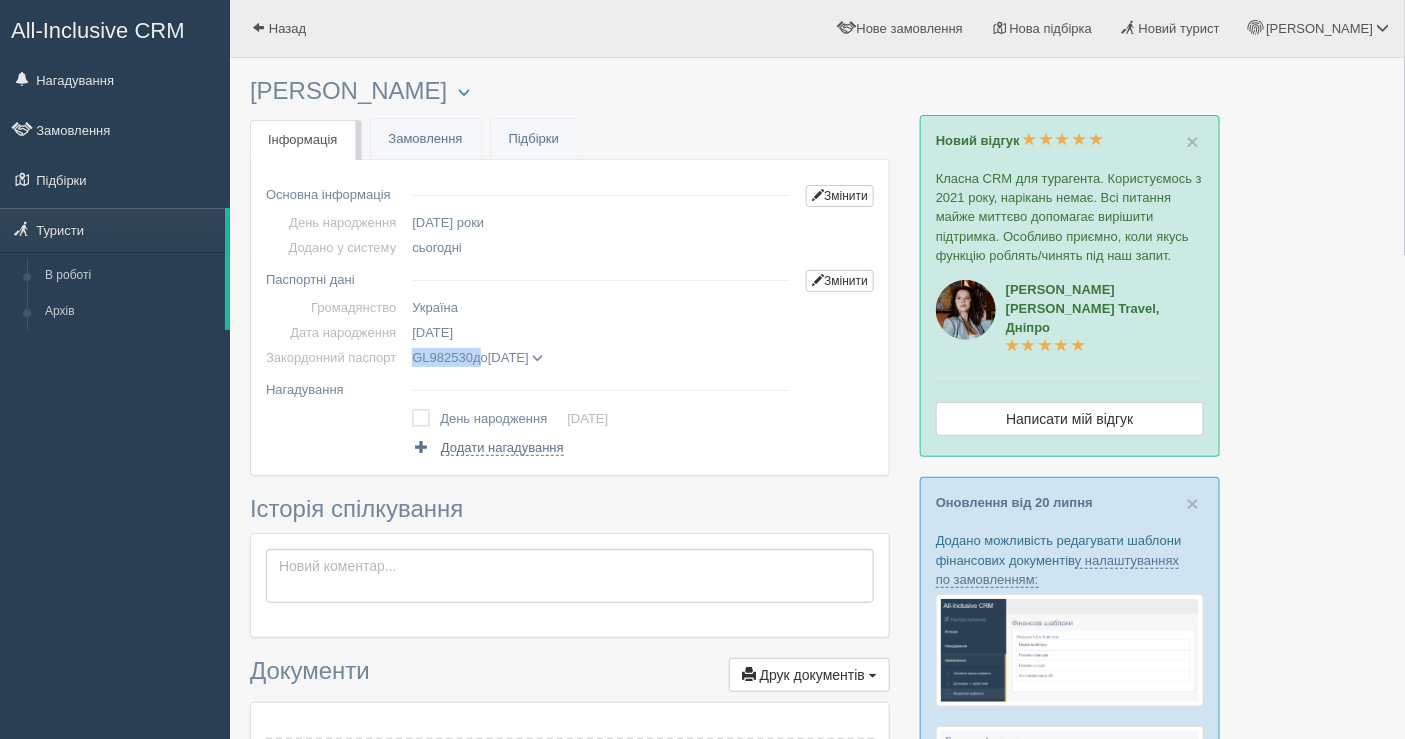 drag, startPoint x: 404, startPoint y: 350, endPoint x: 475, endPoint y: 359, distance: 71.568146 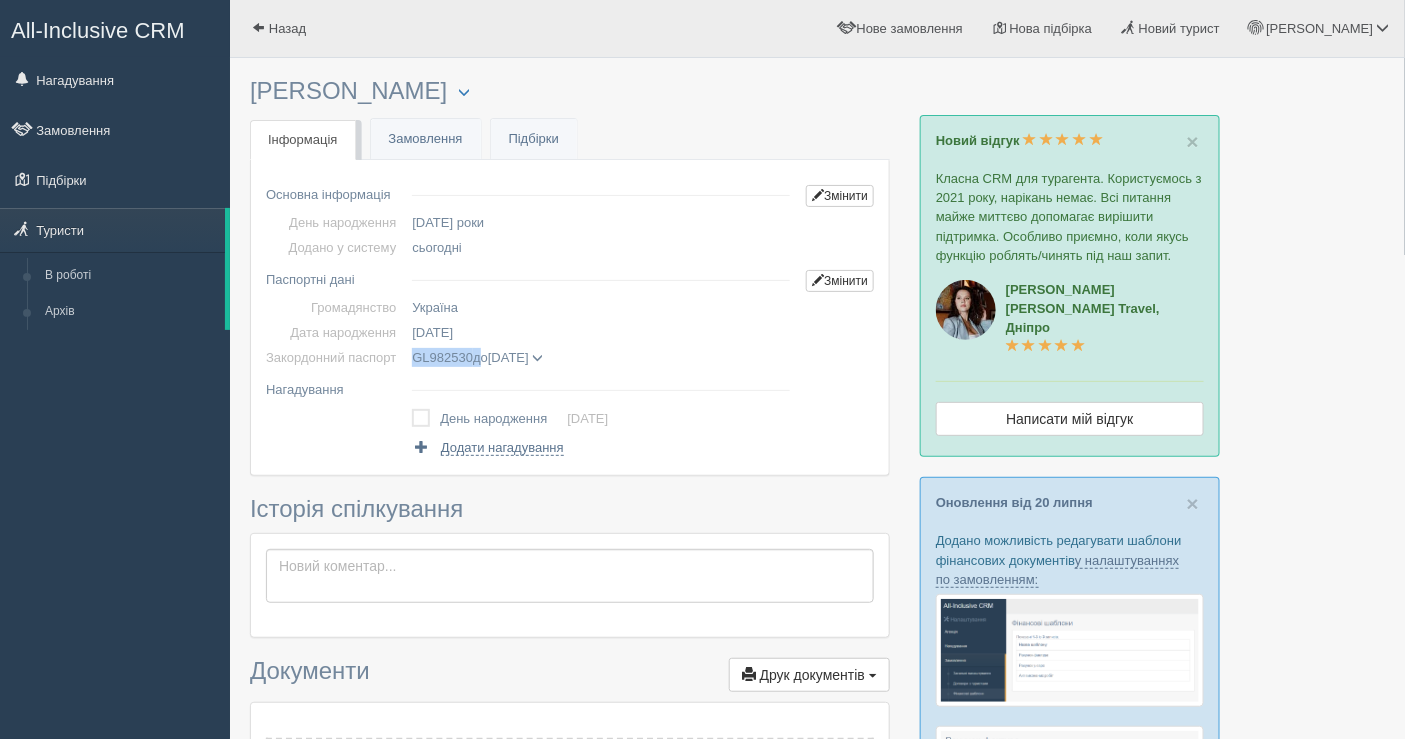 click on "GL982530  до  [DATE]
[PERSON_NAME]
дата видачі   [DATE]
орган видачі   (немає даних)" at bounding box center (601, 357) 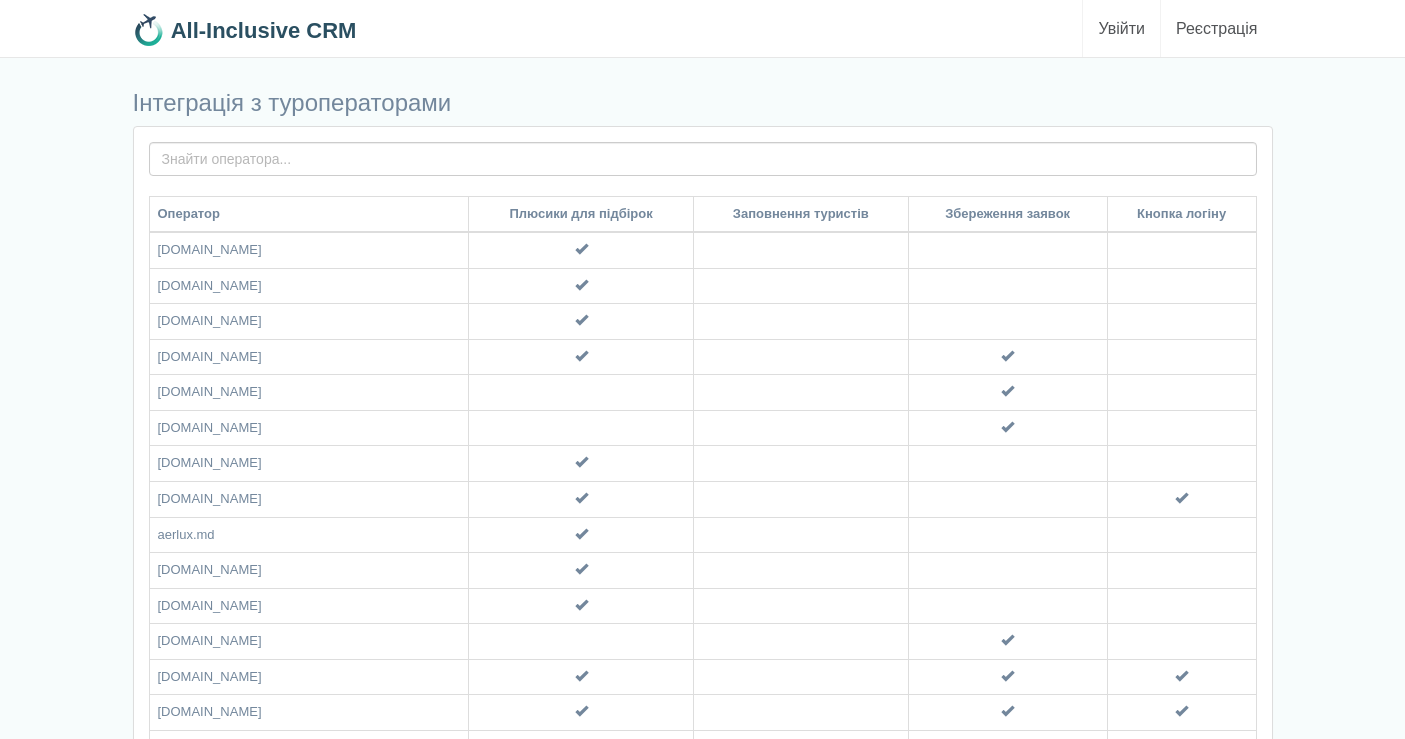 scroll, scrollTop: 0, scrollLeft: 0, axis: both 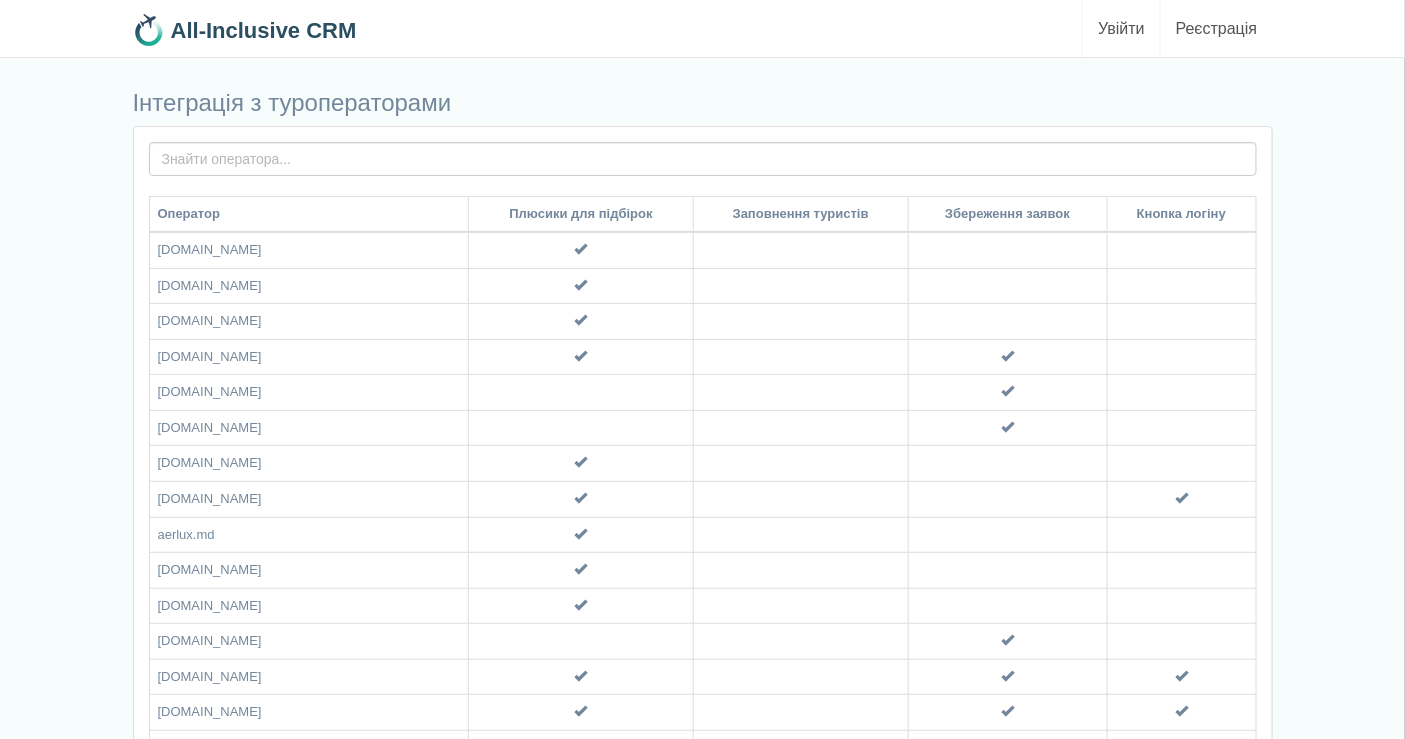 click on "Увійти" at bounding box center [1121, 28] 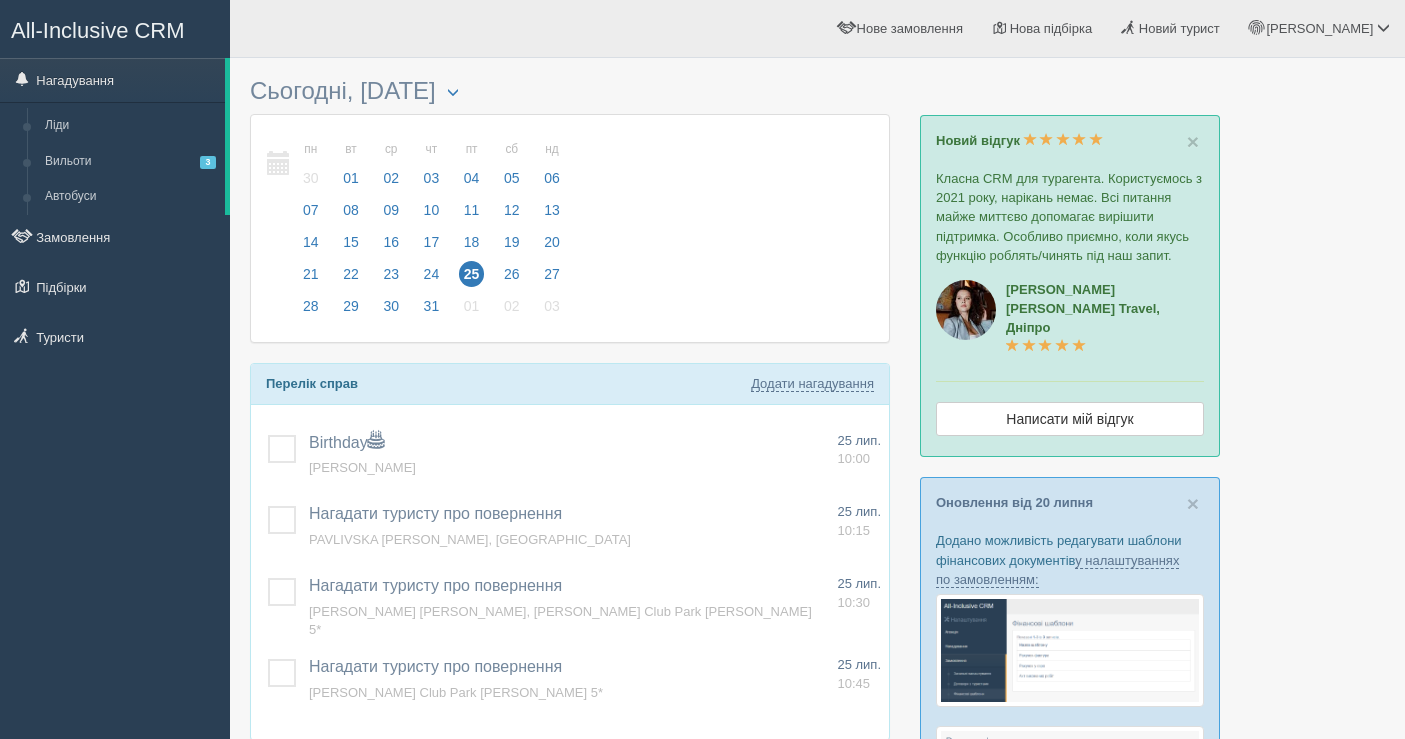 scroll, scrollTop: 0, scrollLeft: 0, axis: both 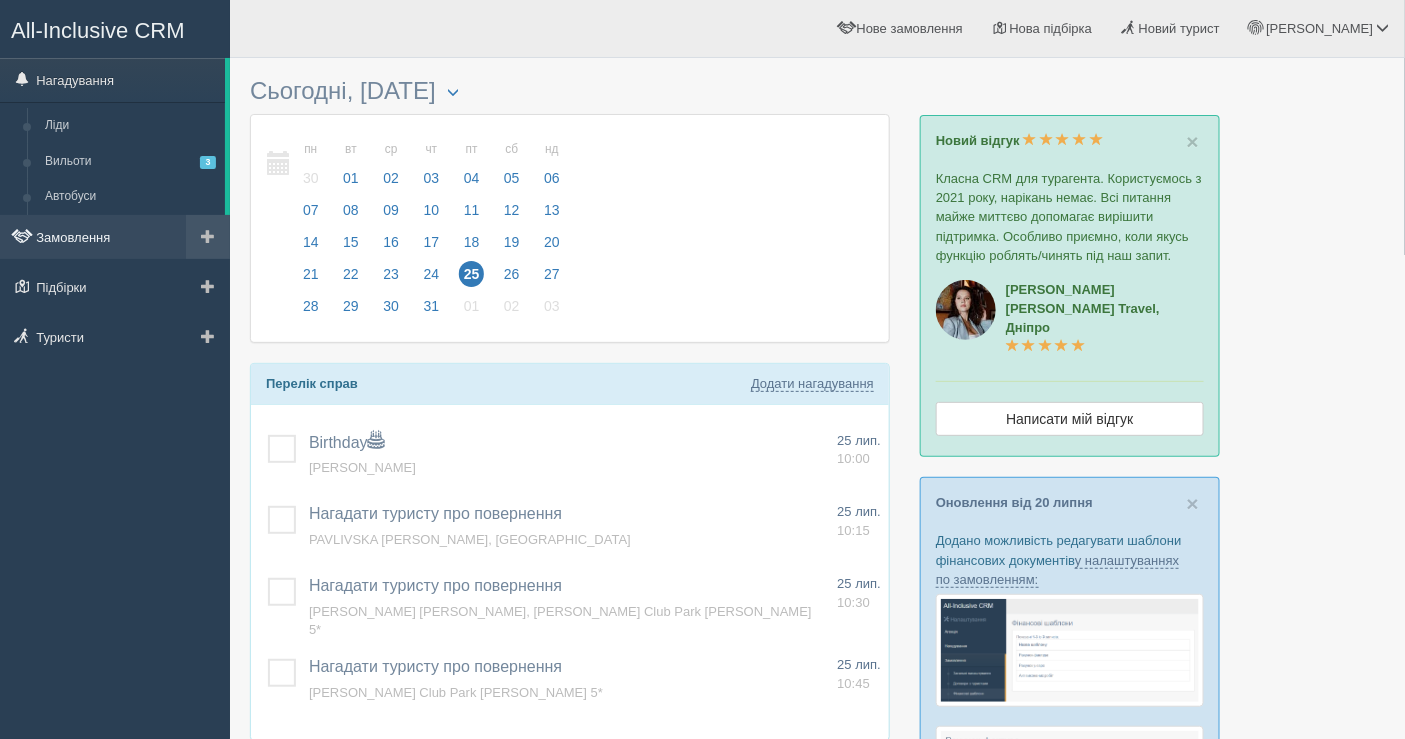 click on "Замовлення" at bounding box center (115, 237) 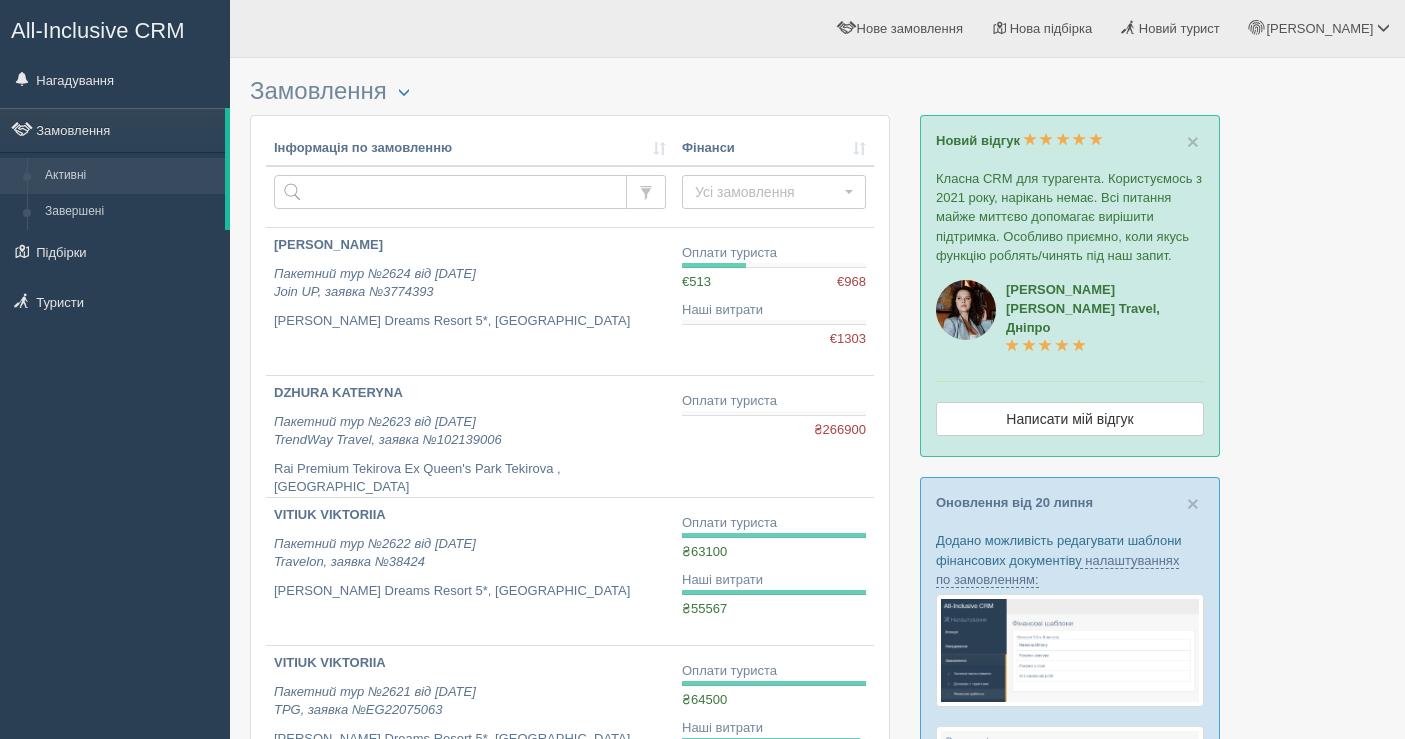scroll, scrollTop: 0, scrollLeft: 0, axis: both 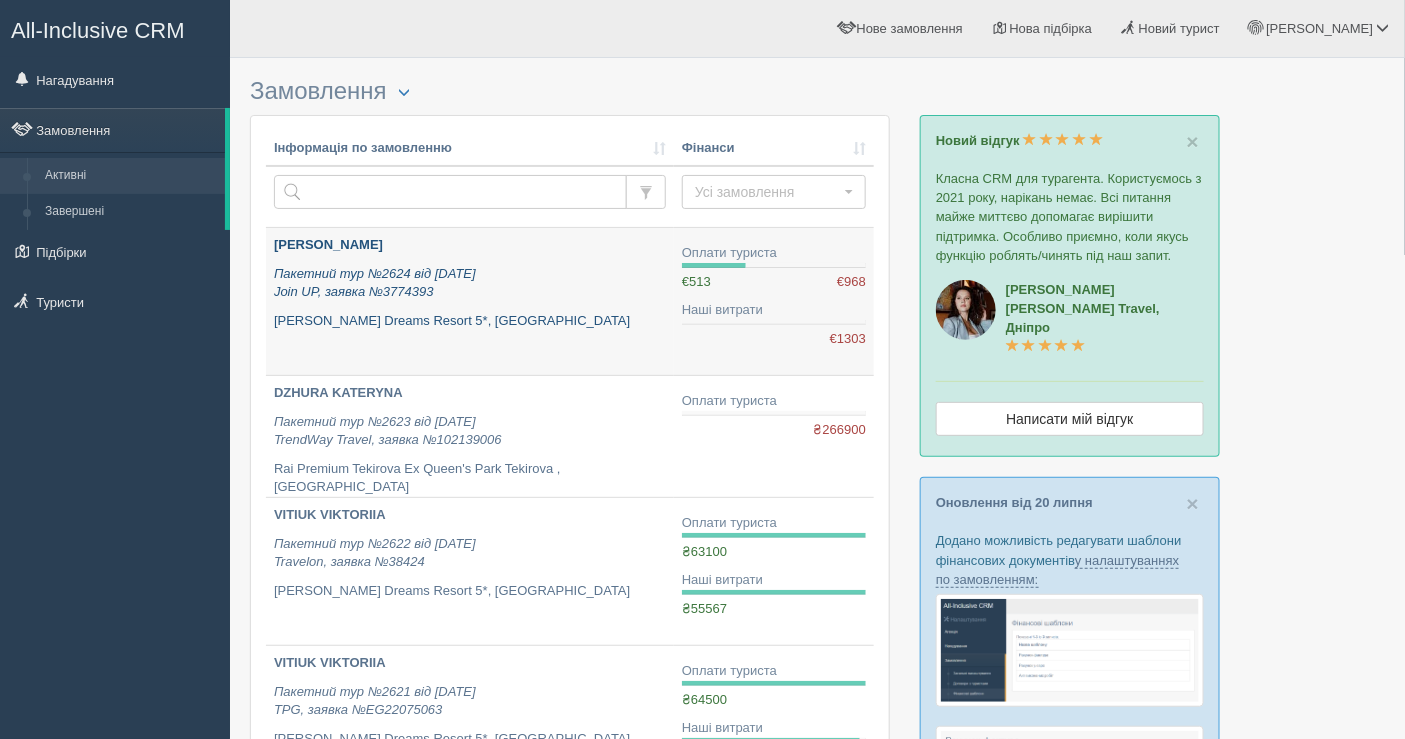 click on "Пакетний тур №2624 від [DATE]
Join UP, заявка №3774393" at bounding box center (470, 283) 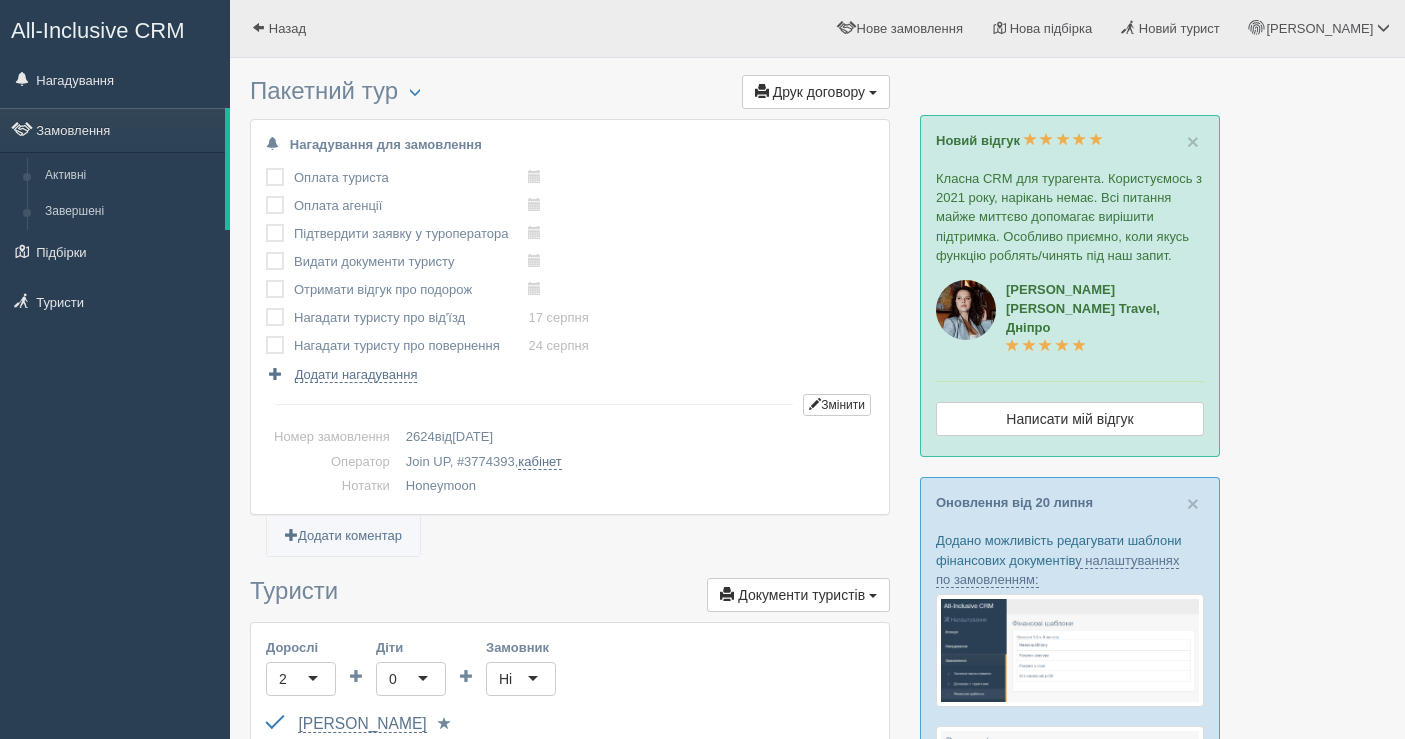 scroll, scrollTop: 0, scrollLeft: 0, axis: both 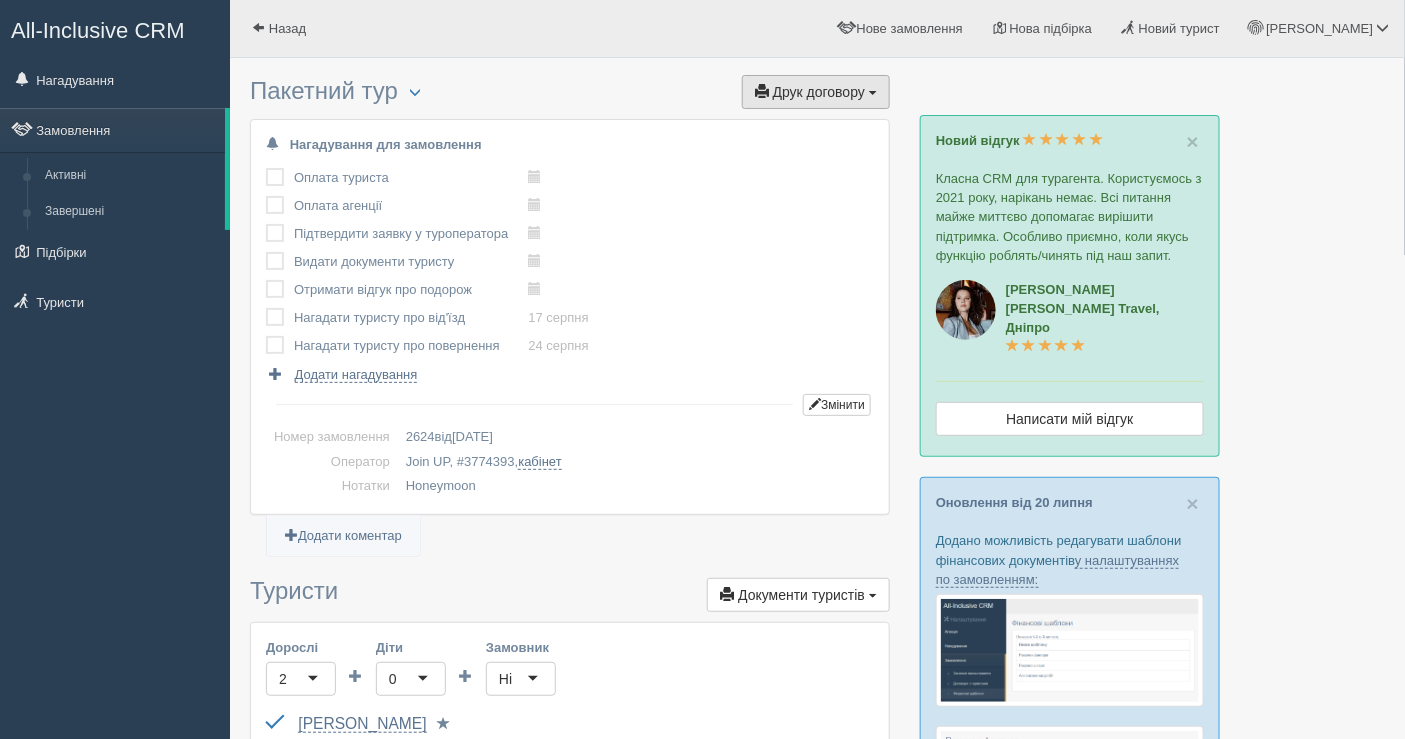 click on "Друк договору
Друк" at bounding box center (816, 92) 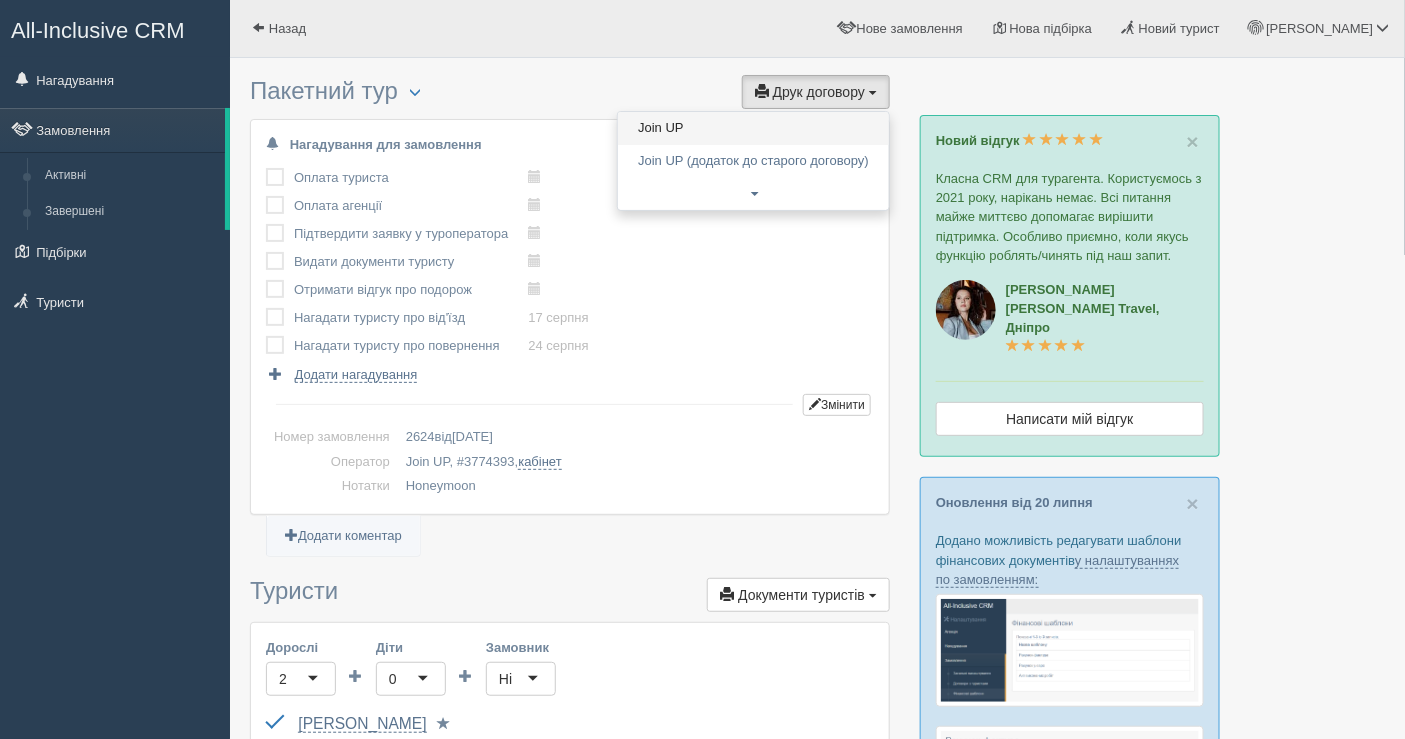 click on "Join UP" at bounding box center (753, 128) 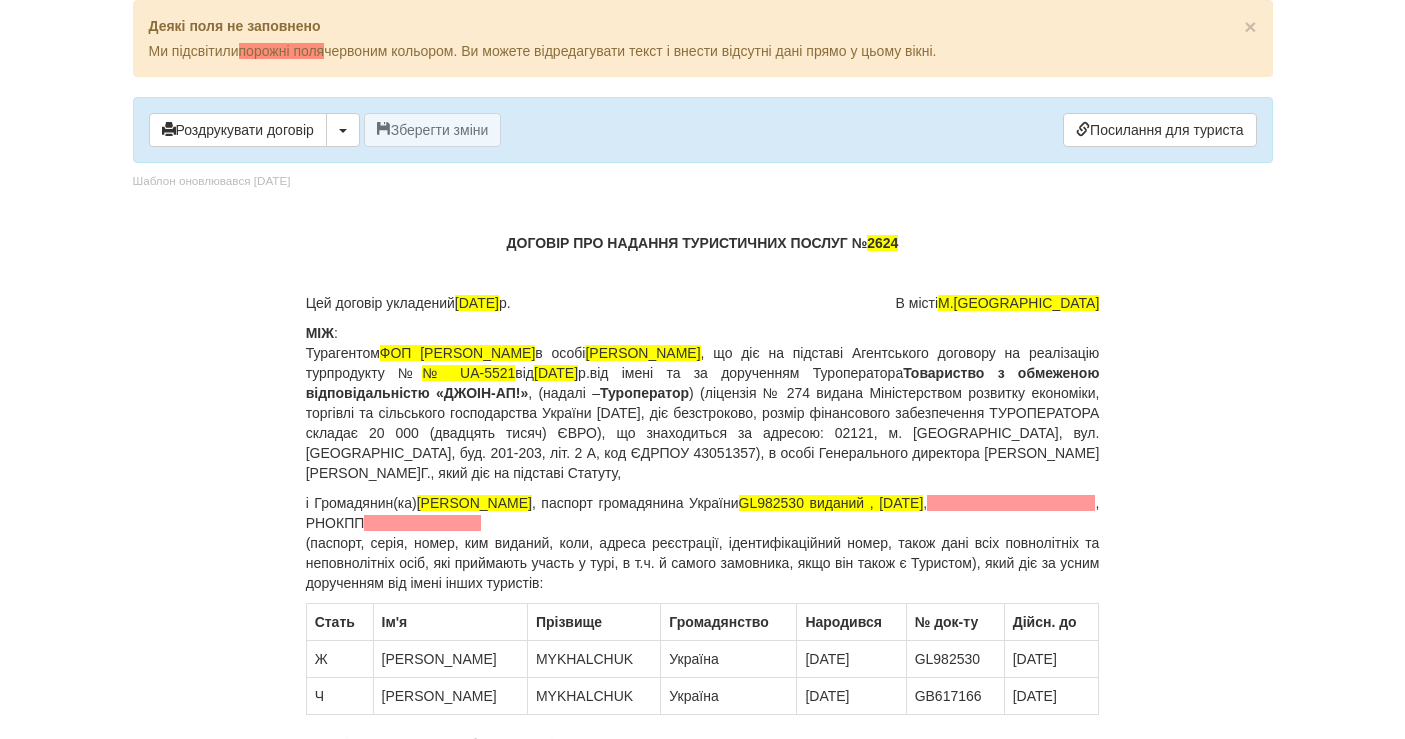 scroll, scrollTop: 0, scrollLeft: 0, axis: both 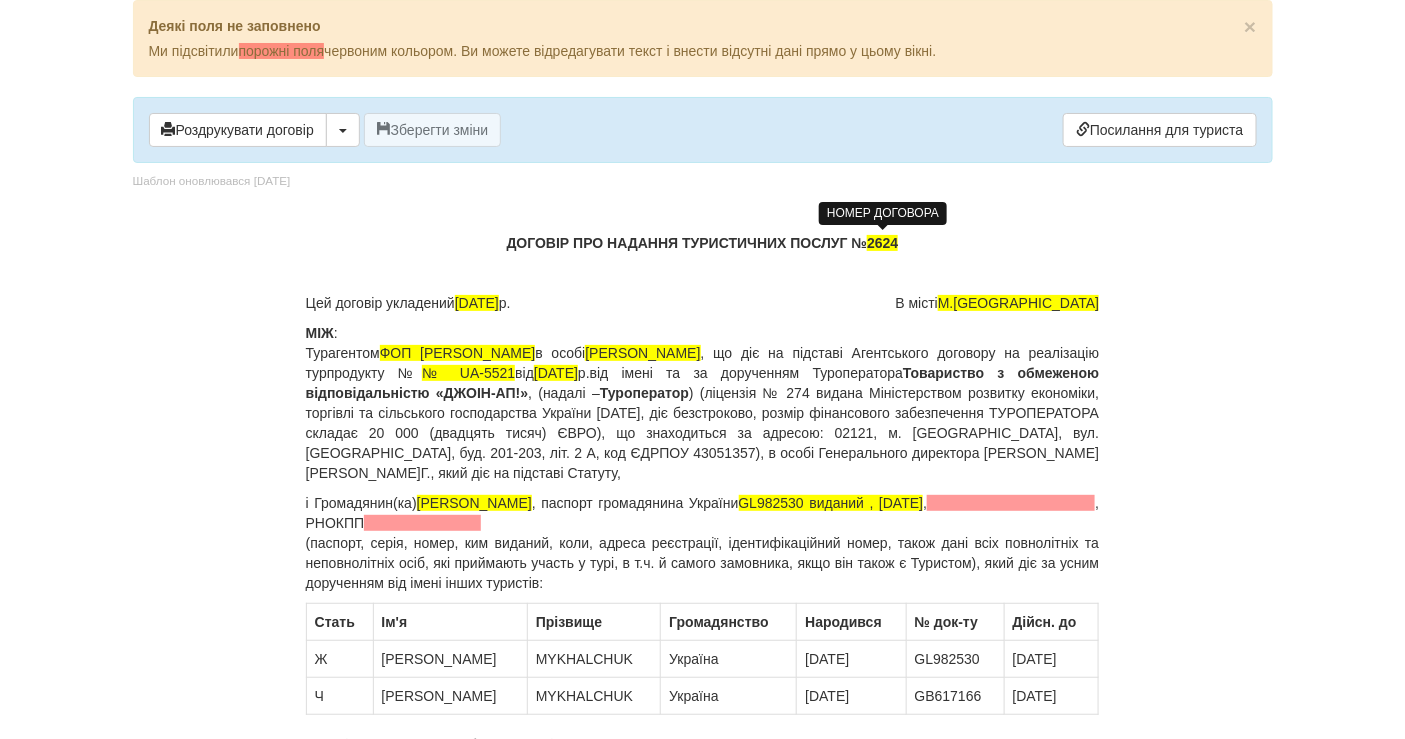 click on "2624" at bounding box center (882, 243) 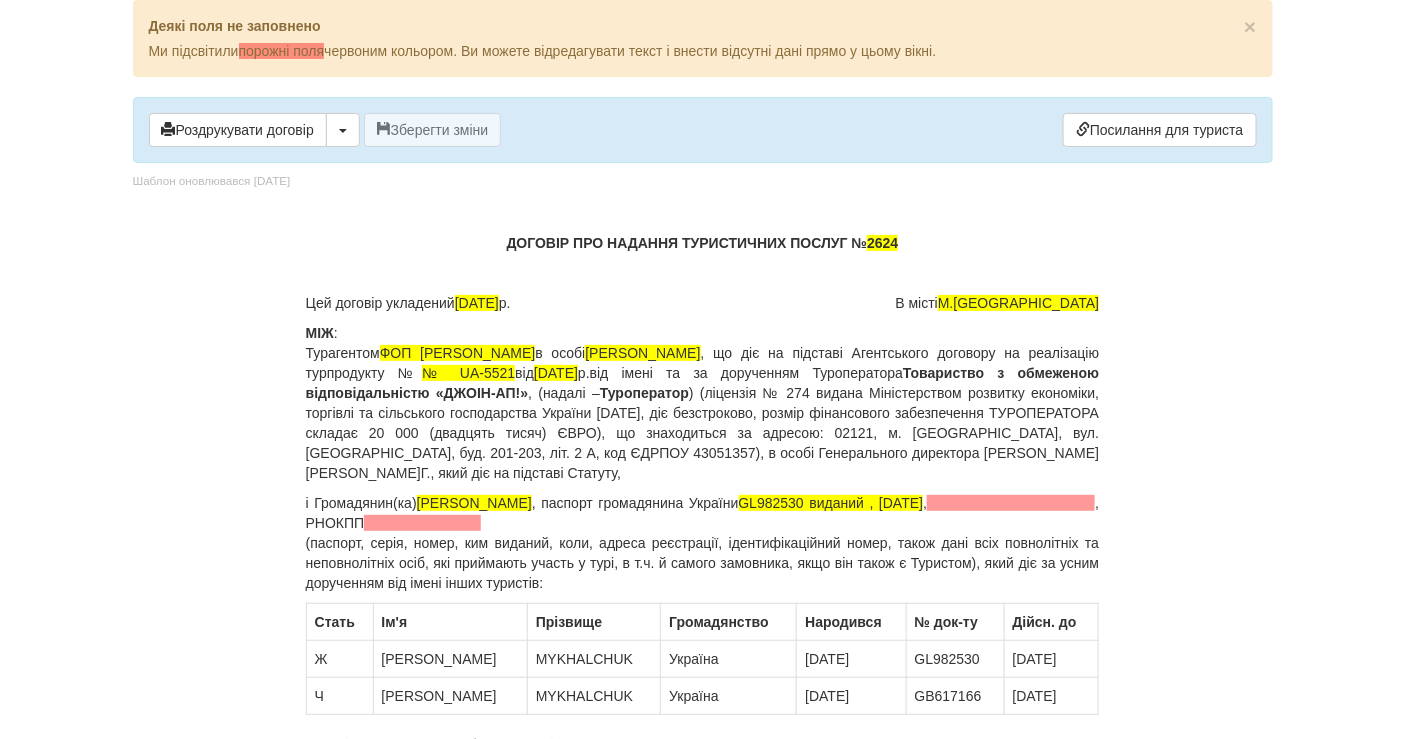 click on "ДОГОВІР ПРО НАДАННЯ ТУРИСТИЧНИХ ПОСЛУГ № 2624" at bounding box center (703, 243) 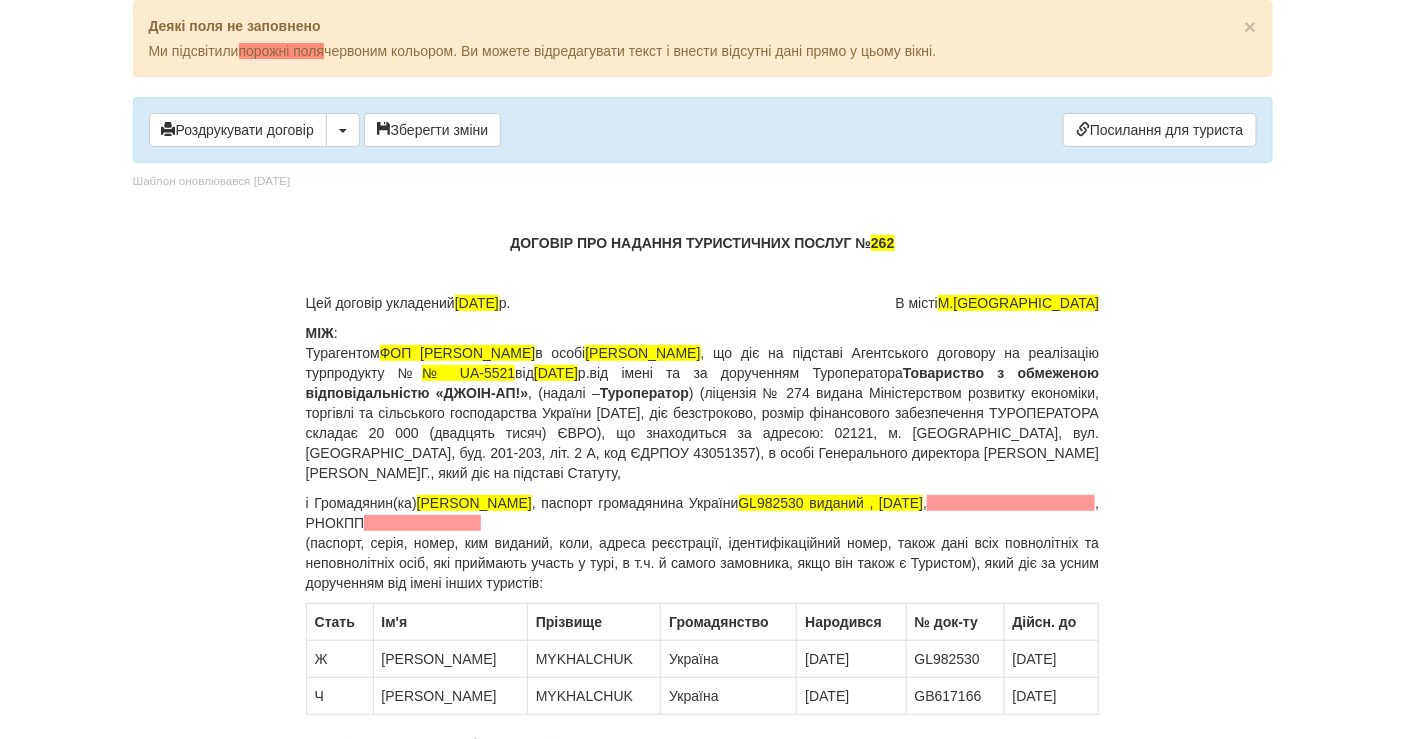 type 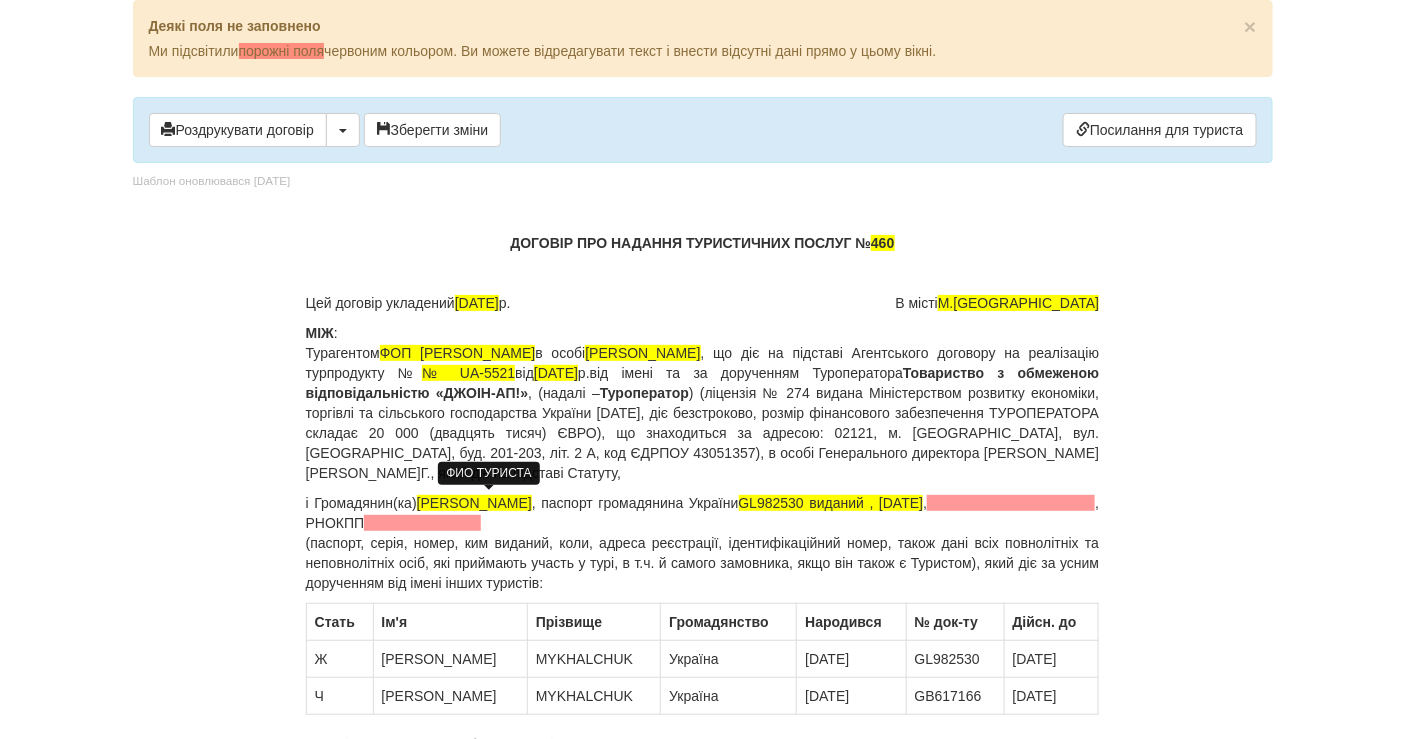 click on "MYKHALCHUK ANNA" at bounding box center [474, 503] 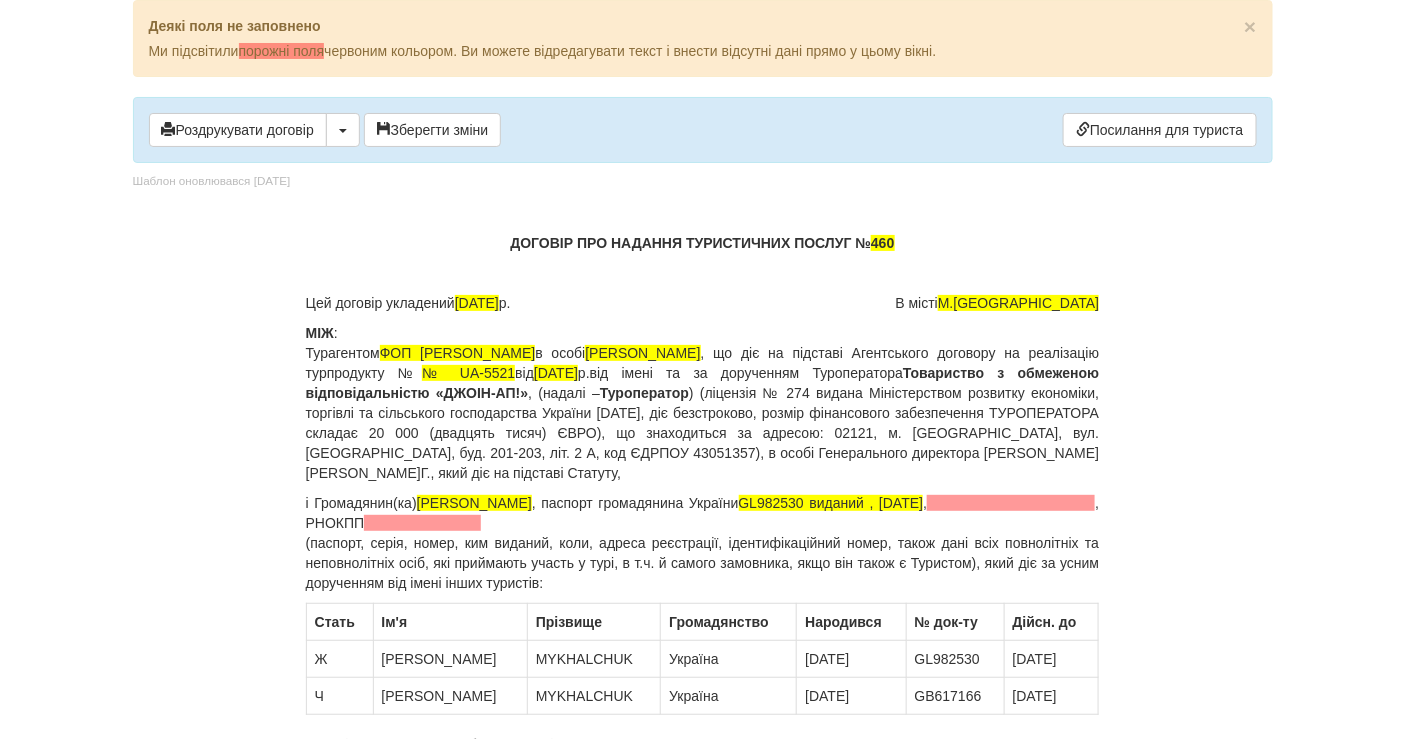 drag, startPoint x: 435, startPoint y: 505, endPoint x: 595, endPoint y: 497, distance: 160.19987 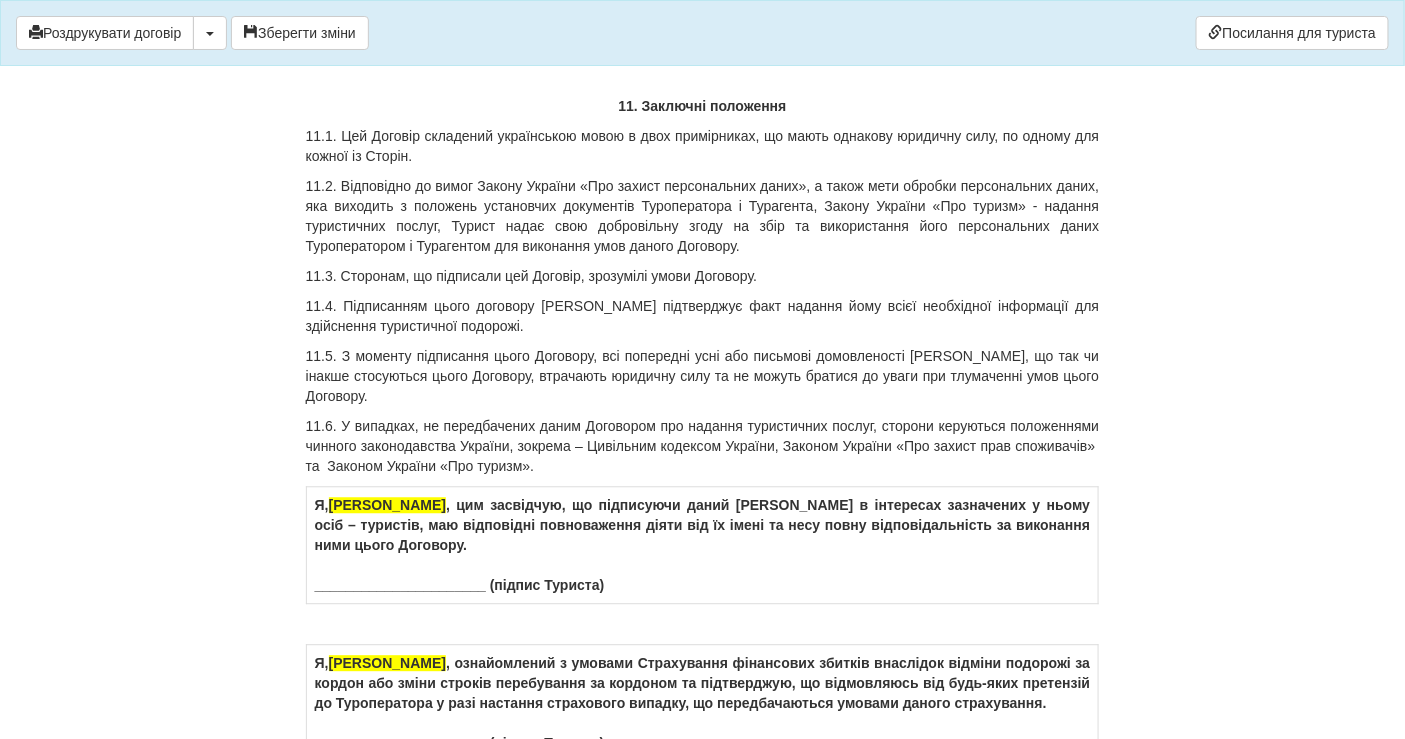 scroll, scrollTop: 11777, scrollLeft: 0, axis: vertical 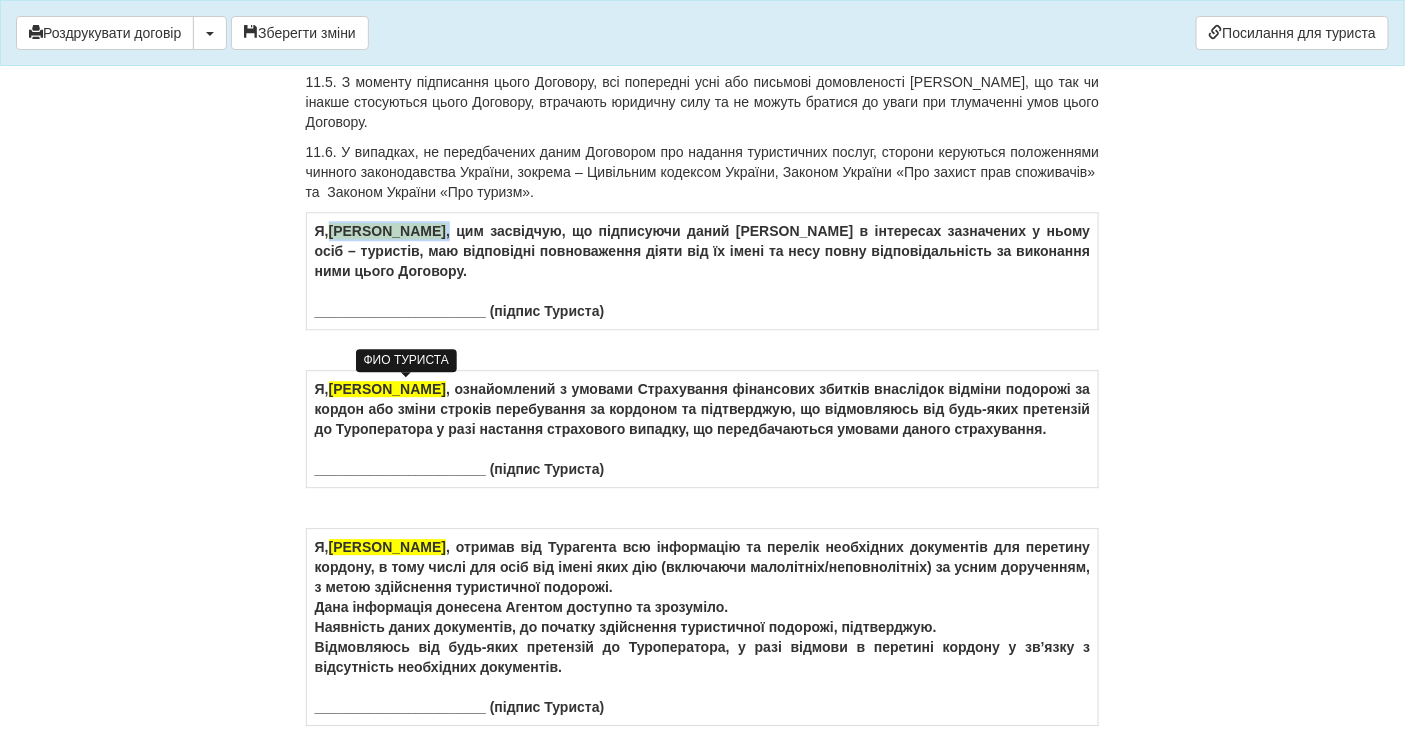 drag, startPoint x: 481, startPoint y: 385, endPoint x: 338, endPoint y: 383, distance: 143.01399 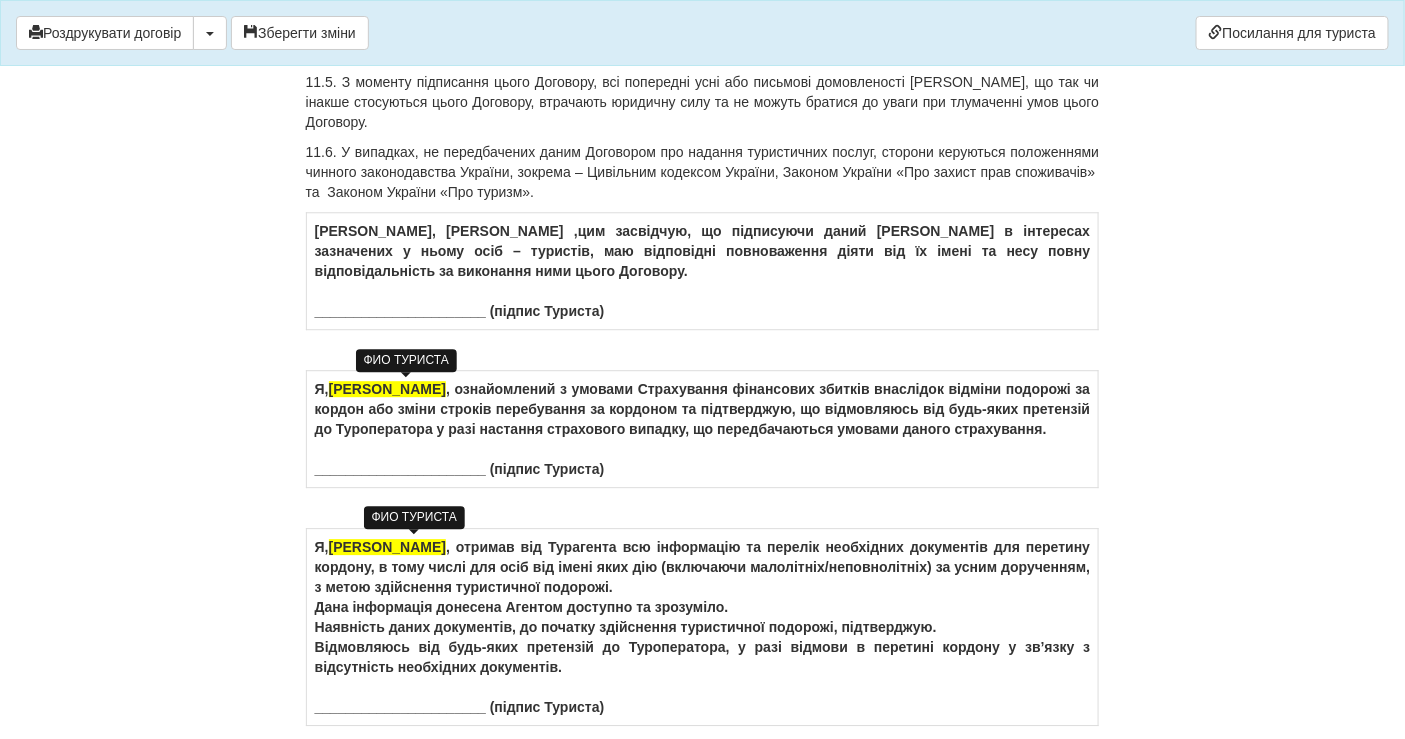 drag, startPoint x: 489, startPoint y: 541, endPoint x: 339, endPoint y: 540, distance: 150.00333 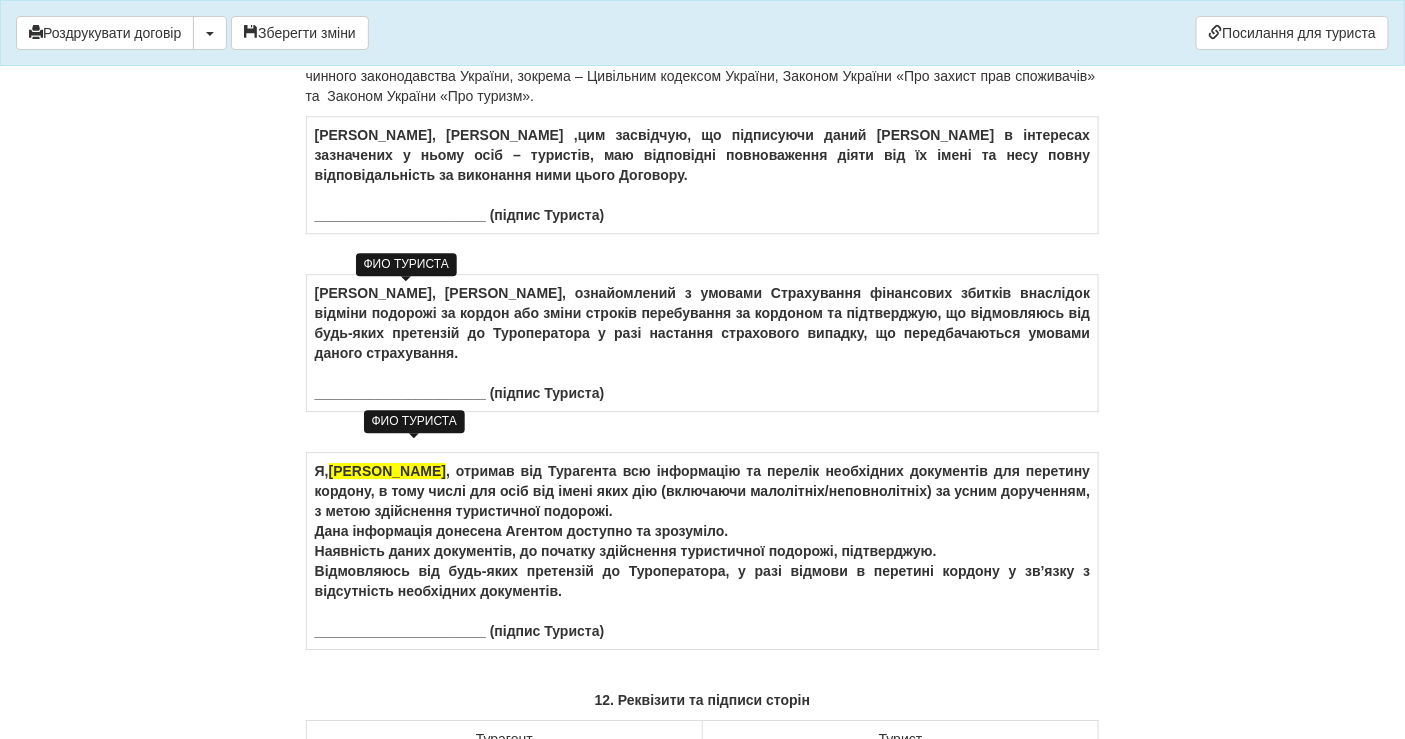 scroll, scrollTop: 12000, scrollLeft: 0, axis: vertical 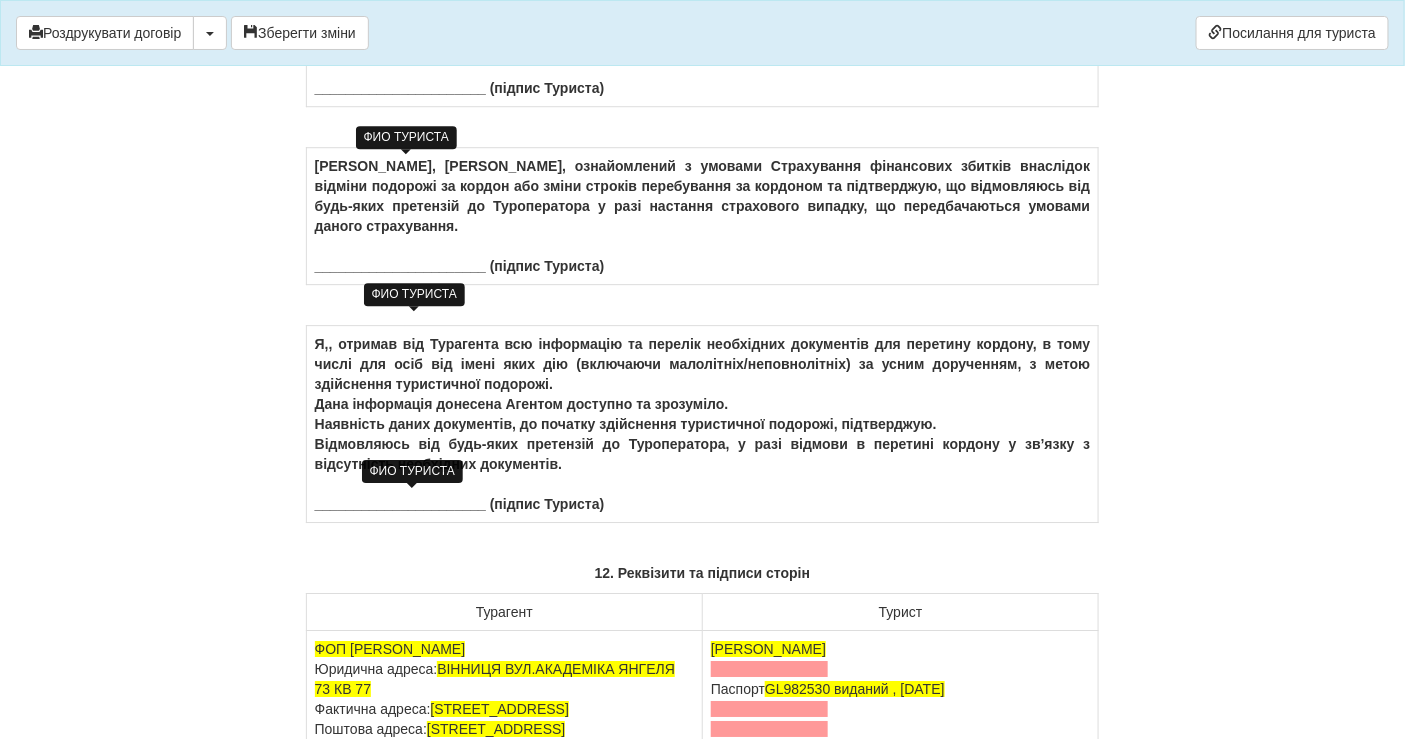 drag, startPoint x: 485, startPoint y: 500, endPoint x: 340, endPoint y: 500, distance: 145 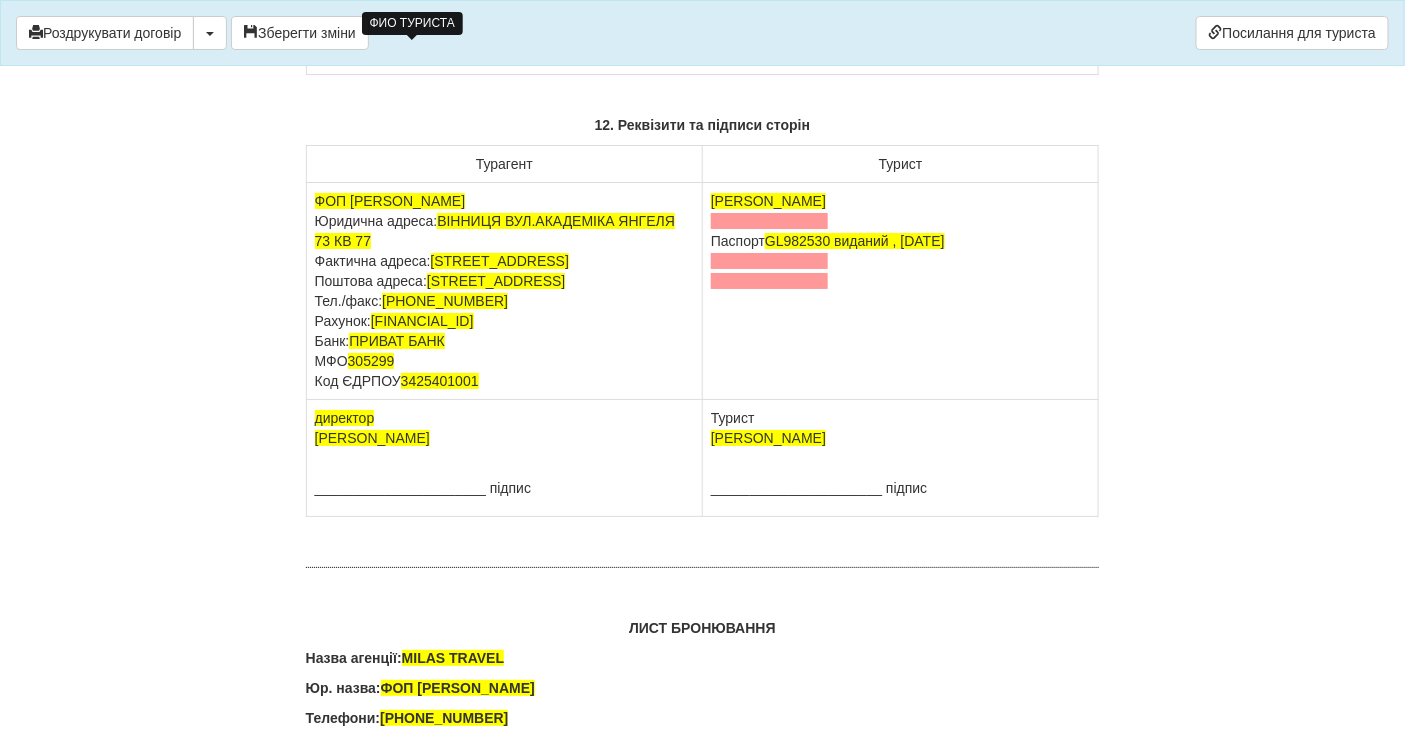 scroll, scrollTop: 12555, scrollLeft: 0, axis: vertical 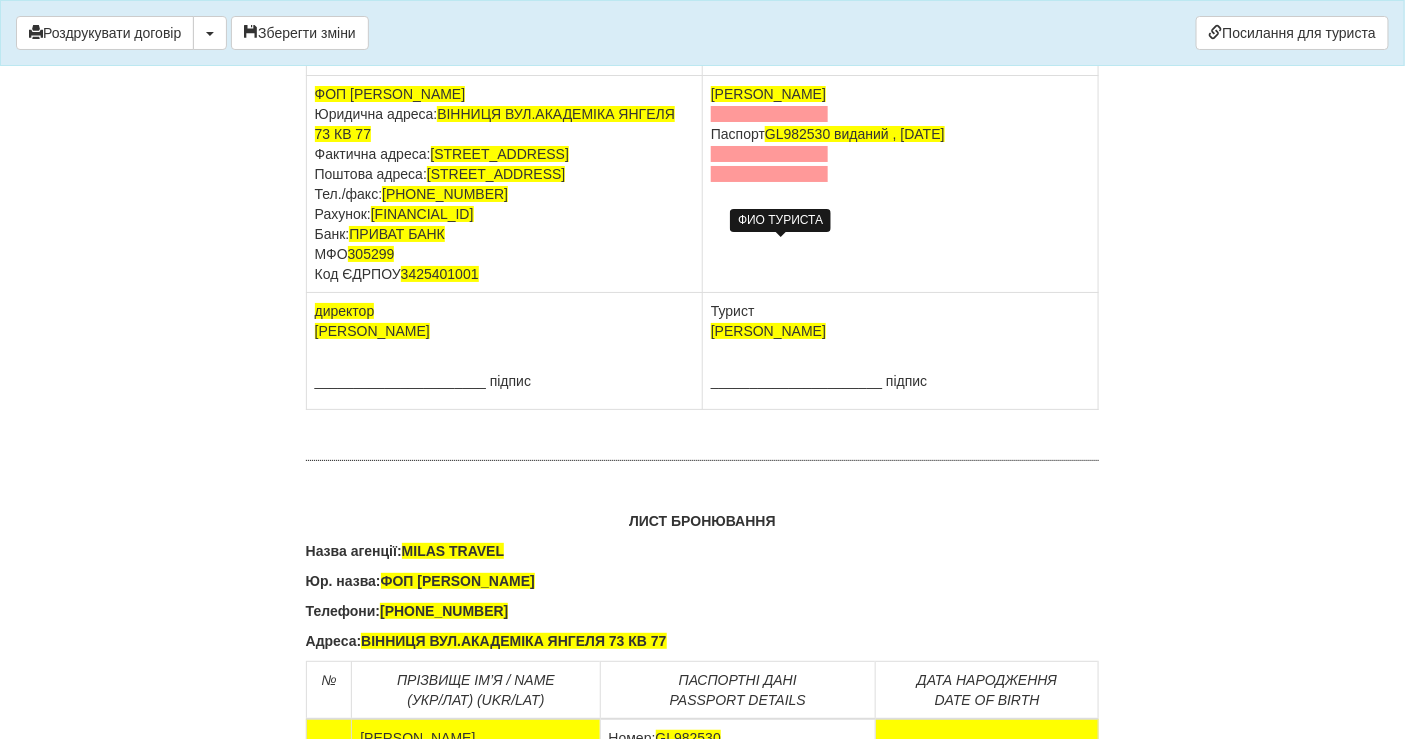 drag, startPoint x: 870, startPoint y: 245, endPoint x: 715, endPoint y: 250, distance: 155.08063 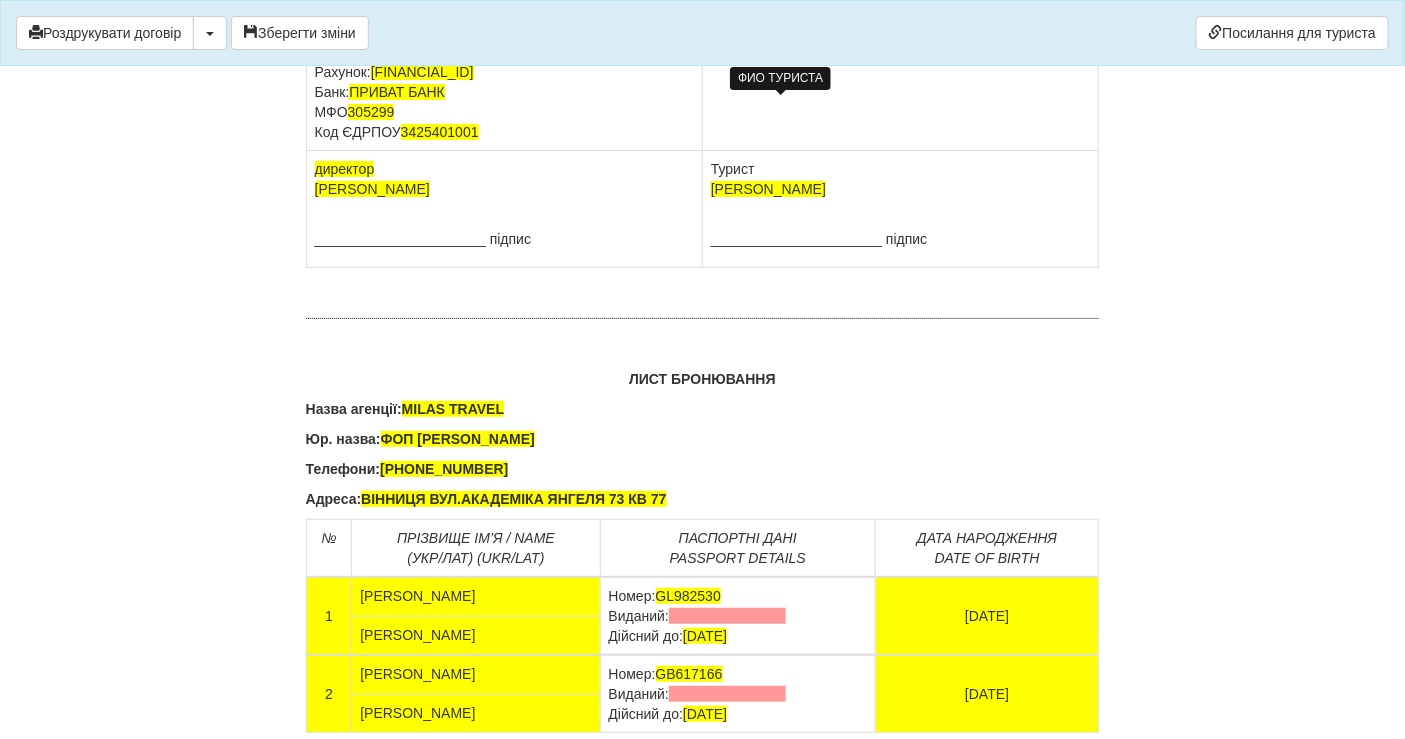 scroll, scrollTop: 12777, scrollLeft: 0, axis: vertical 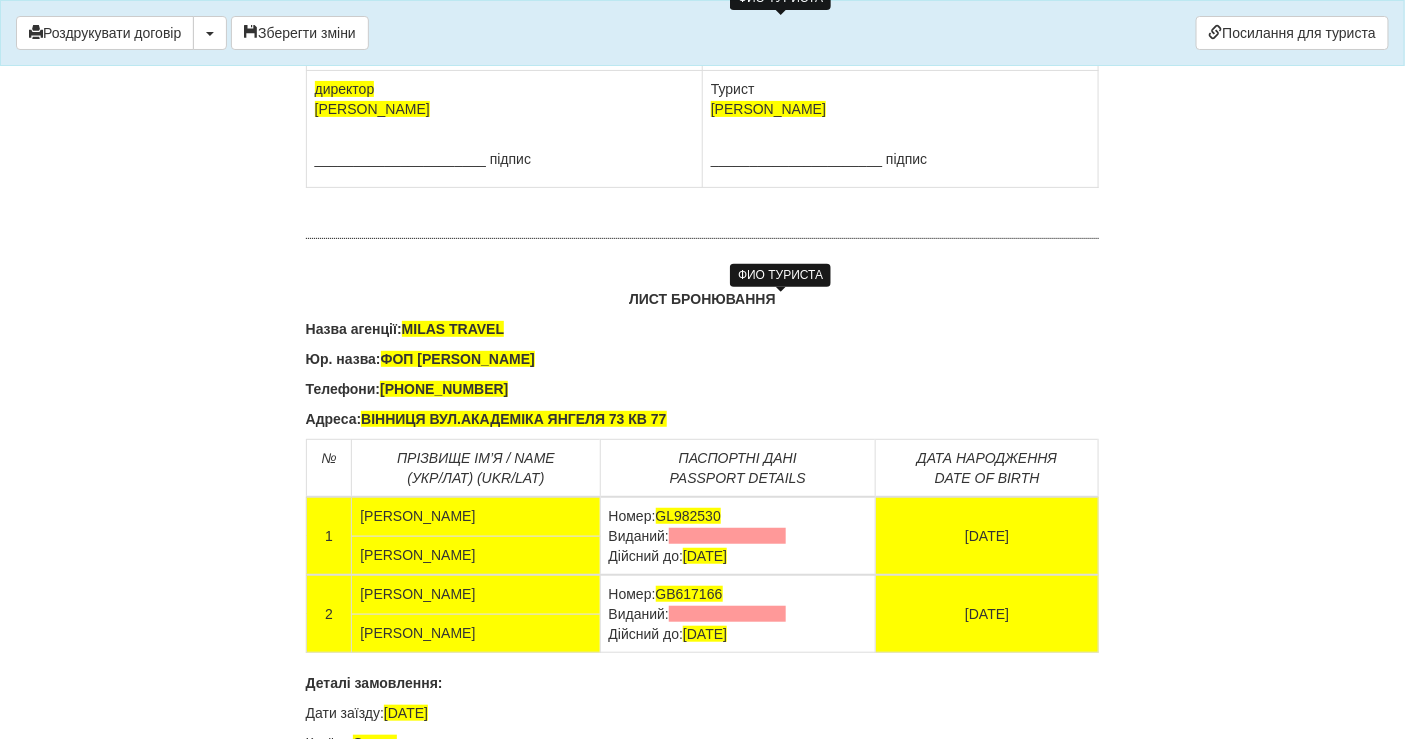 drag, startPoint x: 858, startPoint y: 299, endPoint x: 711, endPoint y: 305, distance: 147.12239 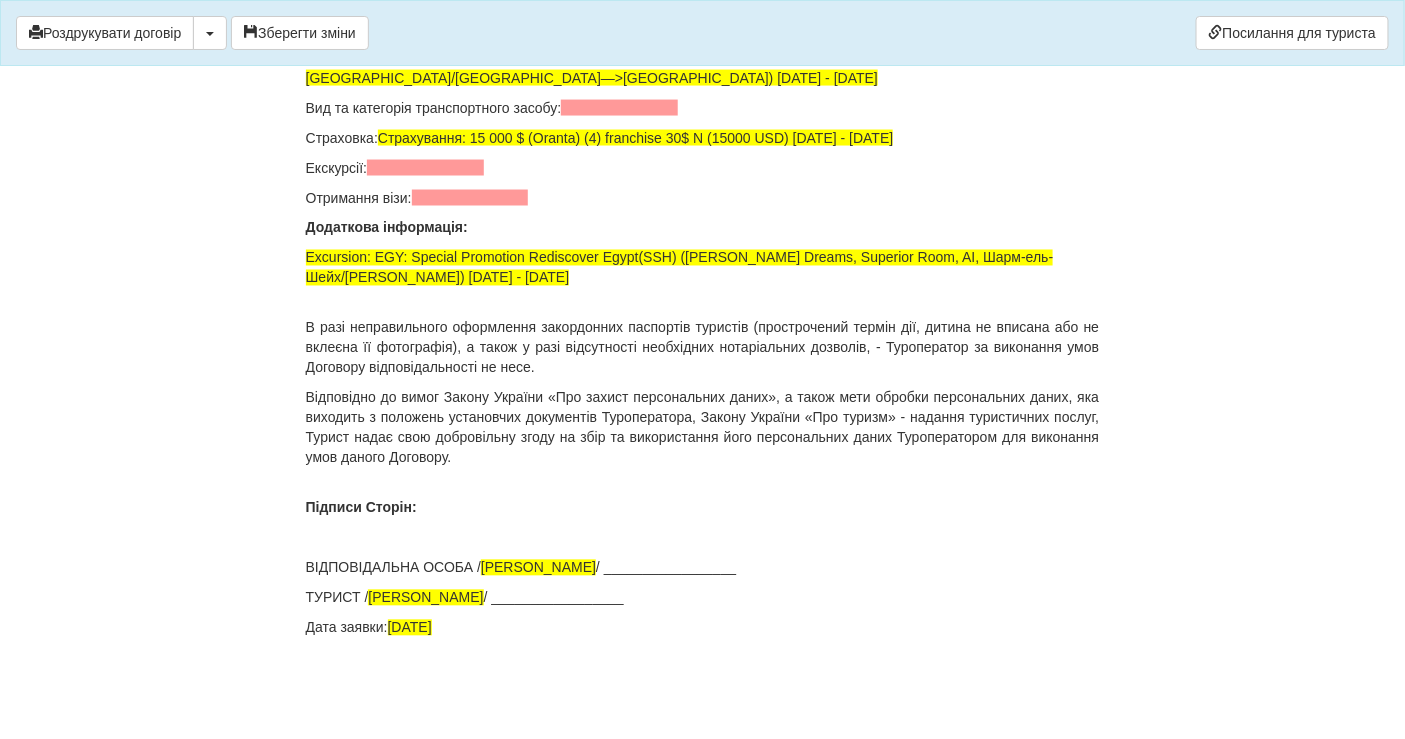 scroll, scrollTop: 13777, scrollLeft: 0, axis: vertical 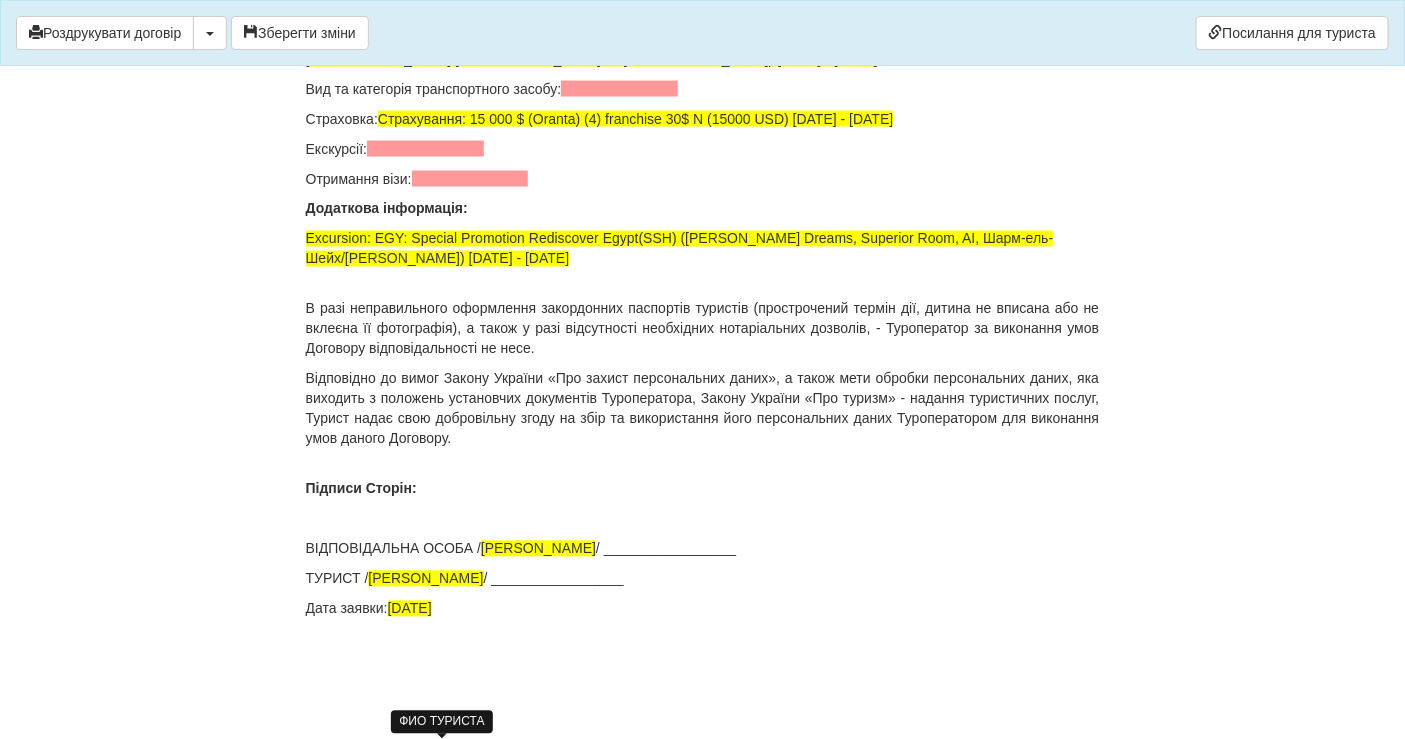 drag, startPoint x: 512, startPoint y: 692, endPoint x: 368, endPoint y: 688, distance: 144.05554 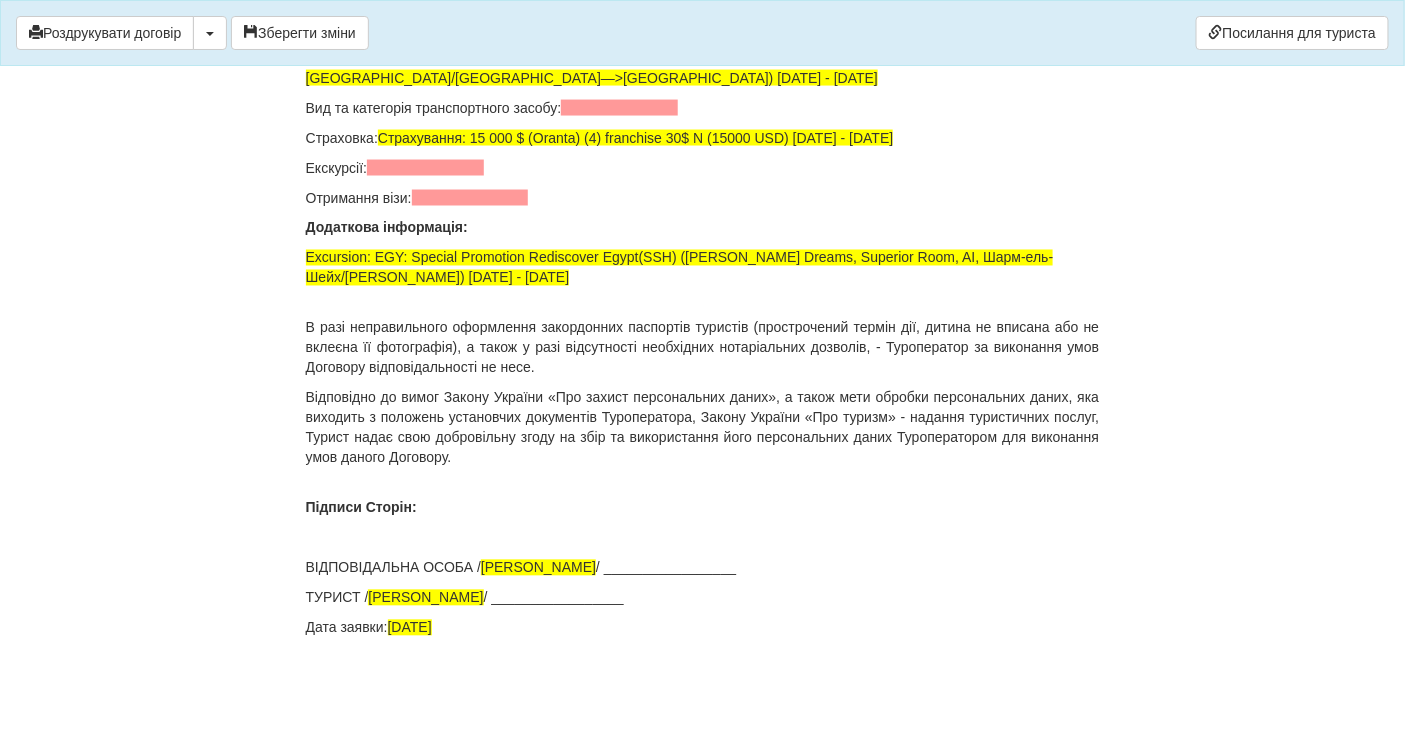 click on "ТУРИСТ /  MYKHALCHUK ANNA  / _________________" 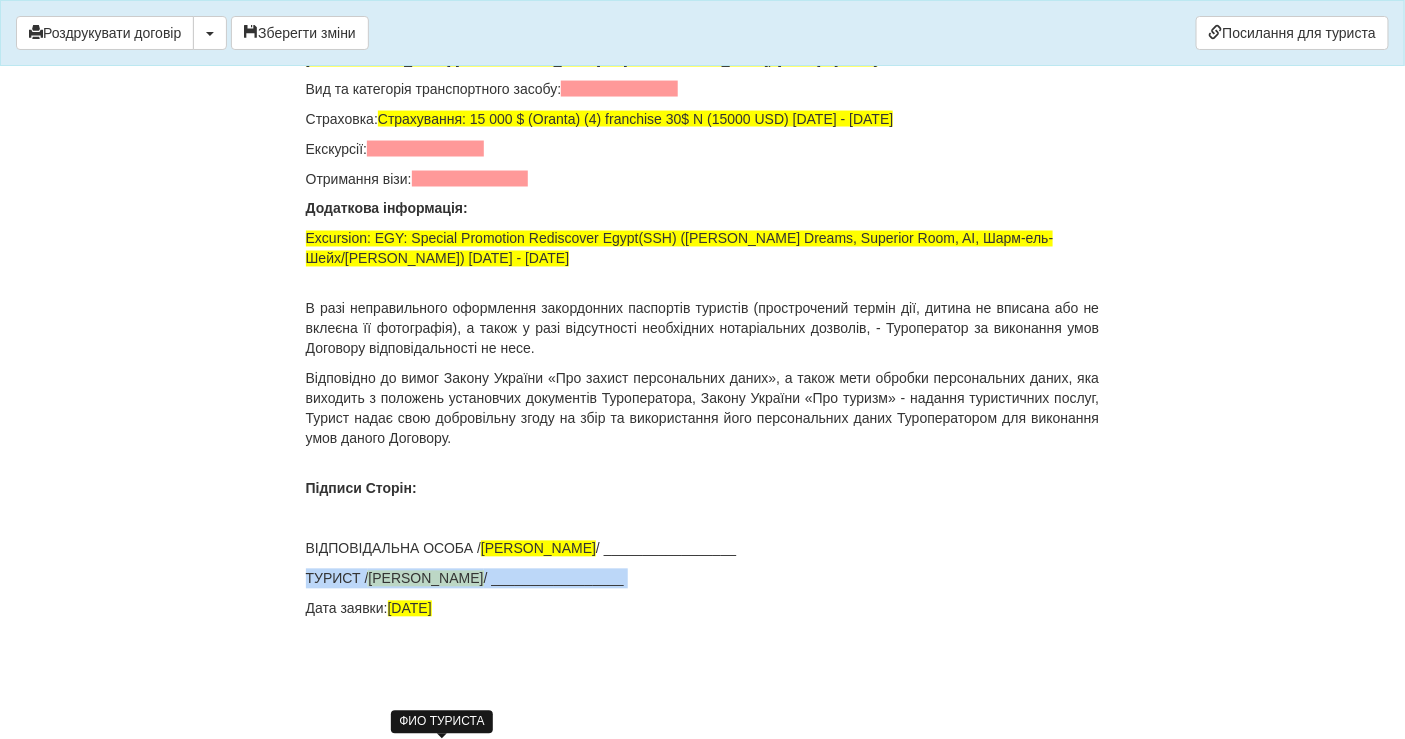 click on "ТУРИСТ /  MYKHALCHUK ANNA  / _________________" 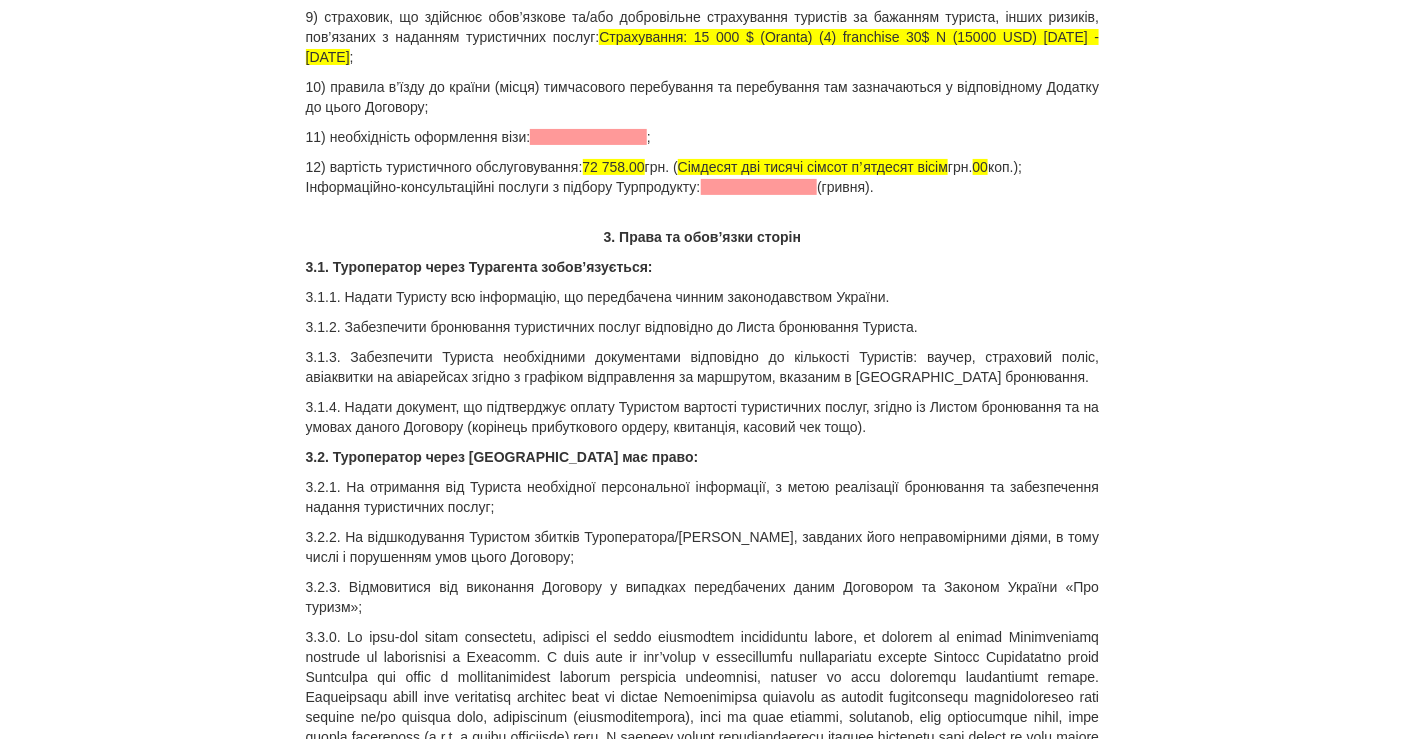 scroll, scrollTop: 0, scrollLeft: 0, axis: both 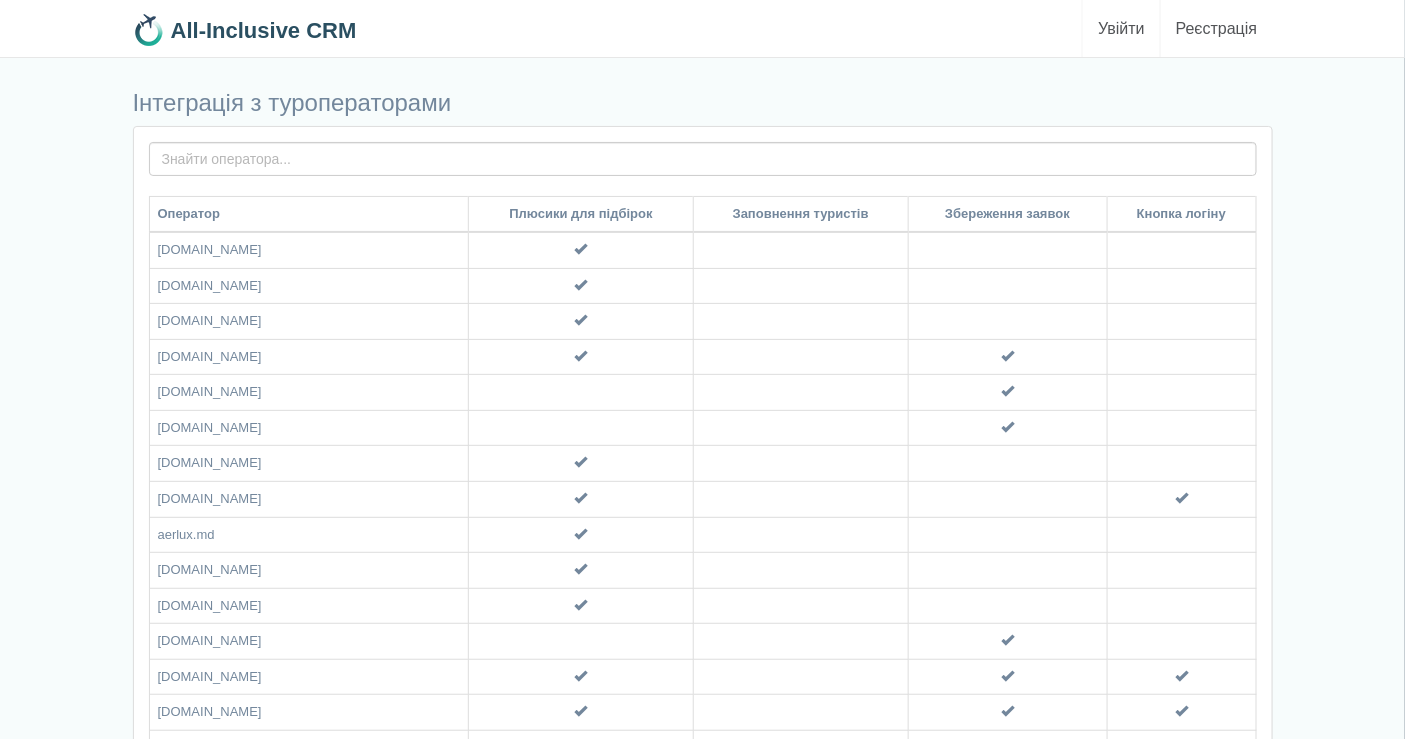 click on "Увійти" at bounding box center (1121, 28) 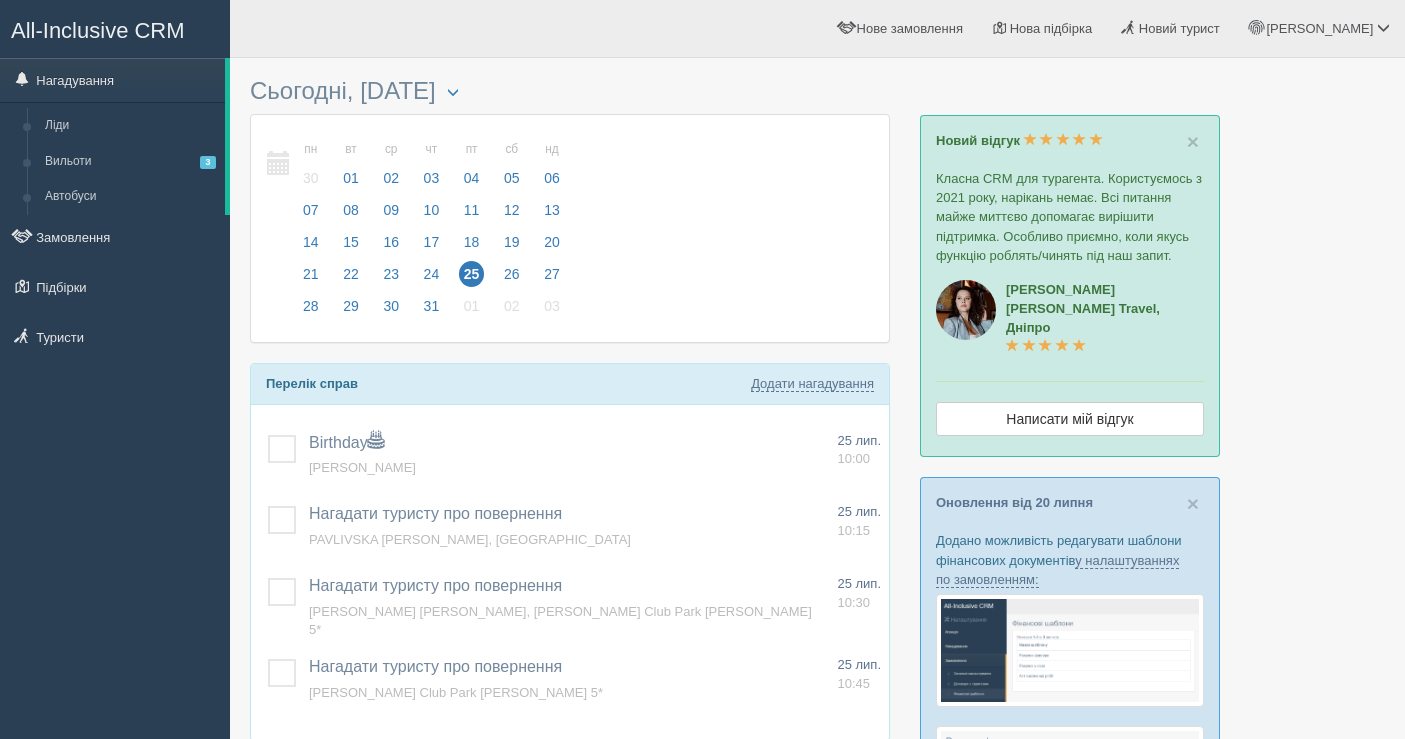 scroll, scrollTop: 0, scrollLeft: 0, axis: both 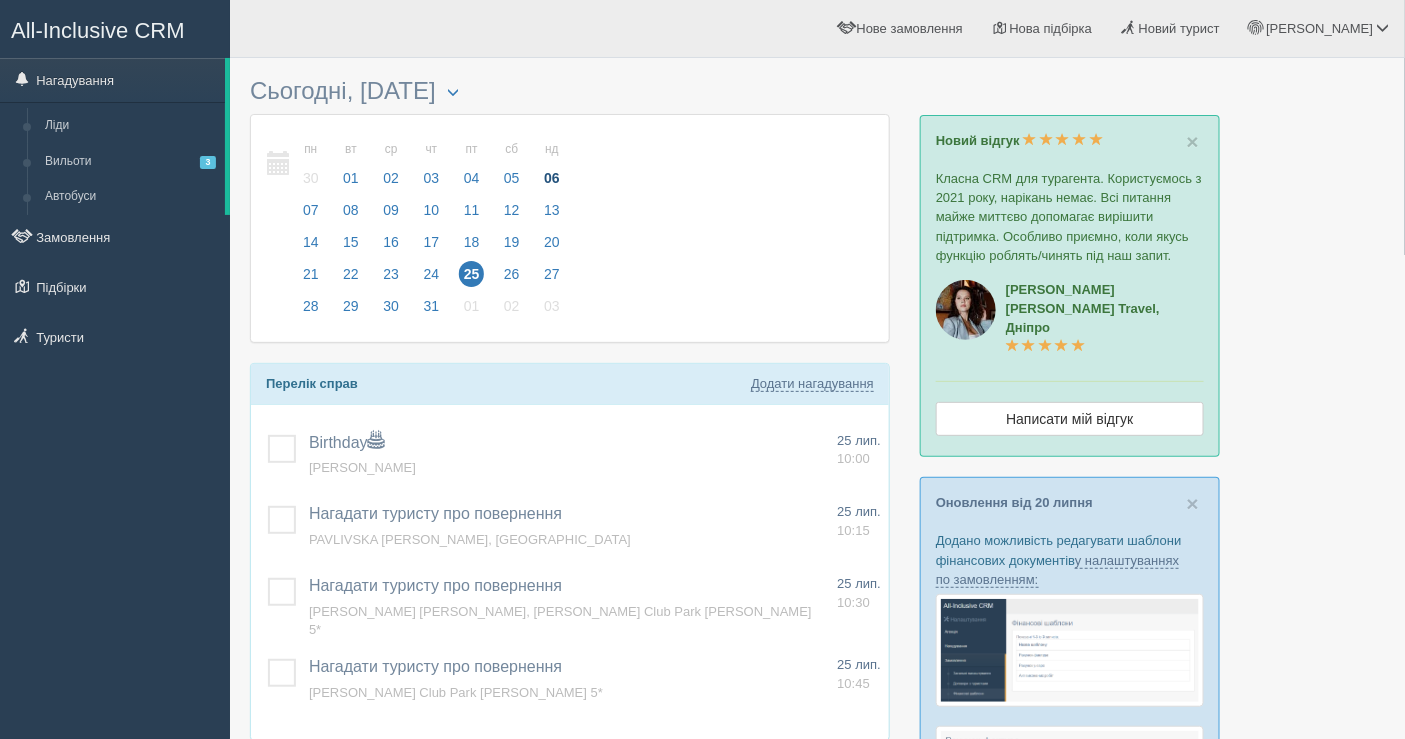 click on "06" at bounding box center [552, 178] 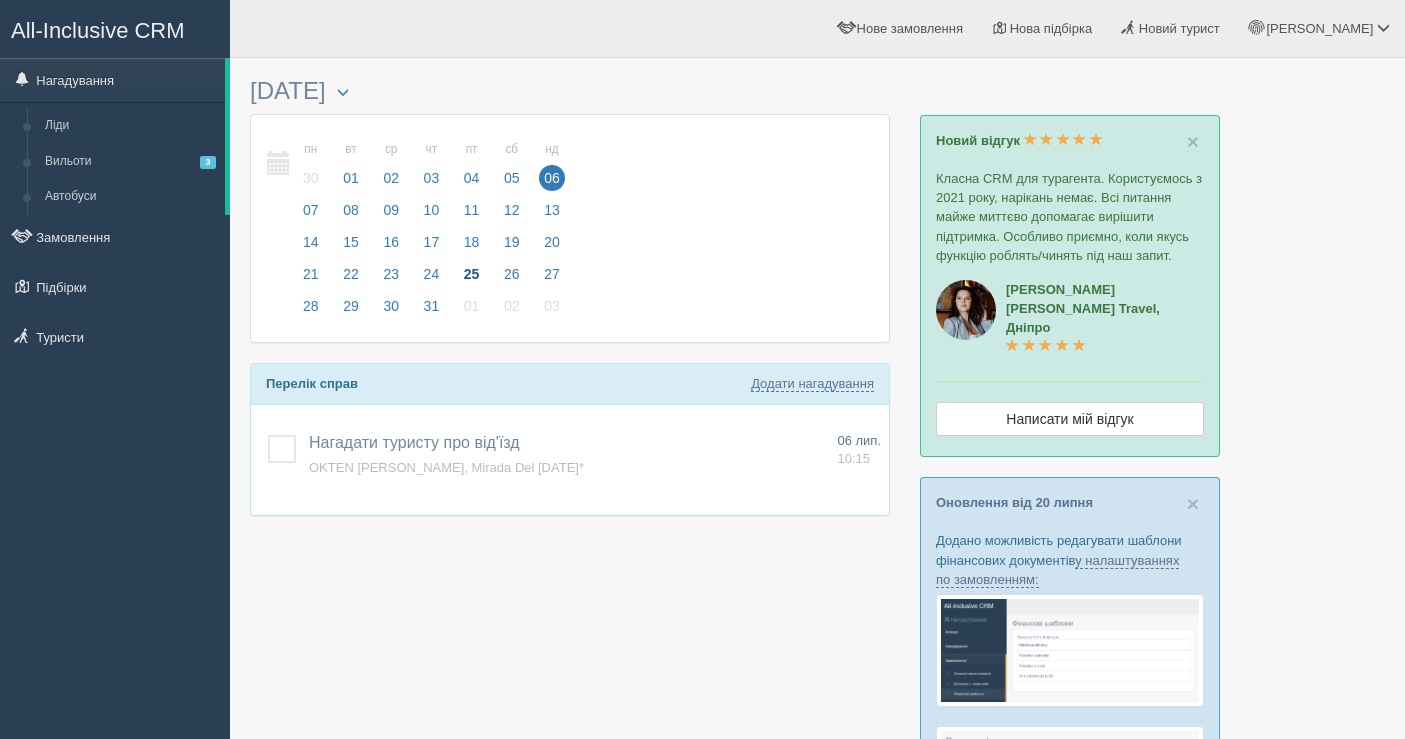 scroll, scrollTop: 0, scrollLeft: 0, axis: both 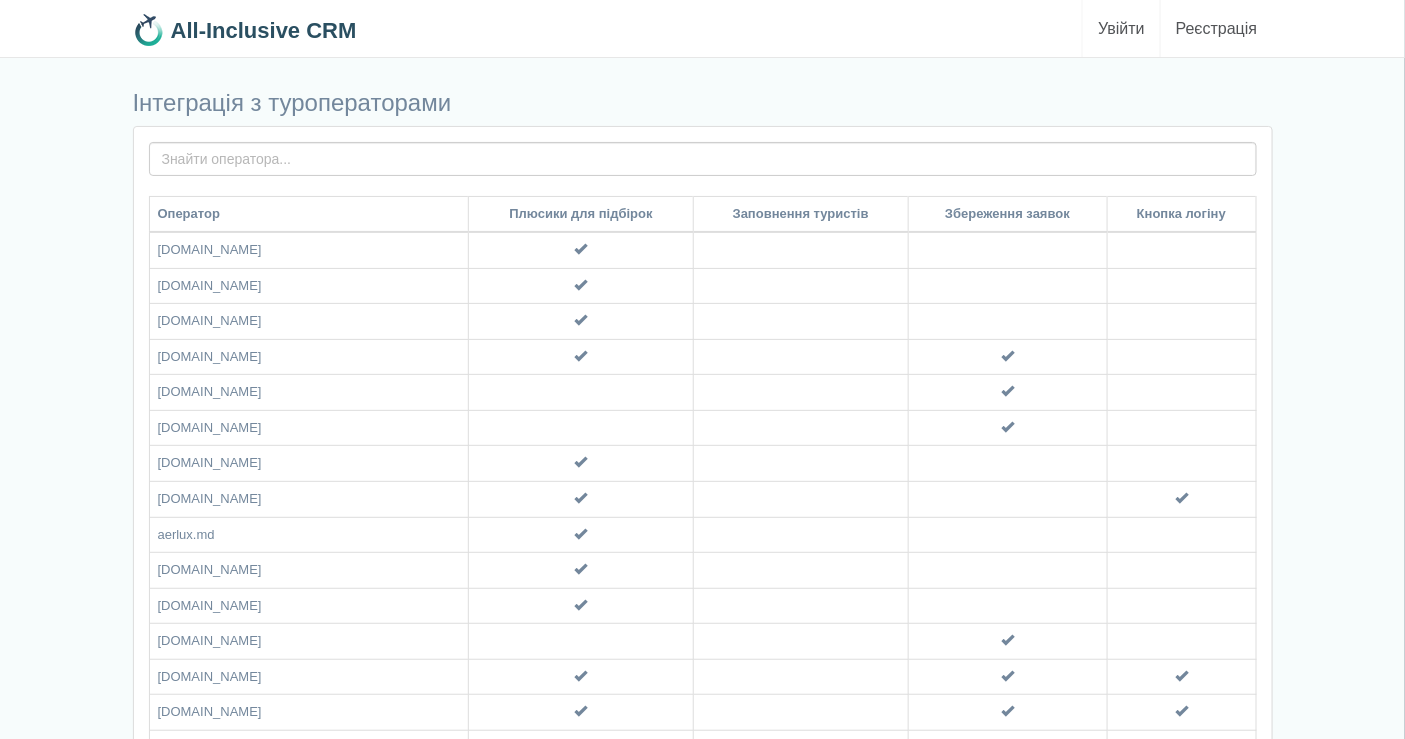 click on "Увійти" at bounding box center (1121, 28) 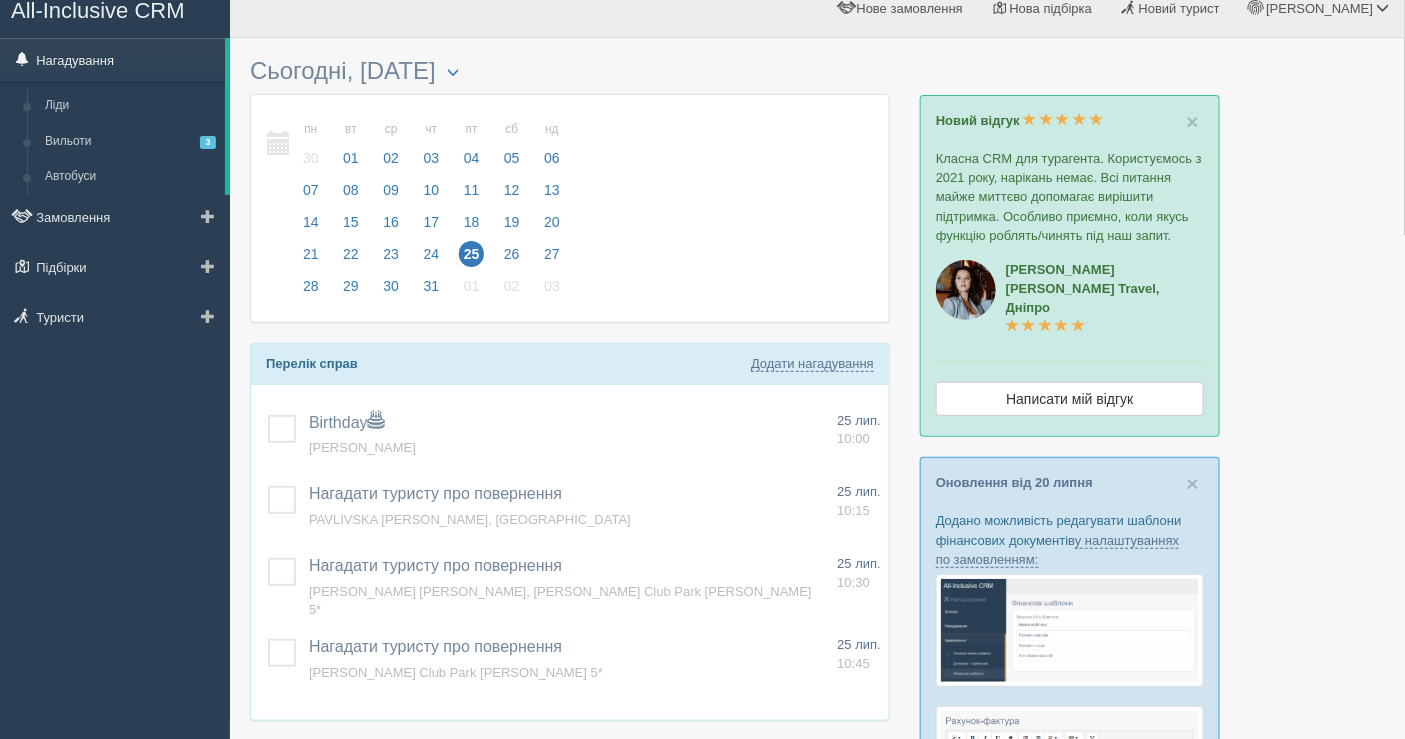 scroll, scrollTop: 0, scrollLeft: 0, axis: both 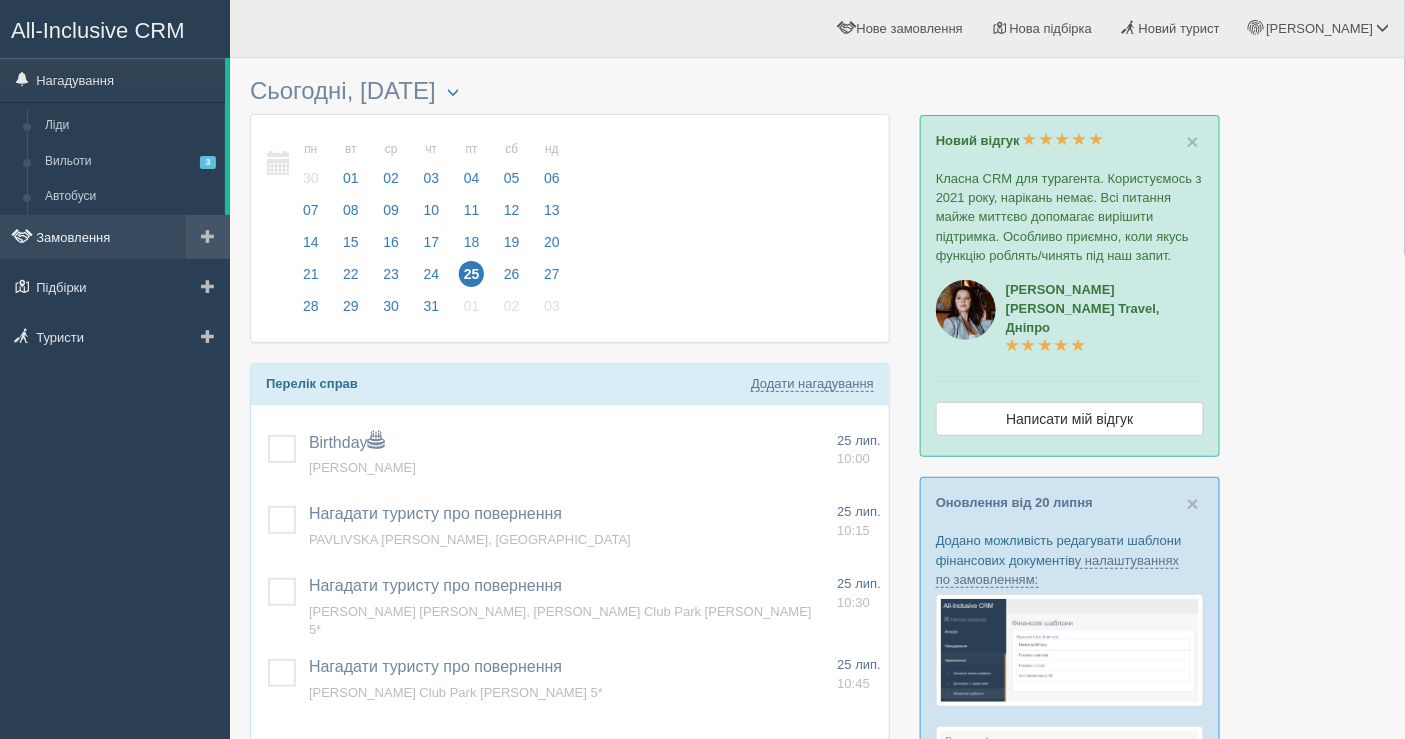 click on "Замовлення" at bounding box center [115, 237] 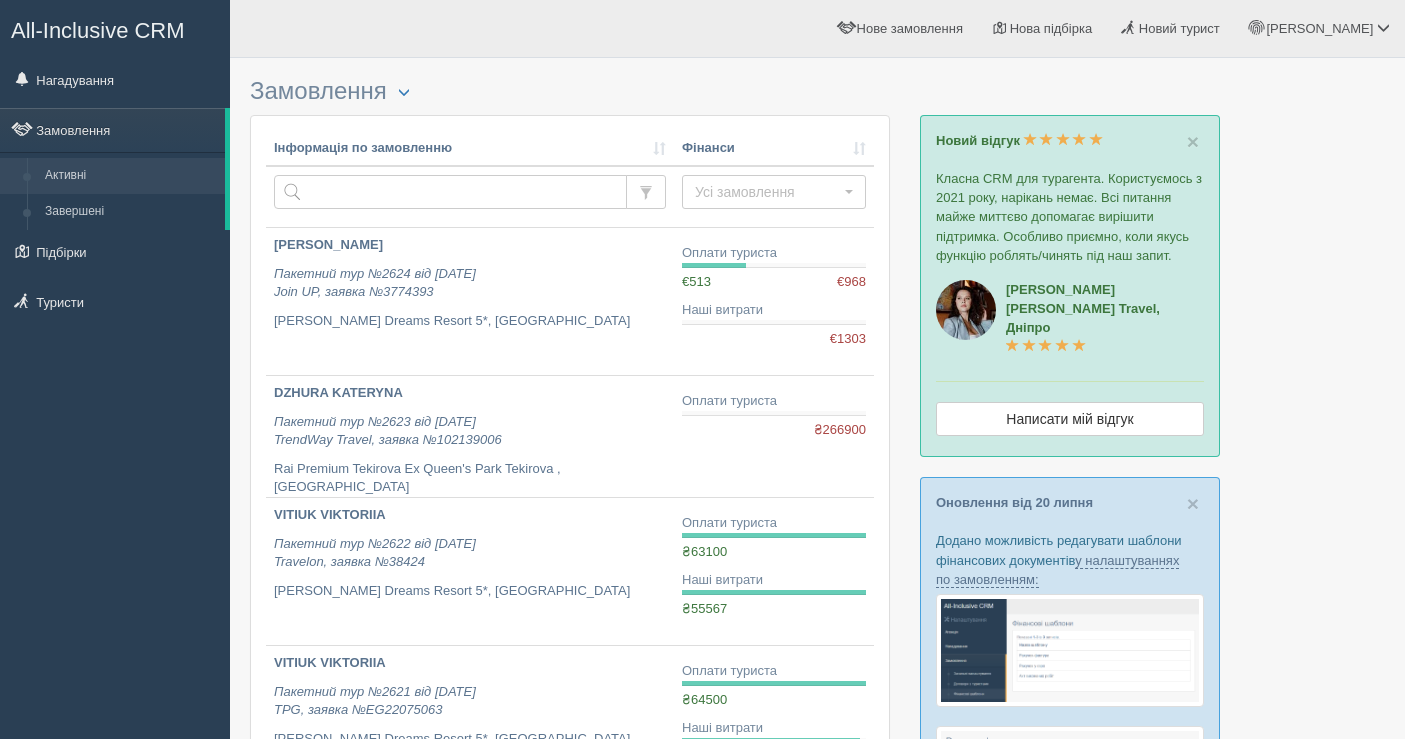scroll, scrollTop: 0, scrollLeft: 0, axis: both 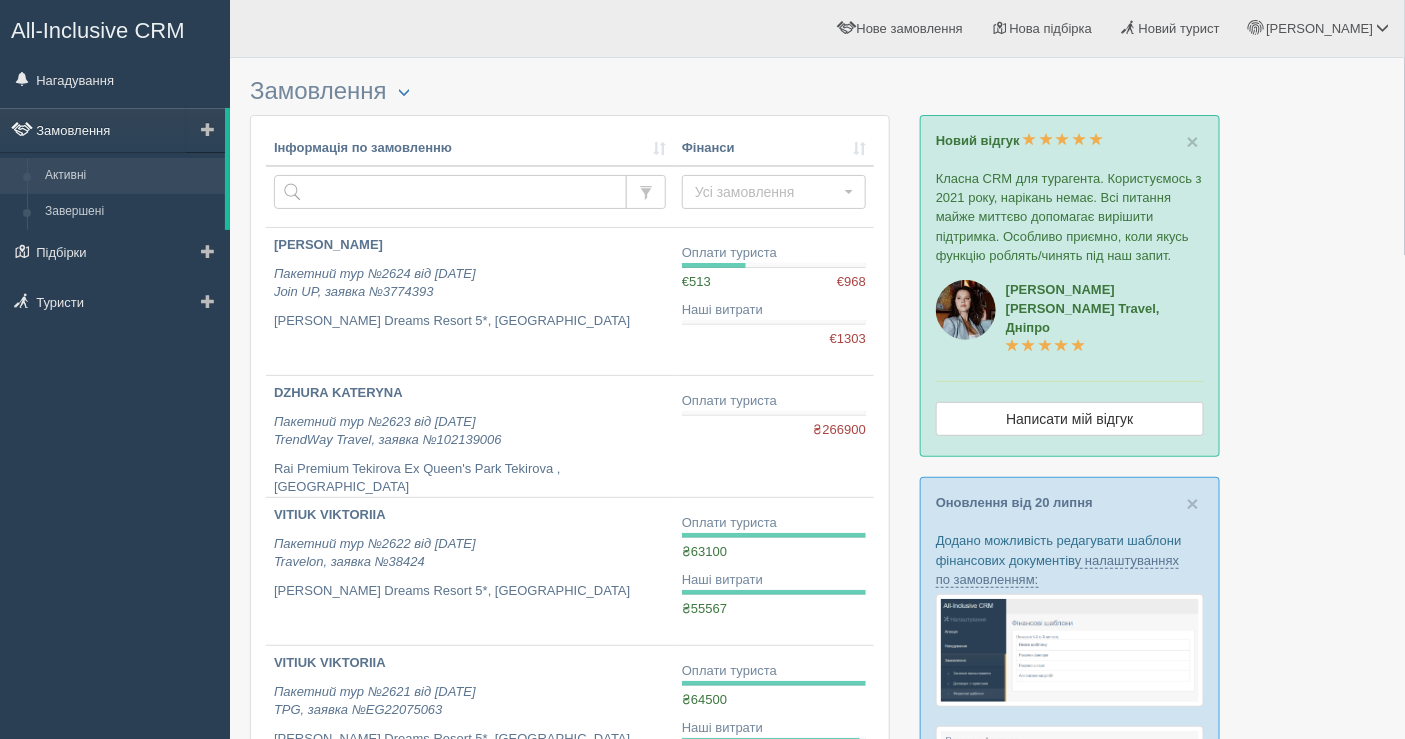 click on "Замовлення" at bounding box center (112, 130) 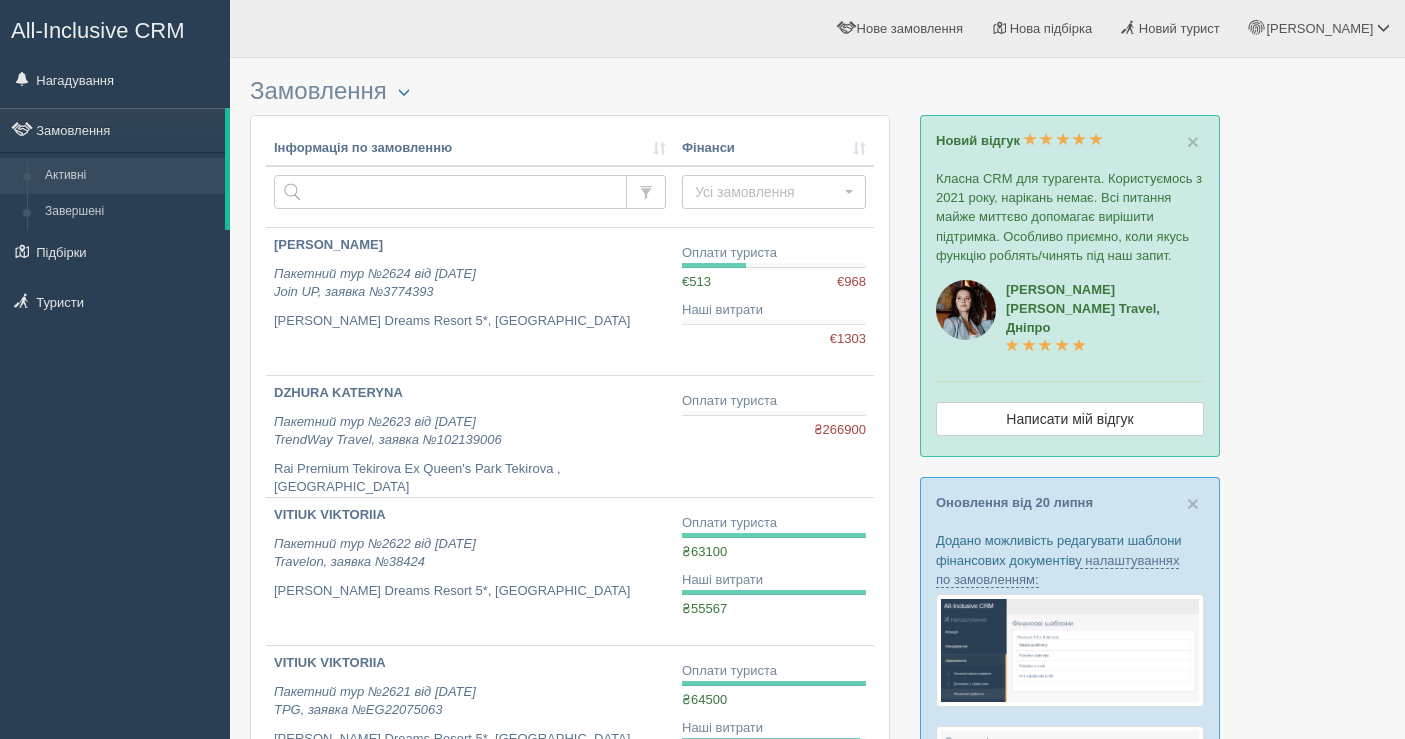 scroll, scrollTop: 0, scrollLeft: 0, axis: both 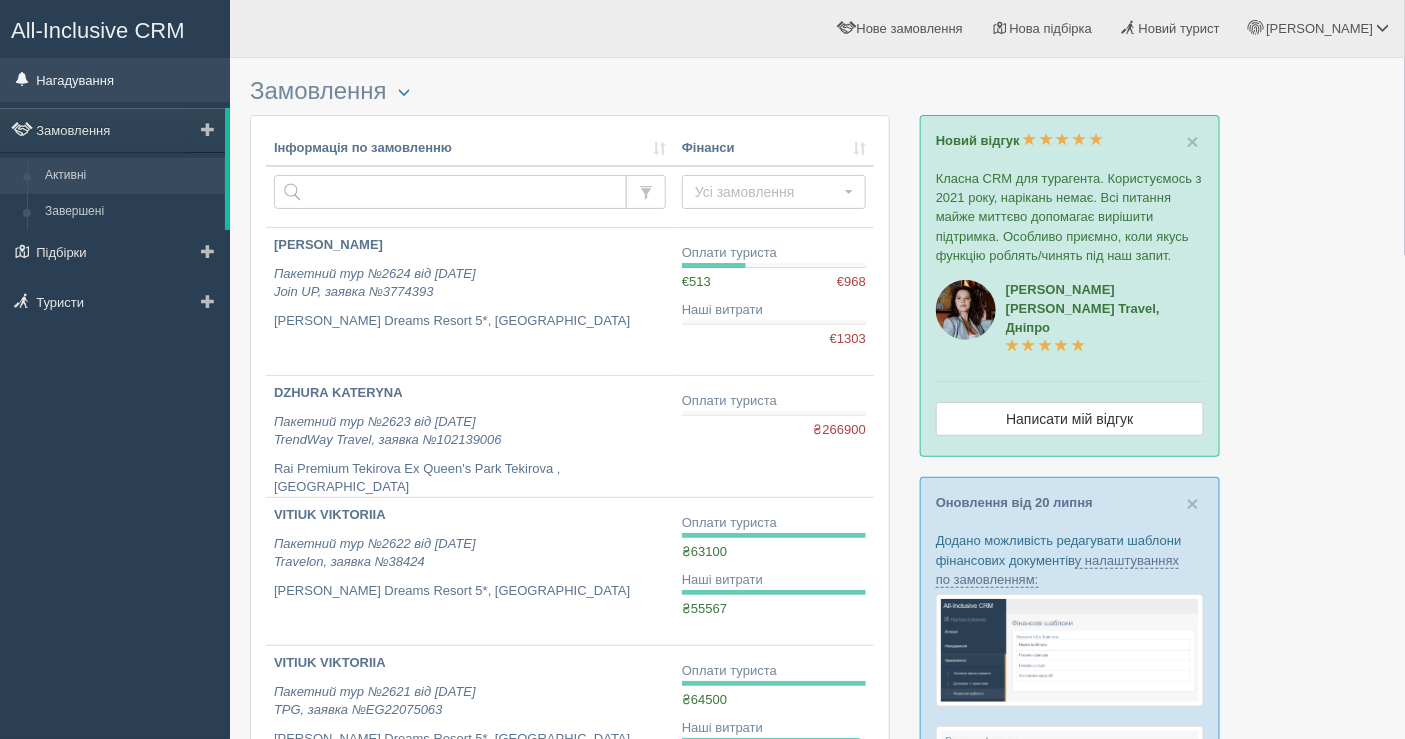 click on "Нагадування" at bounding box center [115, 80] 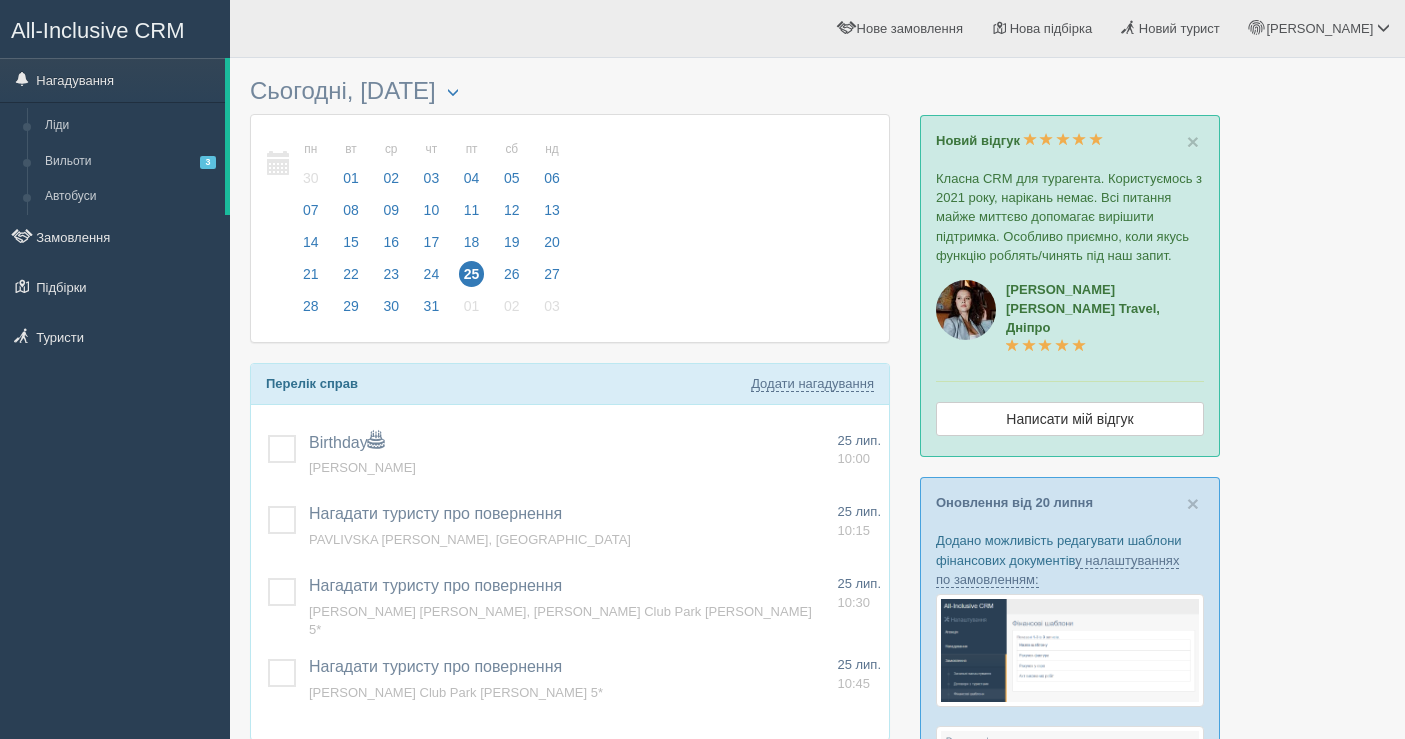 scroll, scrollTop: 0, scrollLeft: 0, axis: both 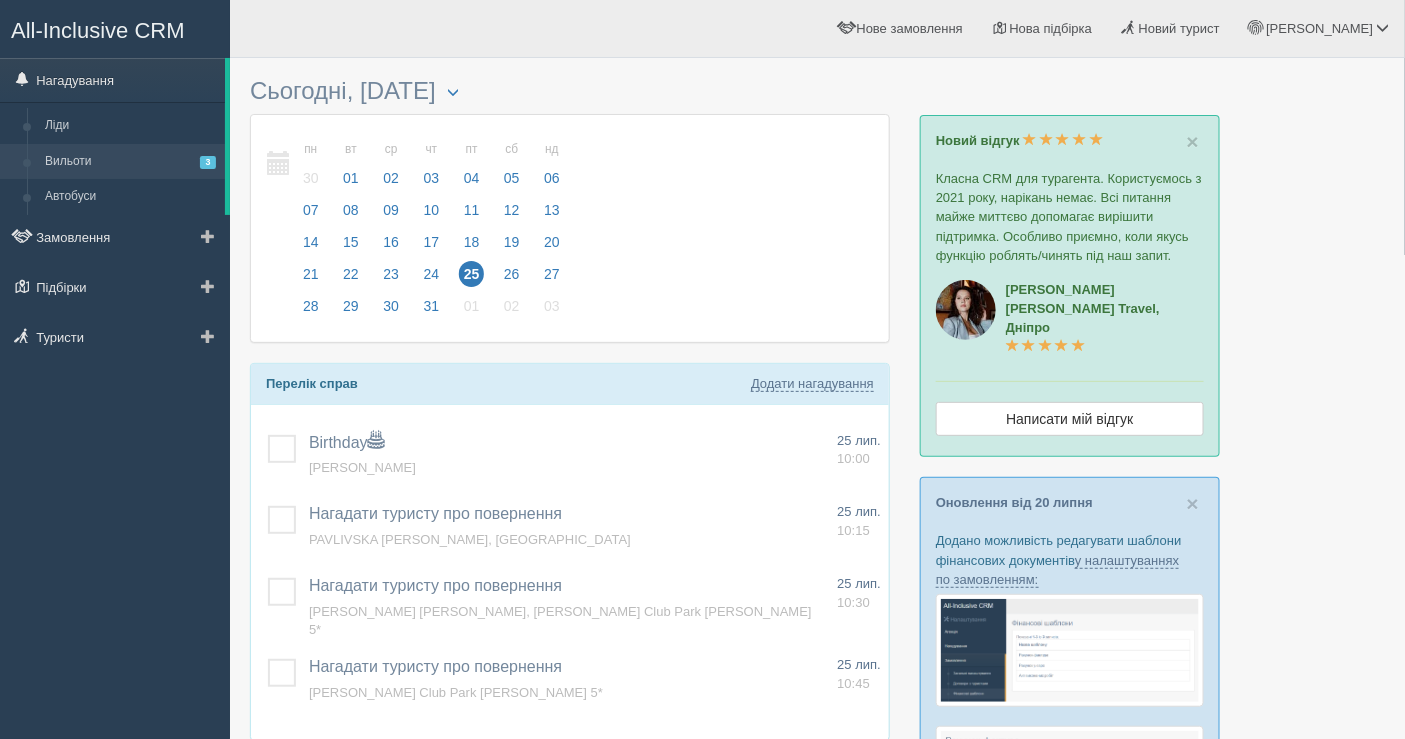 click on "Вильоти 3" at bounding box center [130, 162] 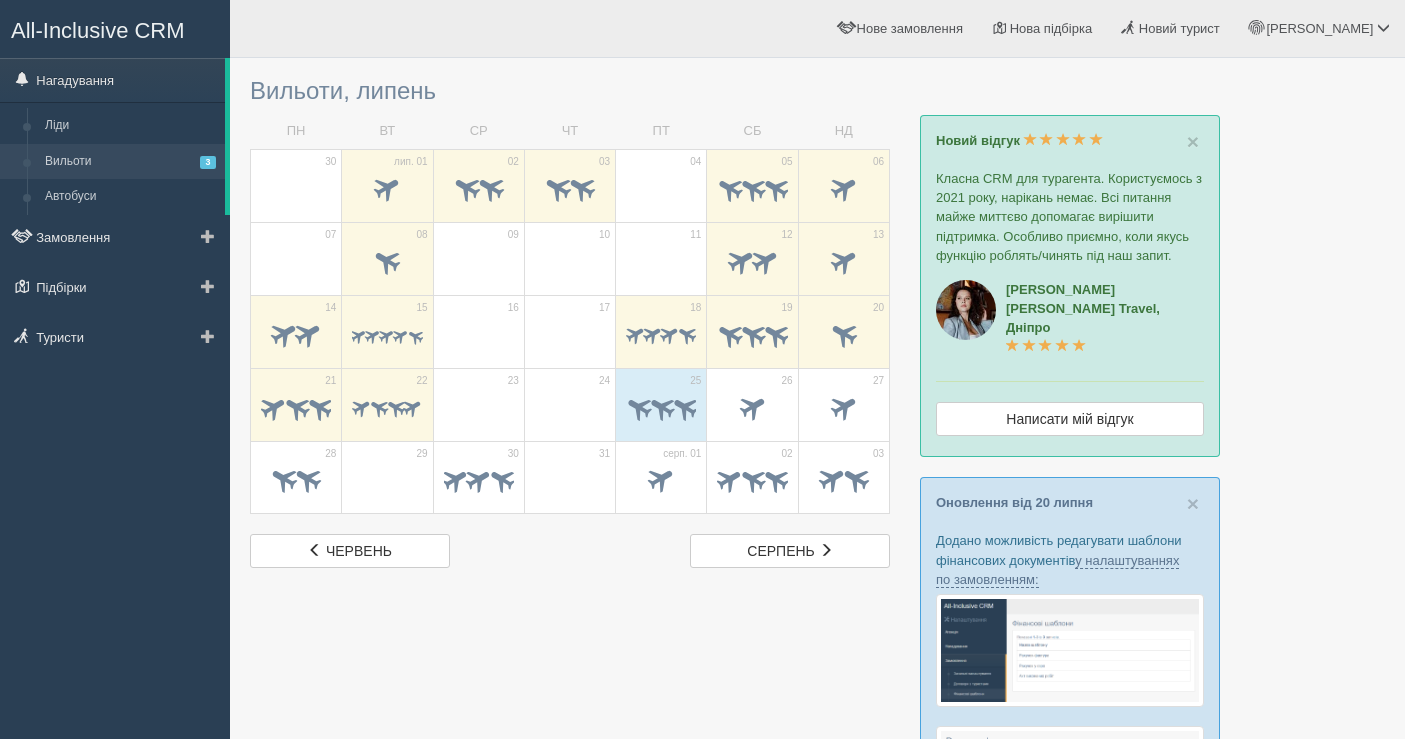 scroll, scrollTop: 0, scrollLeft: 0, axis: both 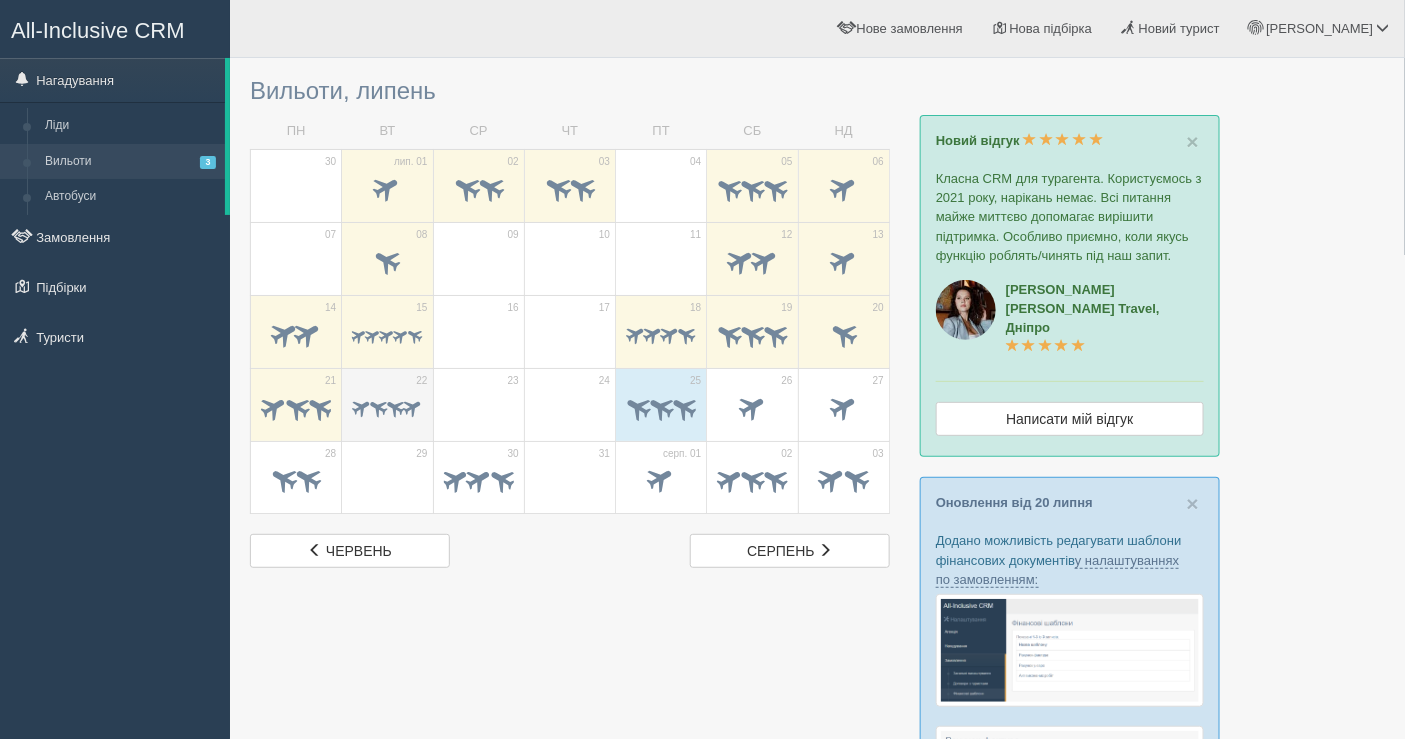 click at bounding box center (387, 410) 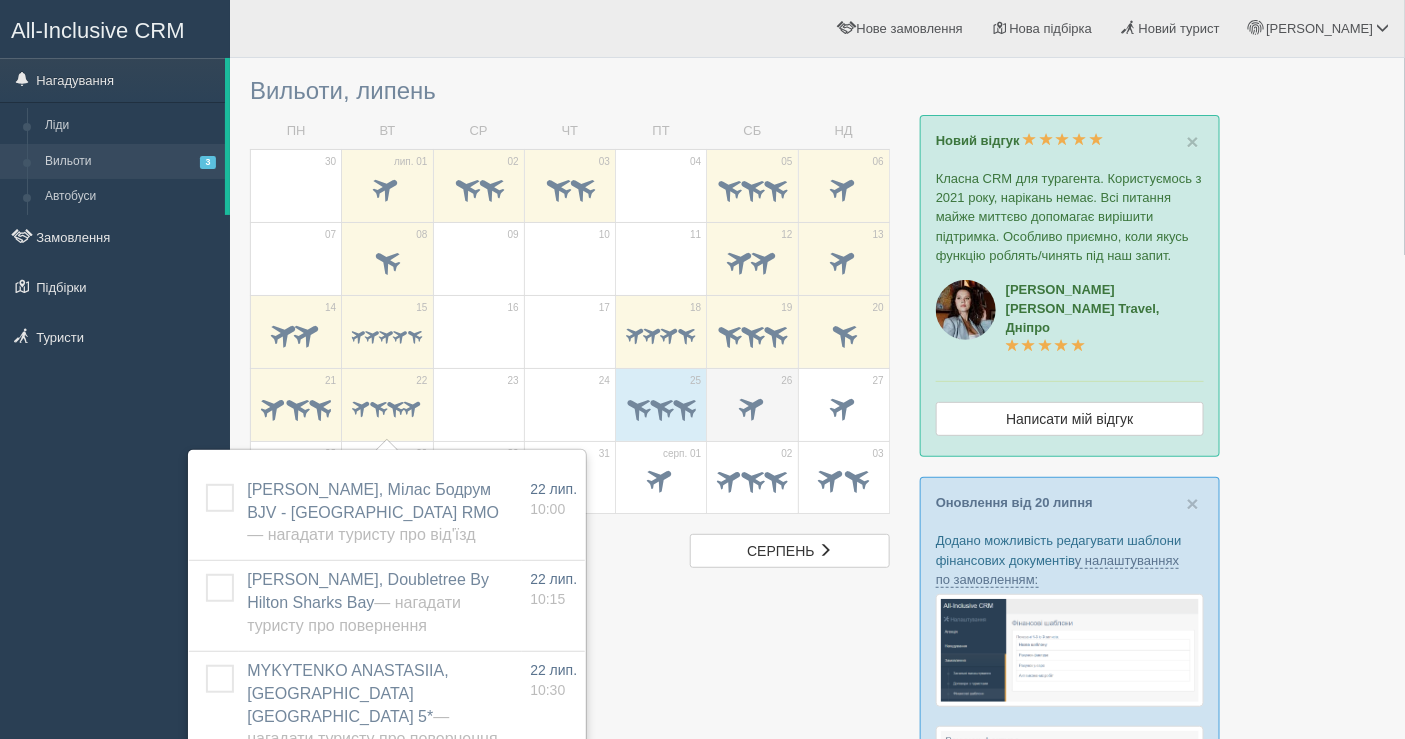 click at bounding box center [752, 409] 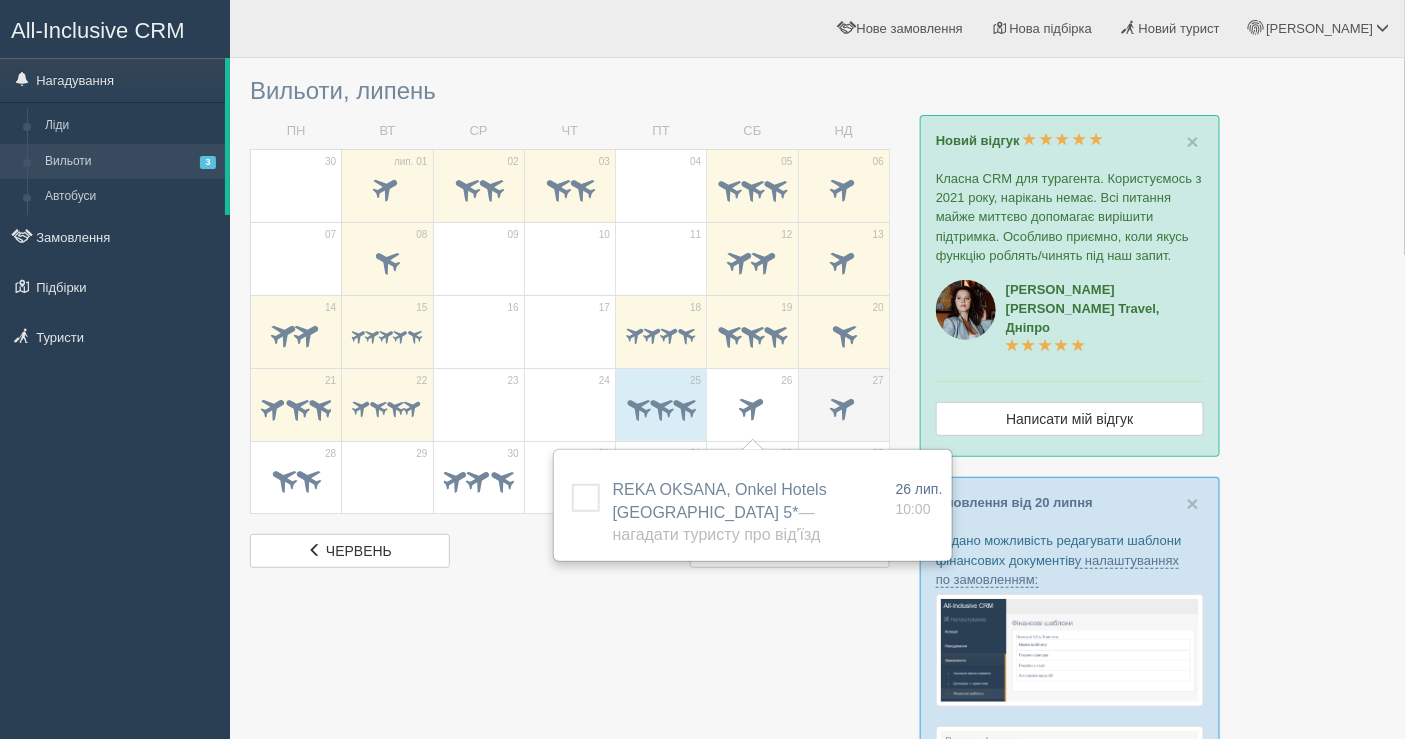 click on "27" at bounding box center [843, 404] 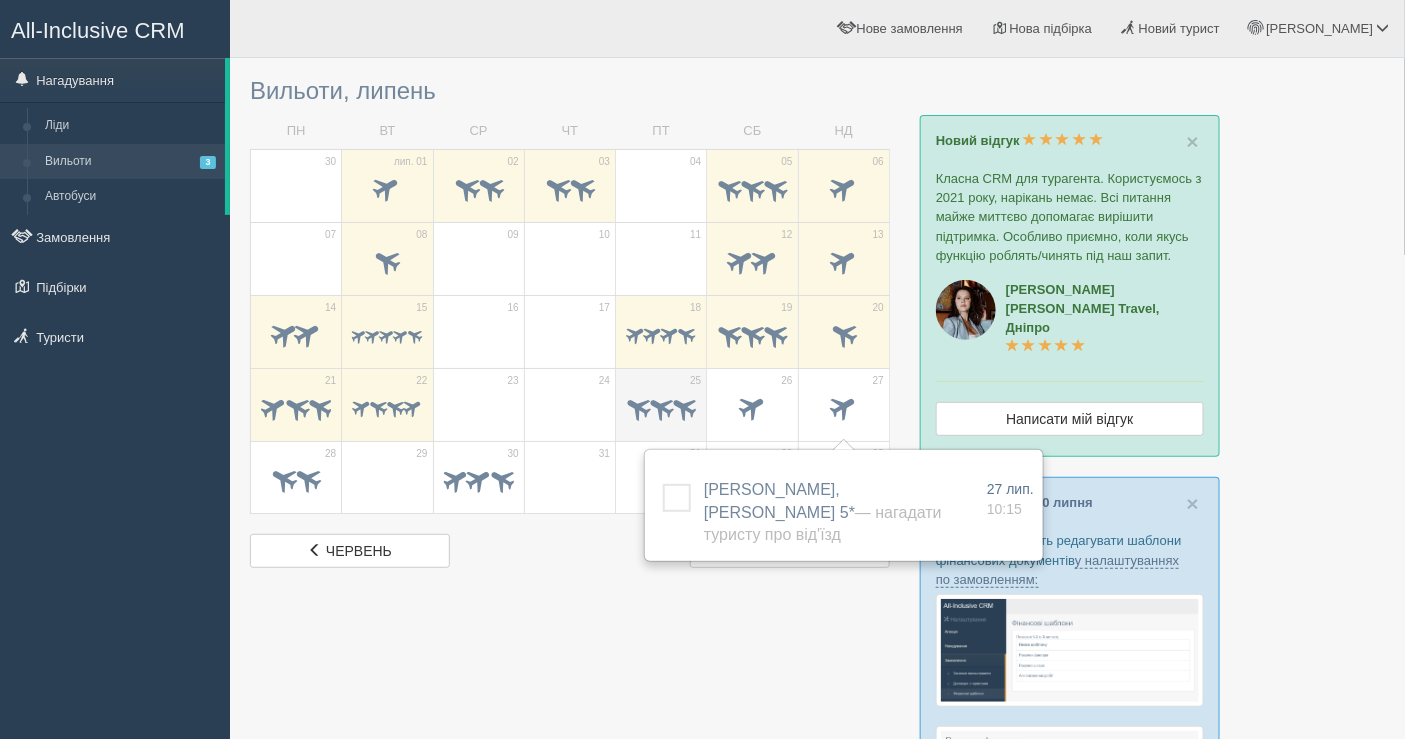click at bounding box center (661, 409) 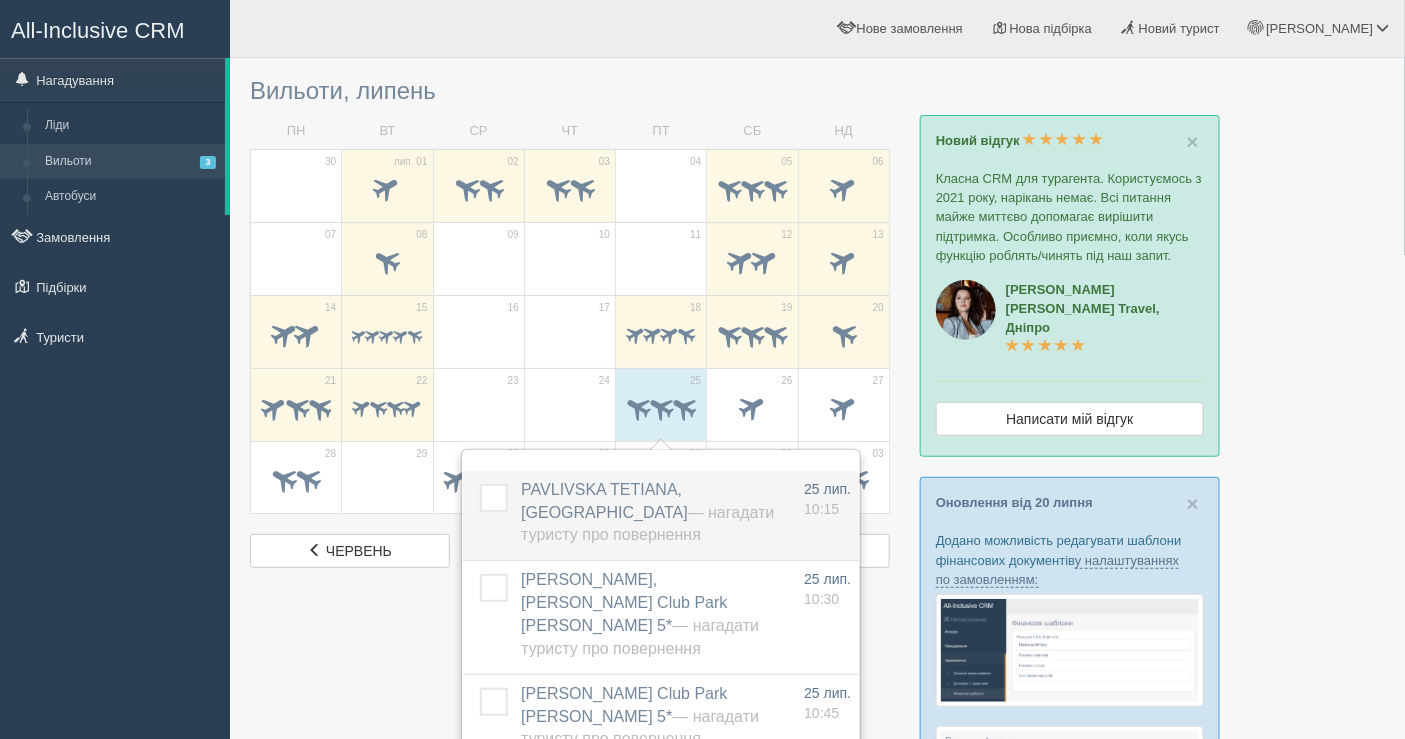 scroll, scrollTop: 111, scrollLeft: 0, axis: vertical 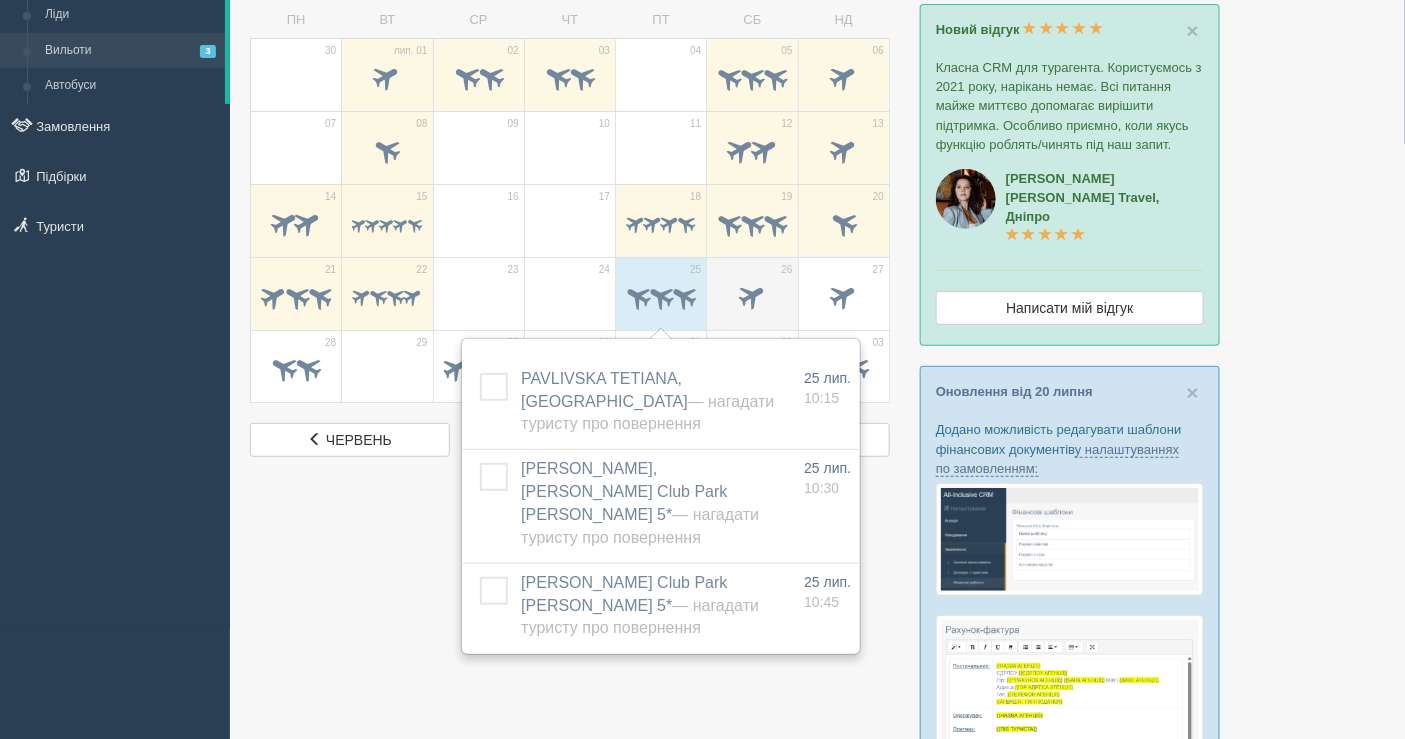 click at bounding box center [752, 299] 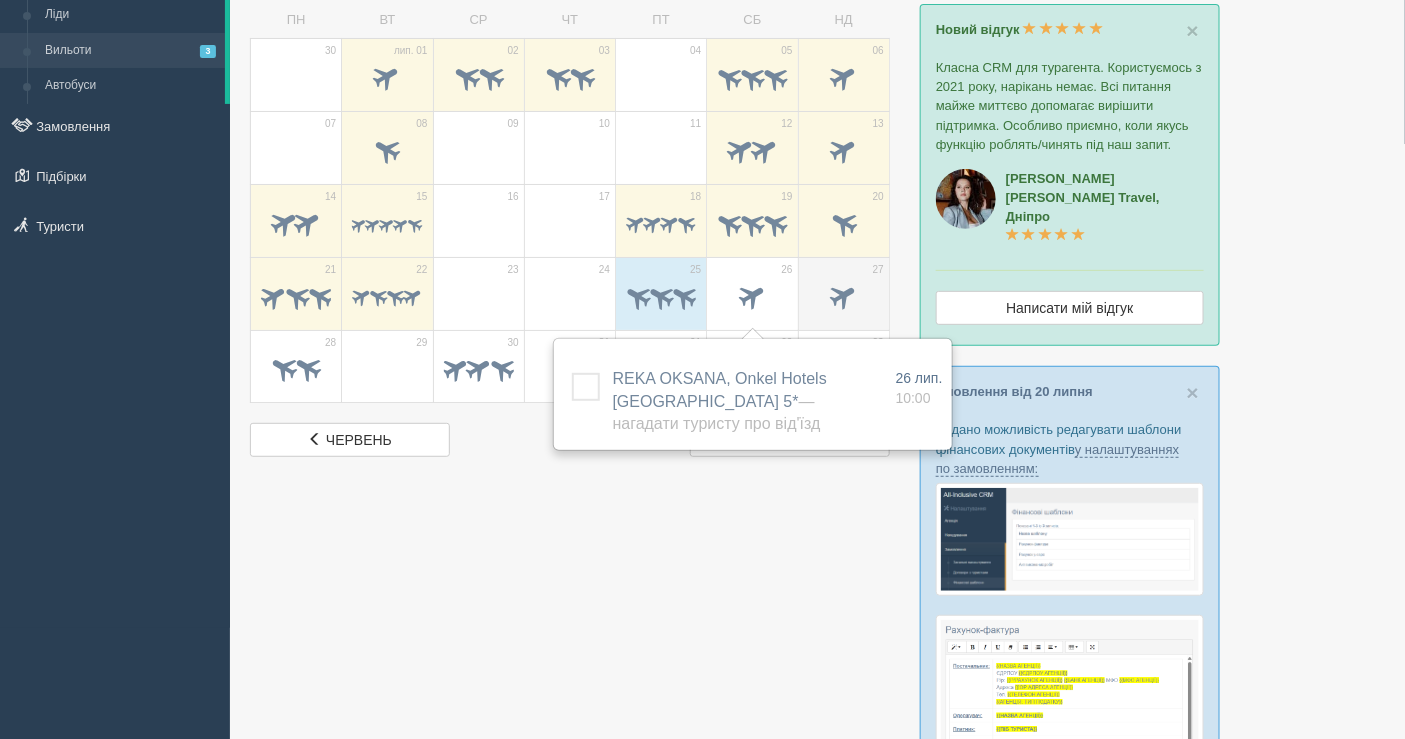 click at bounding box center (843, 295) 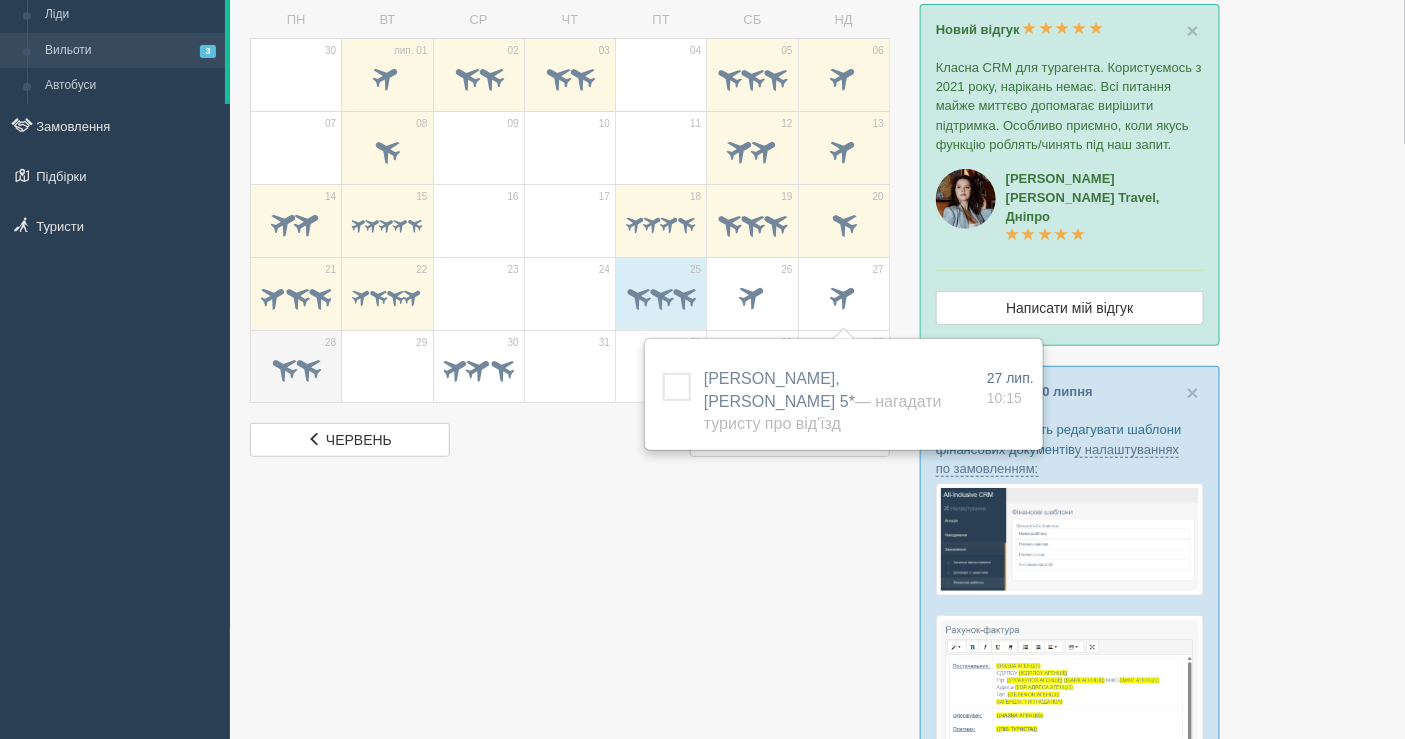 click at bounding box center (308, 368) 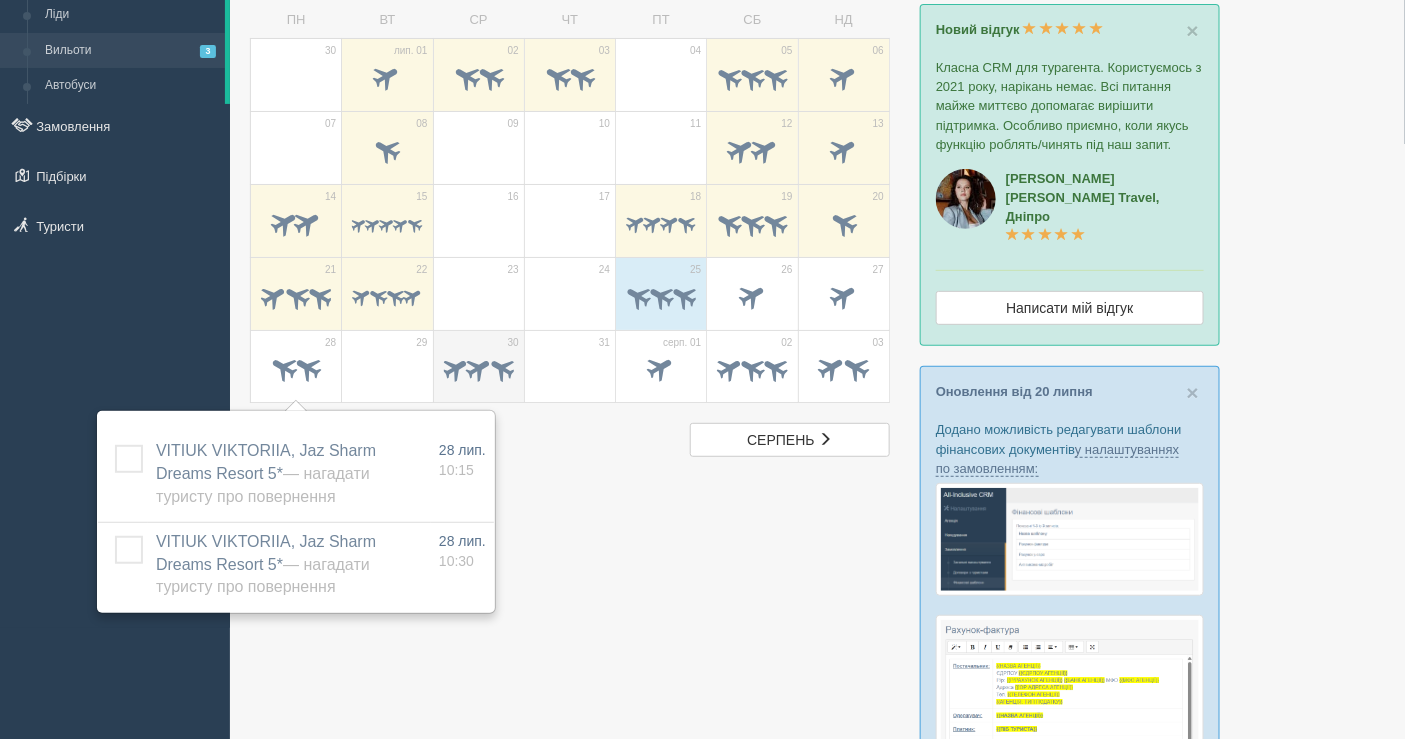click at bounding box center [479, 371] 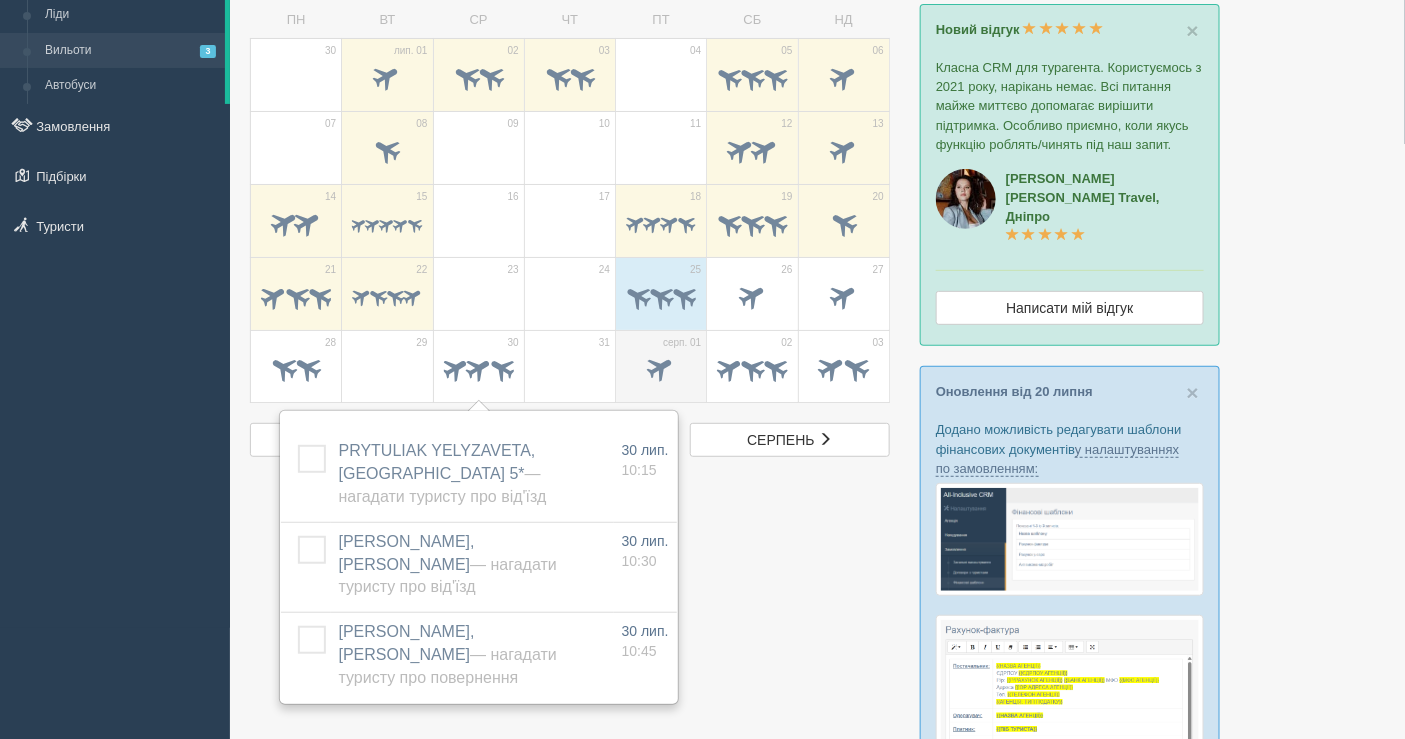 click at bounding box center [661, 371] 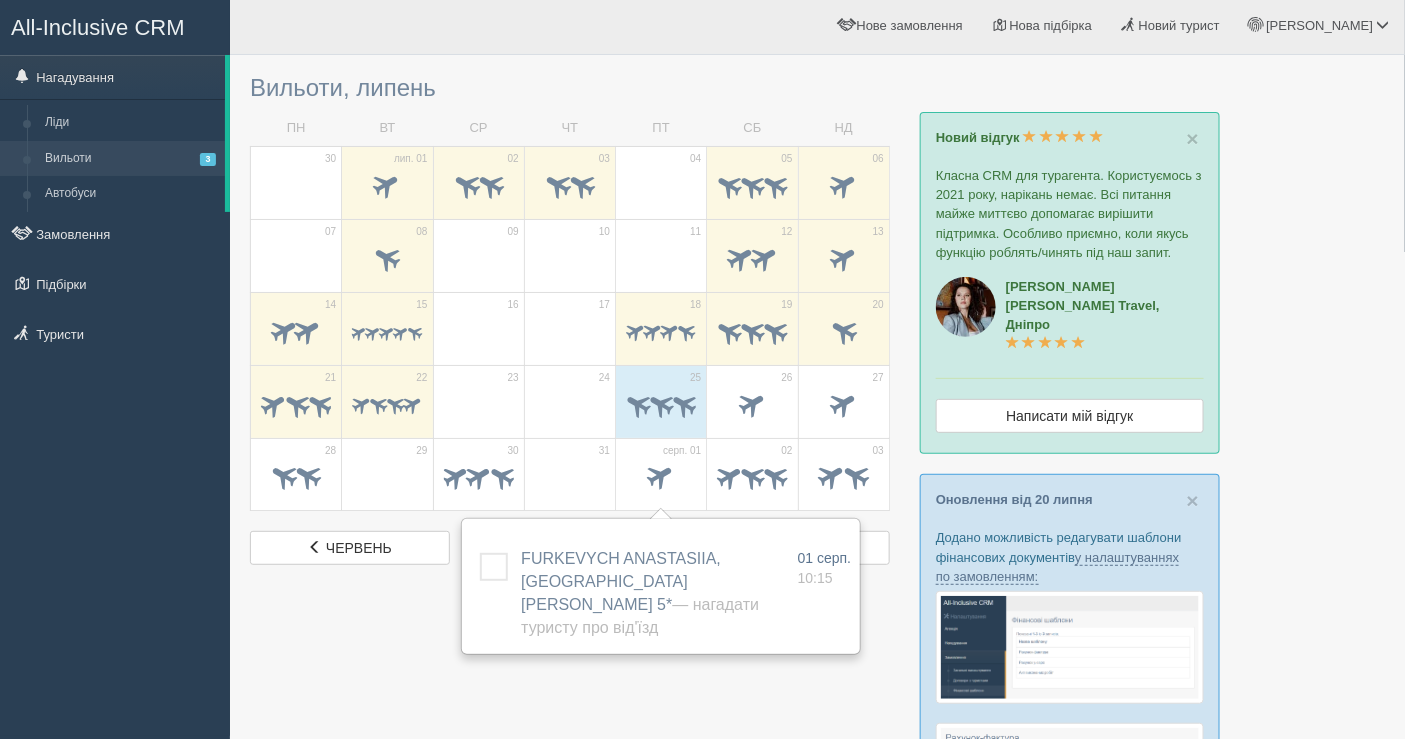 scroll, scrollTop: 0, scrollLeft: 0, axis: both 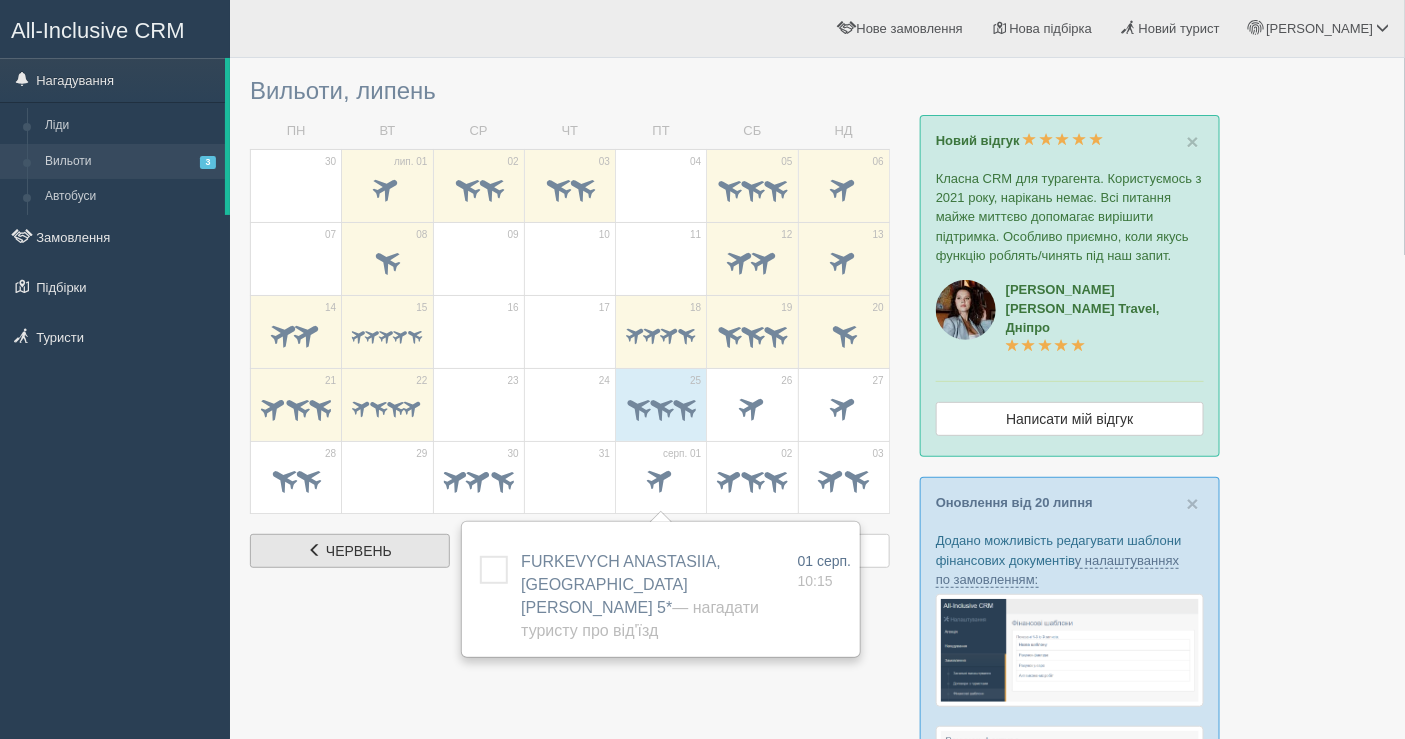 click on "червень" at bounding box center (359, 551) 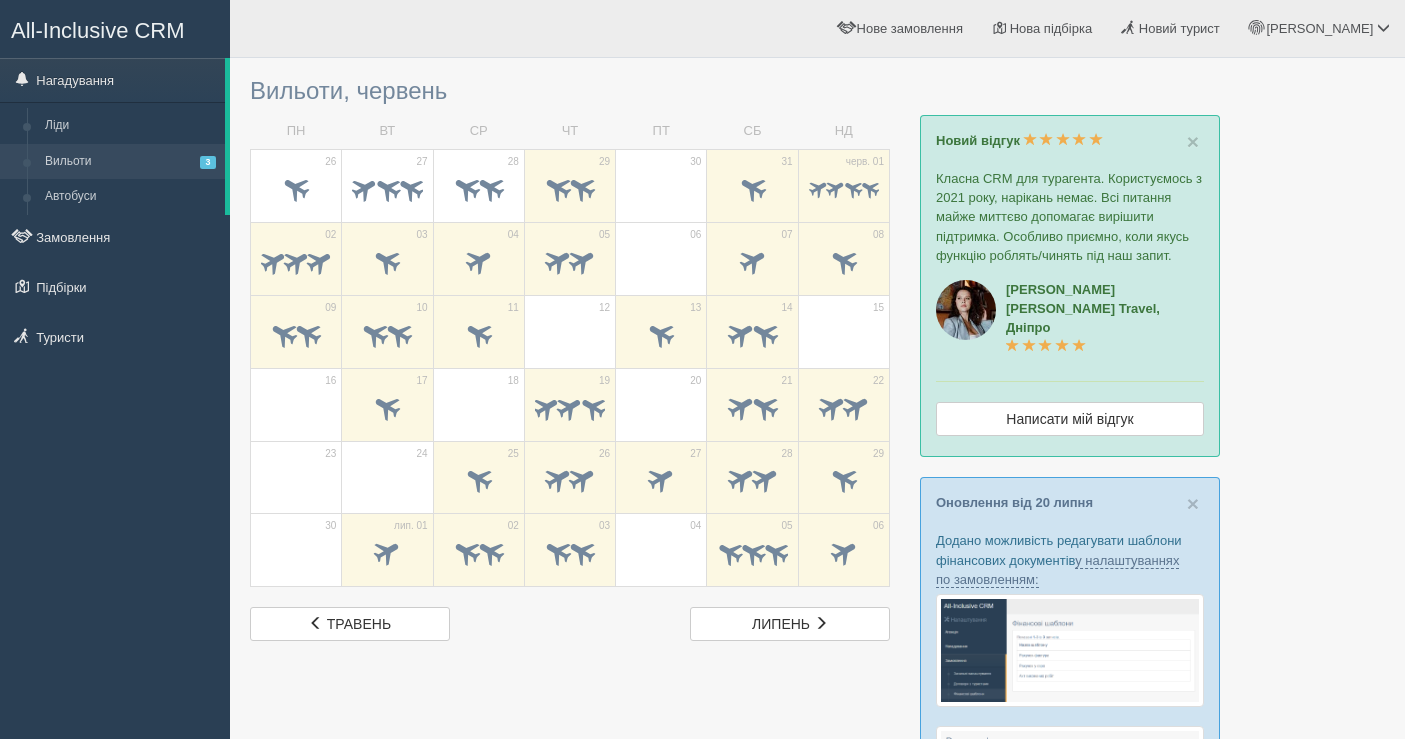 scroll, scrollTop: 0, scrollLeft: 0, axis: both 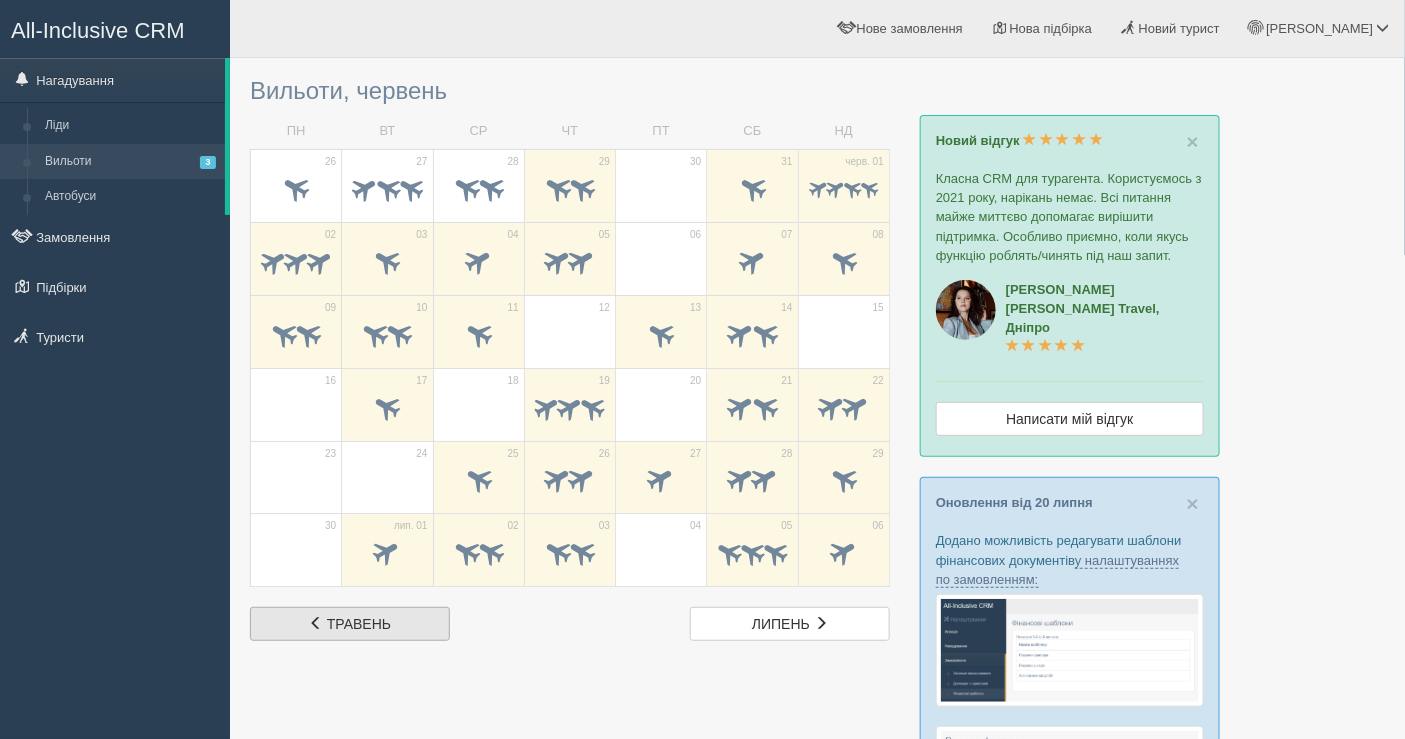 click on "тра
травень" at bounding box center (350, 624) 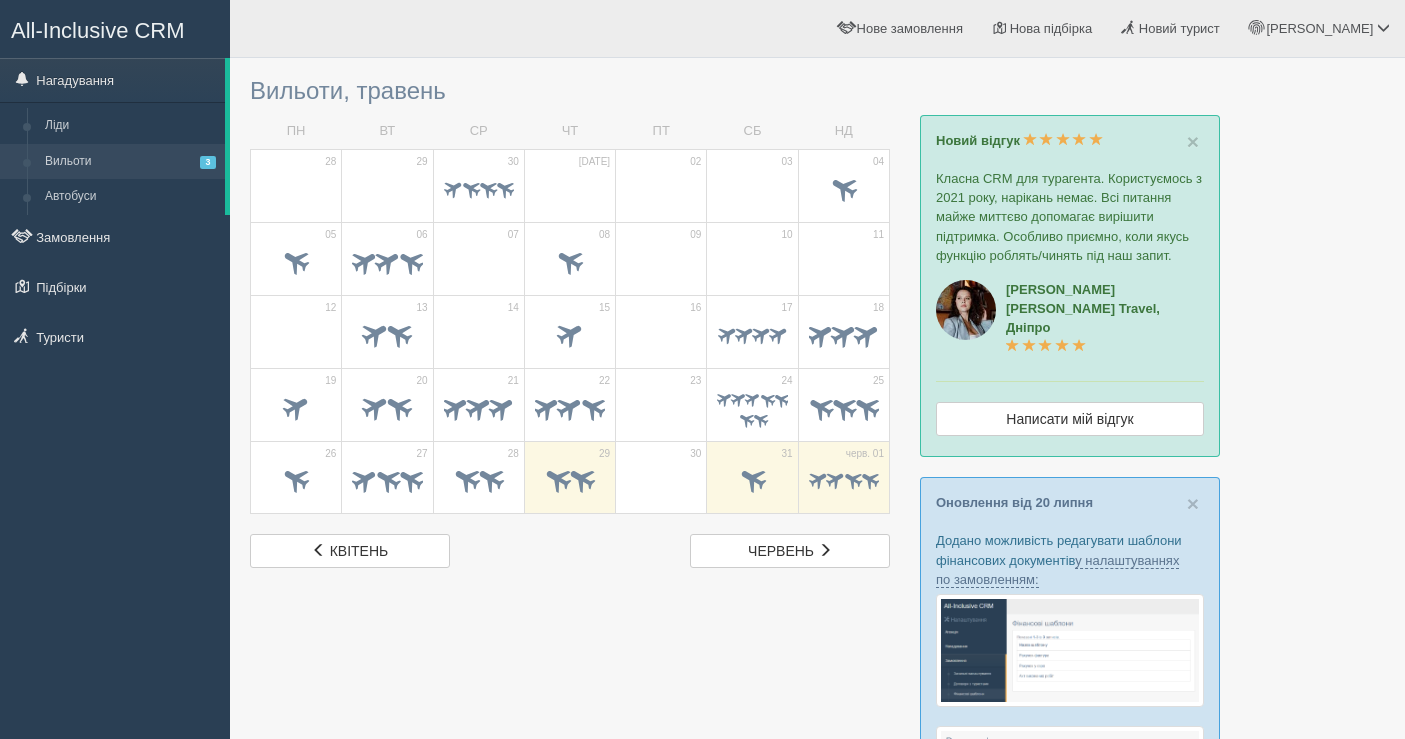scroll, scrollTop: 0, scrollLeft: 0, axis: both 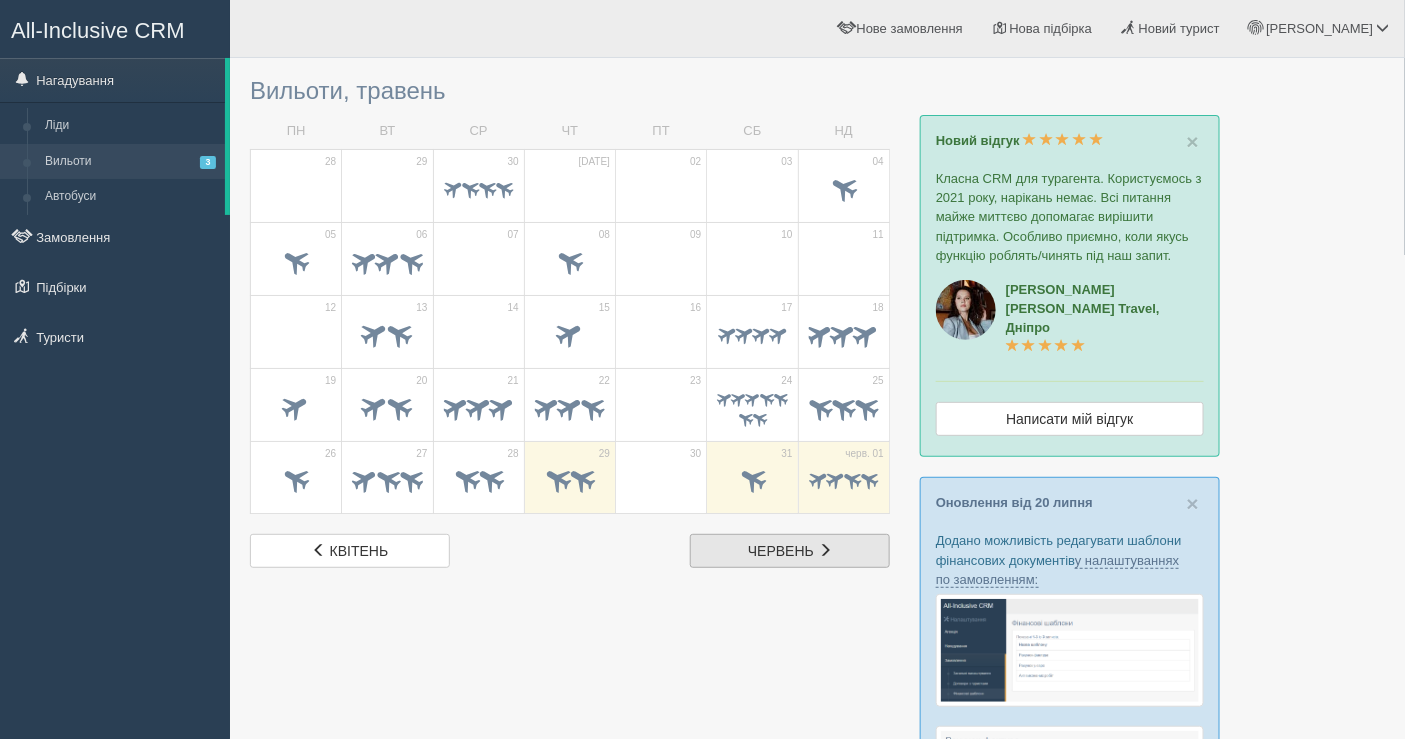 click on "червень" at bounding box center [781, 551] 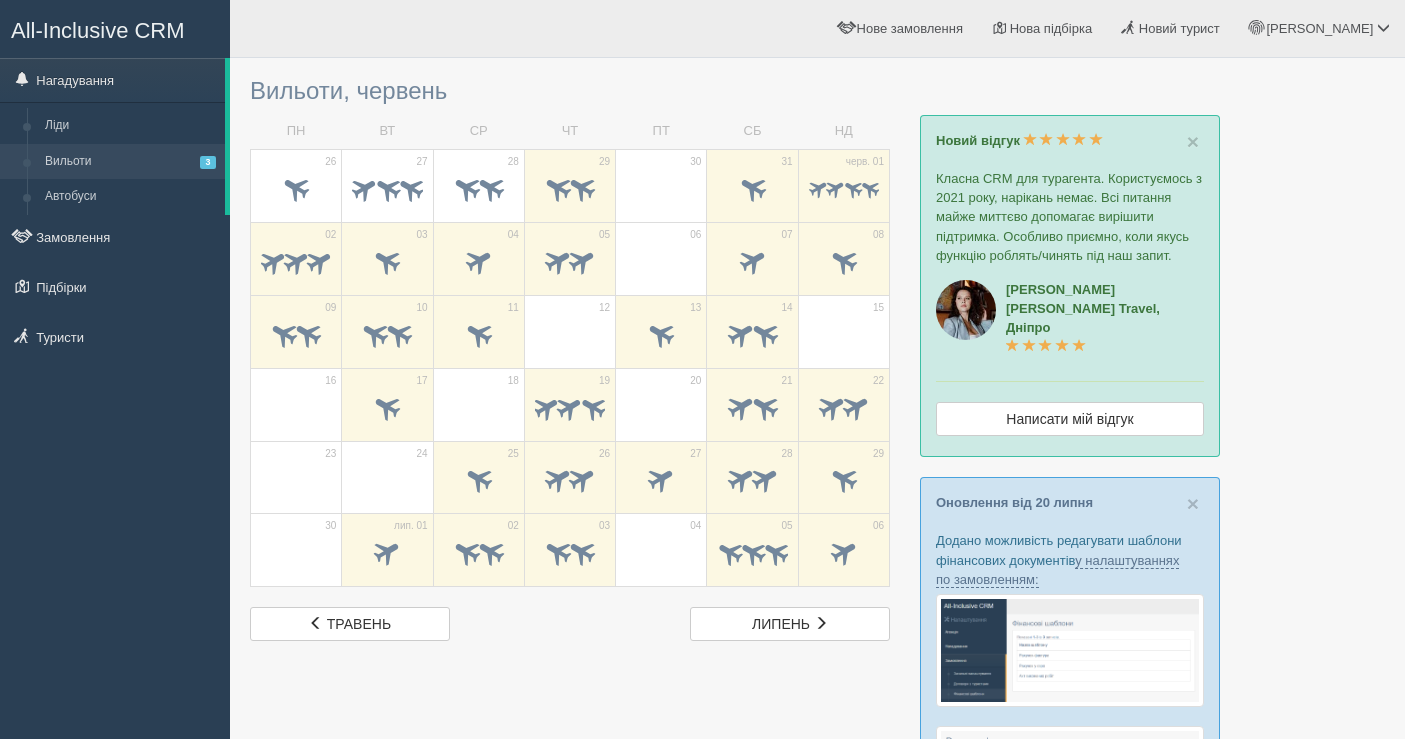 scroll, scrollTop: 0, scrollLeft: 0, axis: both 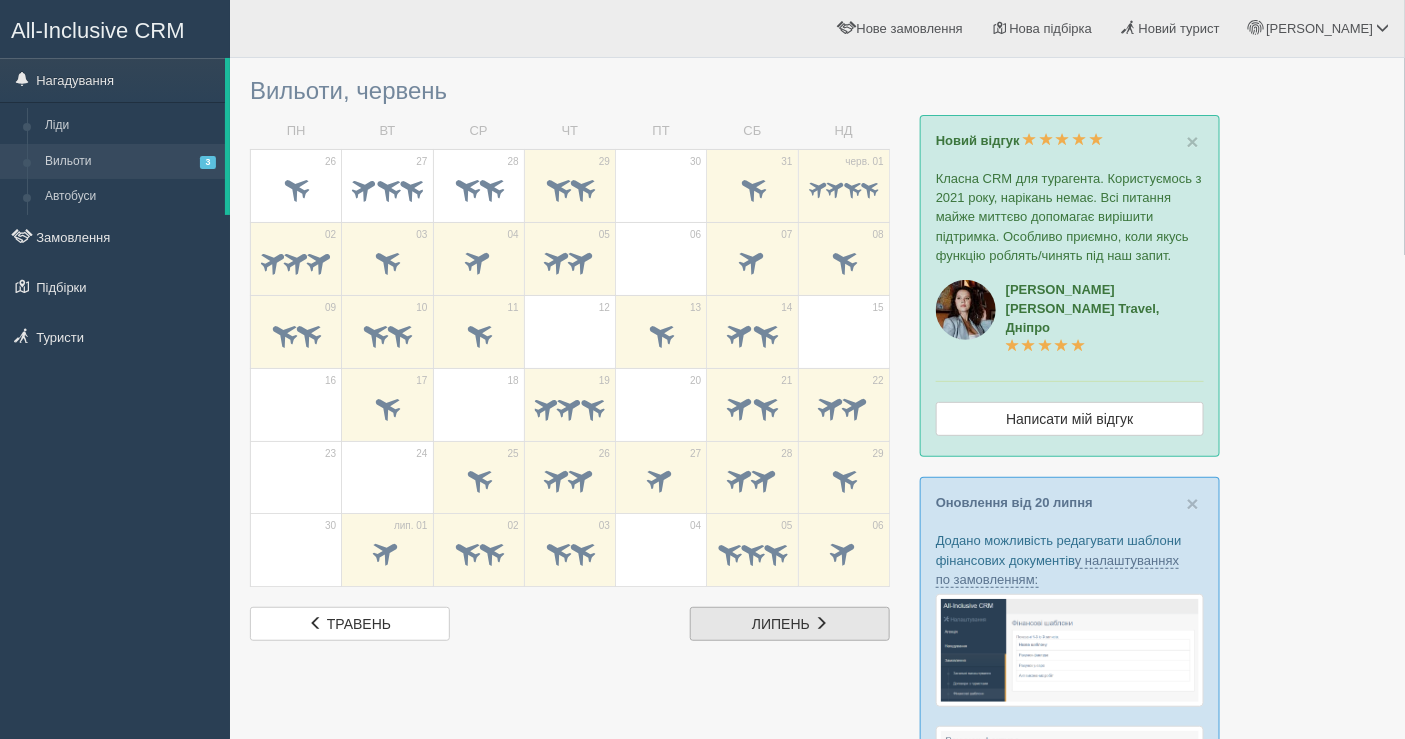 click on "липень" at bounding box center (781, 624) 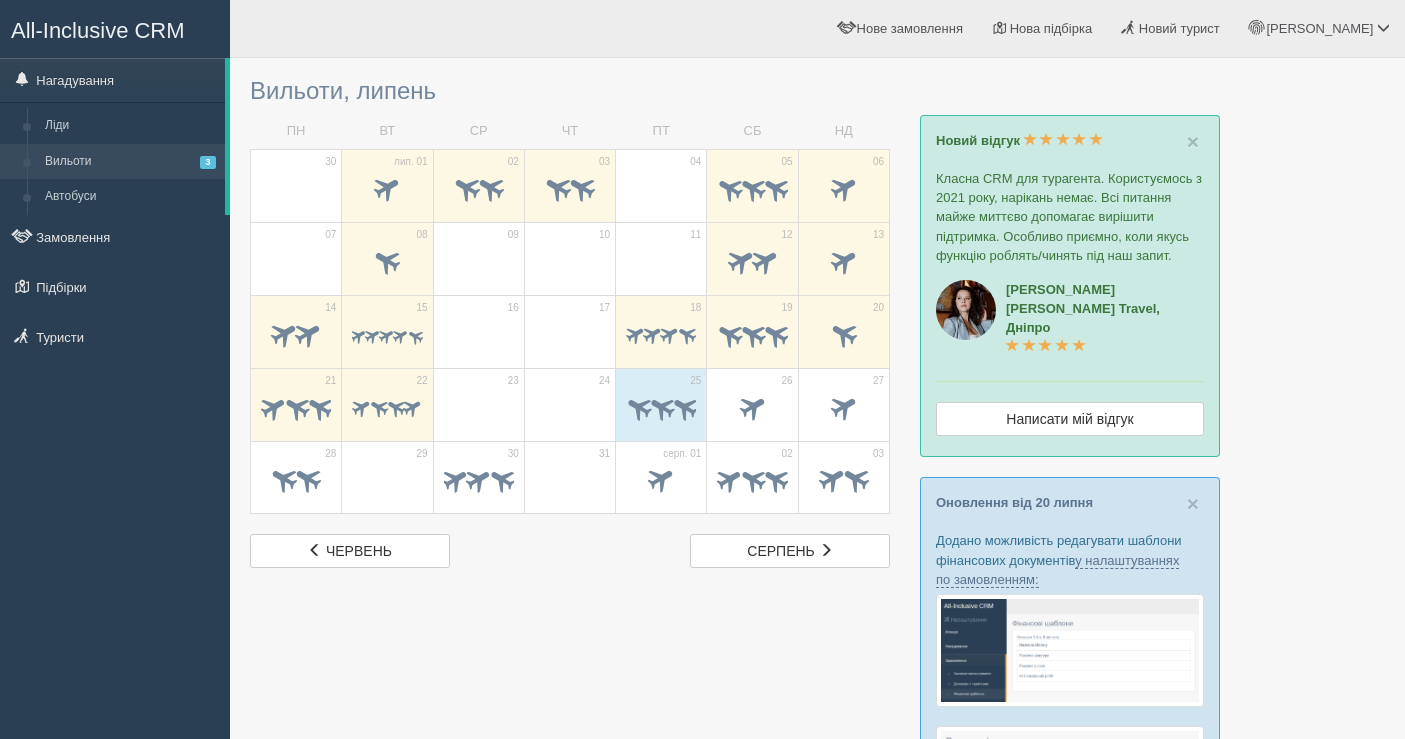 scroll, scrollTop: 0, scrollLeft: 0, axis: both 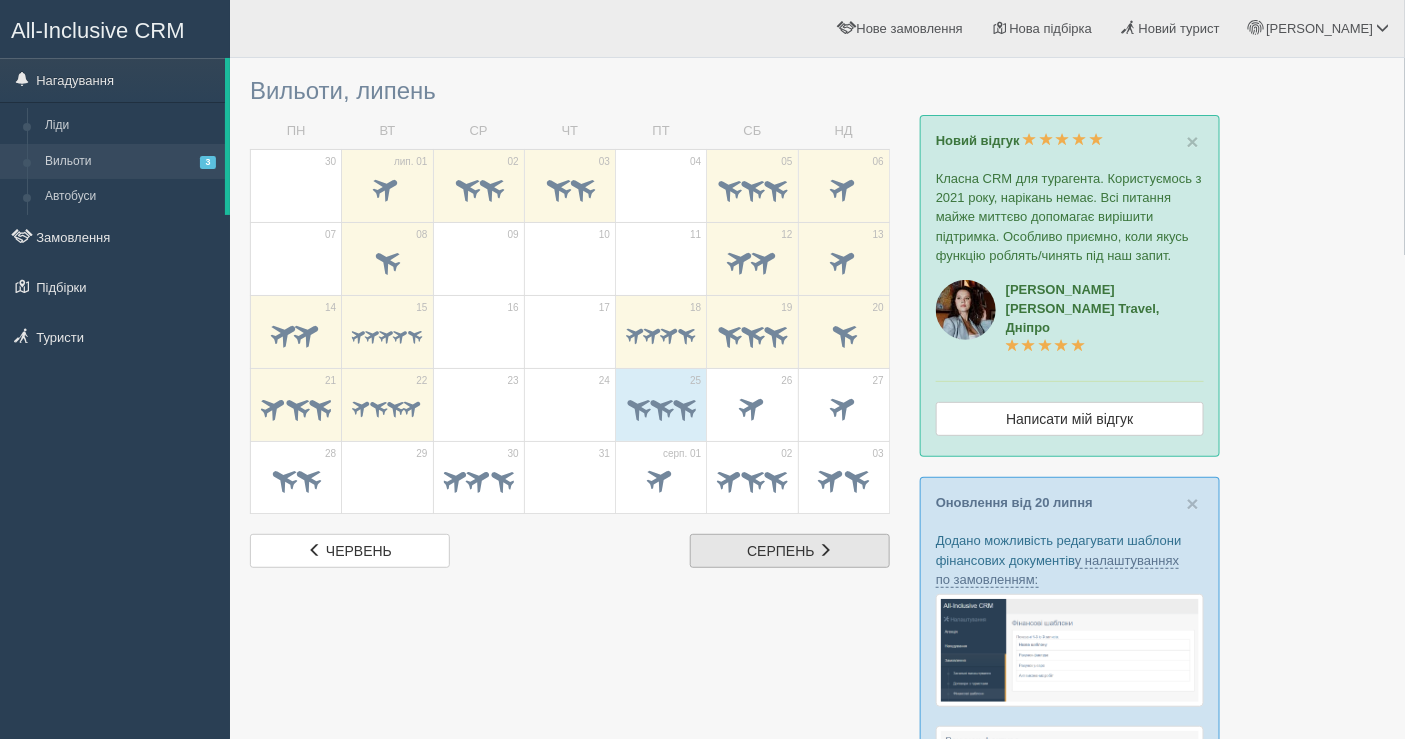 click on "серпень" at bounding box center (780, 551) 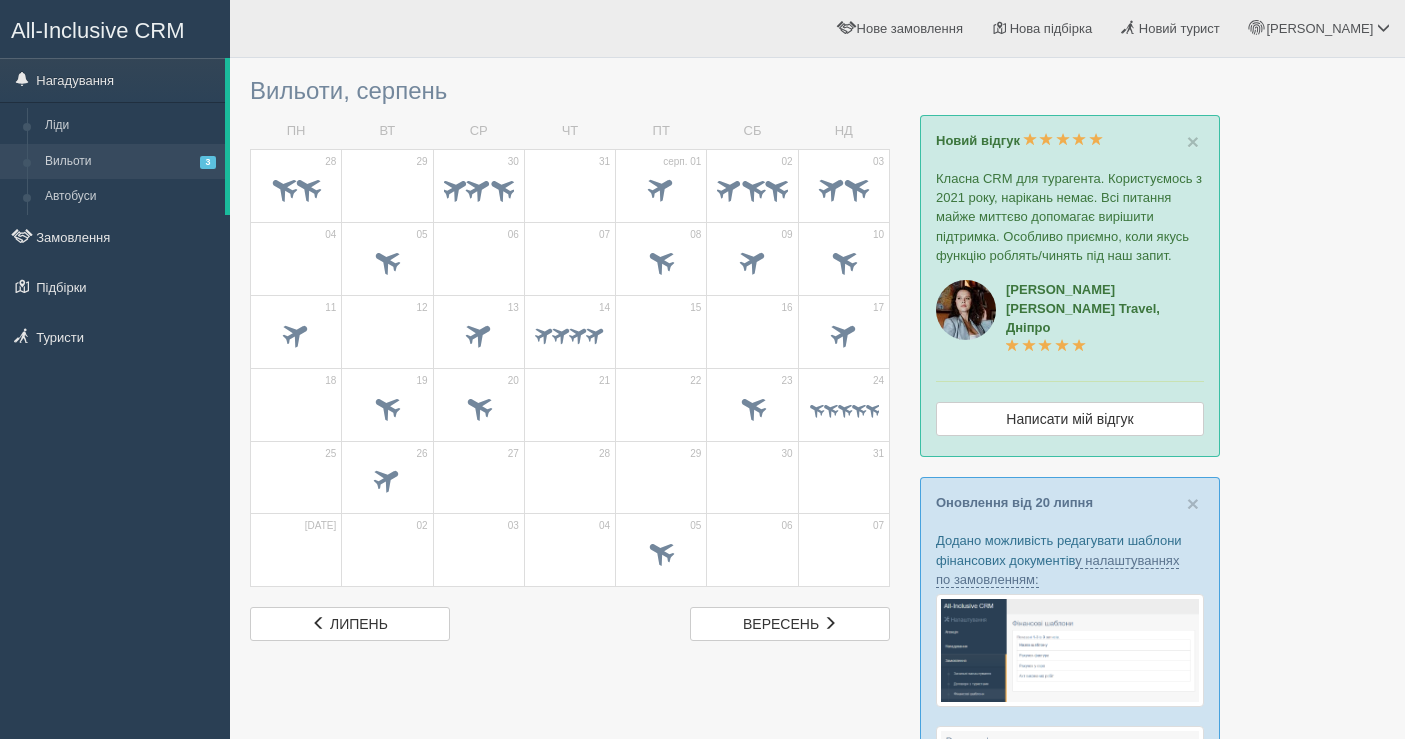 scroll, scrollTop: 0, scrollLeft: 0, axis: both 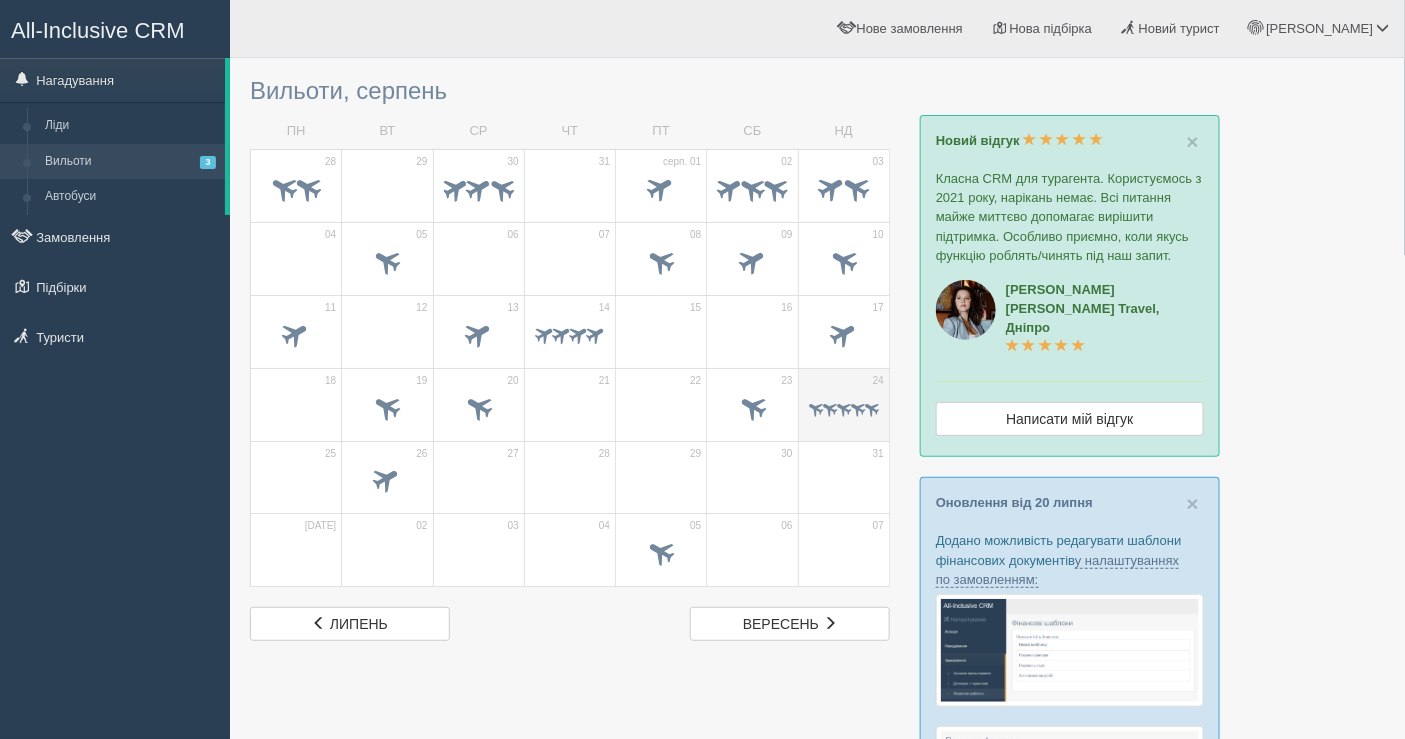 click at bounding box center [844, 410] 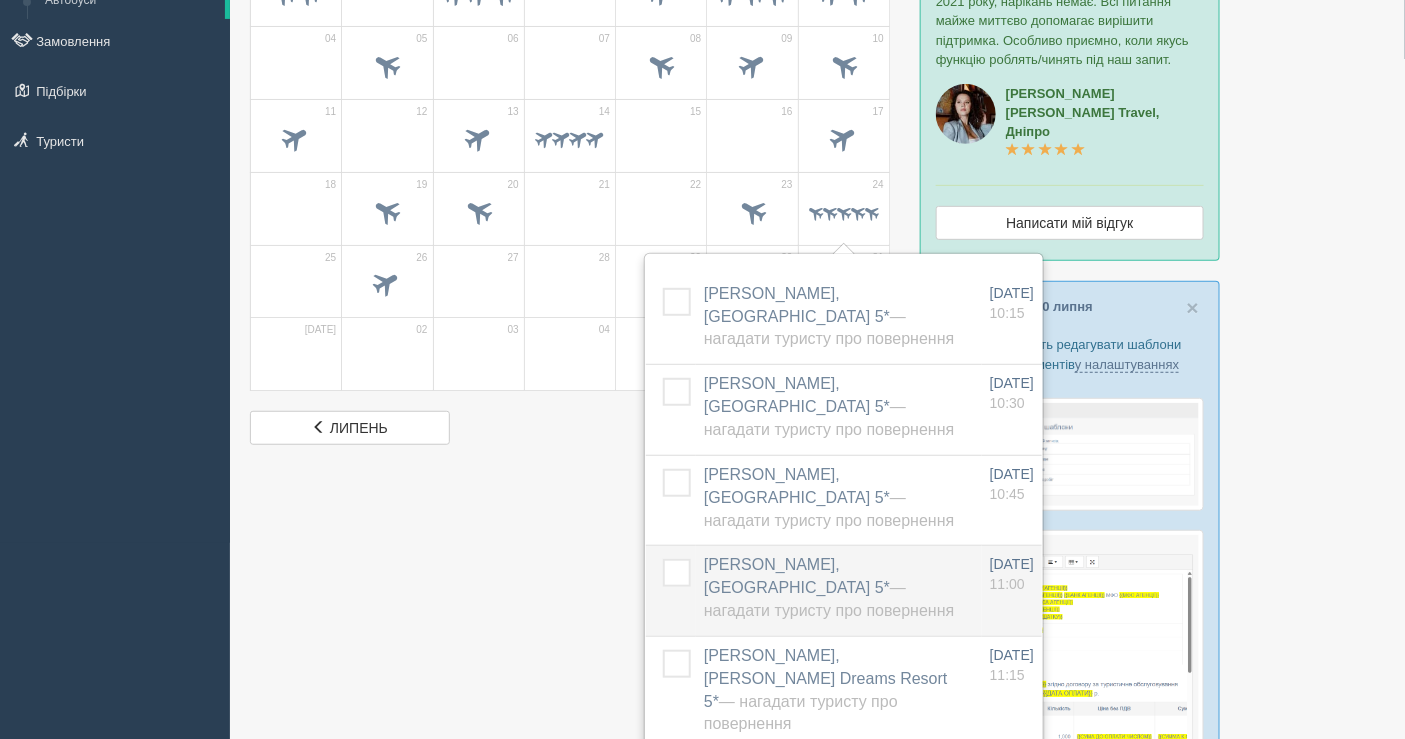scroll, scrollTop: 222, scrollLeft: 0, axis: vertical 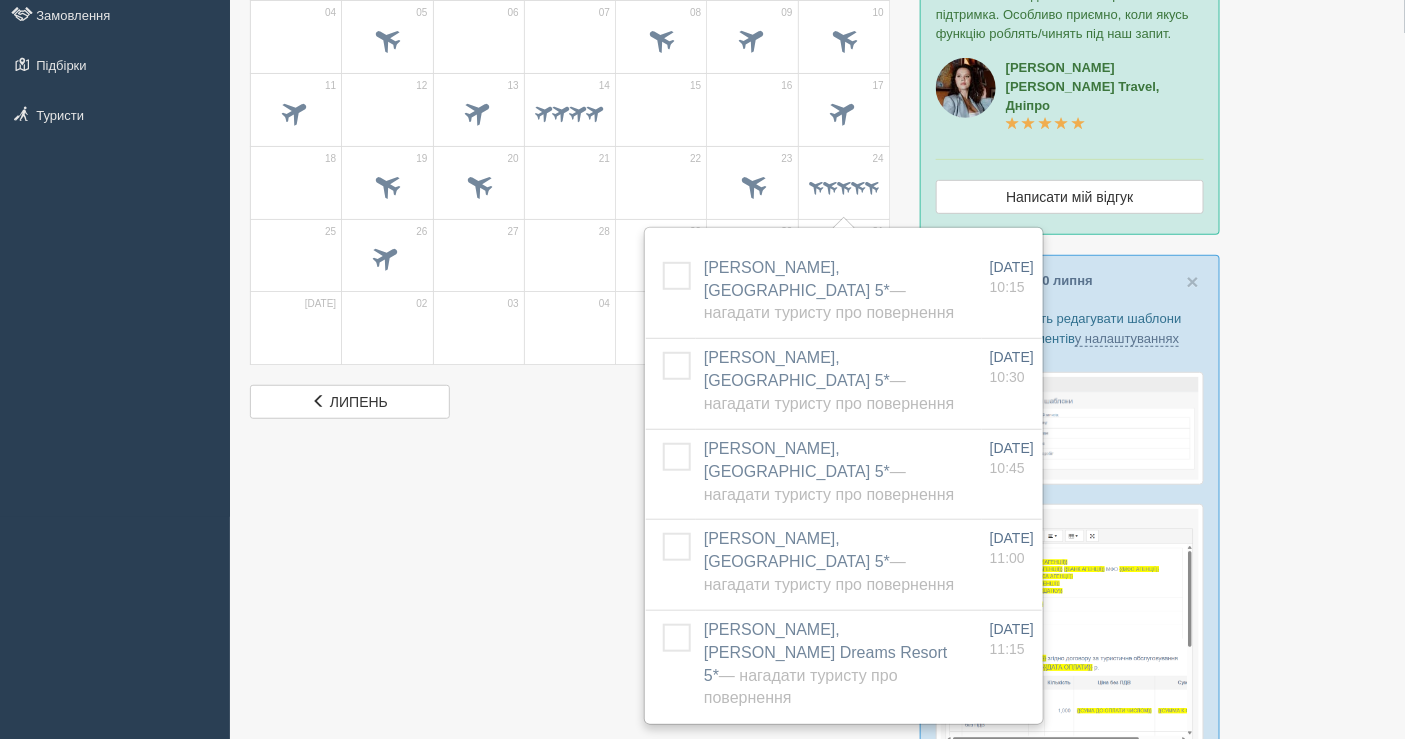 click at bounding box center (817, 678) 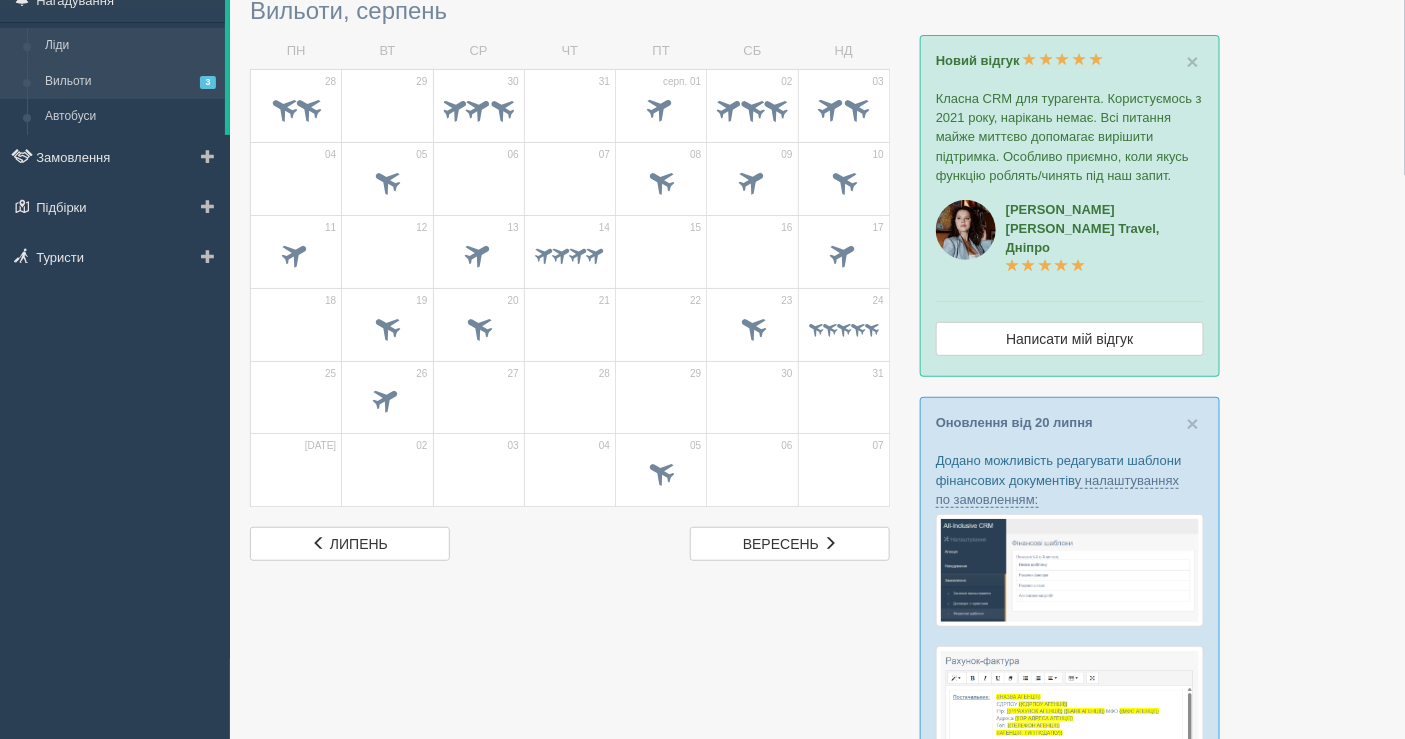 scroll, scrollTop: 0, scrollLeft: 0, axis: both 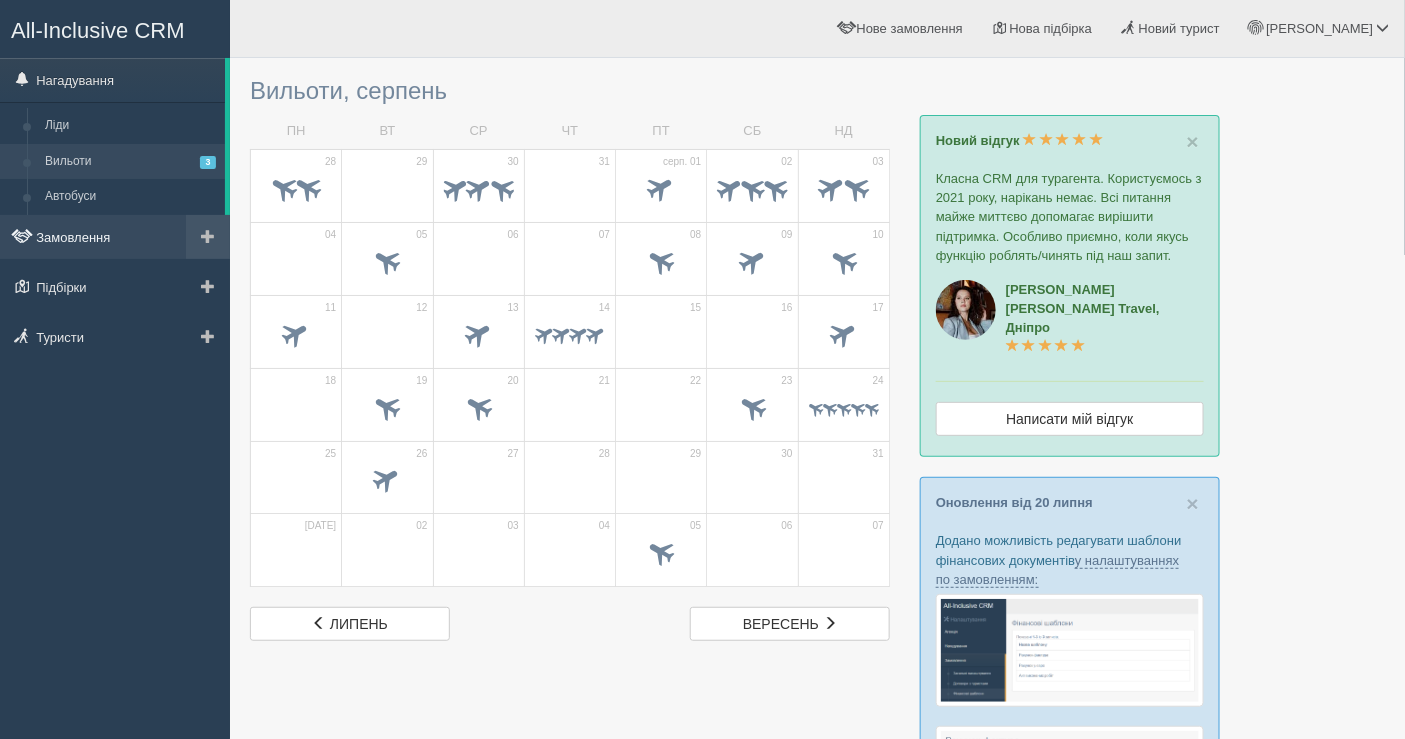 click on "Замовлення" at bounding box center (115, 237) 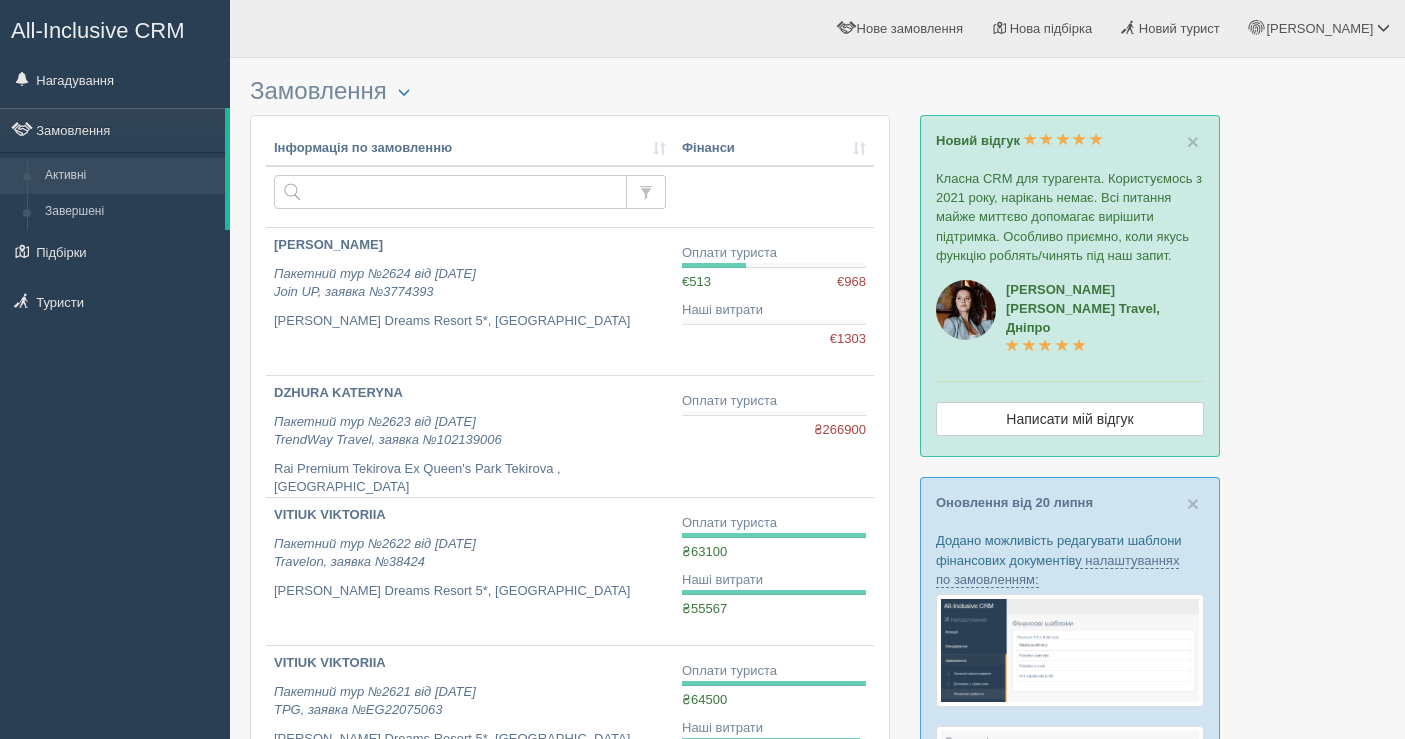 scroll, scrollTop: 0, scrollLeft: 0, axis: both 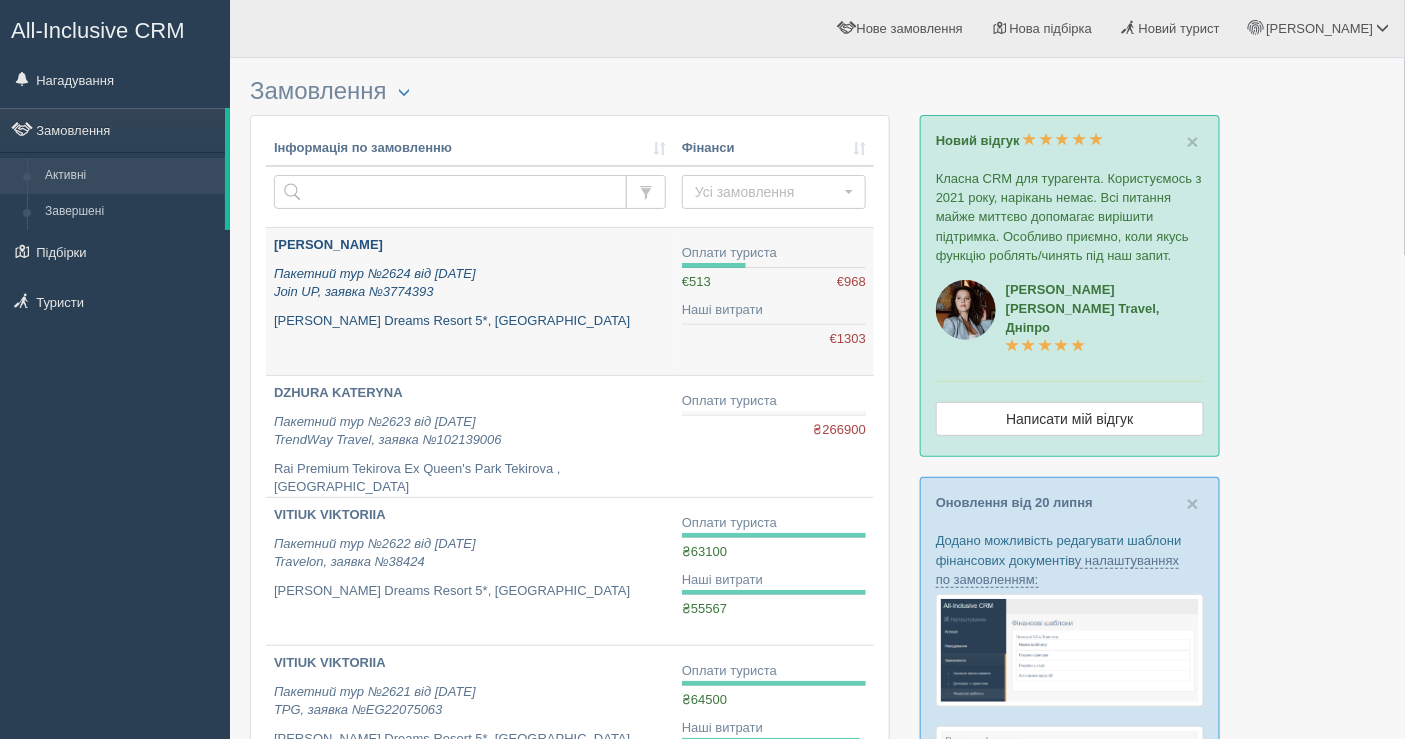 click on "[PERSON_NAME]
Пакетний тур №2624 від [DATE]
Join UP, заявка №3774393
[PERSON_NAME] Dreams Resort 5*, [GEOGRAPHIC_DATA]" at bounding box center (470, 283) 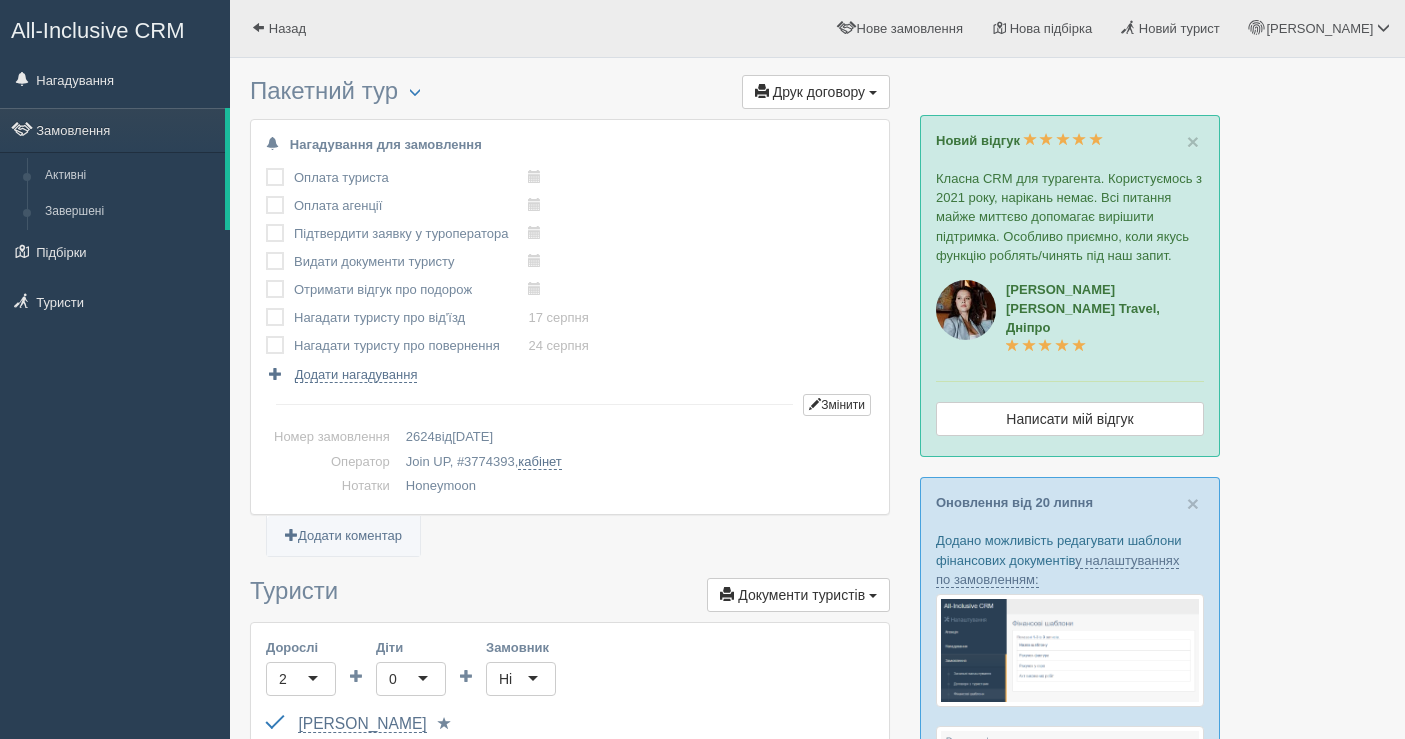 scroll, scrollTop: 0, scrollLeft: 0, axis: both 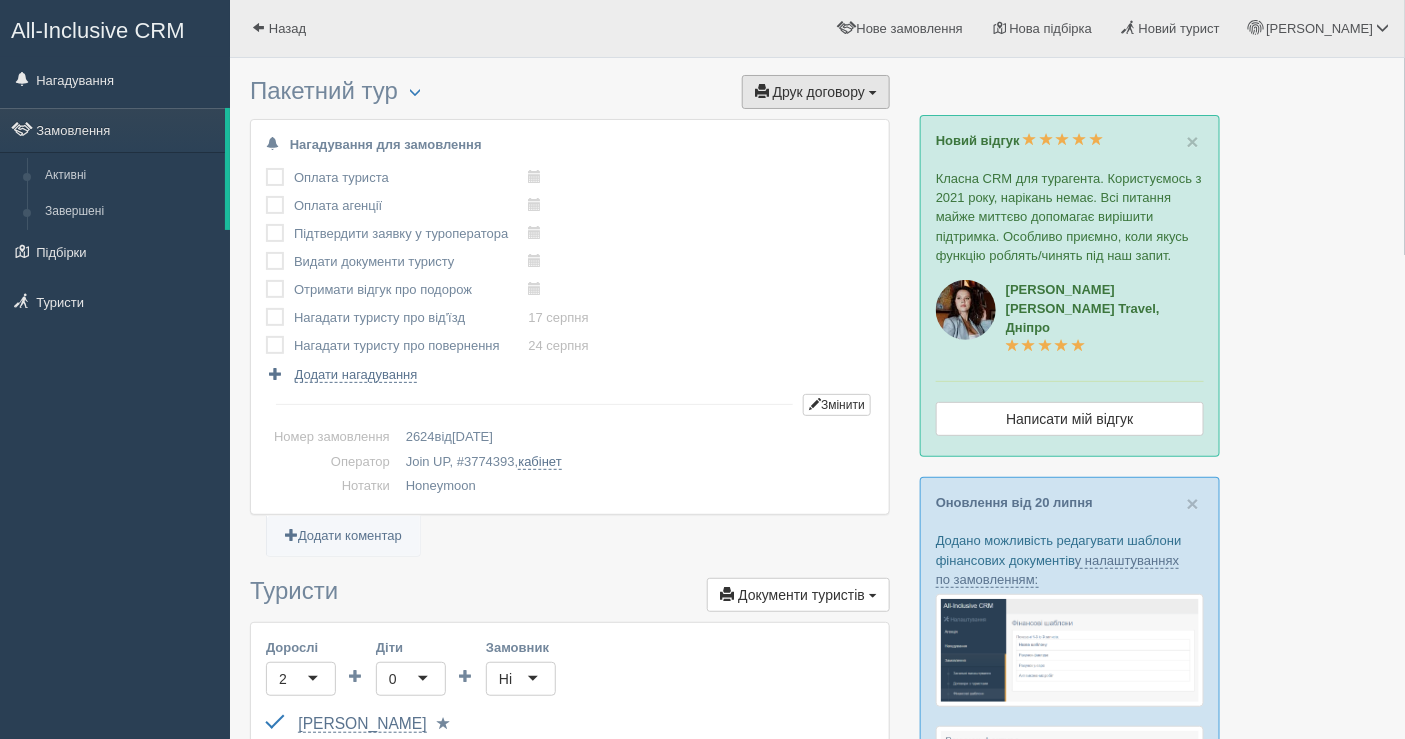 click on "Друк договору
Друк" at bounding box center (816, 92) 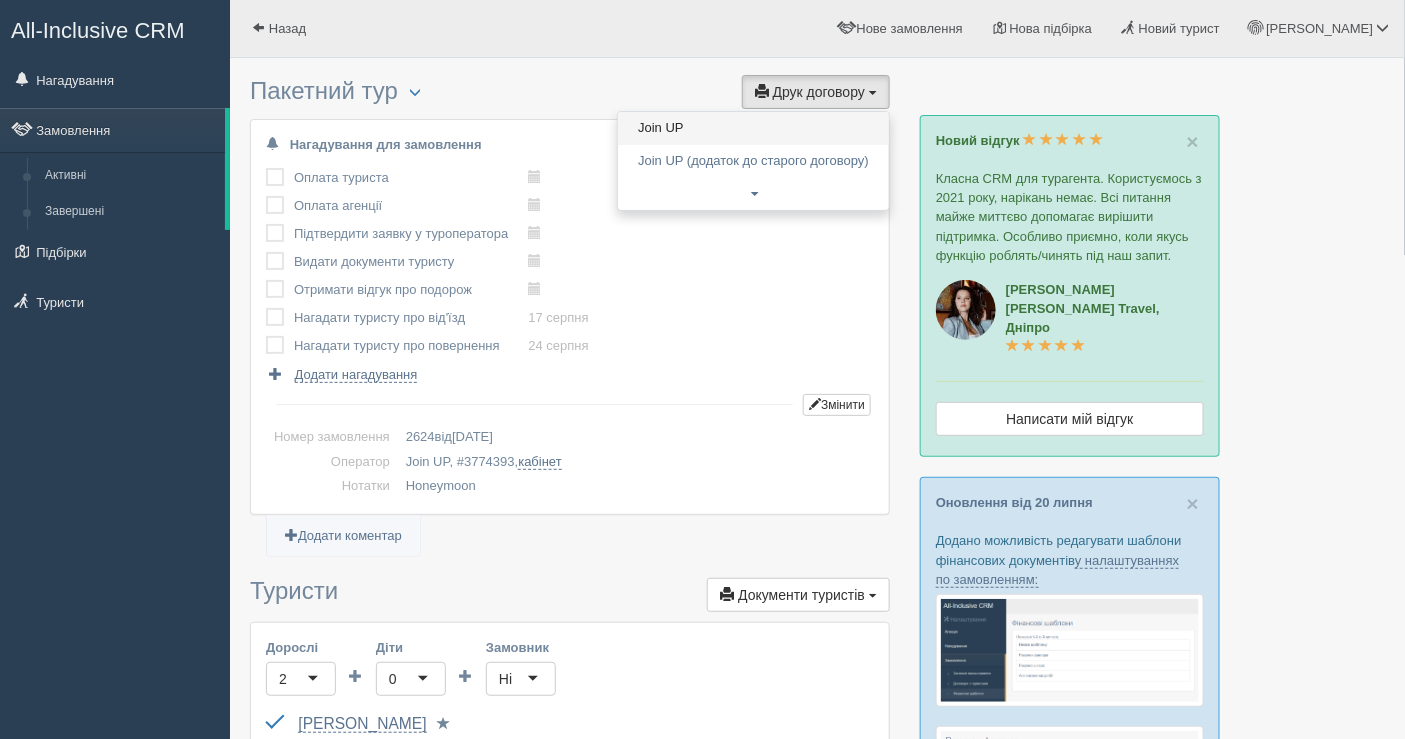 click on "Join UP" at bounding box center (753, 128) 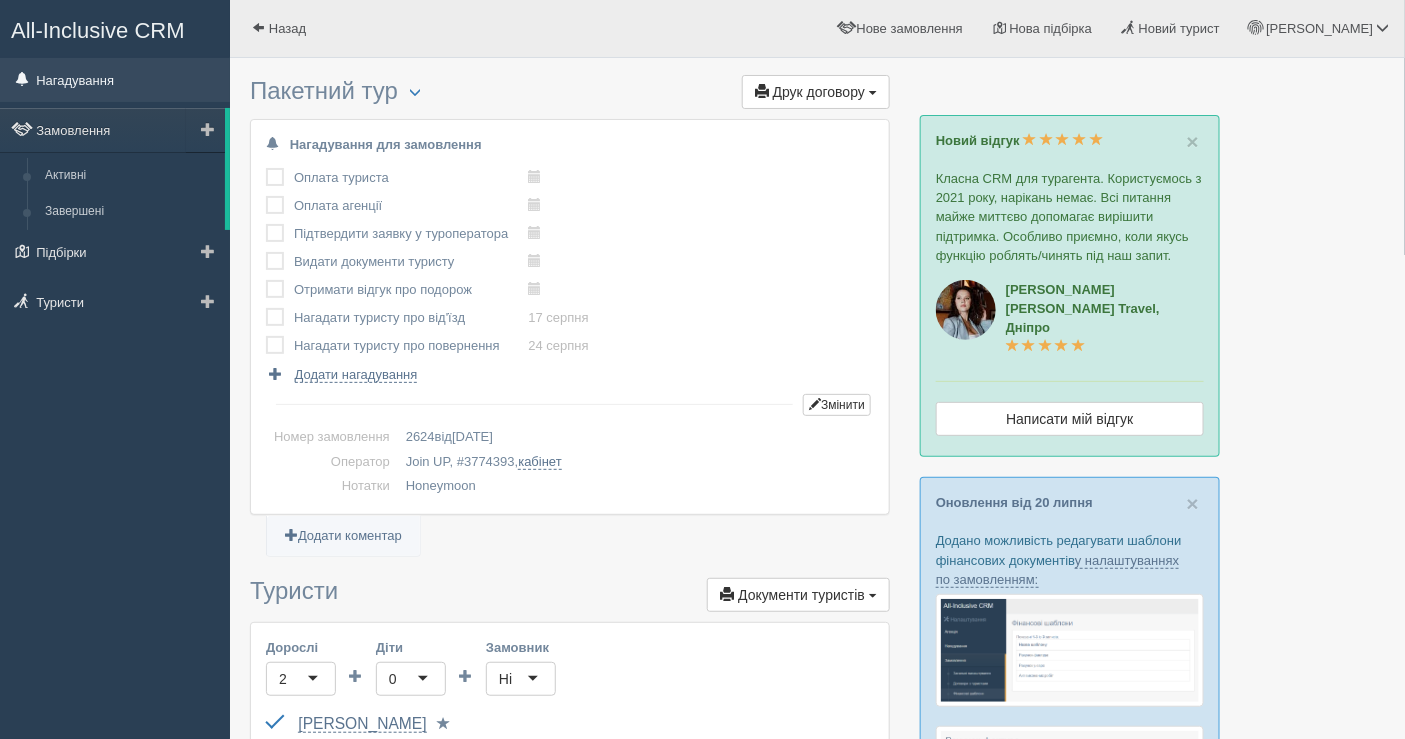 click on "Нагадування" at bounding box center (115, 80) 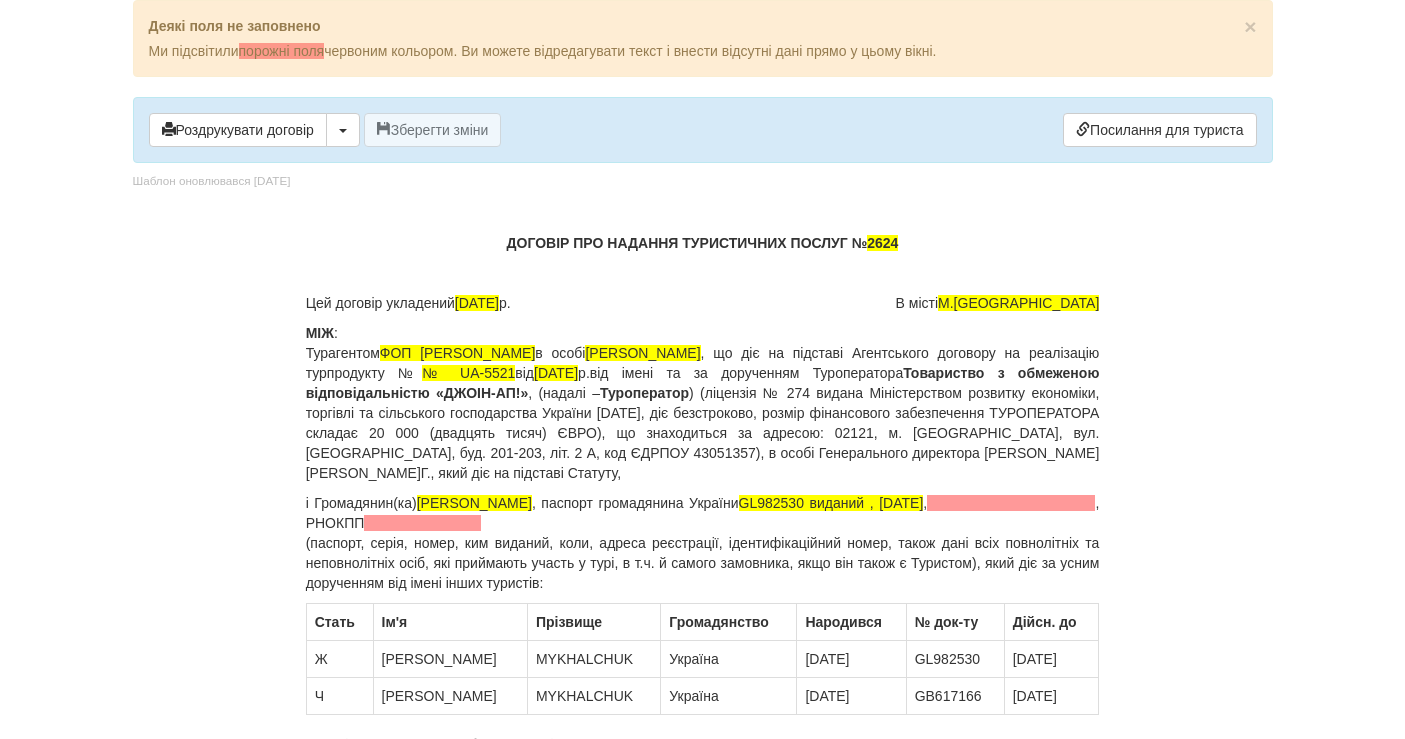 scroll, scrollTop: 0, scrollLeft: 0, axis: both 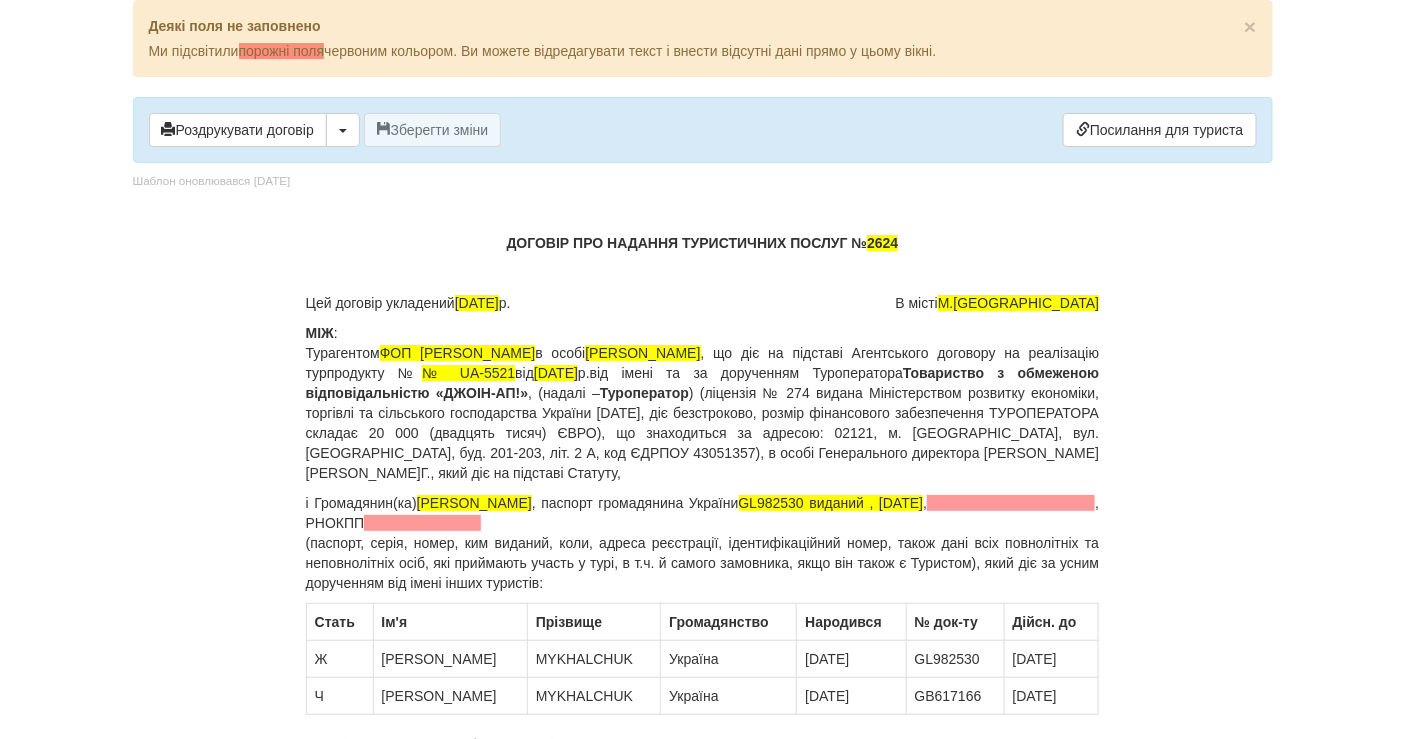 click on "ДОГОВІР ПРО НАДАННЯ ТУРИСТИЧНИХ ПОСЛУГ № 2624" at bounding box center (703, 243) 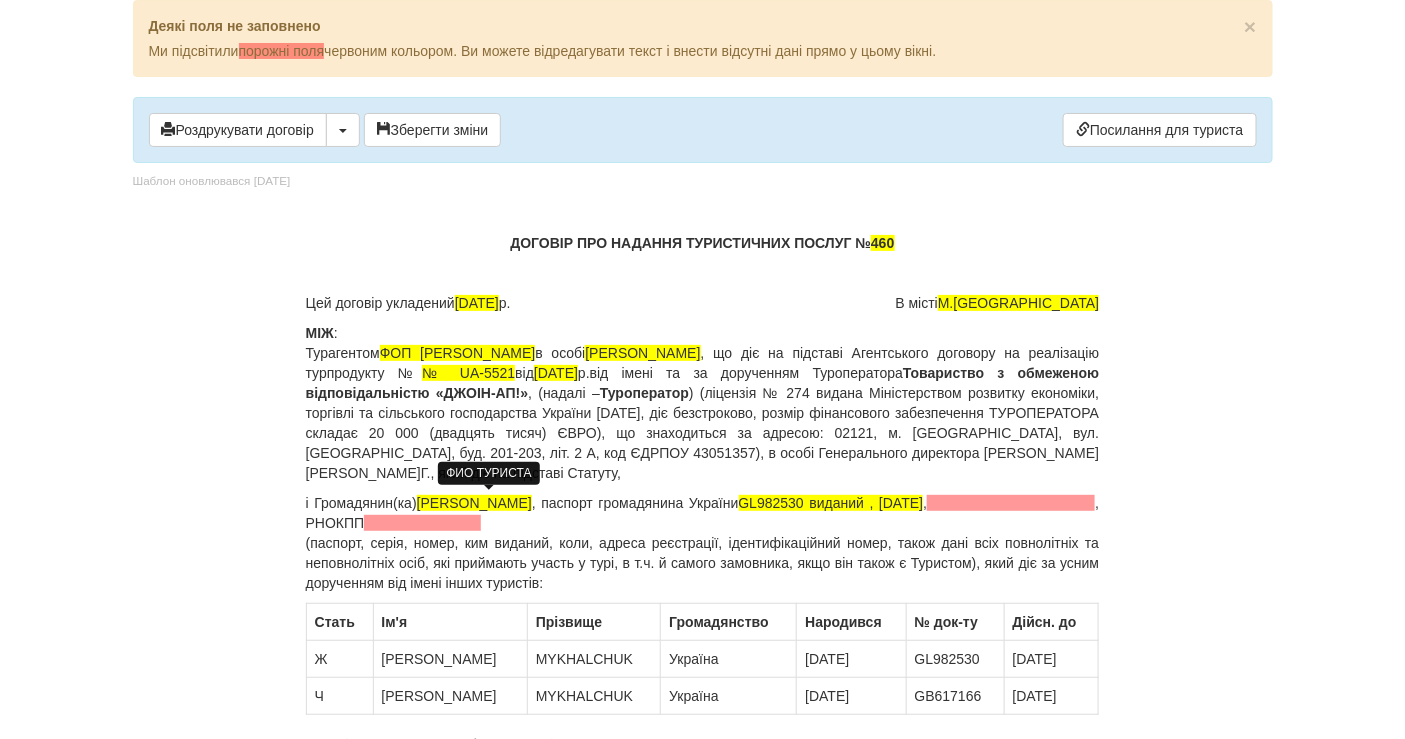 click on "[PERSON_NAME]" at bounding box center (474, 503) 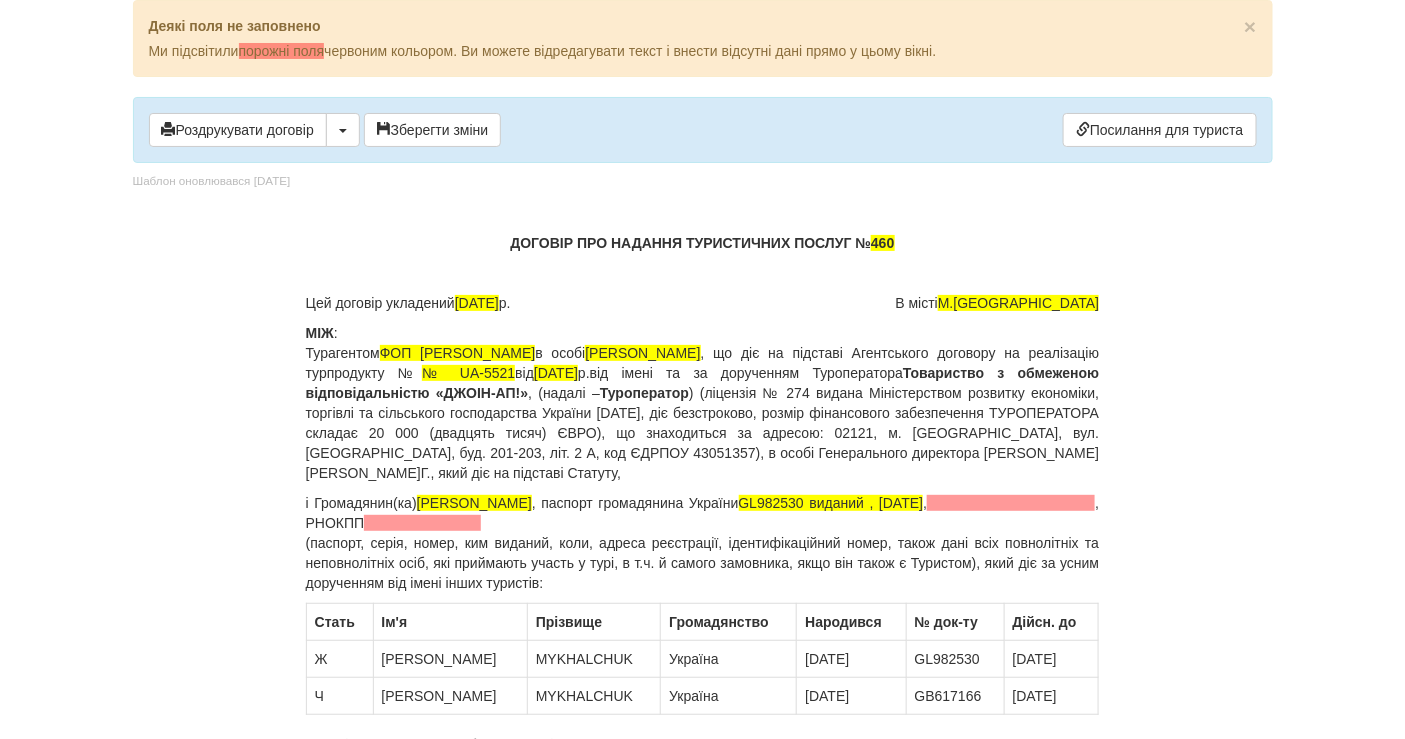 drag, startPoint x: 0, startPoint y: 406, endPoint x: 51, endPoint y: 388, distance: 54.08327 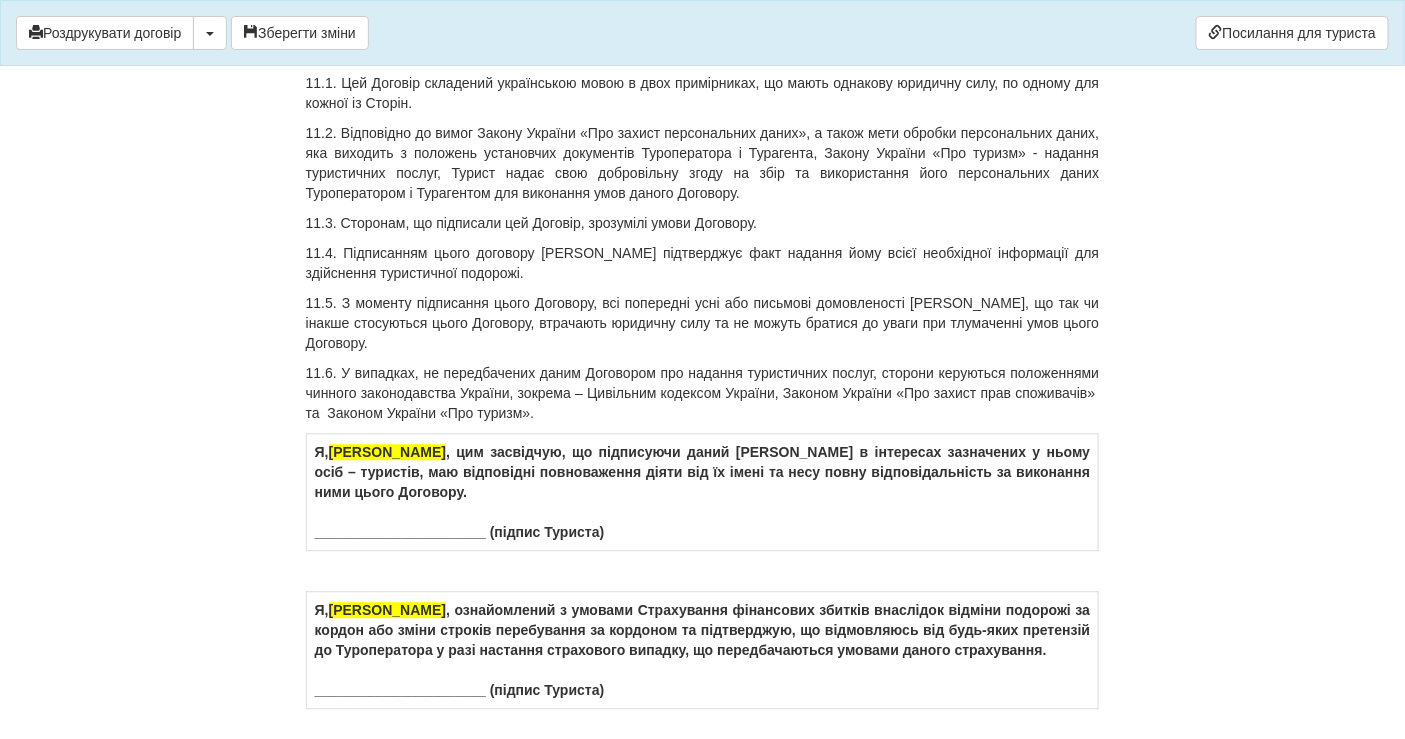 scroll, scrollTop: 11555, scrollLeft: 0, axis: vertical 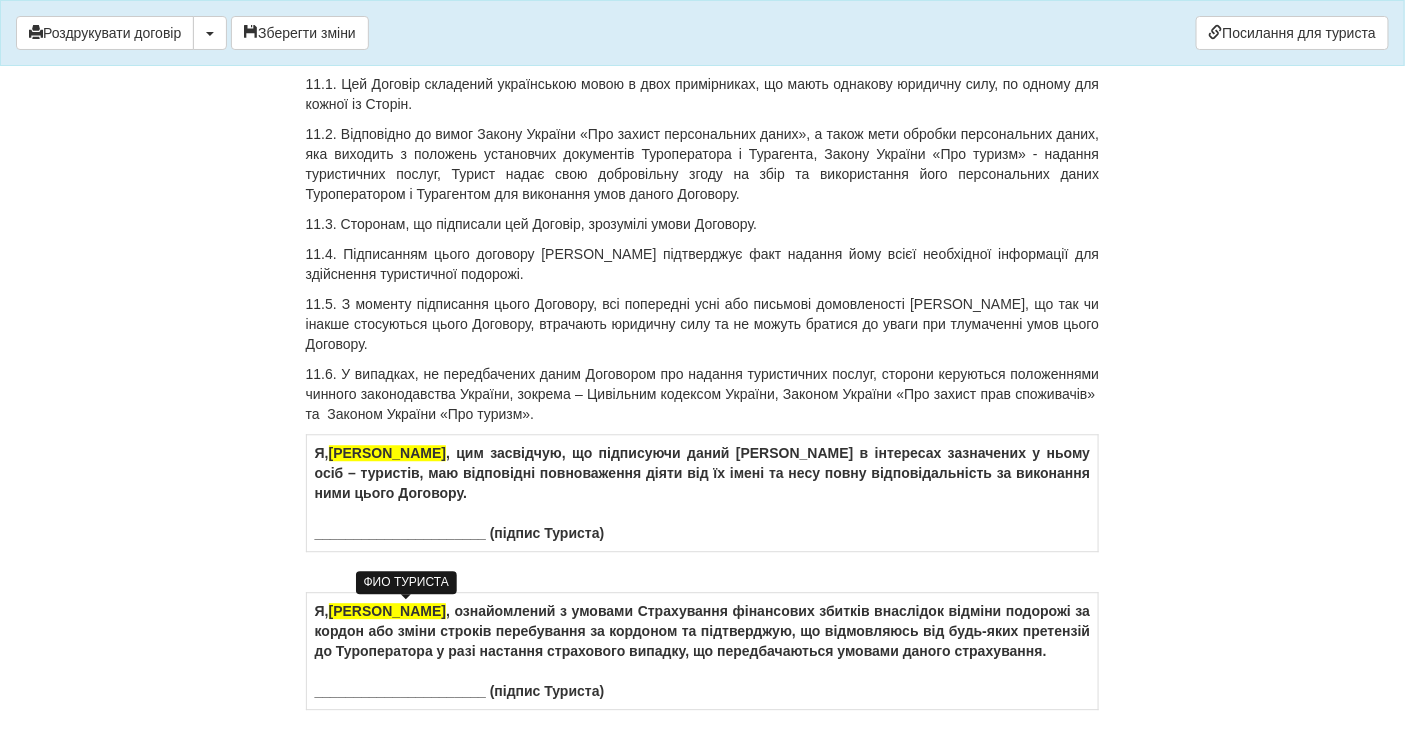drag, startPoint x: 473, startPoint y: 611, endPoint x: 337, endPoint y: 612, distance: 136.00368 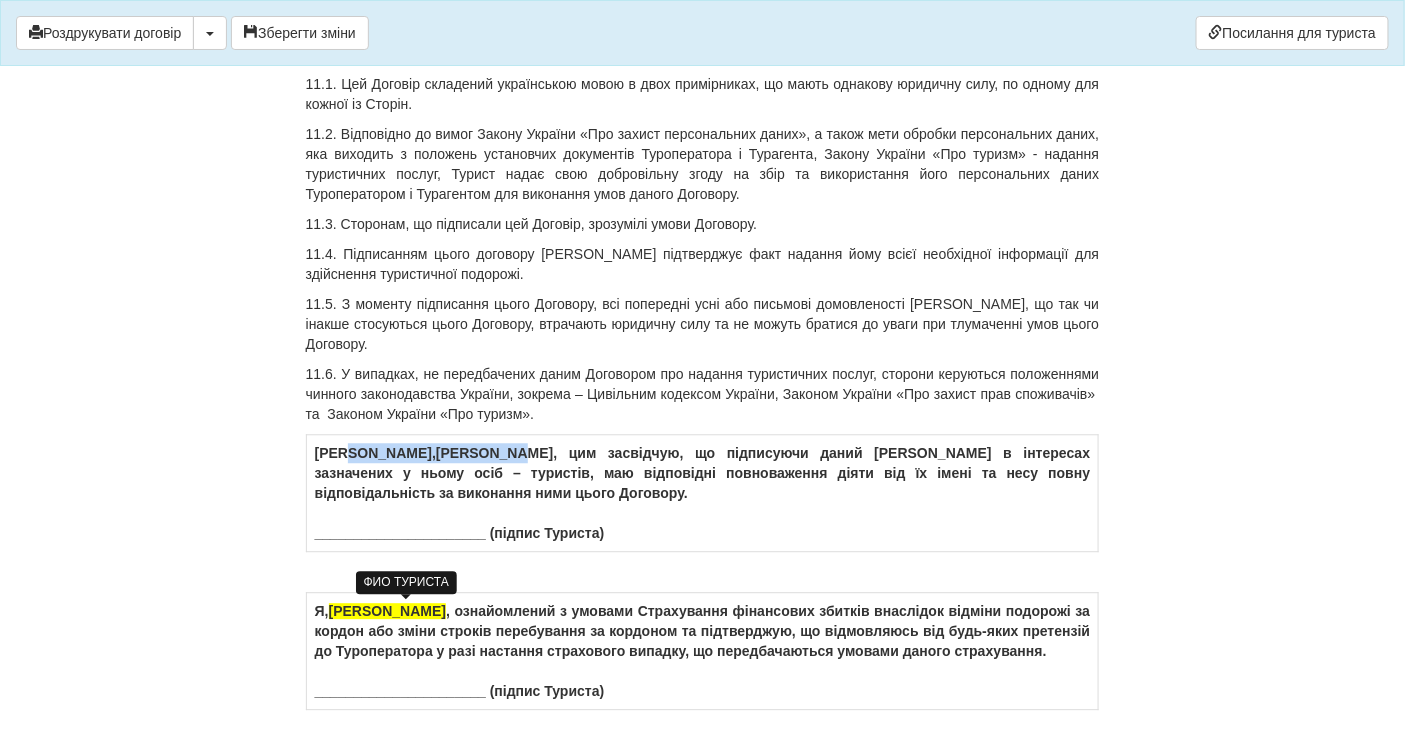 drag, startPoint x: 333, startPoint y: 612, endPoint x: 390, endPoint y: 605, distance: 57.428215 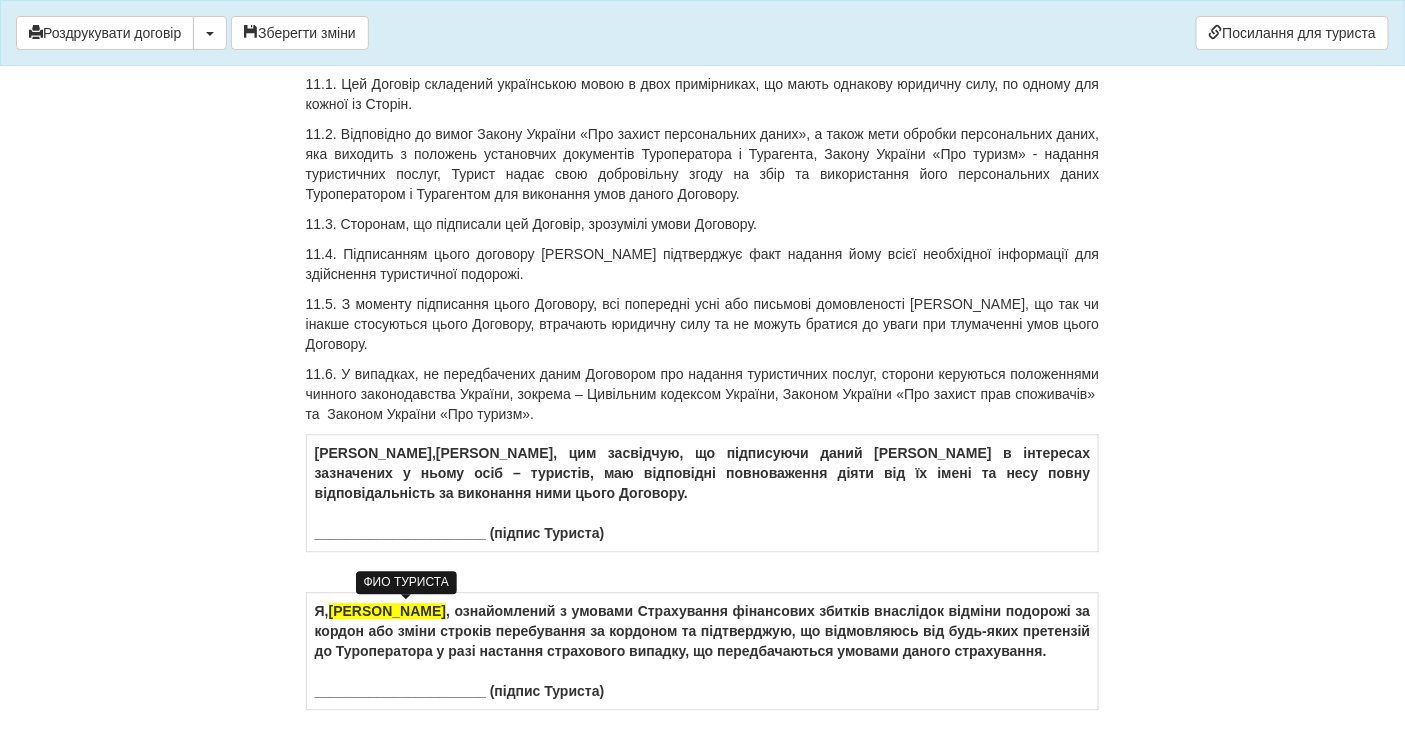 click on "Я,YKHALCHUK [PERSON_NAME] , цим засвідчую, що підписуючи даний [PERSON_NAME] в інтересах зазначених у ньому осіб – туристів, маю відповідні повноваження діяти від їх імені та несу повну відповідальність за виконання ними цього Договору.
______________________ (підпис Туриста)" at bounding box center (702, 493) 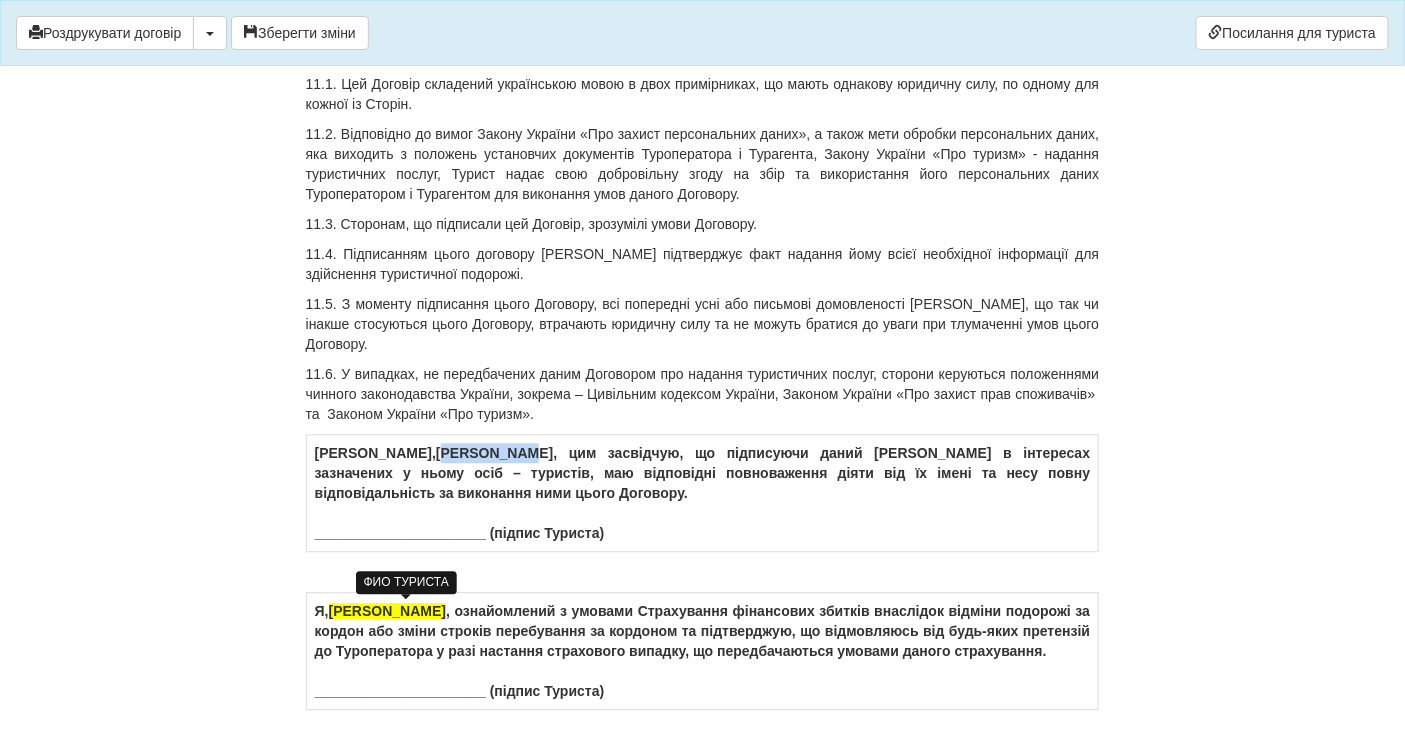 click on "Я,YKHALCHUK [PERSON_NAME] , цим засвідчую, що підписуючи даний [PERSON_NAME] в інтересах зазначених у ньому осіб – туристів, маю відповідні повноваження діяти від їх імені та несу повну відповідальність за виконання ними цього Договору.
______________________ (підпис Туриста)" at bounding box center [702, 493] 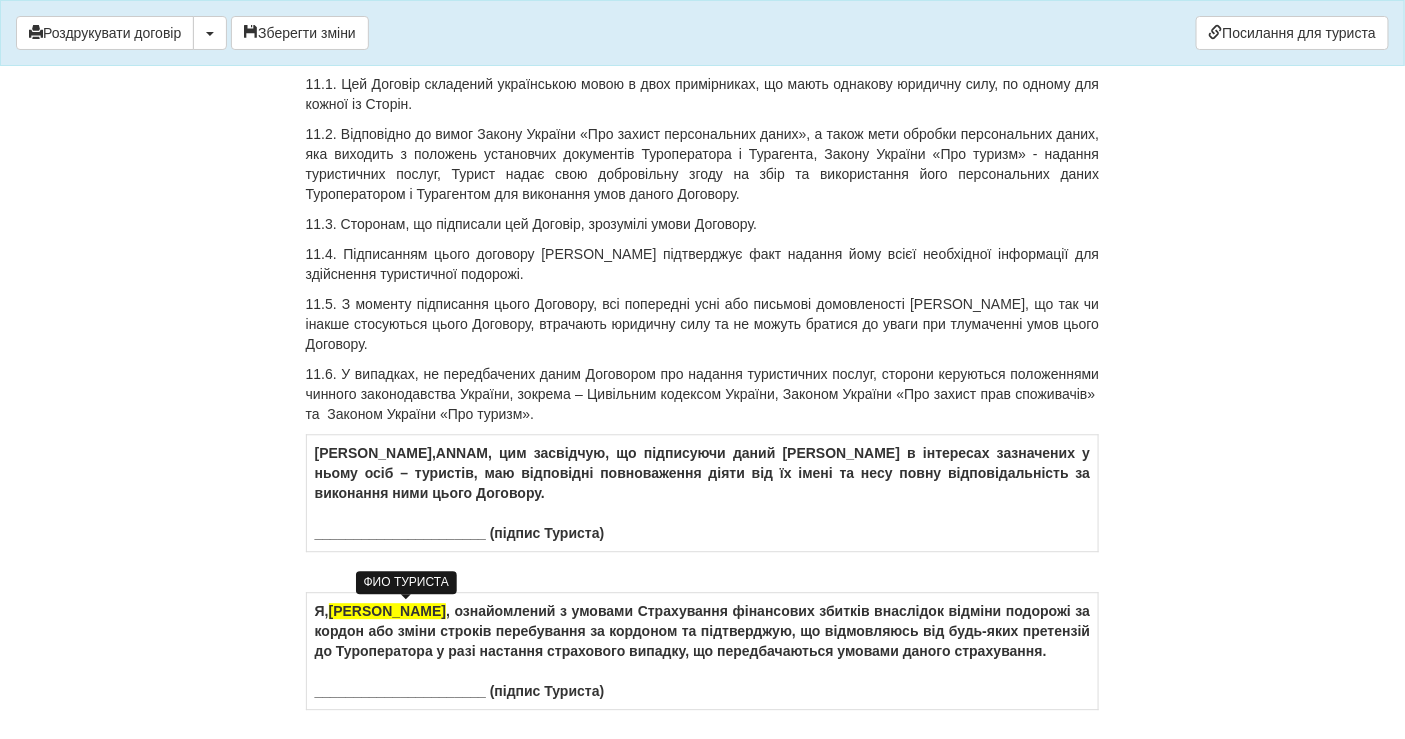 click on "Я,[PERSON_NAME] , цим засвідчую, що підписуючи даний [PERSON_NAME] в інтересах зазначених у ньому осіб – туристів, маю відповідні повноваження діяти від їх імені та несу повну відповідальність за виконання ними цього Договору.
______________________ (підпис Туриста)" at bounding box center (702, 493) 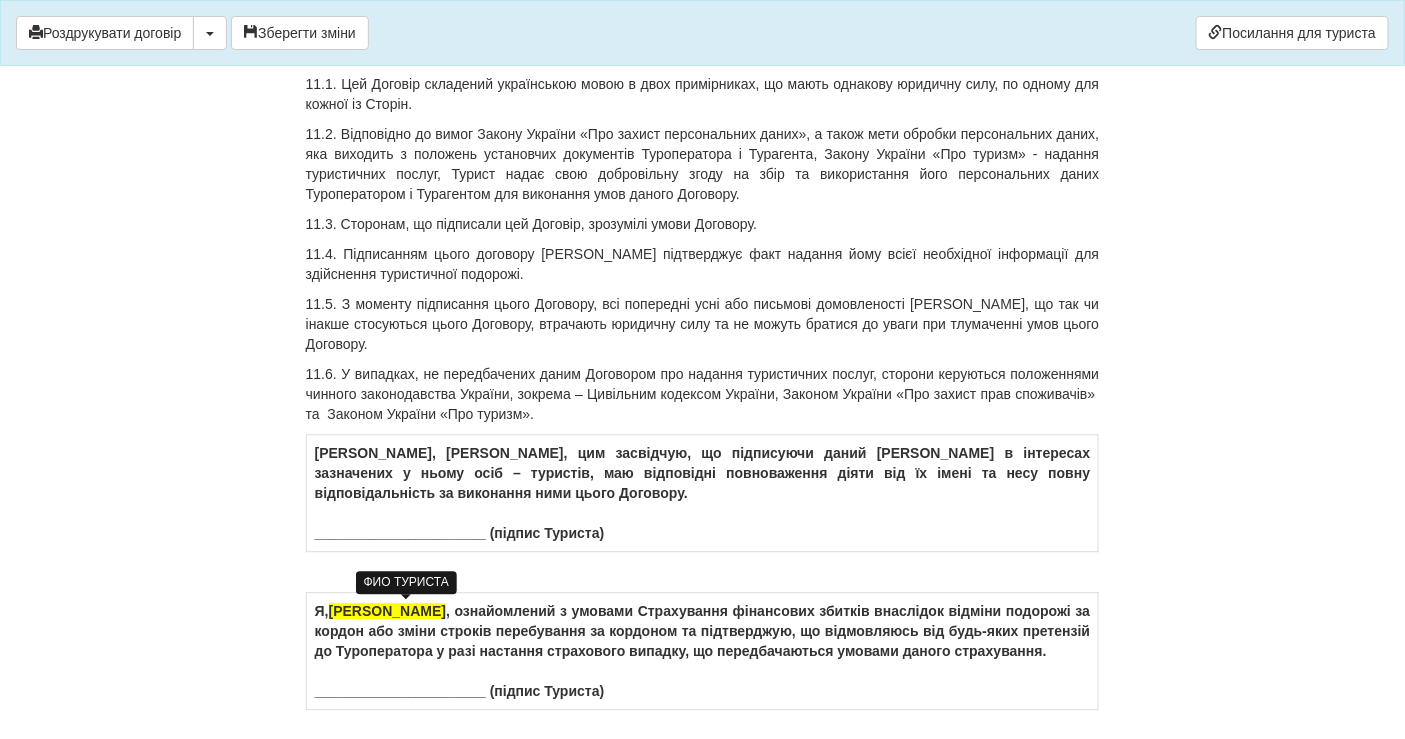 click on "[PERSON_NAME],    [PERSON_NAME]      , цим засвідчую, що підписуючи даний [PERSON_NAME] в інтересах зазначених у ньому осіб – туристів, маю відповідні повноваження діяти від їх імені та несу повну відповідальність за виконання ними цього Договору.
______________________ (підпис Туриста)" at bounding box center [702, 493] 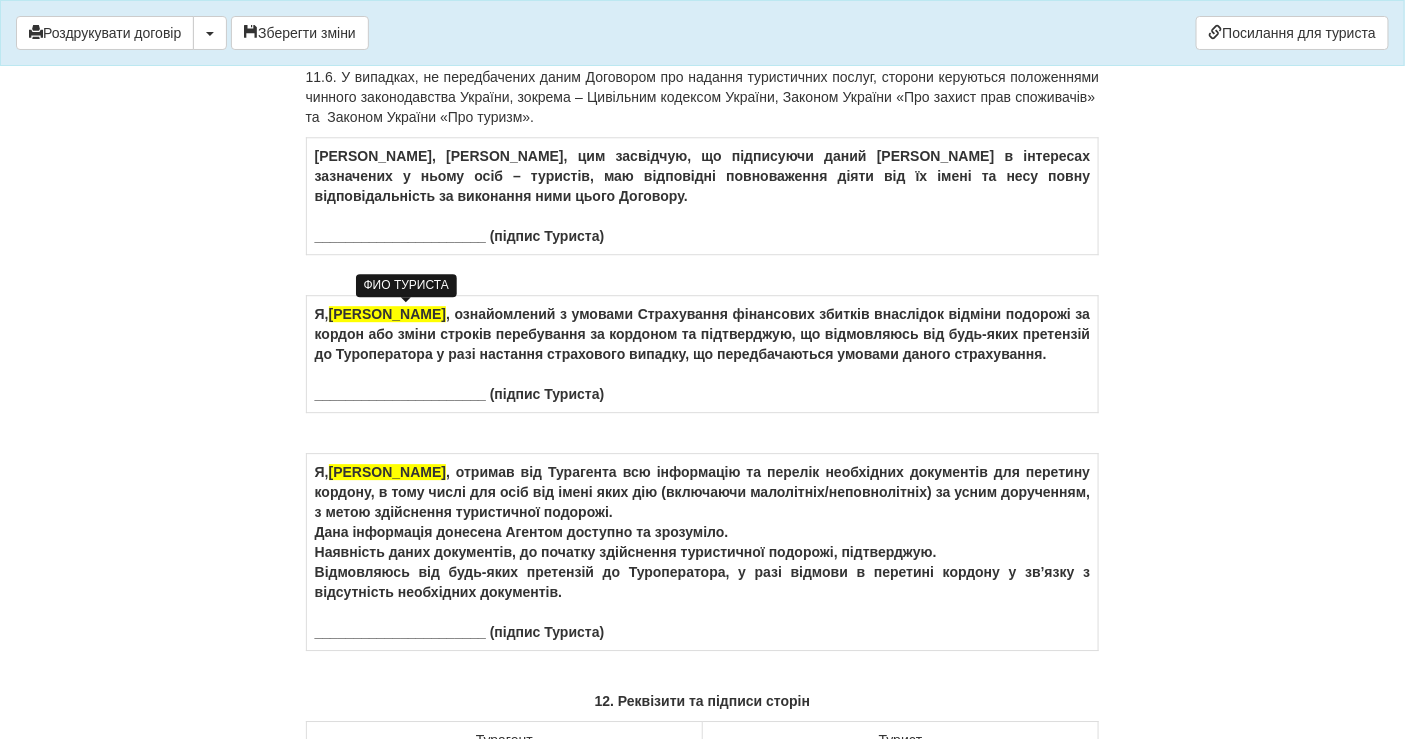 scroll, scrollTop: 11888, scrollLeft: 0, axis: vertical 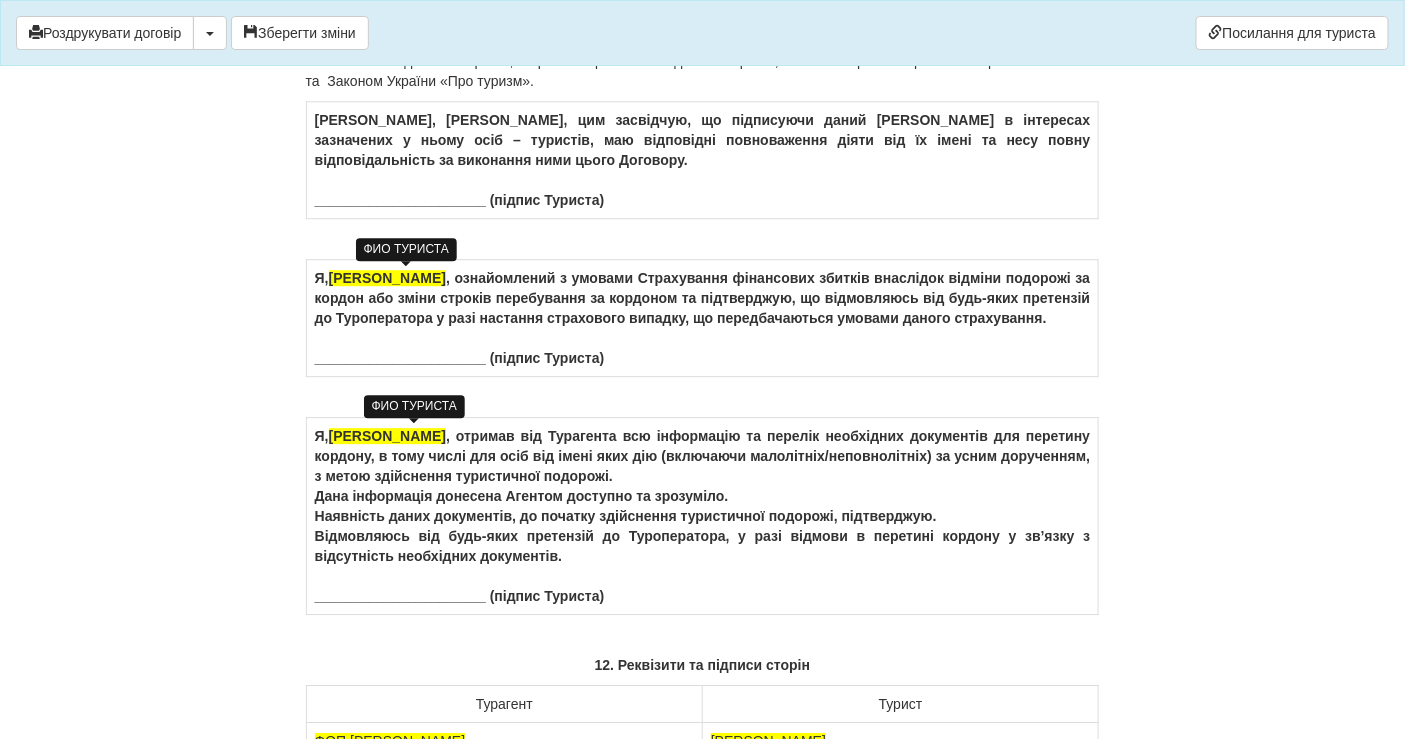 click on "[PERSON_NAME]" at bounding box center [387, 278] 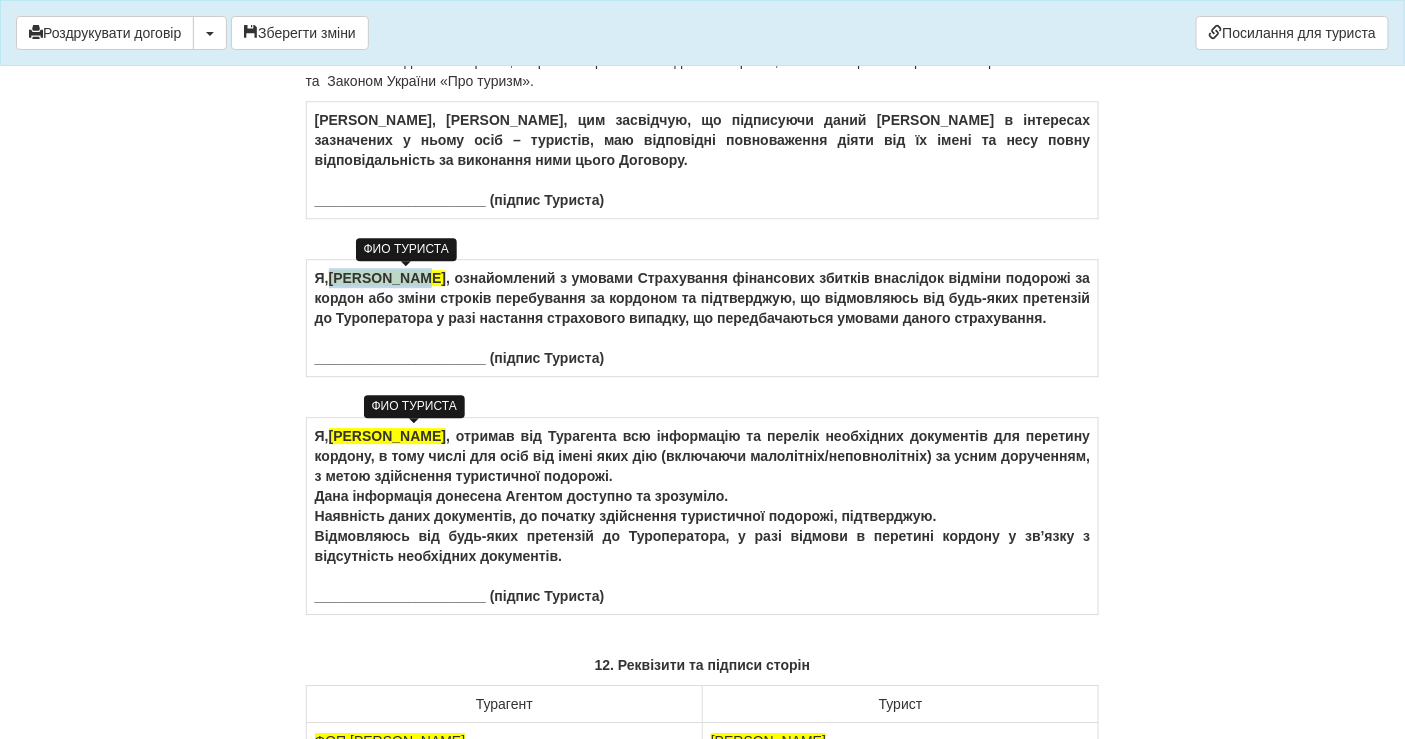 click on "[PERSON_NAME]" at bounding box center (387, 278) 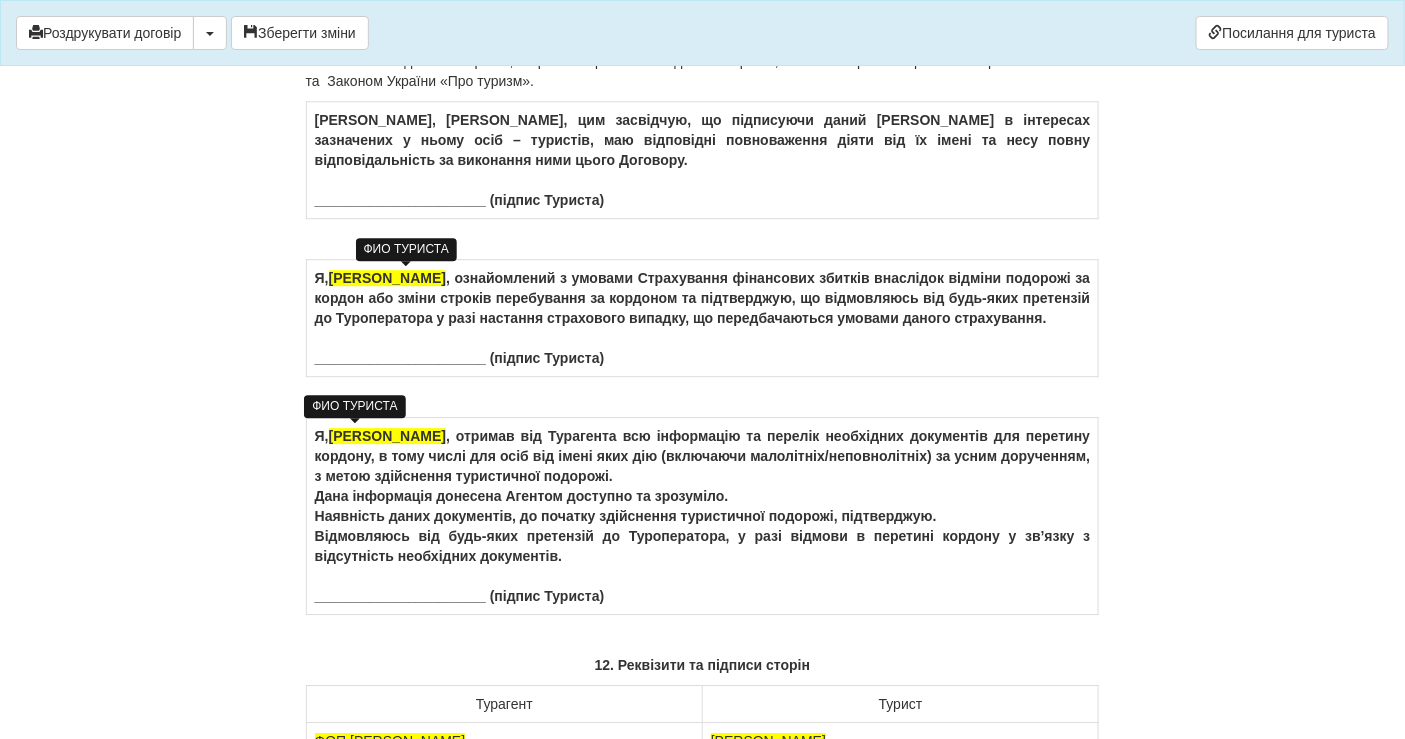 click on "[PERSON_NAME]" at bounding box center [387, 278] 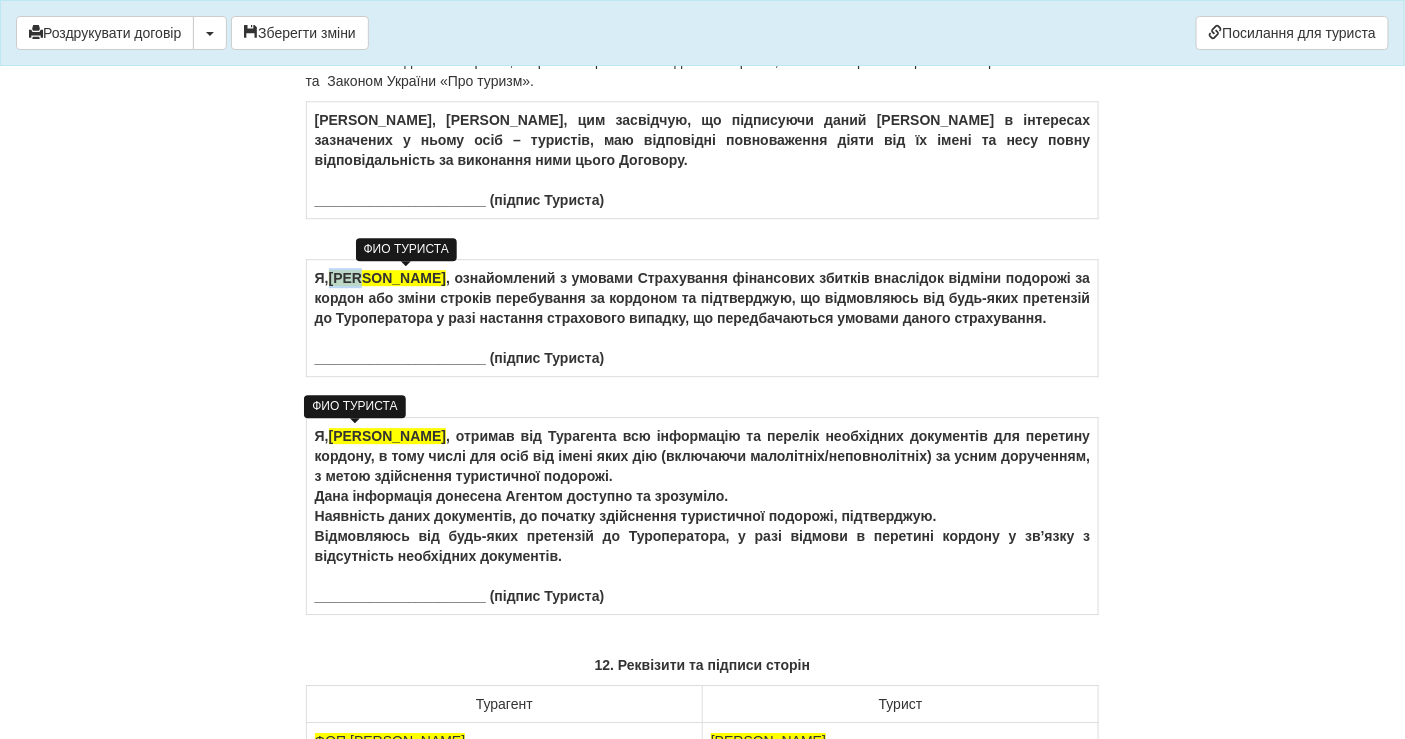click on "[PERSON_NAME]" at bounding box center [387, 278] 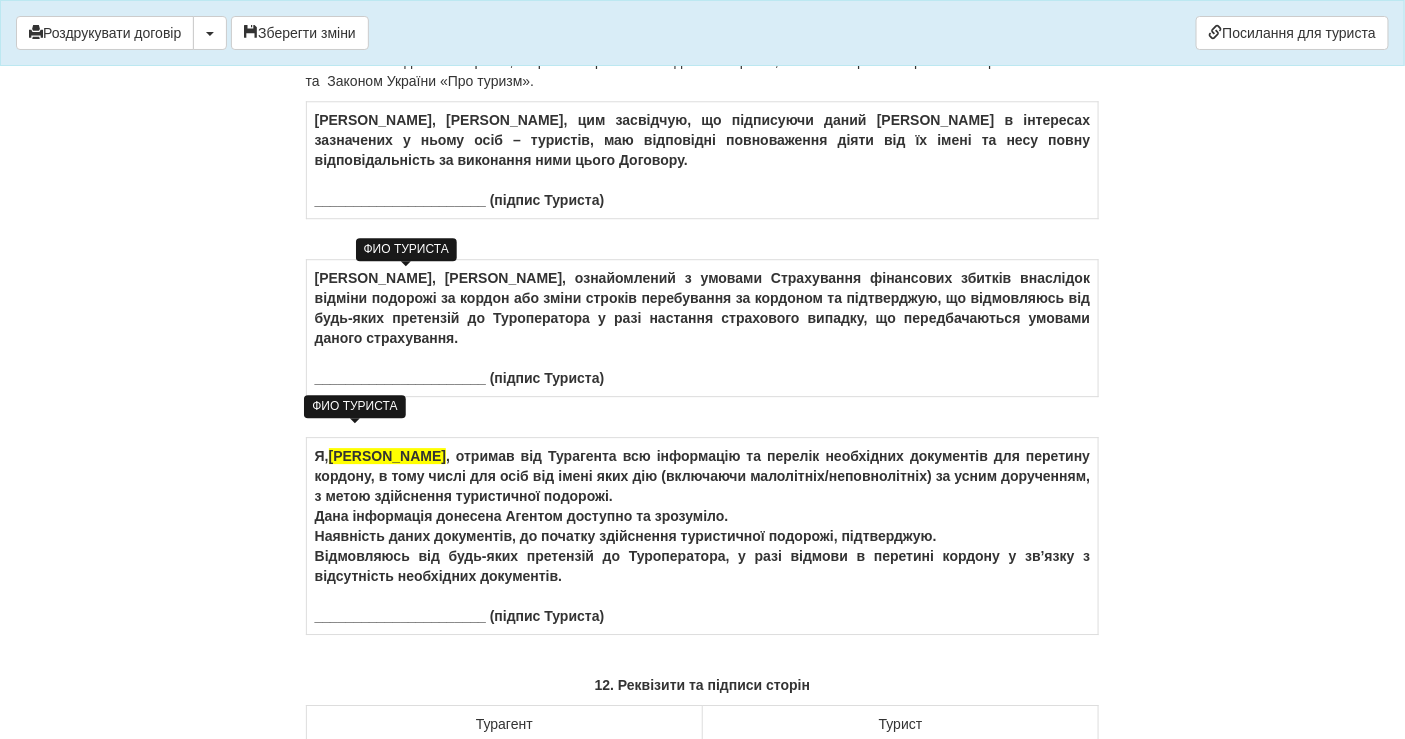 click on "Я,    Михальчук  Анна Сергіївна      , цим засвідчую, що підписуючи даний Договір в інтересах зазначених у ньому осіб – туристів, маю відповідні повноваження діяти від їх імені та несу повну відповідальність за виконання ними цього Договору.
______________________ (підпис Туриста)" at bounding box center [702, 160] 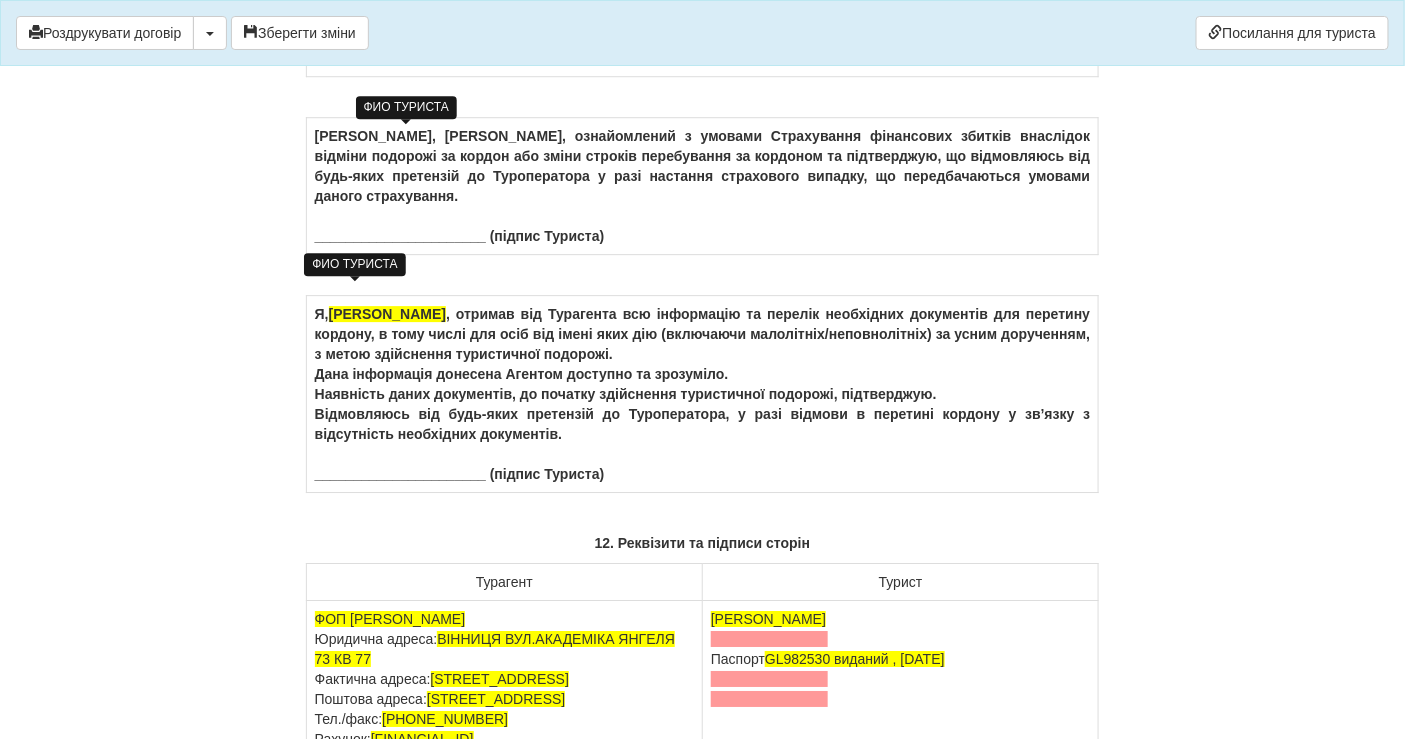 scroll, scrollTop: 12111, scrollLeft: 0, axis: vertical 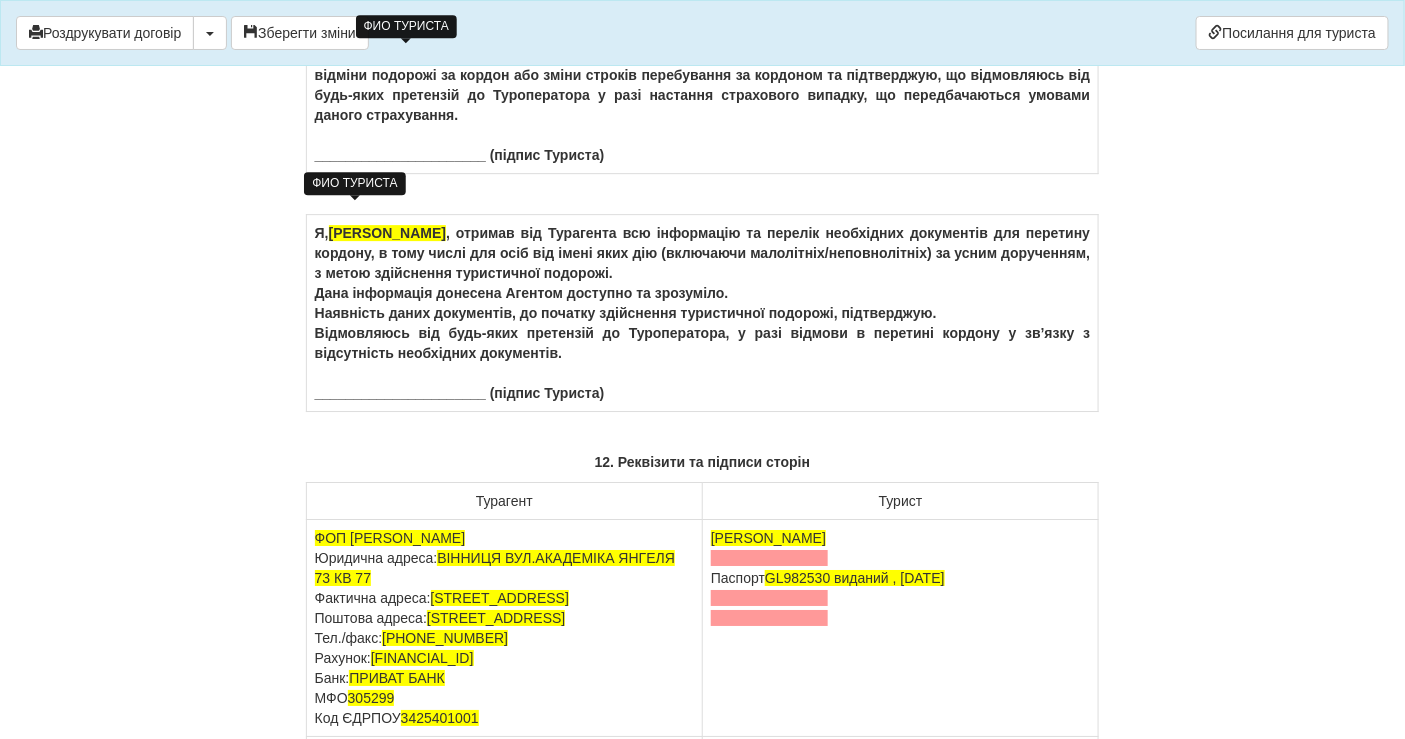 click on "Я,  MYKHALCHUK ANNA , отримав від Турагента всю інформацію та перелік необхідних документів для перетину кордону, в тому числі для осіб від імені яких дію (включаючи малолітніх/неповнолітніх) за усним дорученням, з метою здійснення туристичної подорожі.
Дана інформація донесена Агентом доступно та зрозуміло.
Наявність даних документів, до початку здійснення туристичної подорожі, підтверджую.
______________________ (підпис Туриста)" at bounding box center [702, 313] 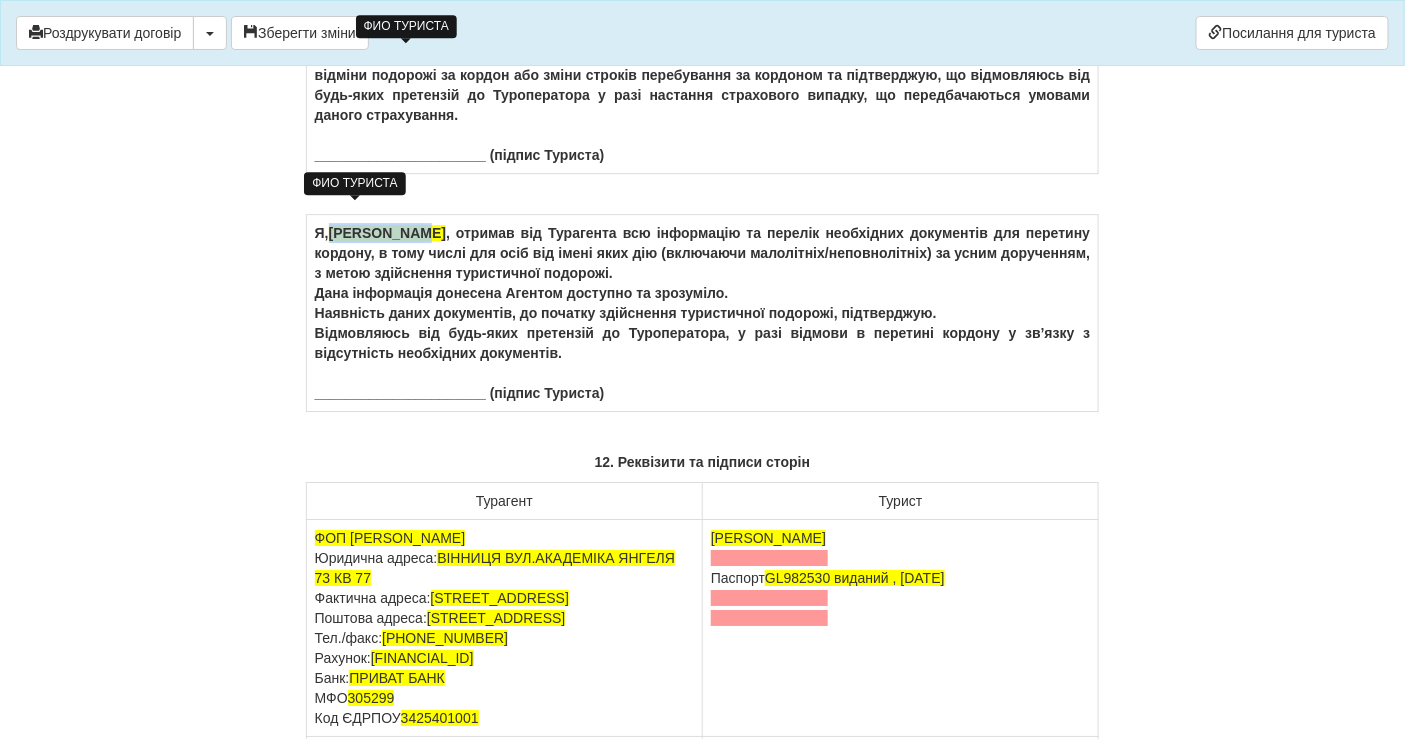 click on "Я,  MYKHALCHUK ANNA , отримав від Турагента всю інформацію та перелік необхідних документів для перетину кордону, в тому числі для осіб від імені яких дію (включаючи малолітніх/неповнолітніх) за усним дорученням, з метою здійснення туристичної подорожі.
Дана інформація донесена Агентом доступно та зрозуміло.
Наявність даних документів, до початку здійснення туристичної подорожі, підтверджую.
______________________ (підпис Туриста)" at bounding box center (702, 313) 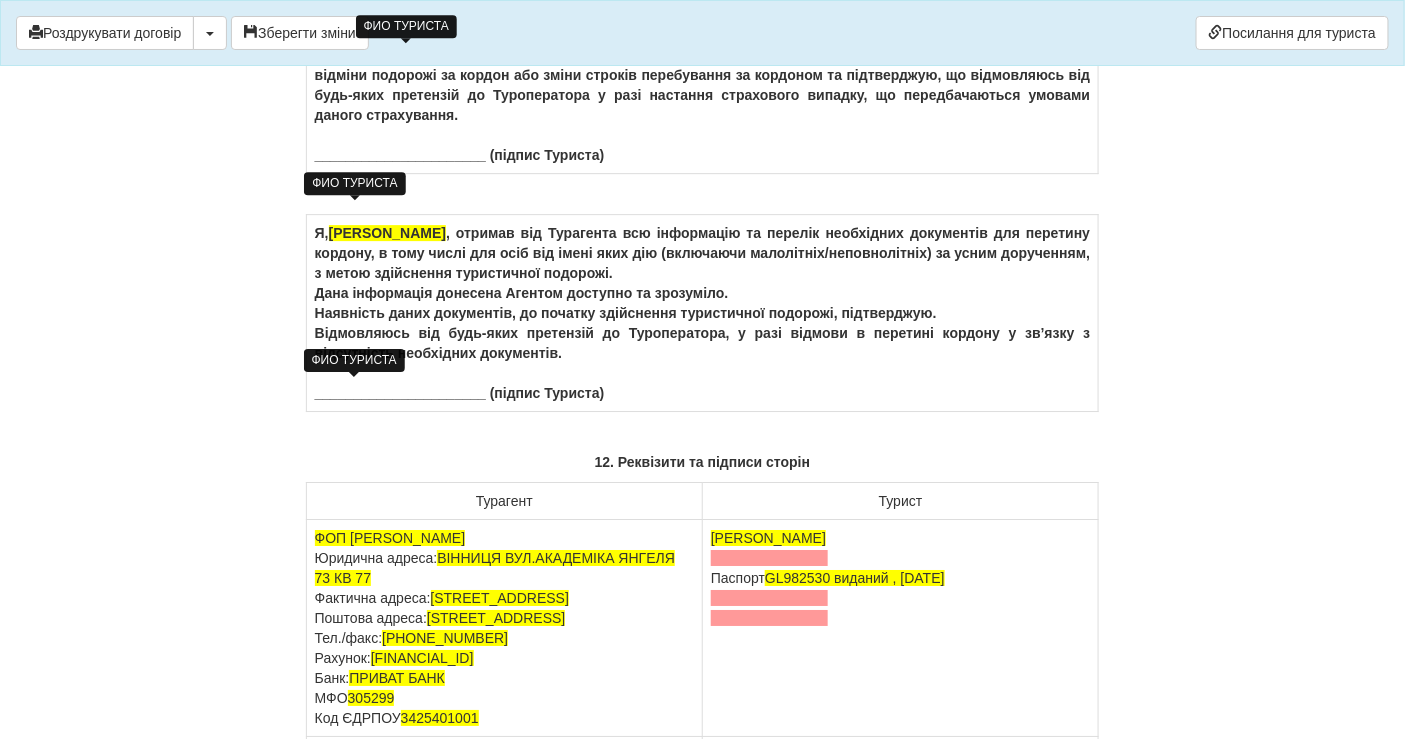 click on "ANNA" at bounding box center (387, 233) 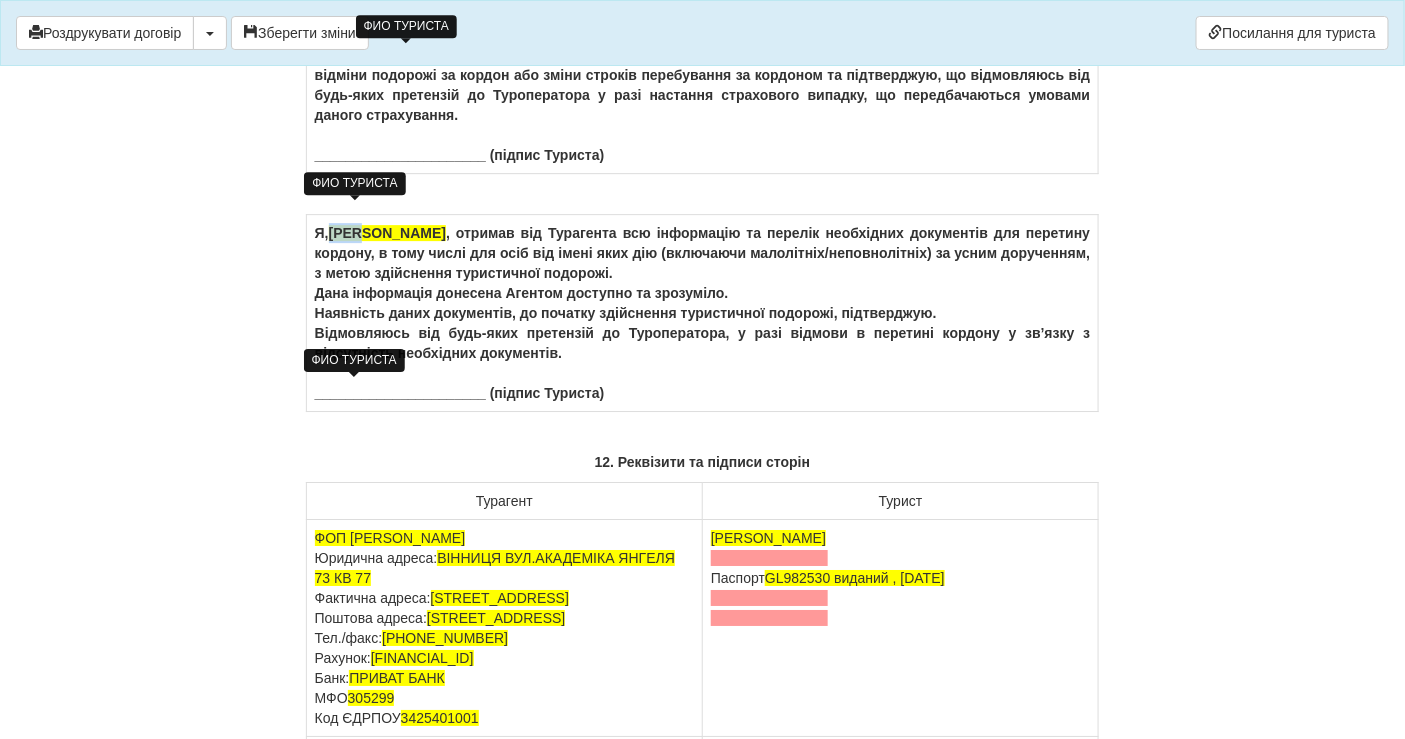 click on "ANNA" at bounding box center [387, 233] 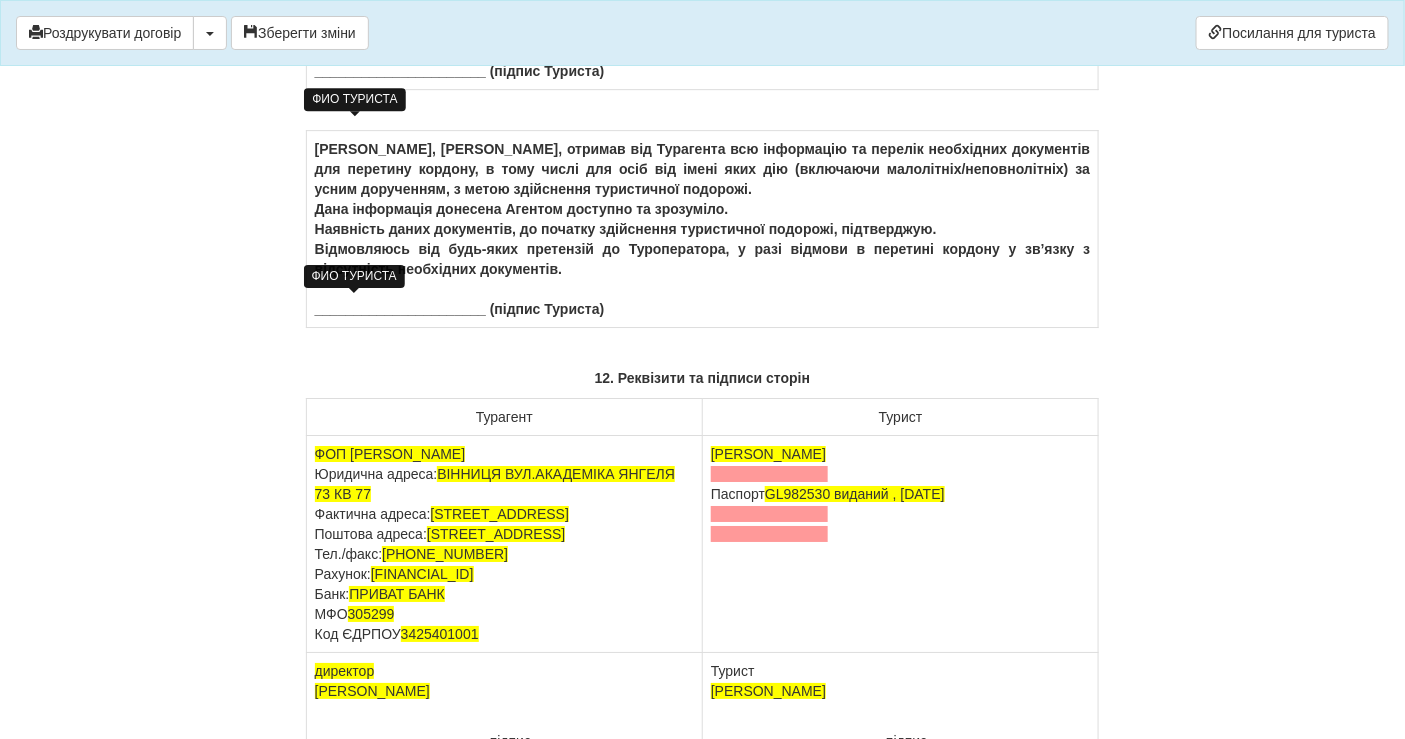 scroll, scrollTop: 12222, scrollLeft: 0, axis: vertical 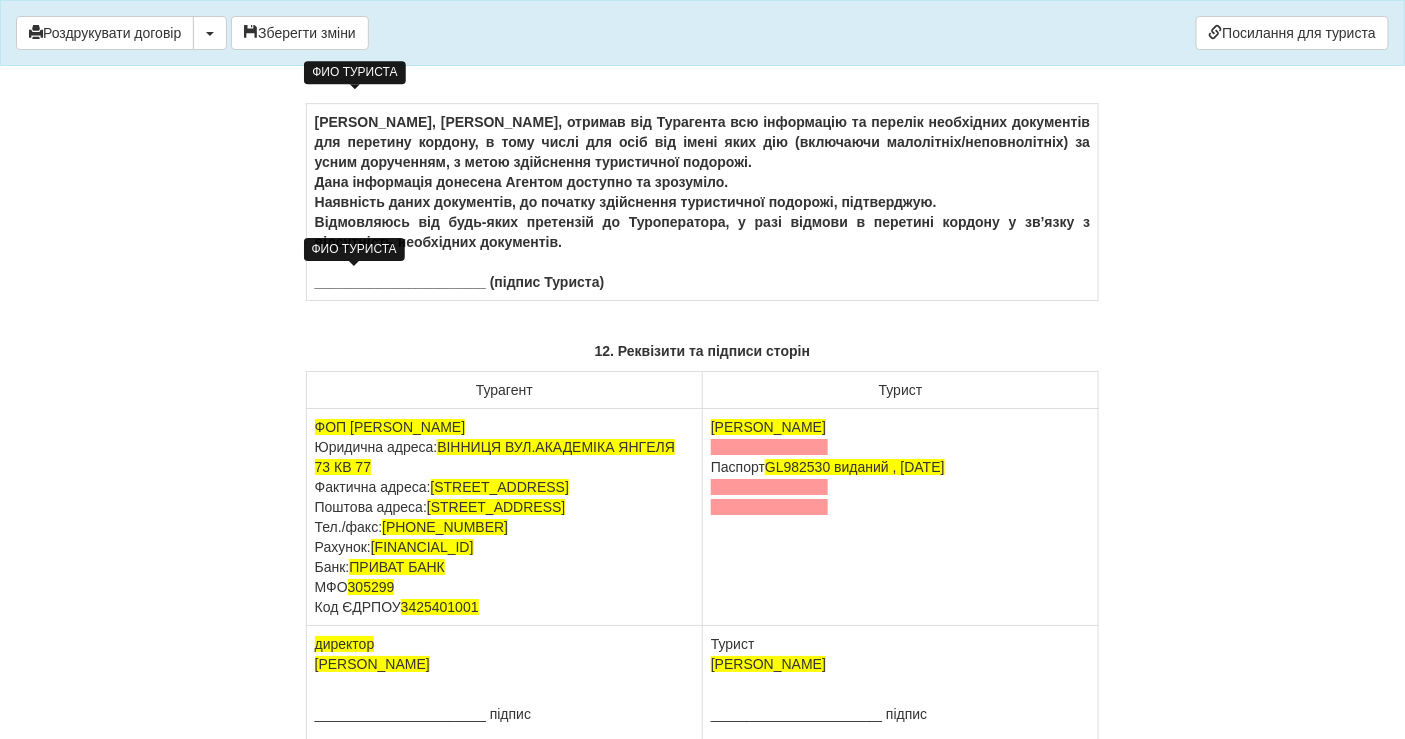drag, startPoint x: 868, startPoint y: 579, endPoint x: 706, endPoint y: 564, distance: 162.69296 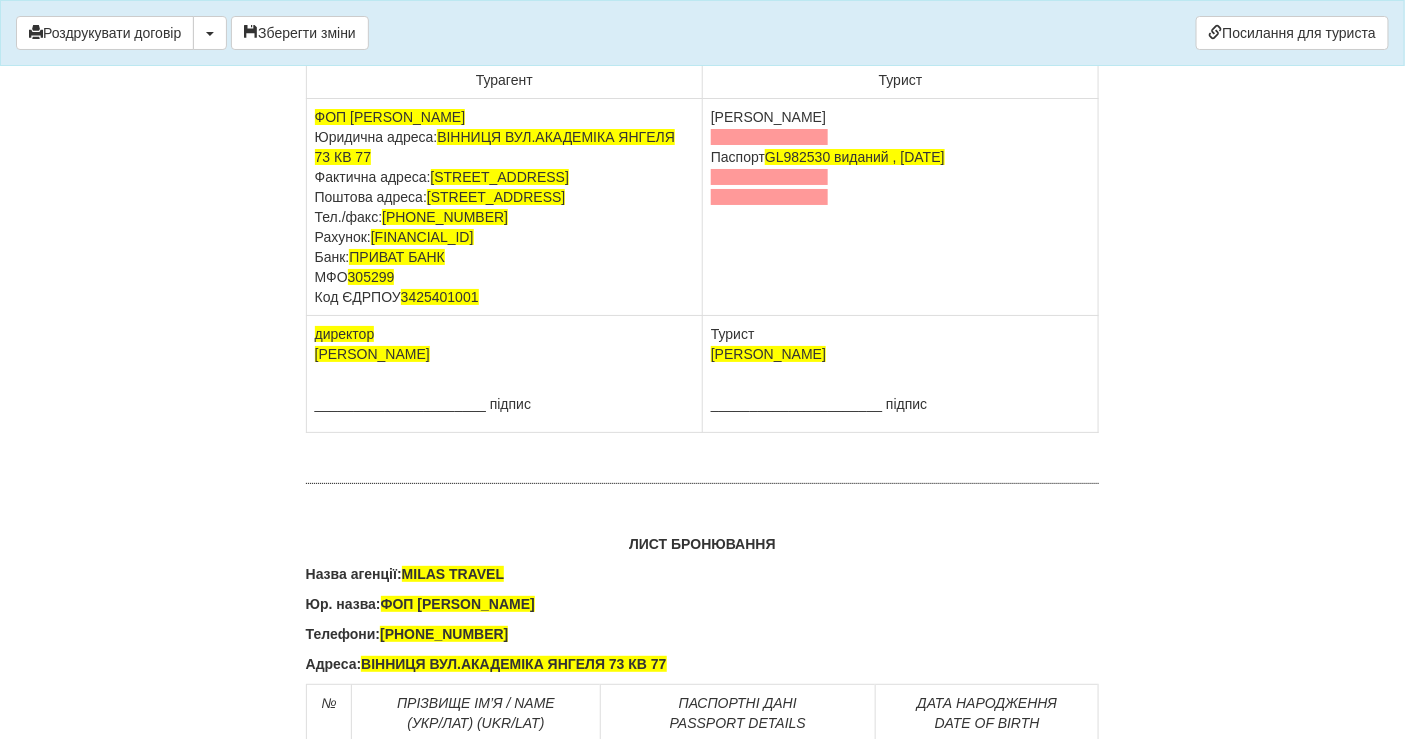 scroll, scrollTop: 12555, scrollLeft: 0, axis: vertical 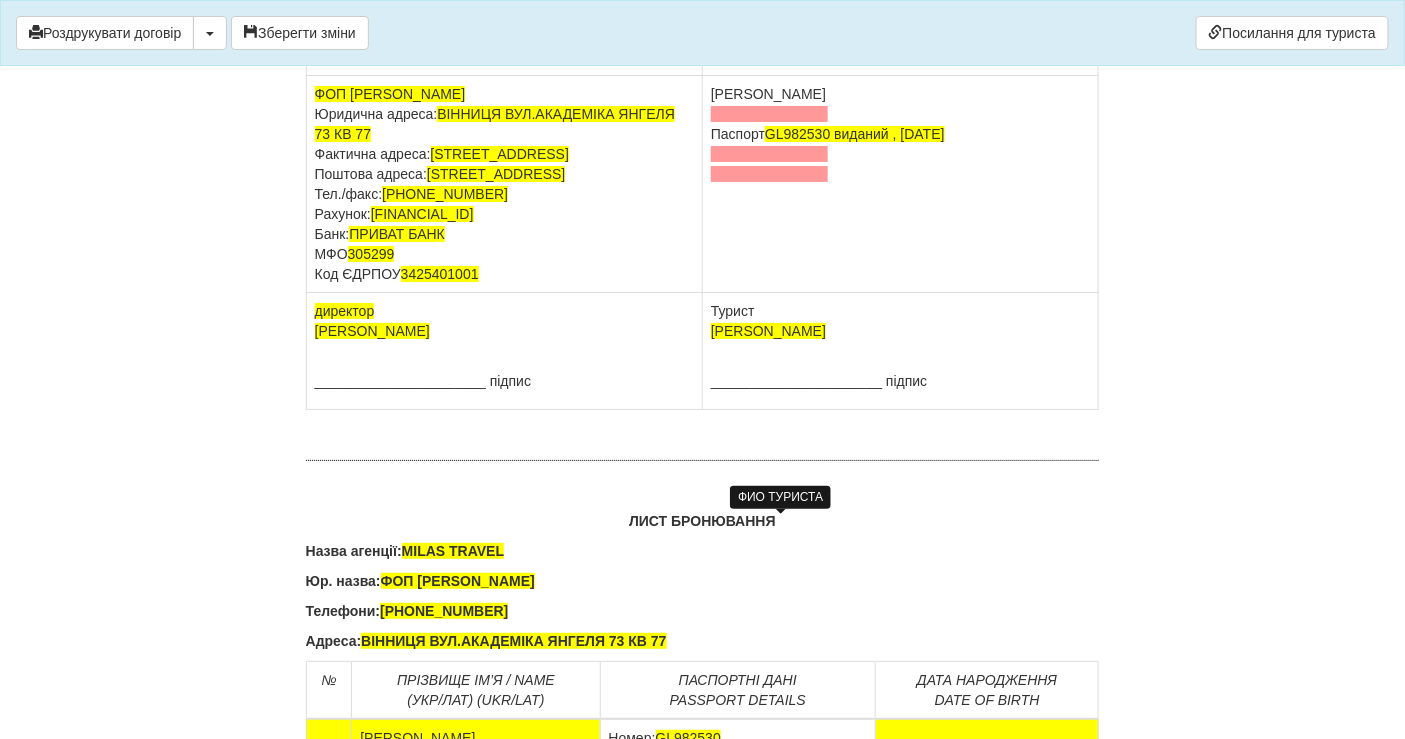 drag, startPoint x: 868, startPoint y: 527, endPoint x: 712, endPoint y: 525, distance: 156.01282 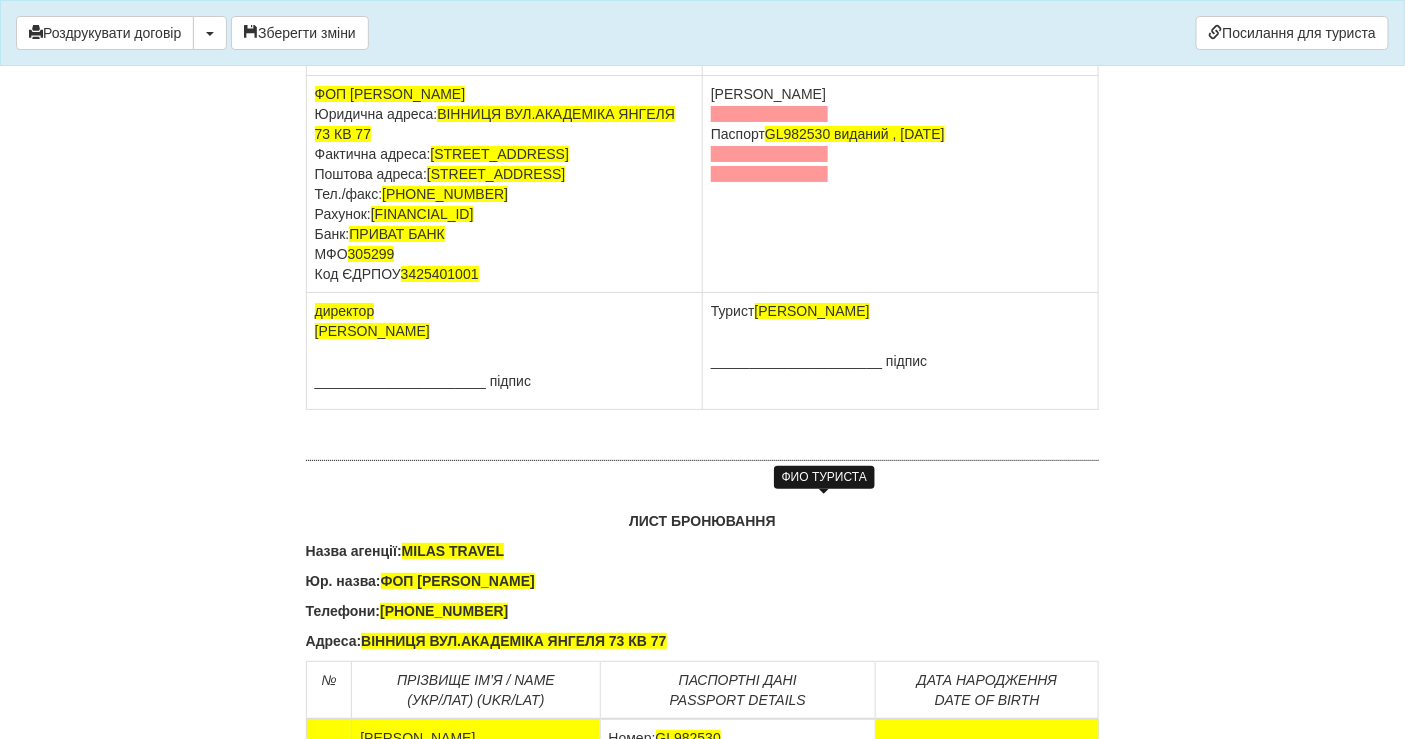 drag, startPoint x: 757, startPoint y: 501, endPoint x: 893, endPoint y: 506, distance: 136.09187 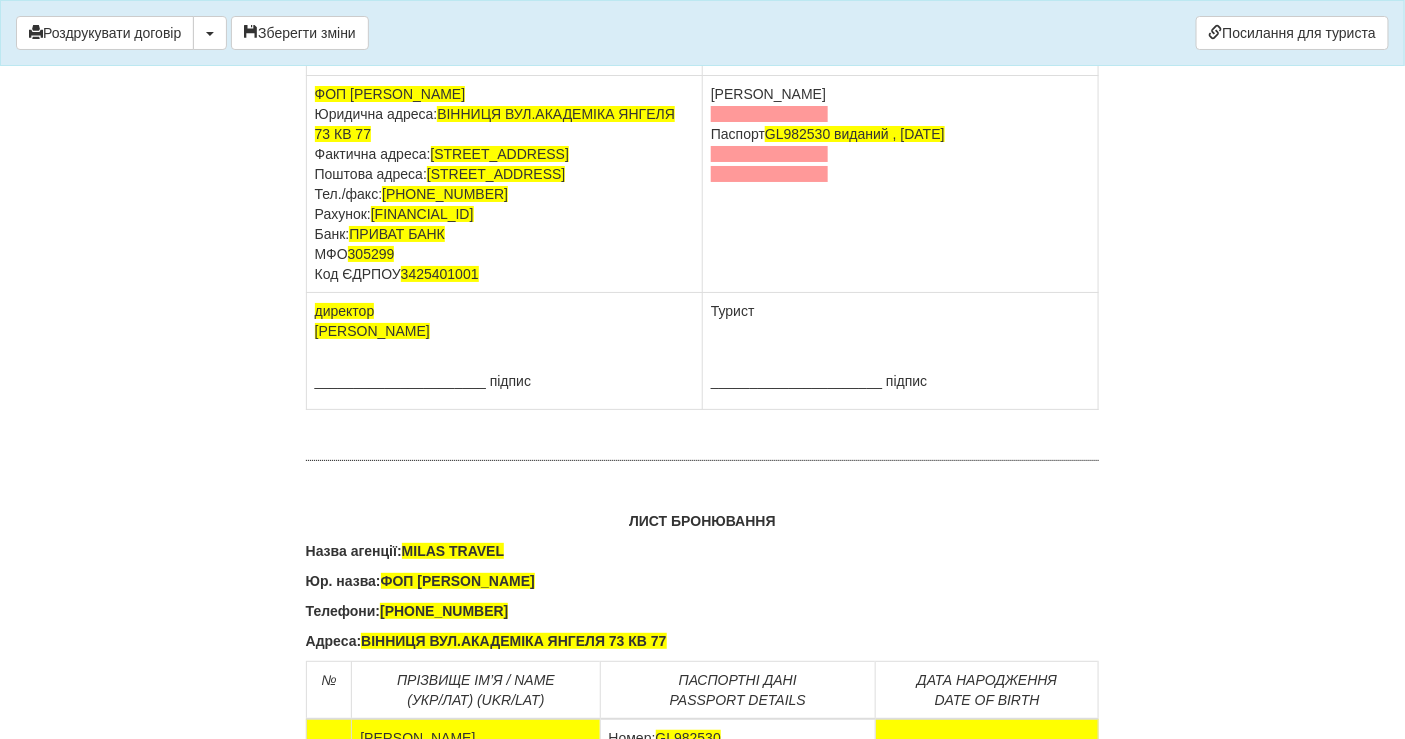 click on "Турист
______________________  підпис" at bounding box center [901, 351] 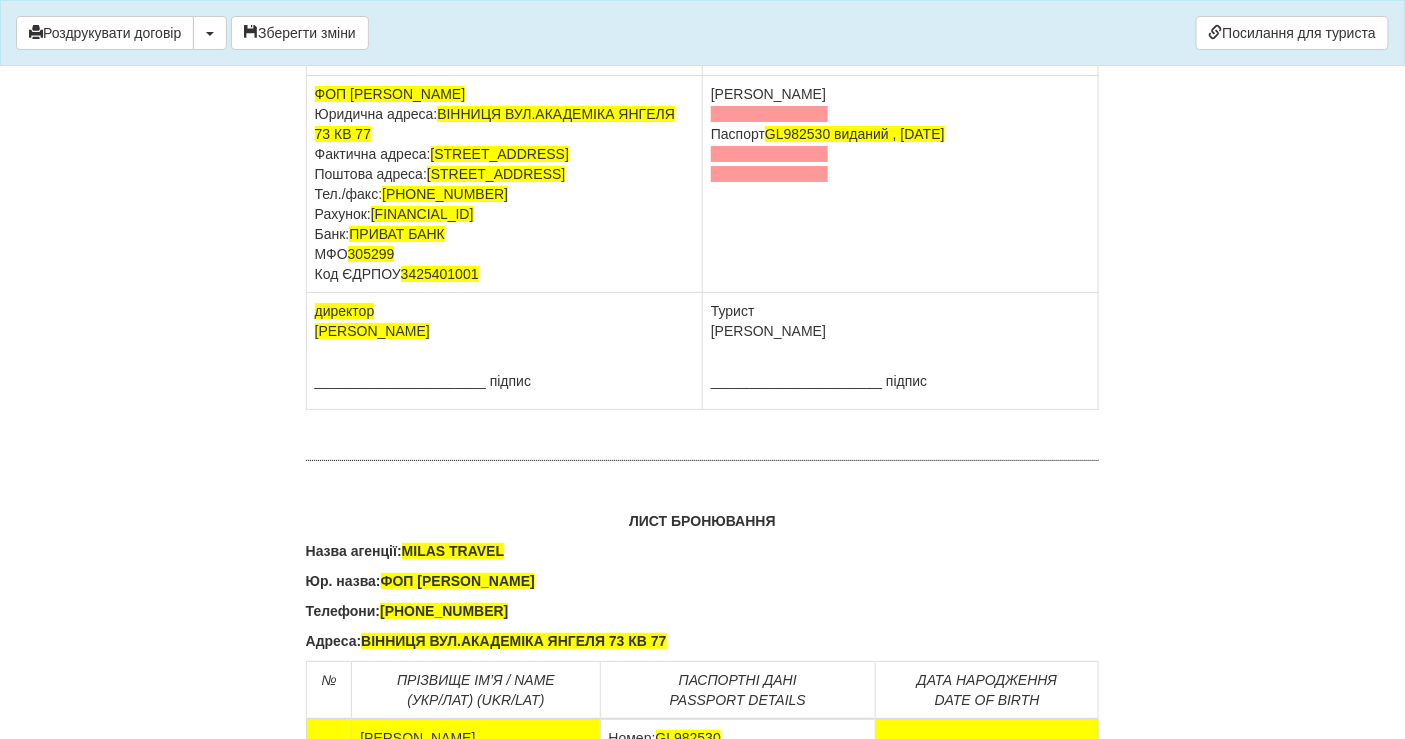click on "Турист     Михальчук  Анна Сергіївна
______________________  підпис" at bounding box center [901, 351] 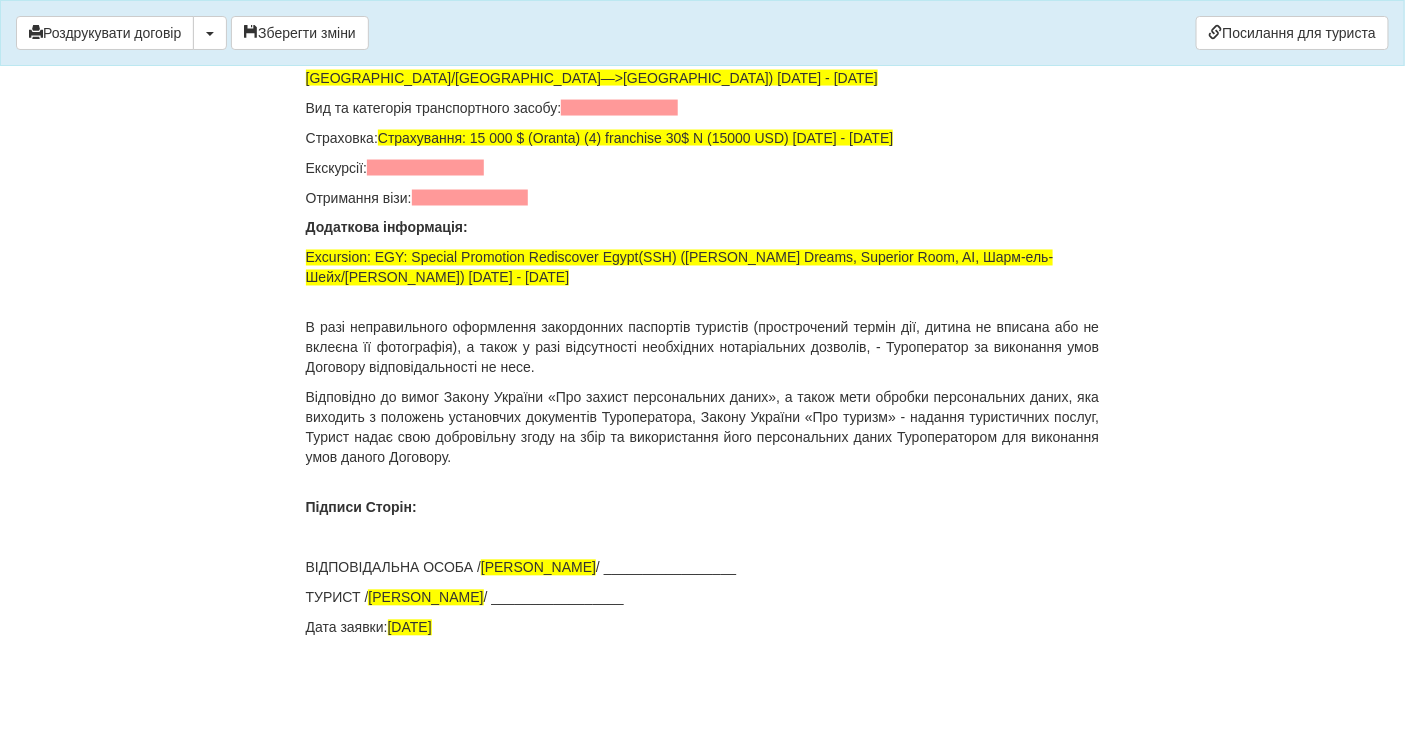 scroll, scrollTop: 13872, scrollLeft: 0, axis: vertical 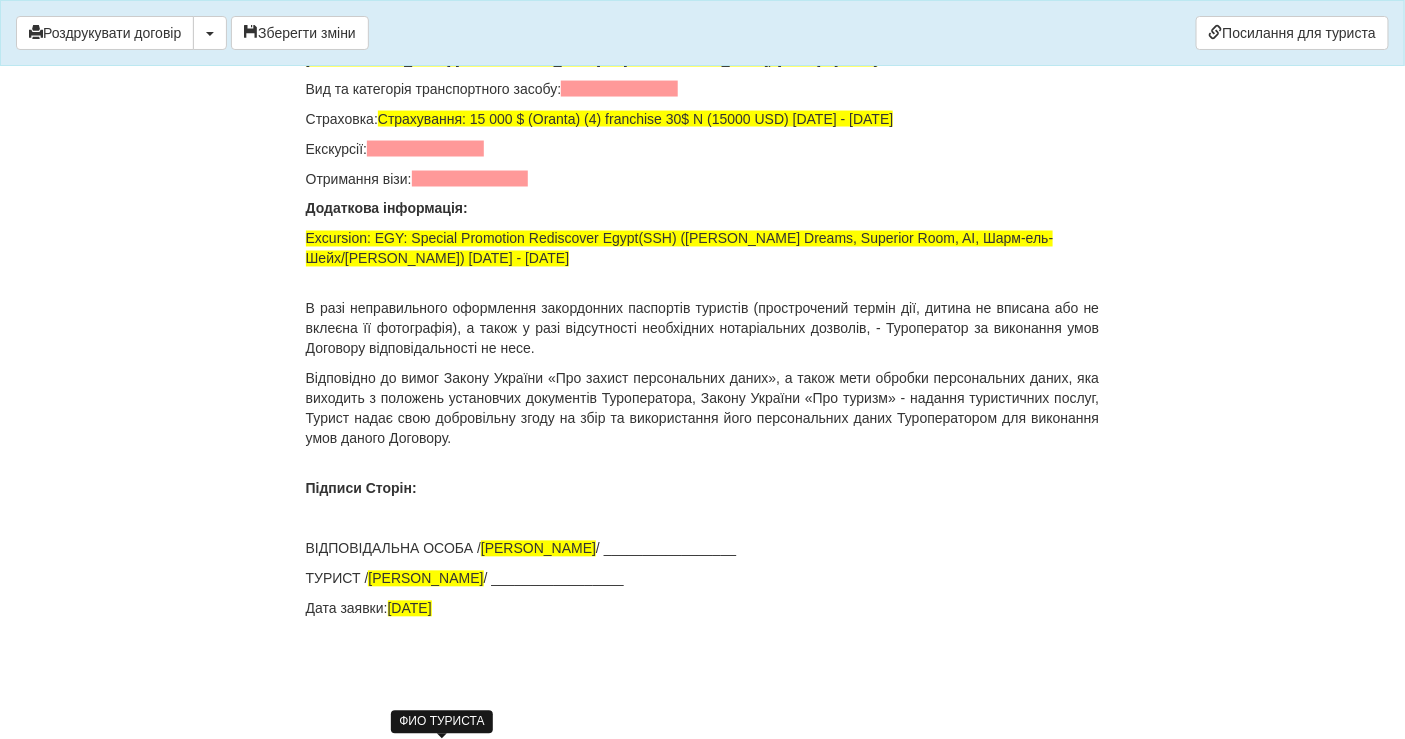 click on "MYKHALCHUK ANNA" at bounding box center [425, 579] 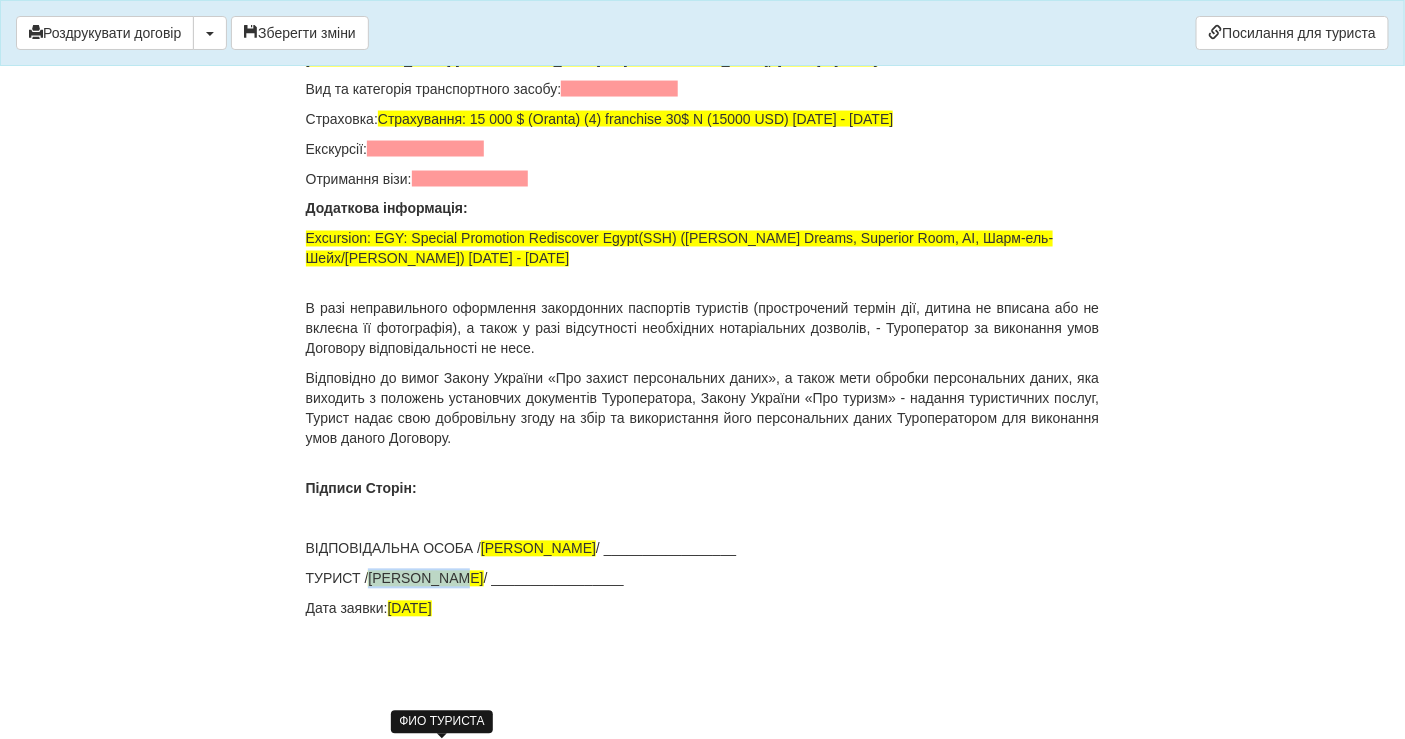 click on "MYKHALCHUK ANNA" at bounding box center [425, 579] 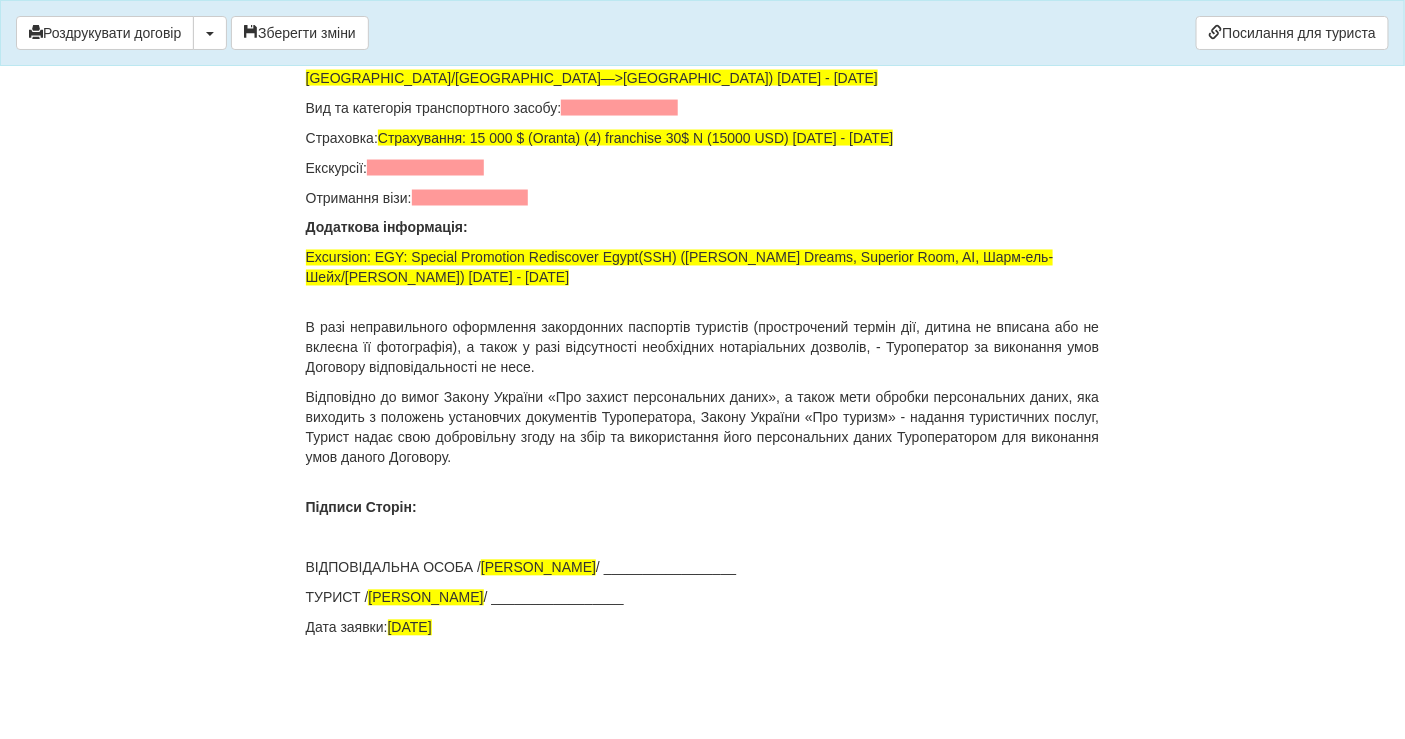 click on "ТУРИСТ /  ANNA  / _________________" at bounding box center (703, 598) 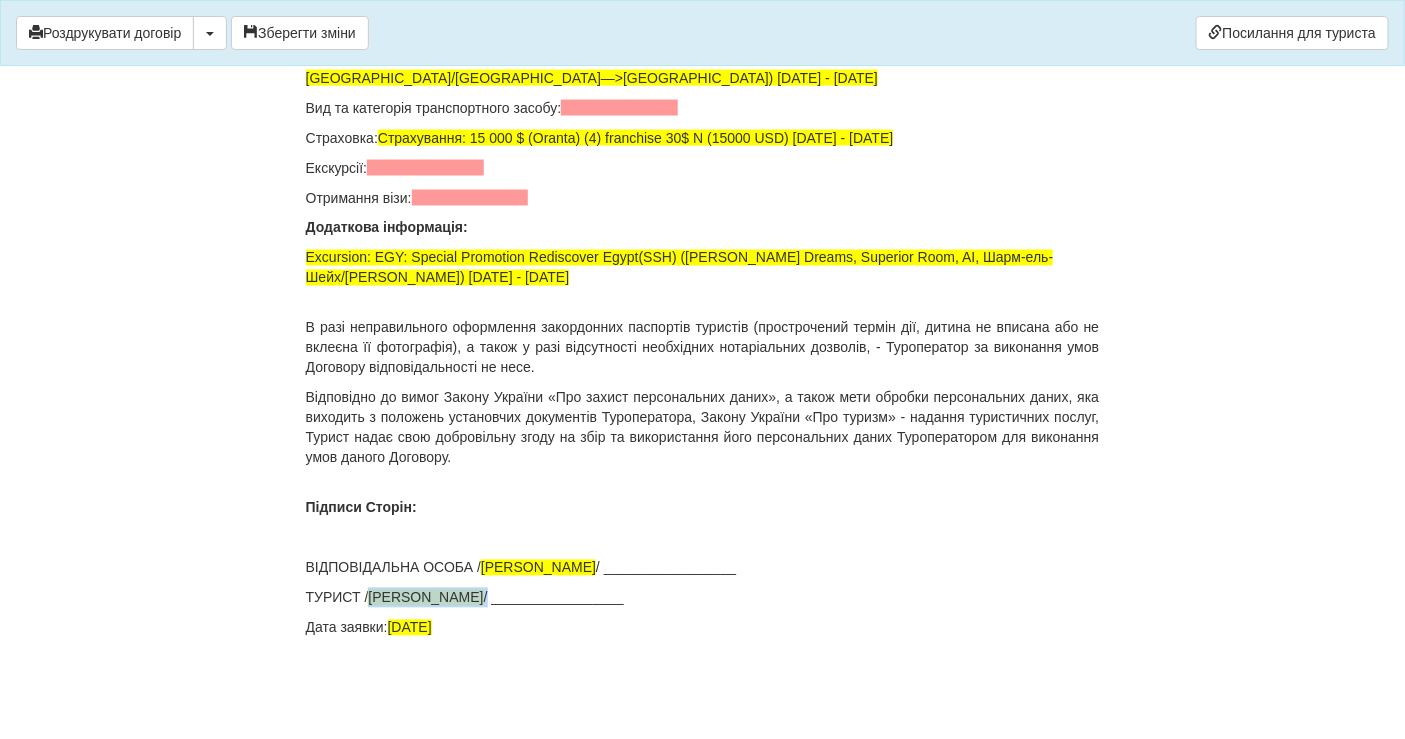 click on "ТУРИСТ /  ANNA  / _________________" at bounding box center (703, 598) 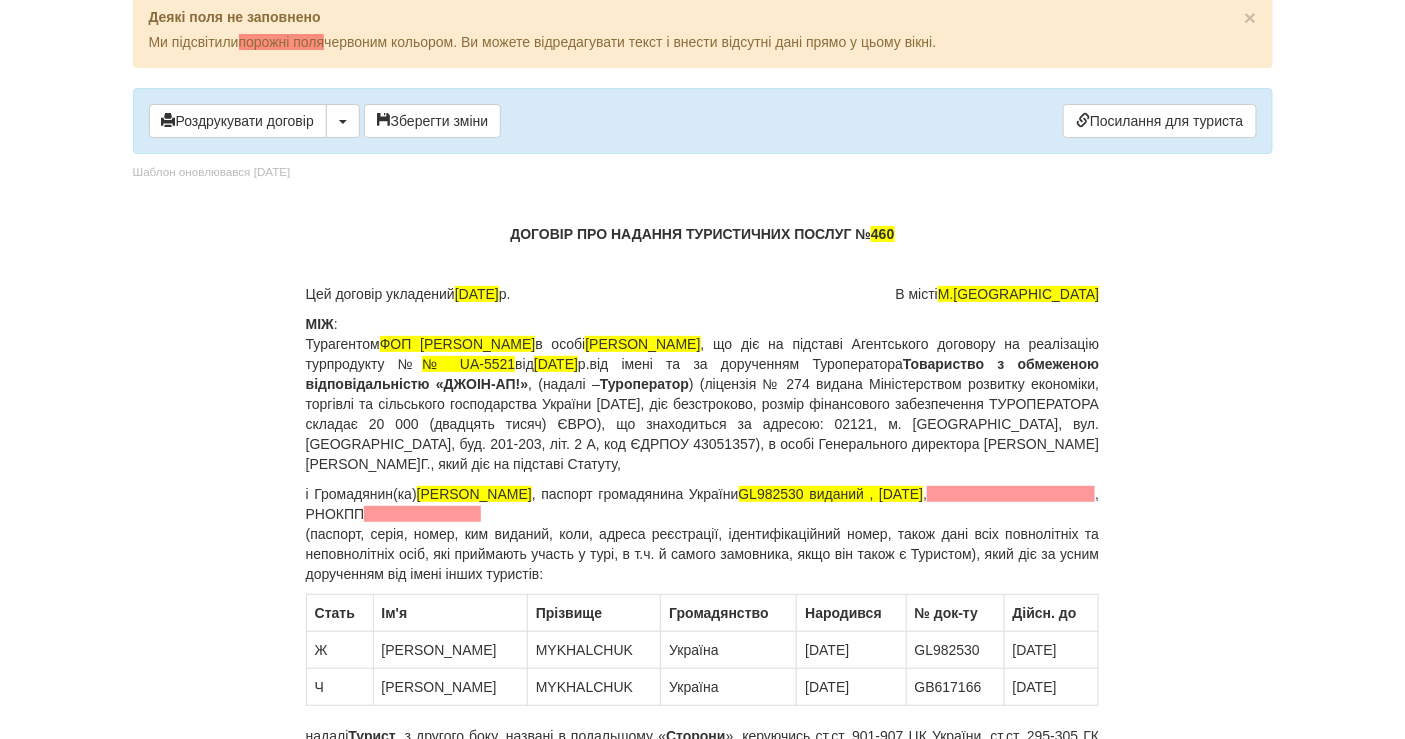 scroll, scrollTop: 0, scrollLeft: 0, axis: both 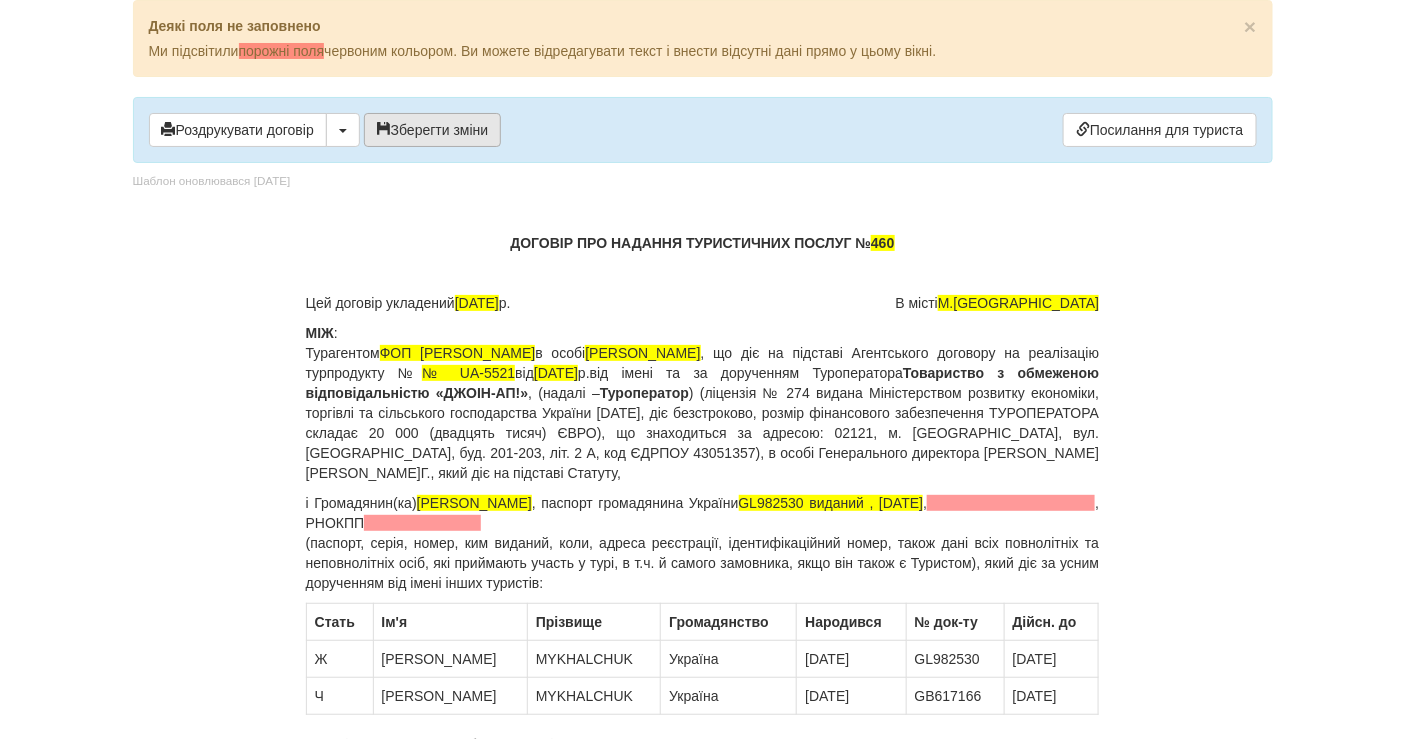 click on "Зберегти зміни" at bounding box center (433, 130) 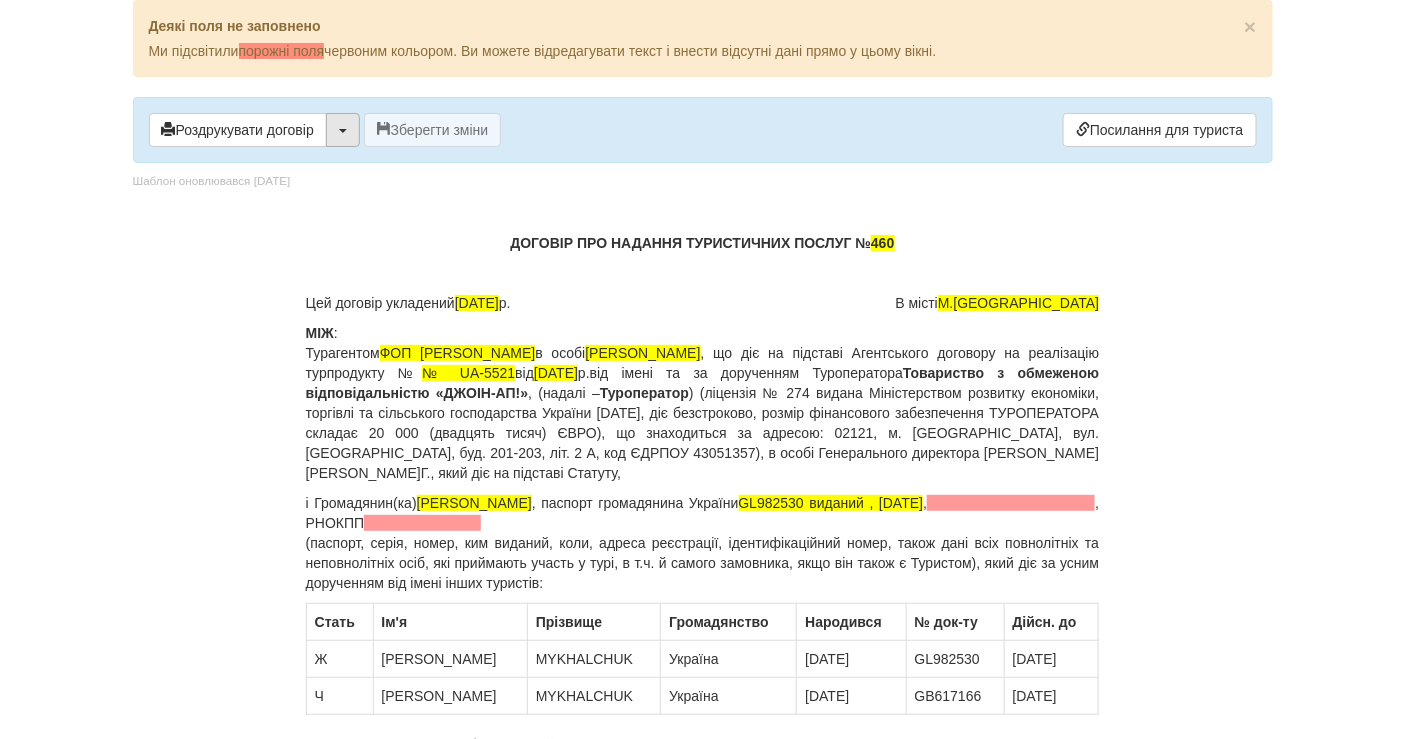 click at bounding box center [343, 130] 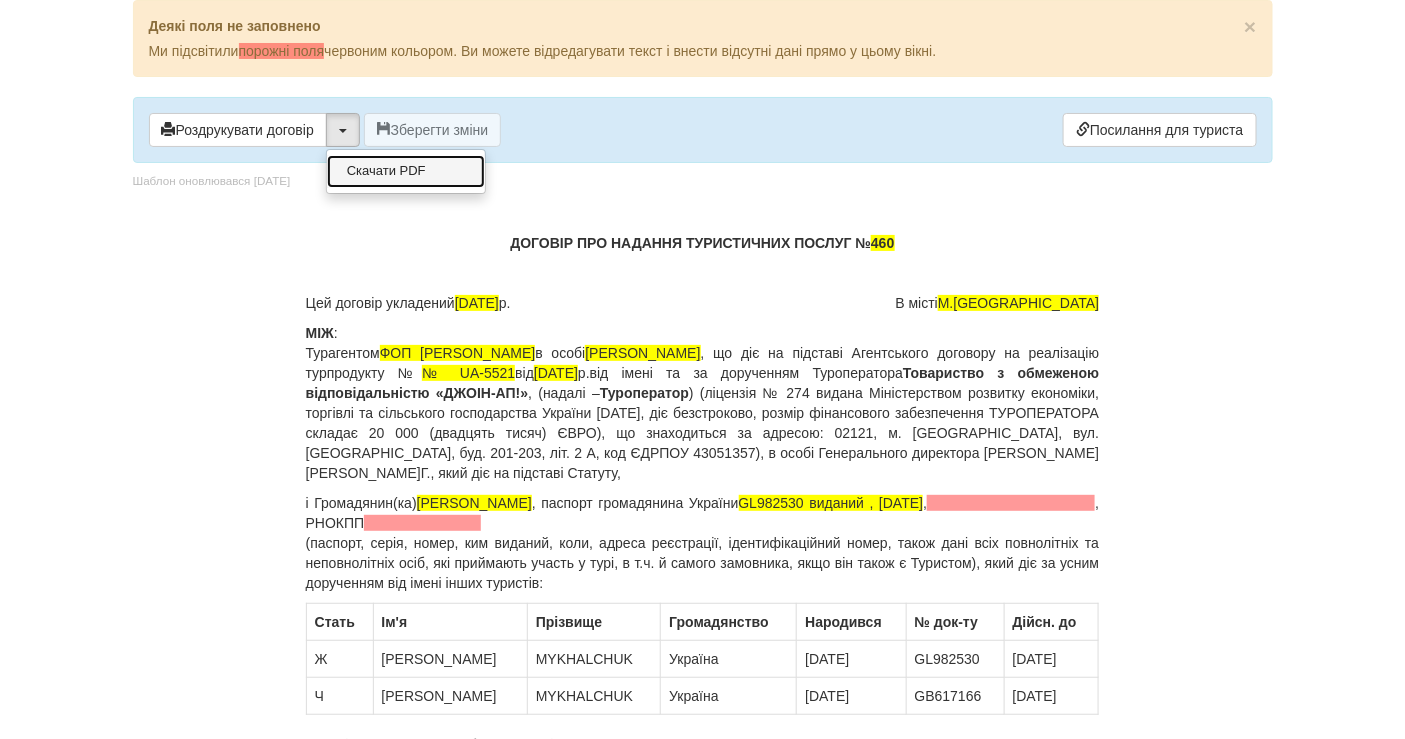 click on "Скачати PDF" at bounding box center [406, 171] 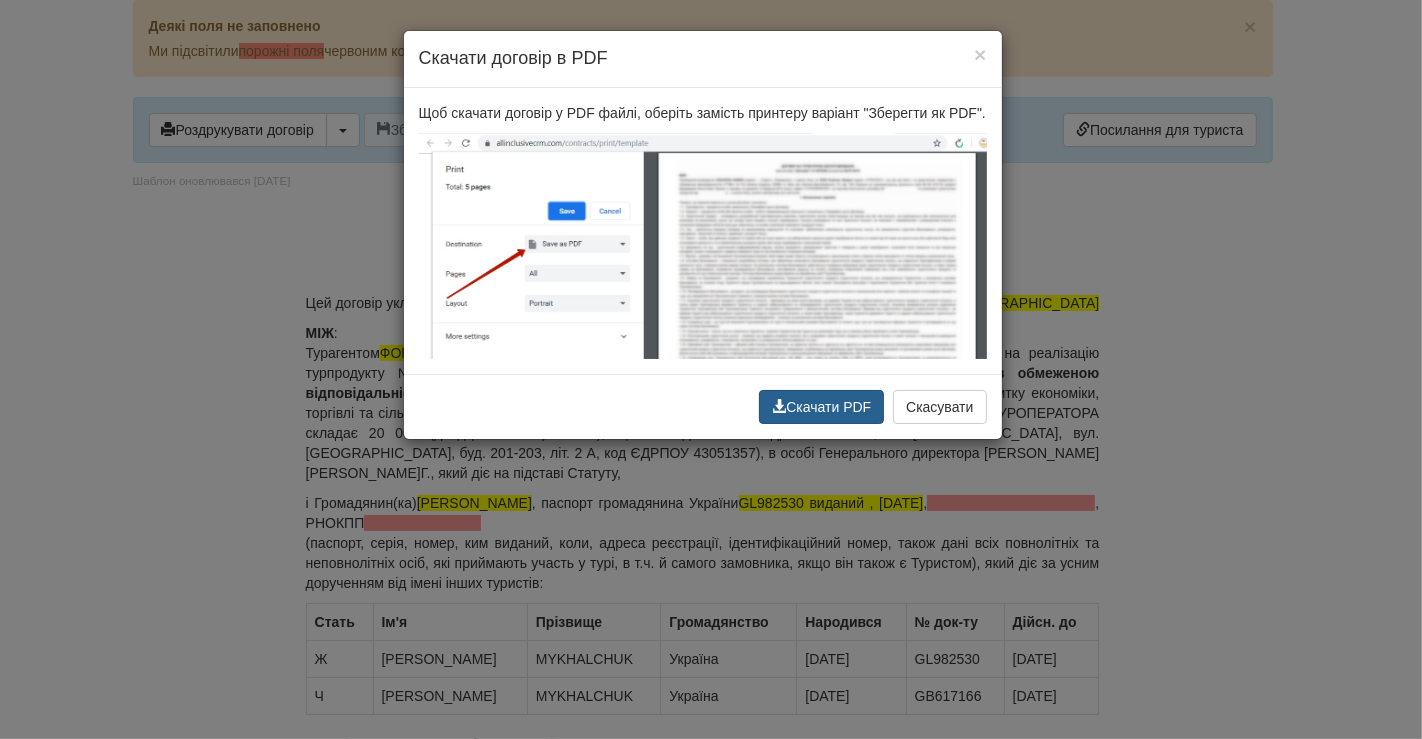 click on "Скачати PDF" at bounding box center [821, 407] 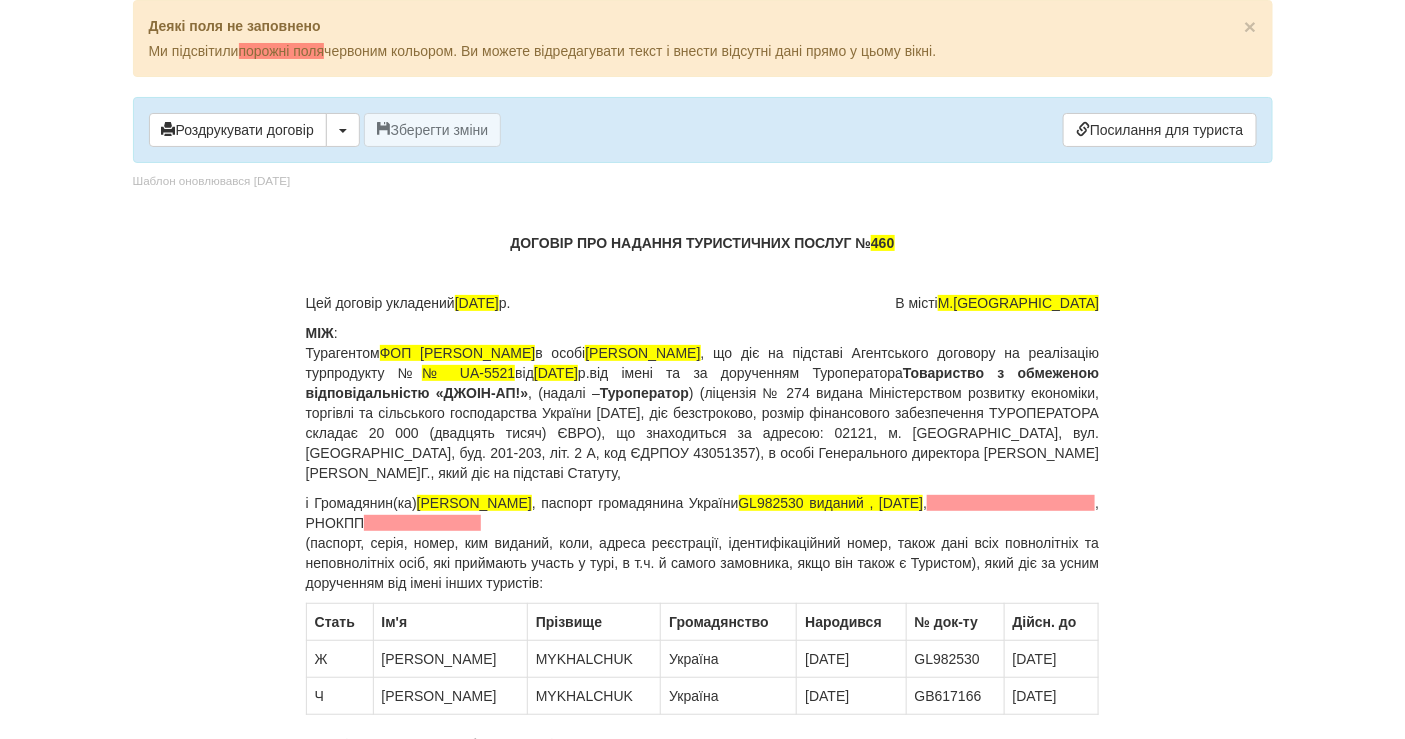 click on "×
Деякі поля не заповнено
Ми підсвітили  порожні поля  червоним кольором.                Ви можете відредагувати текст і внести відсутні дані прямо у цьому вікні.
Роздрукувати договір
Скачати PDF
Зберегти зміни
Посилання для туриста
460
25.07.2025" at bounding box center (702, 369) 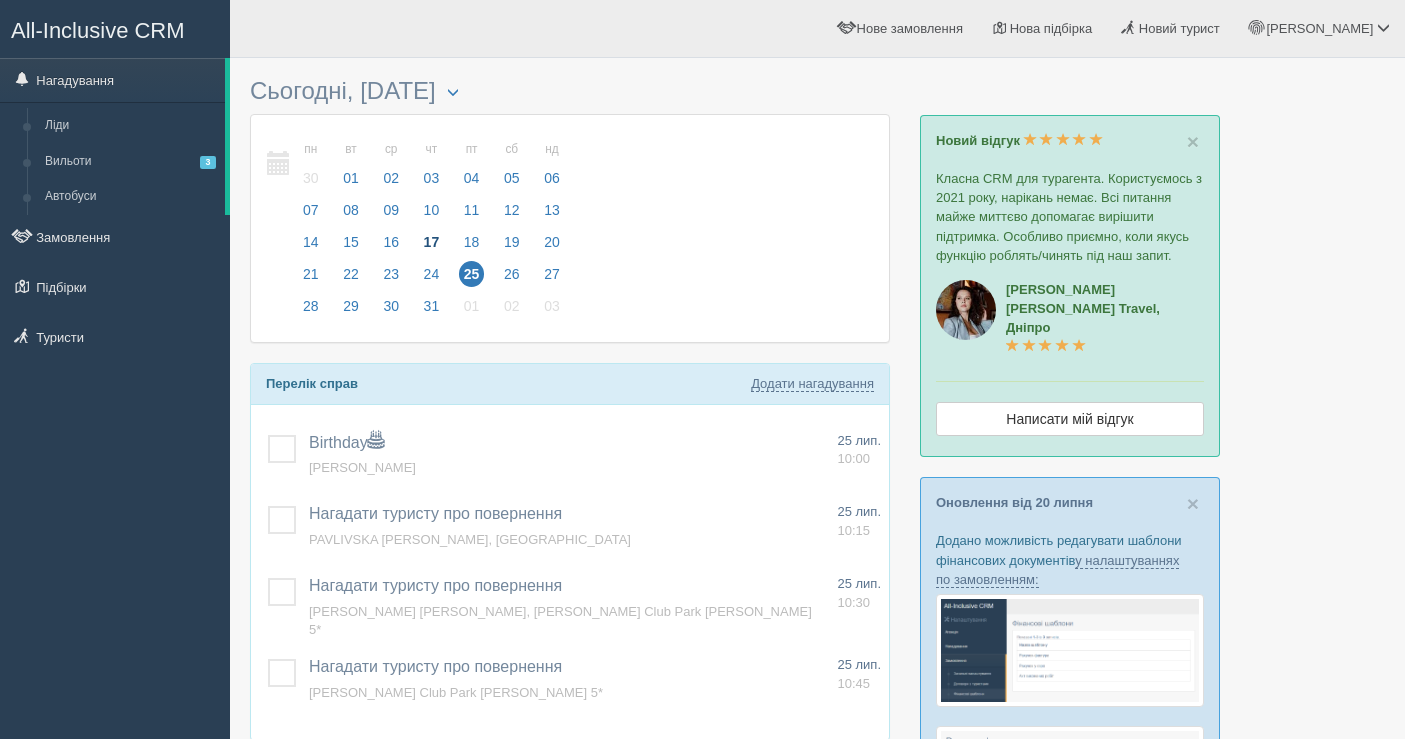 scroll, scrollTop: 0, scrollLeft: 0, axis: both 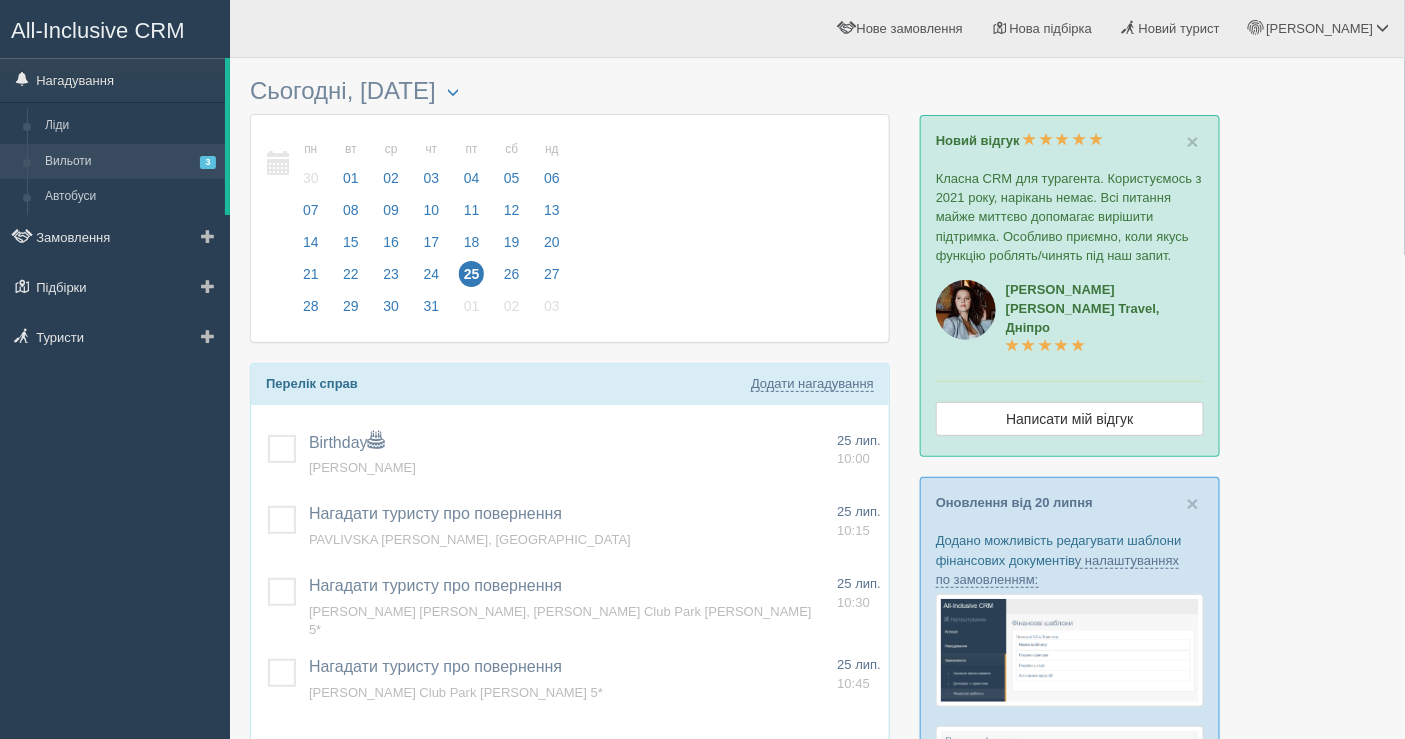 click on "Вильоти 3" at bounding box center (130, 162) 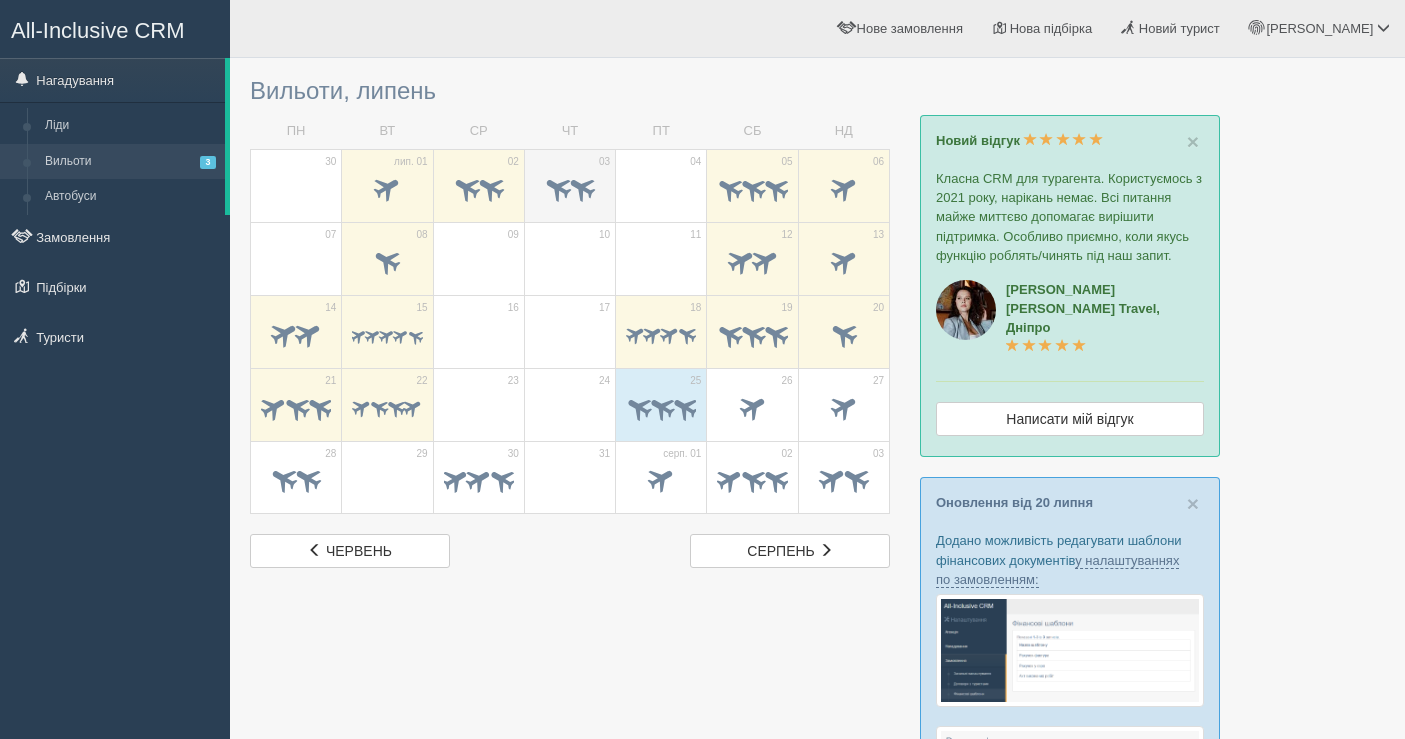 scroll, scrollTop: 0, scrollLeft: 0, axis: both 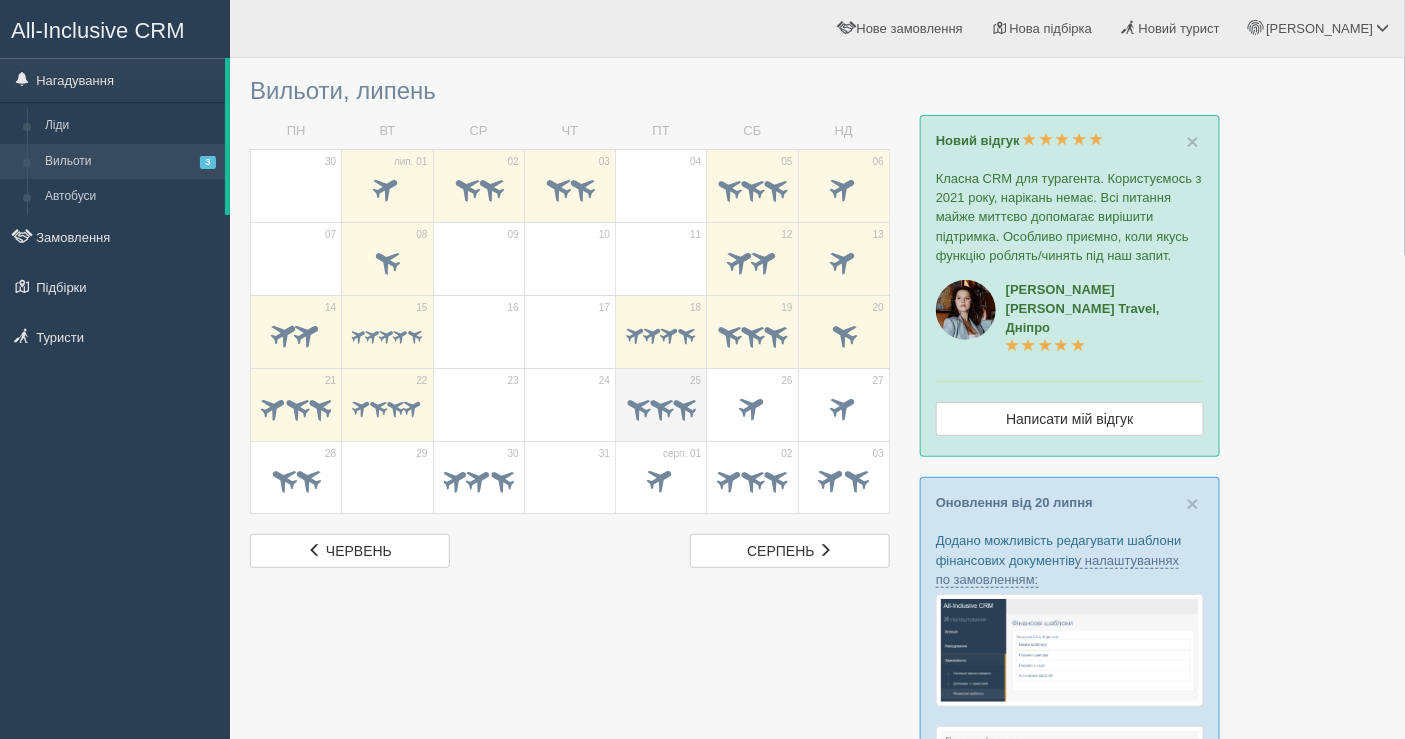 click at bounding box center [661, 409] 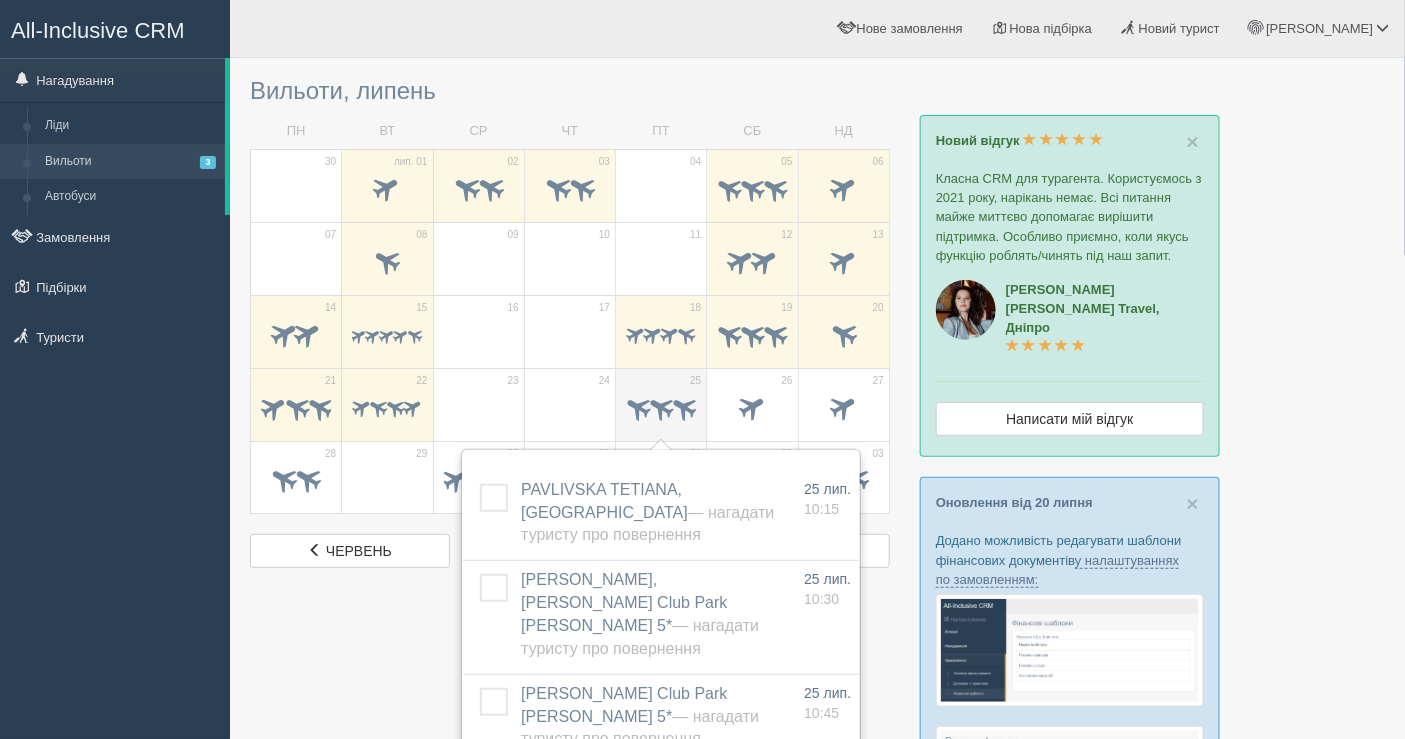 click at bounding box center [661, 406] 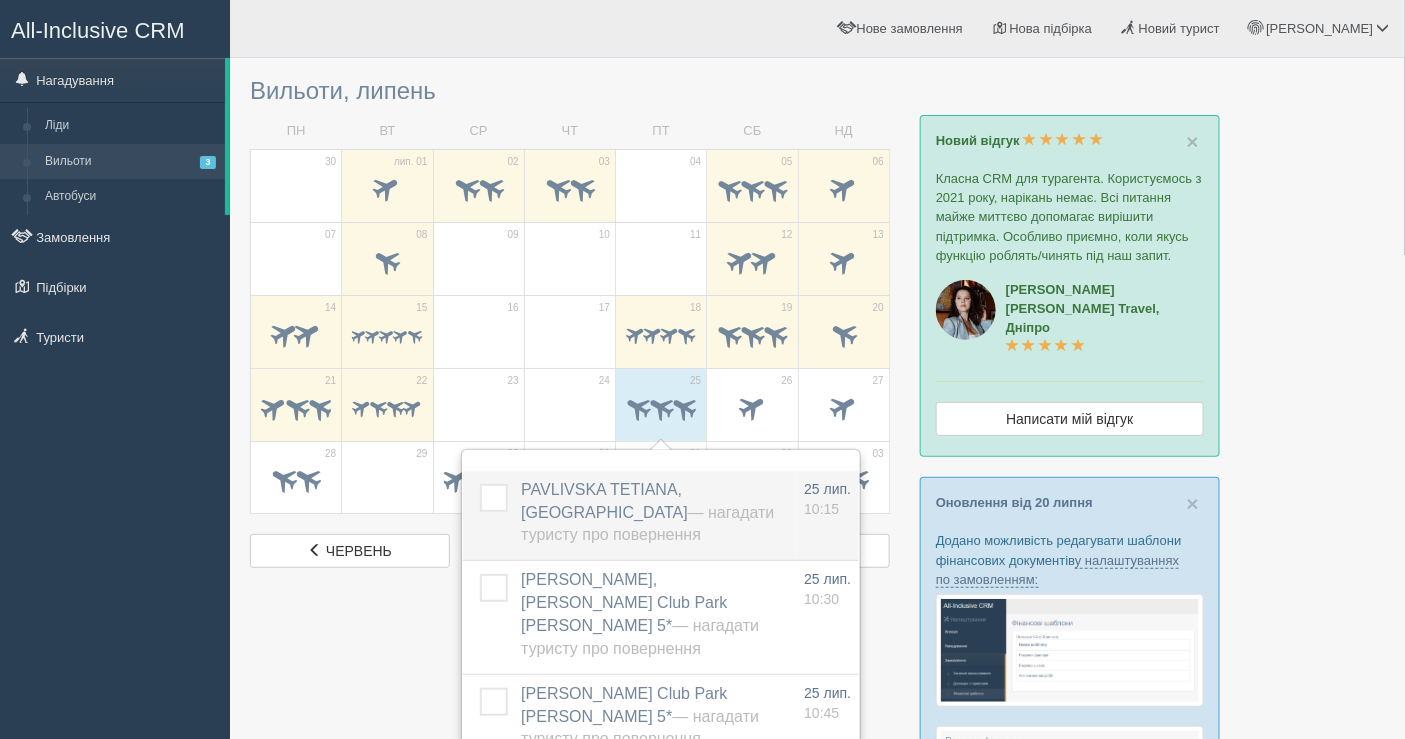scroll, scrollTop: 111, scrollLeft: 0, axis: vertical 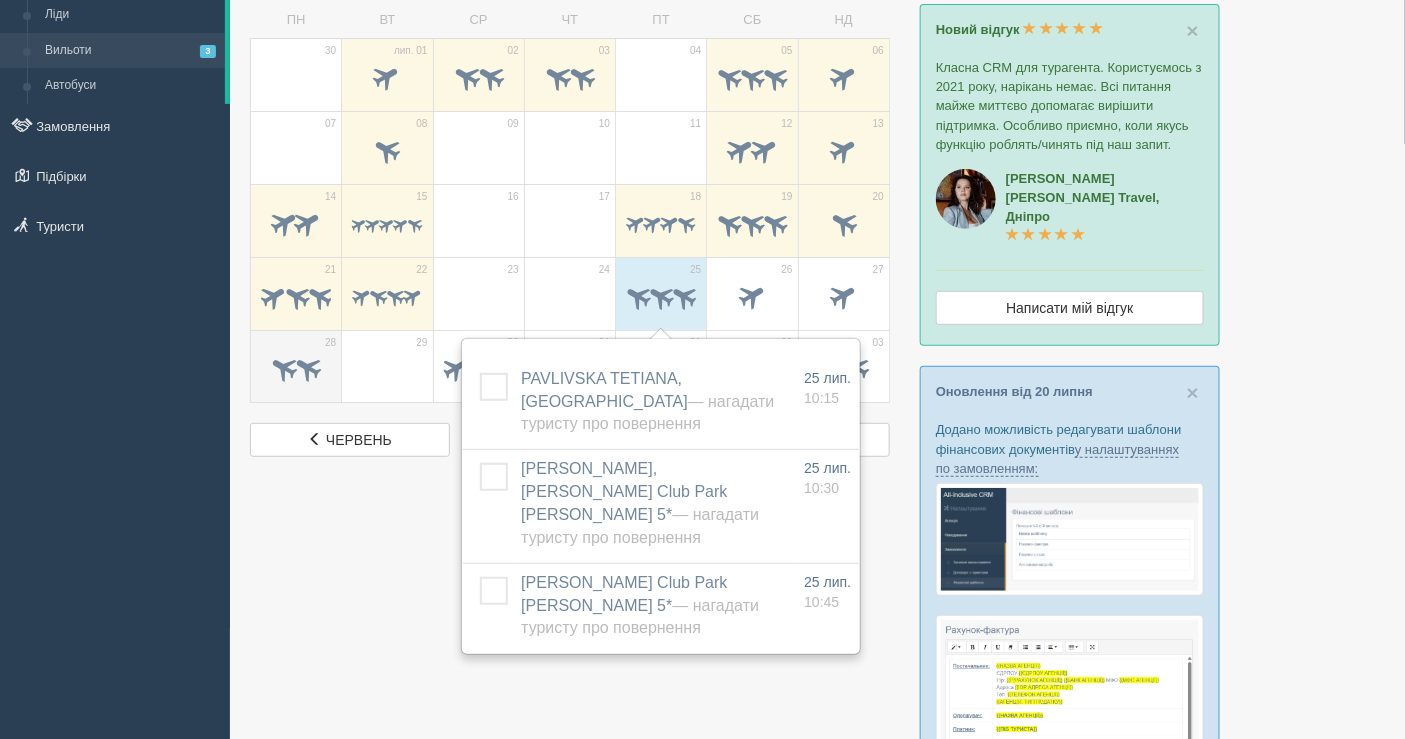 click at bounding box center [308, 368] 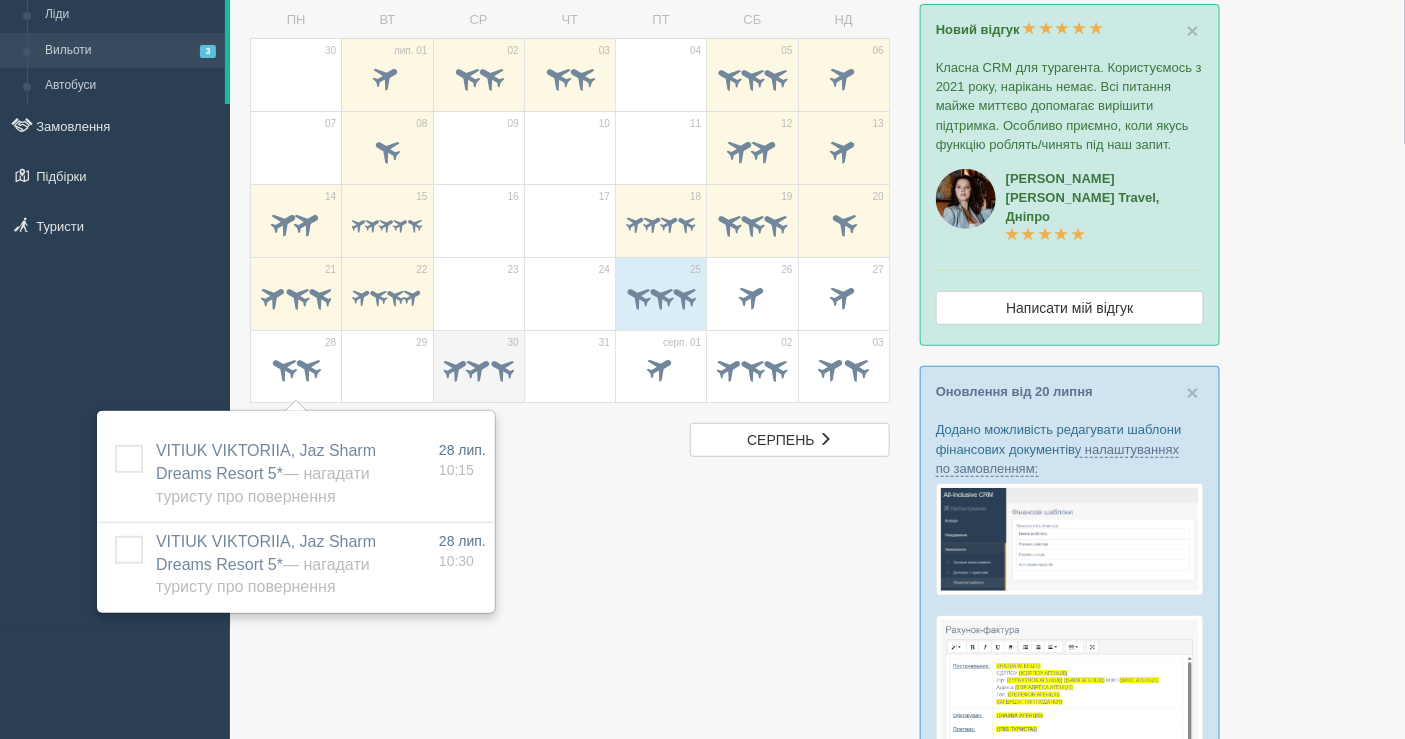 click at bounding box center [478, 368] 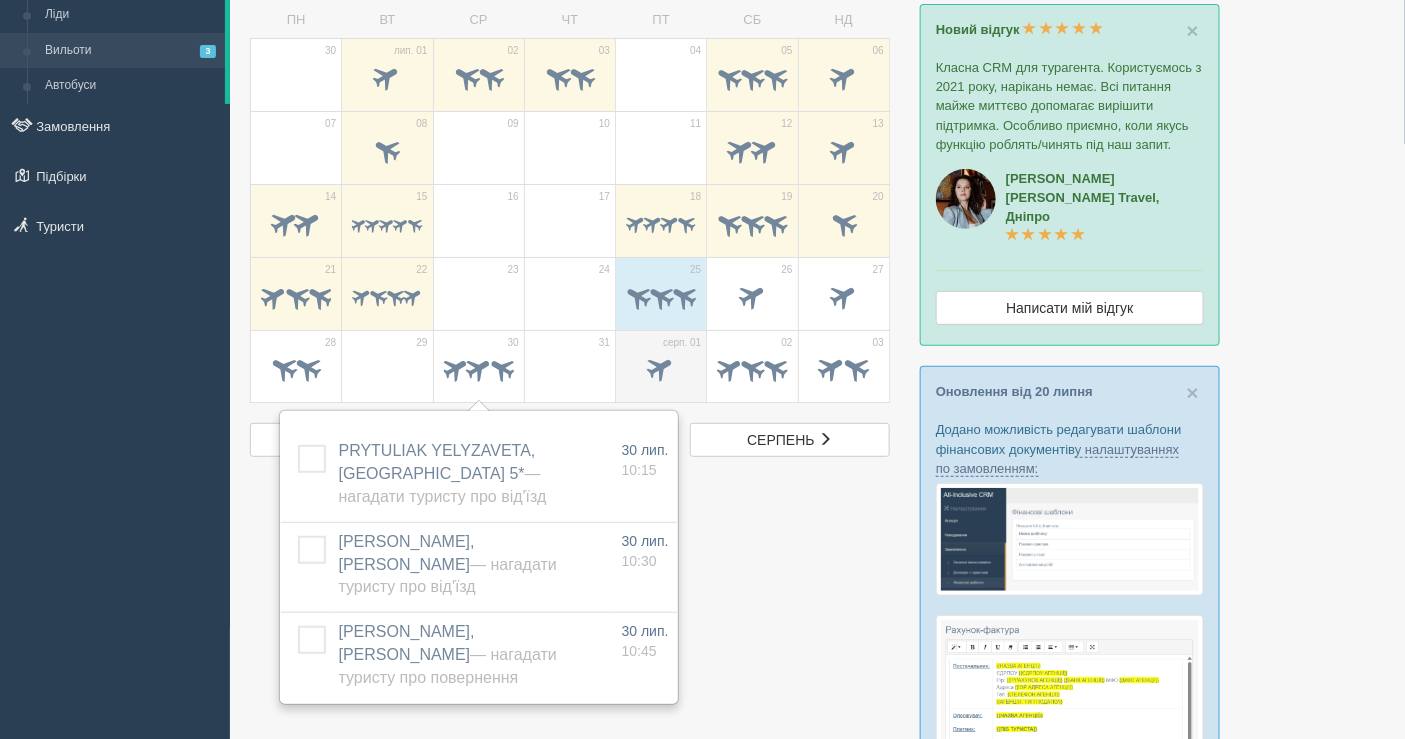 click at bounding box center [661, 368] 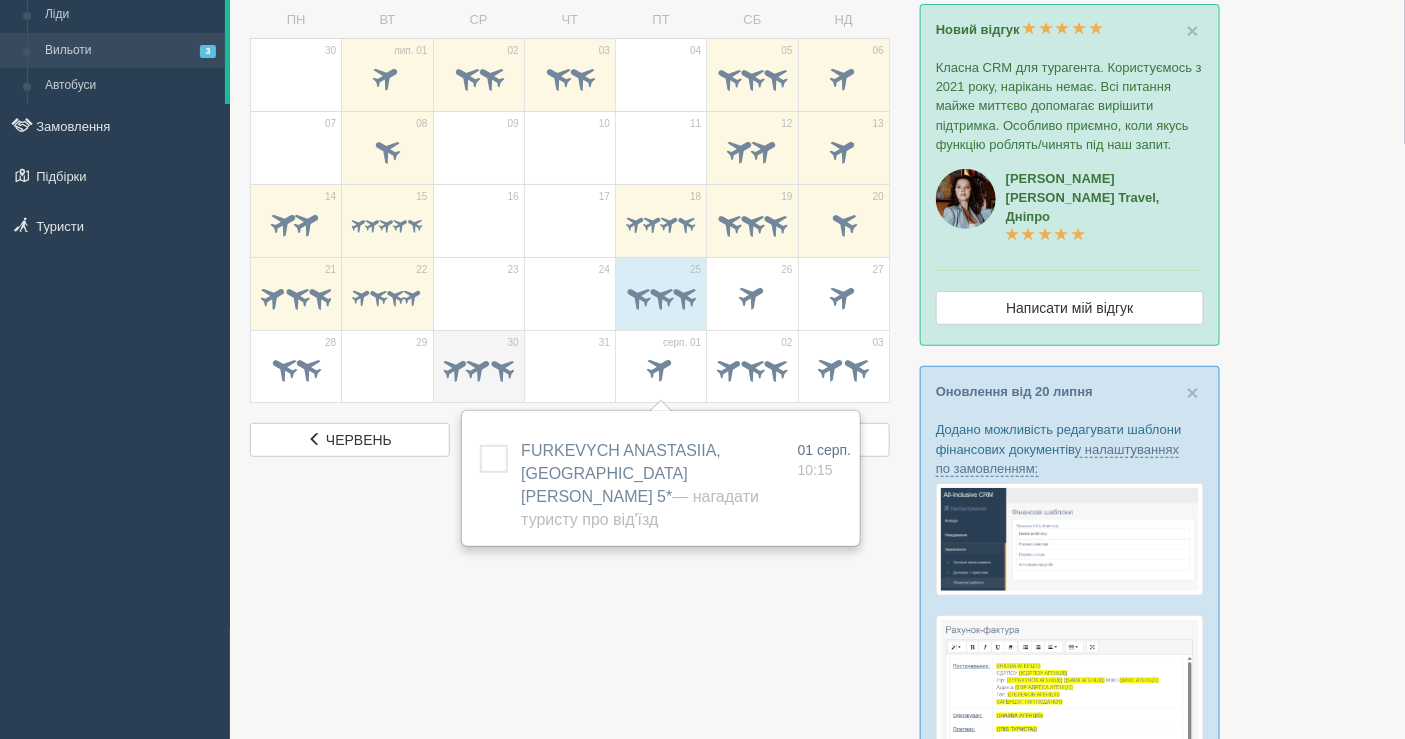 click at bounding box center (479, 371) 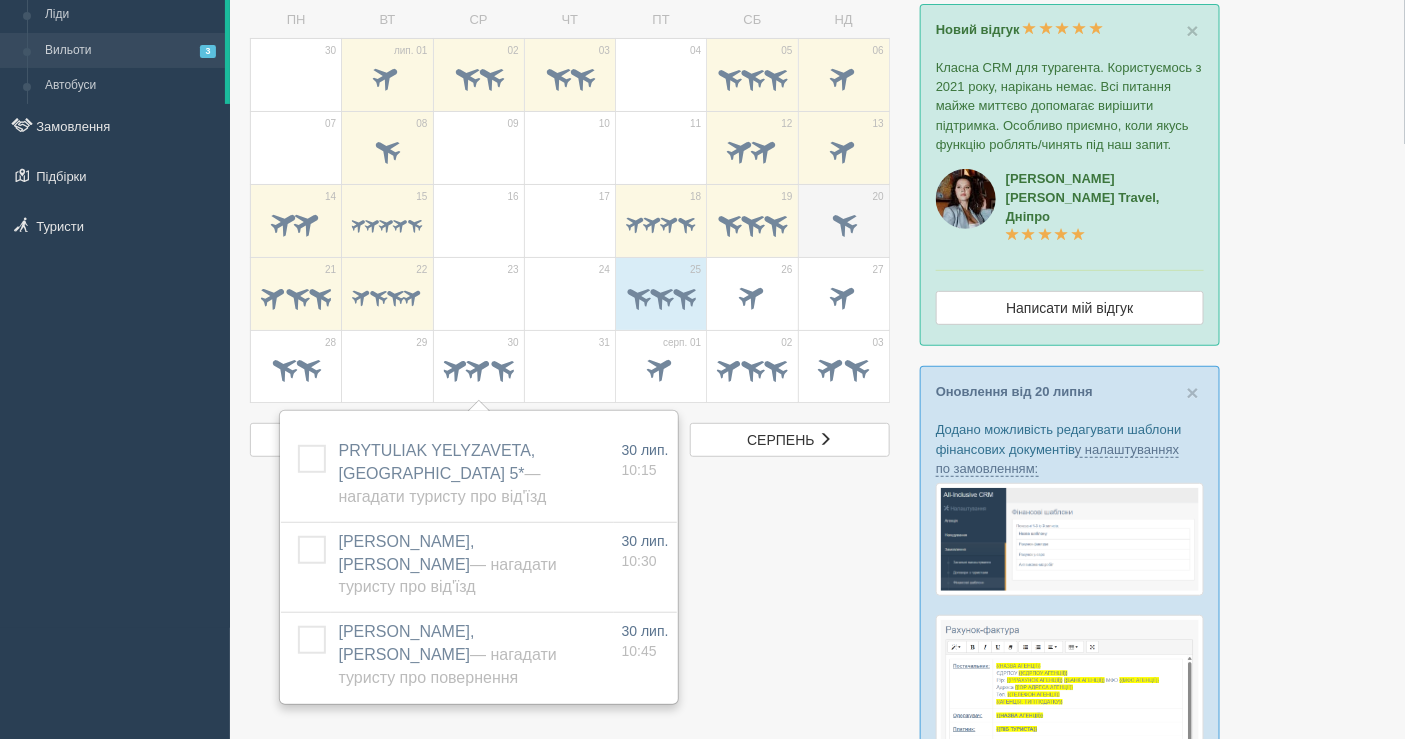 click at bounding box center (843, 222) 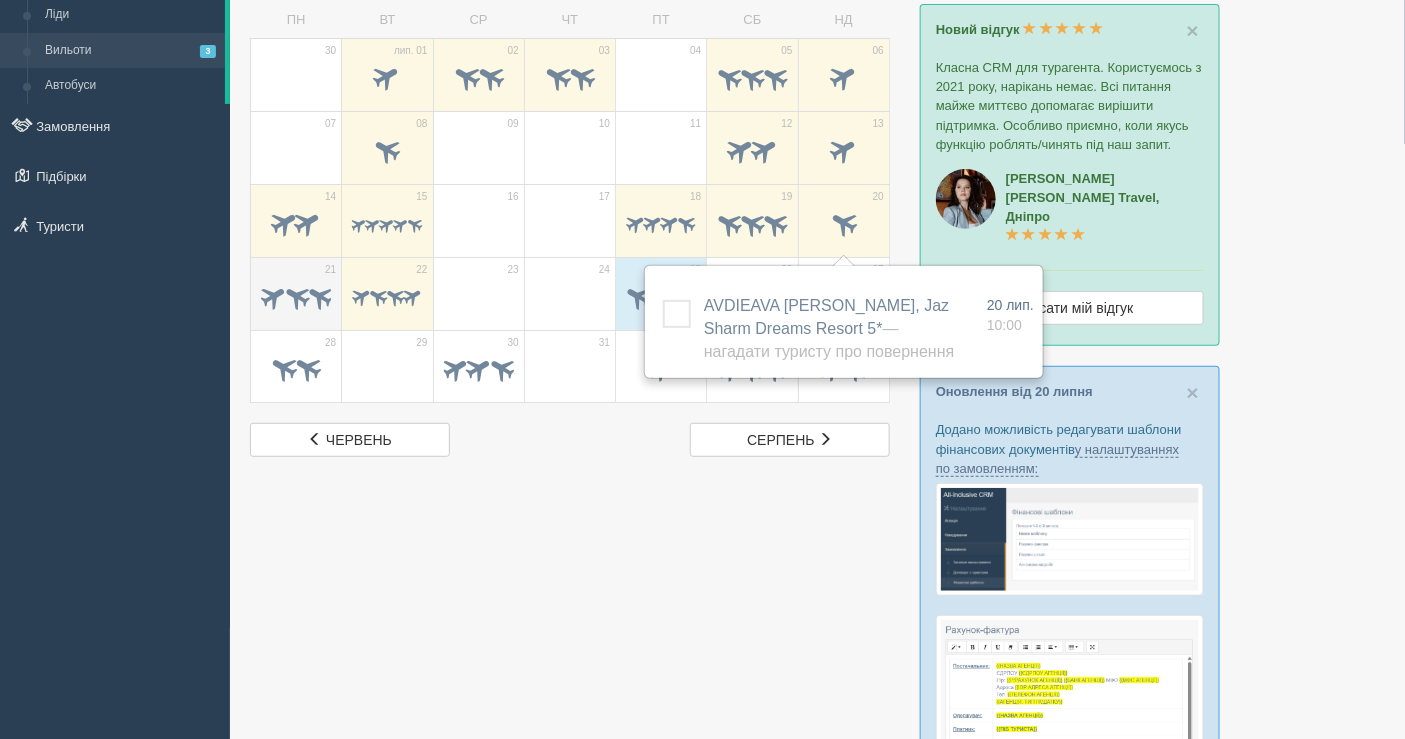 click at bounding box center [272, 295] 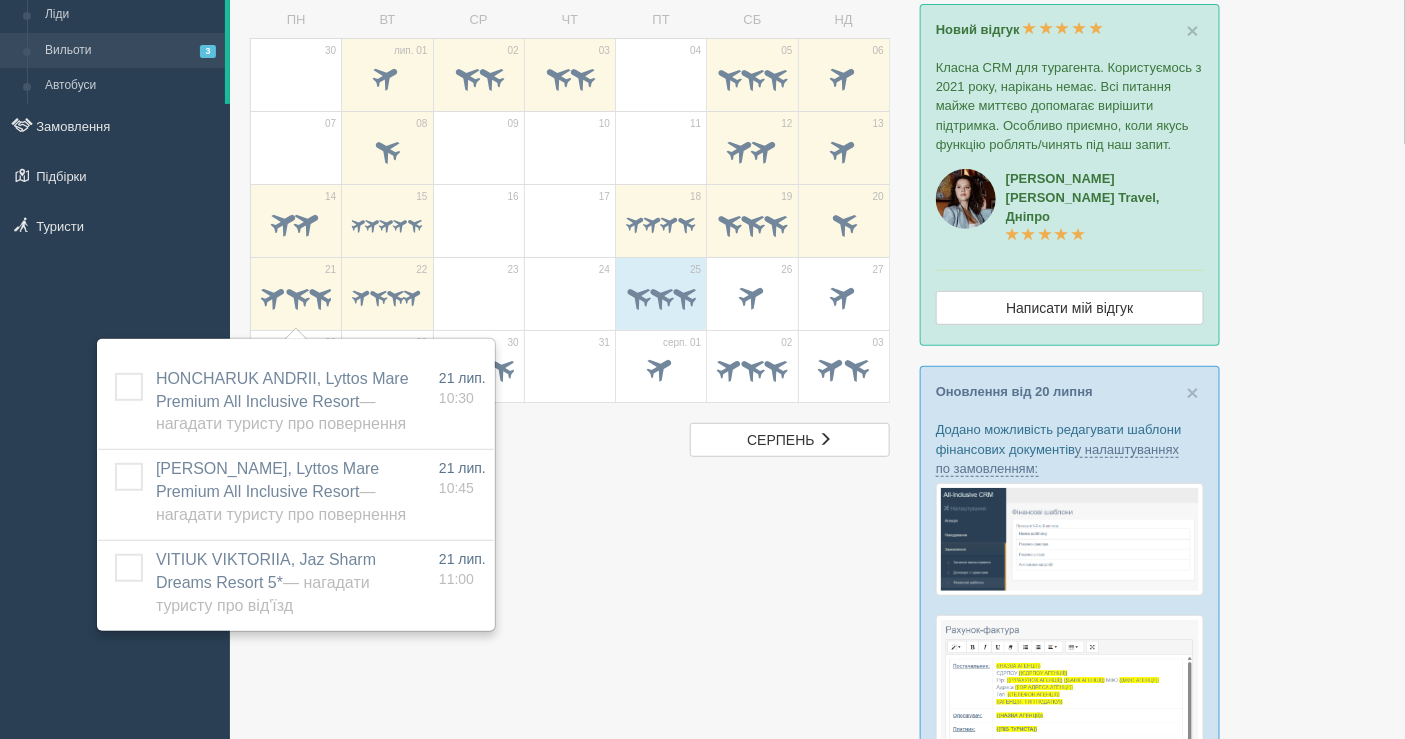 click at bounding box center [817, 789] 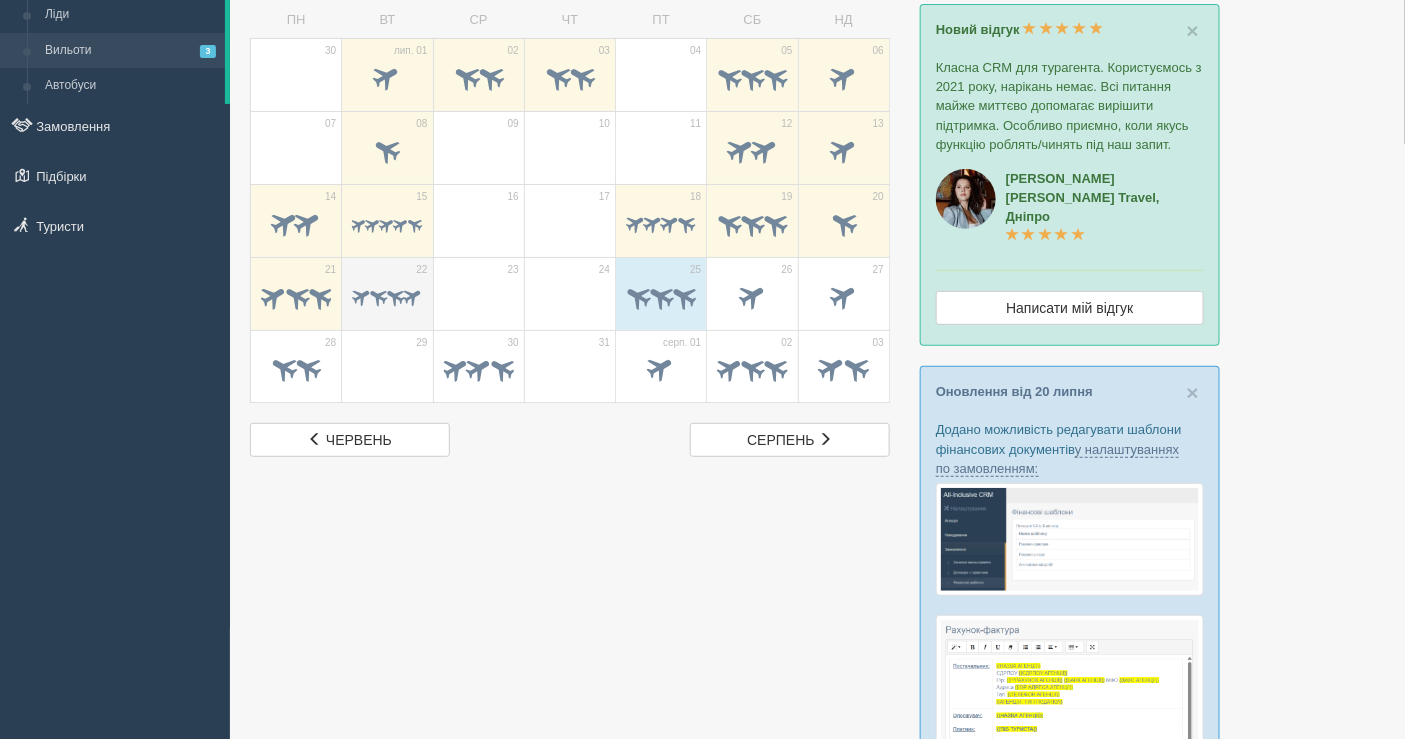 click at bounding box center (378, 295) 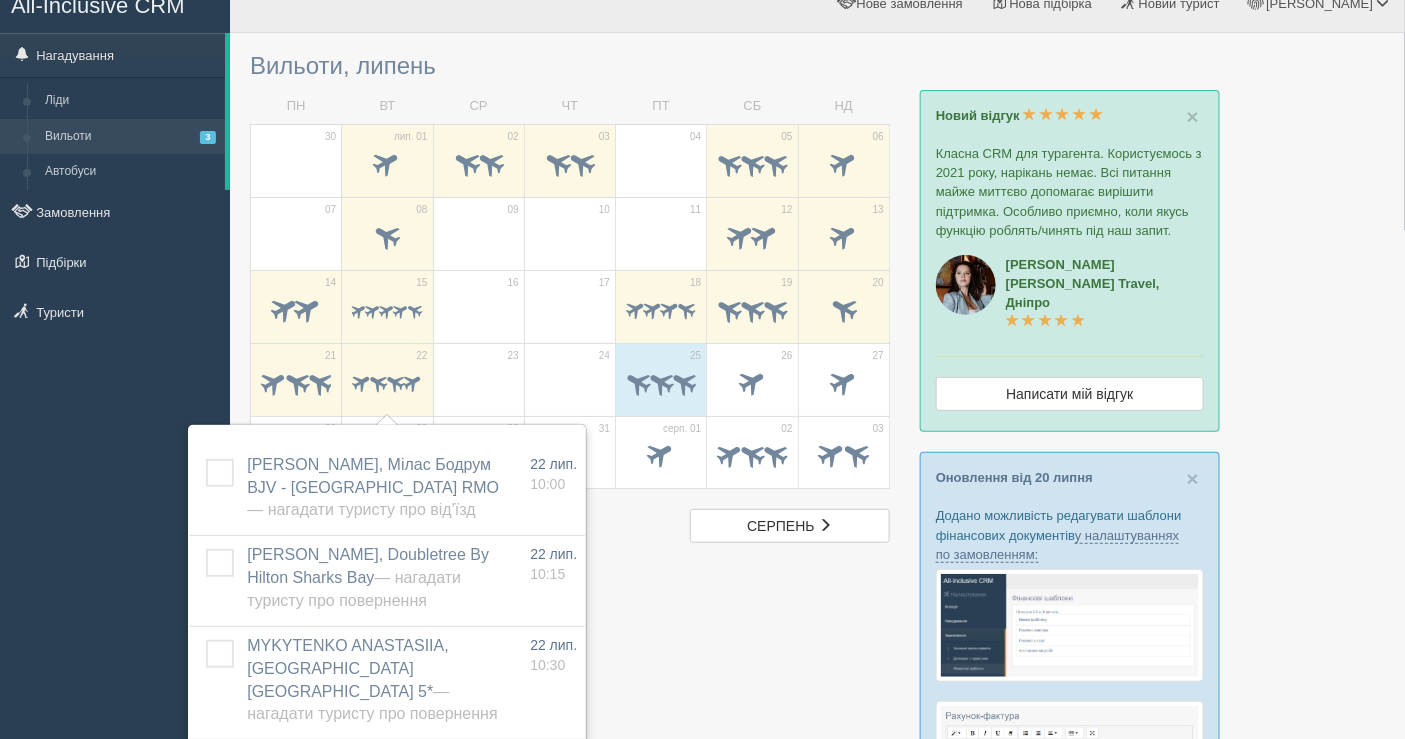 scroll, scrollTop: 0, scrollLeft: 0, axis: both 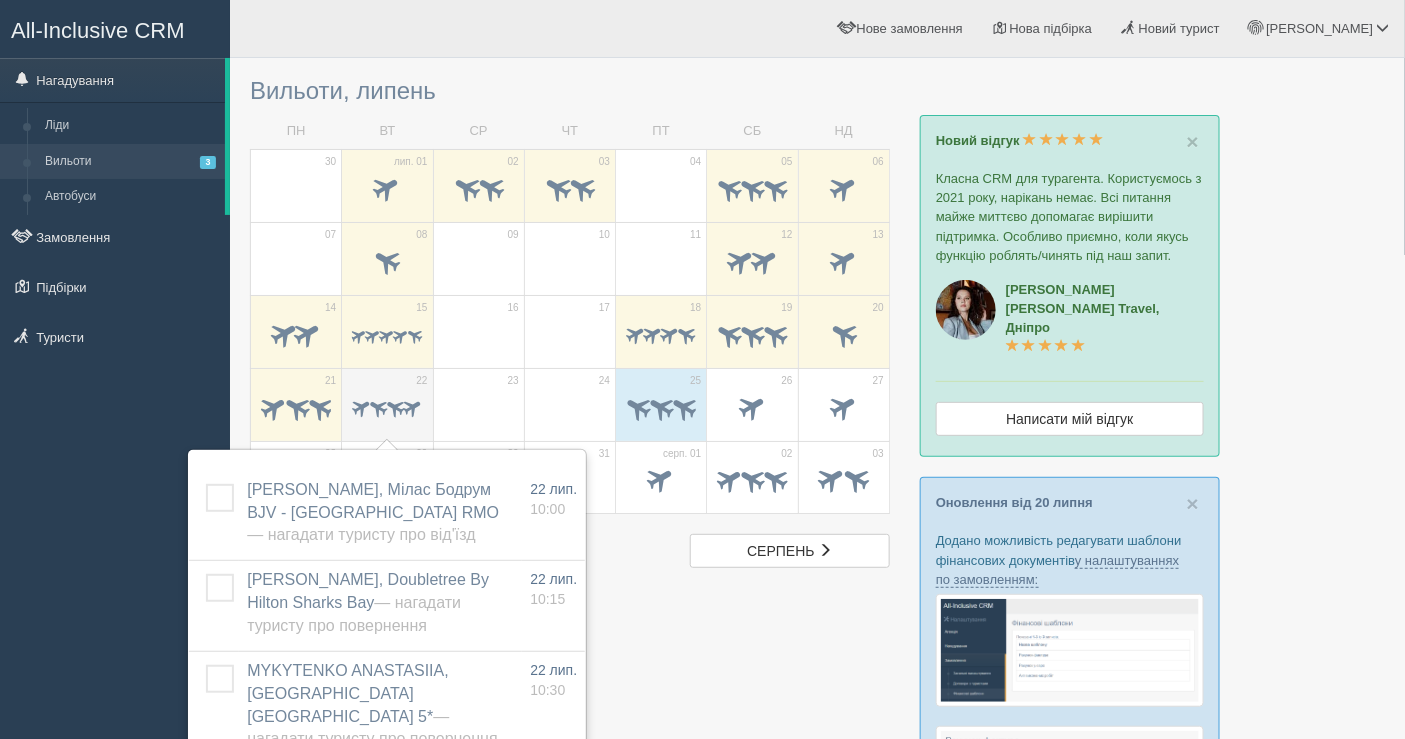 click at bounding box center (387, 410) 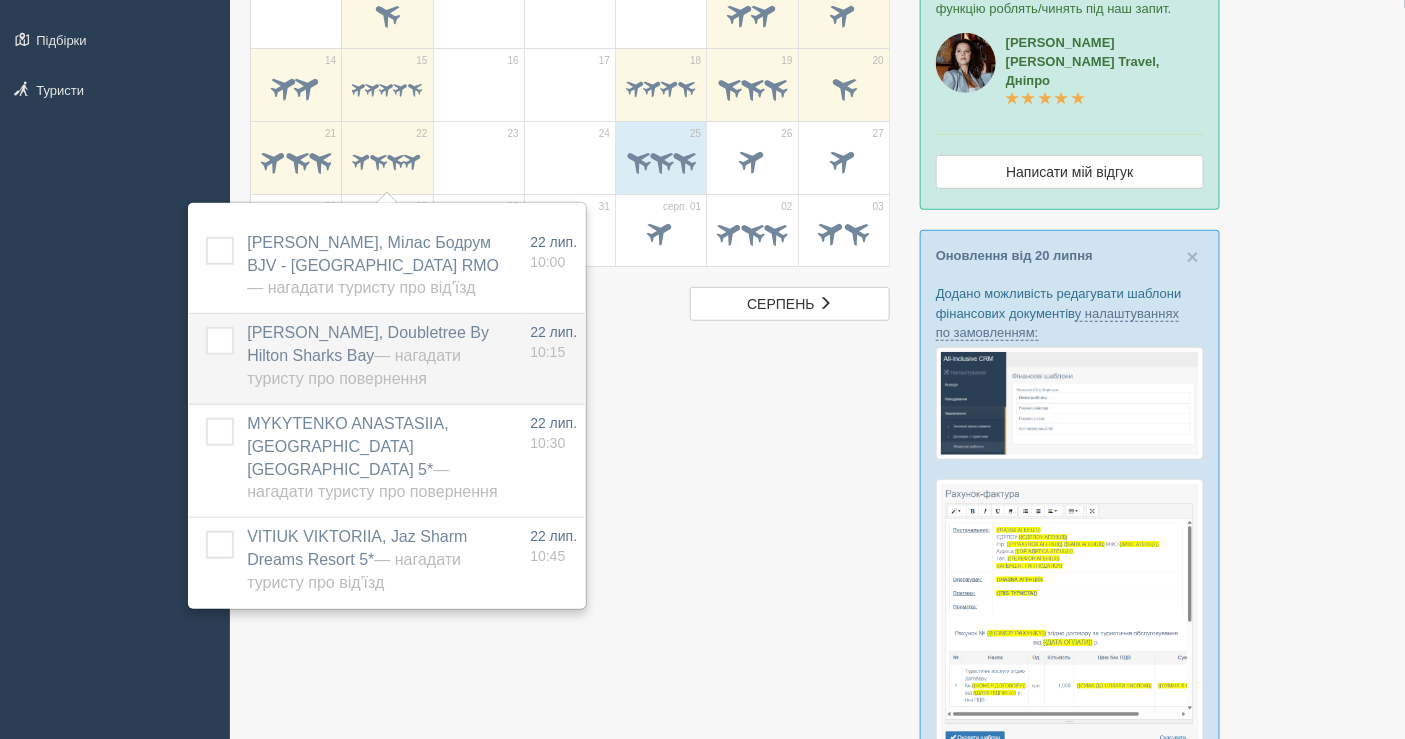 scroll, scrollTop: 111, scrollLeft: 0, axis: vertical 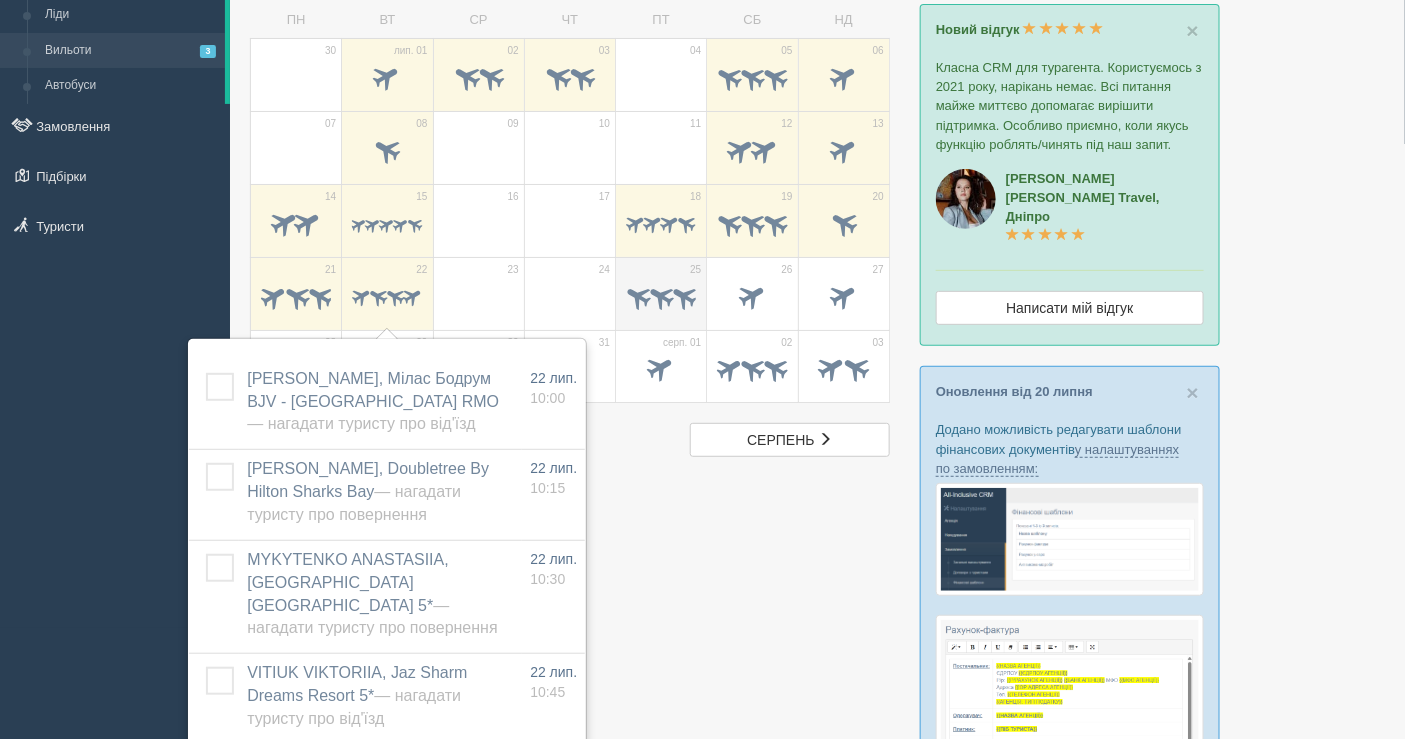 click at bounding box center (684, 295) 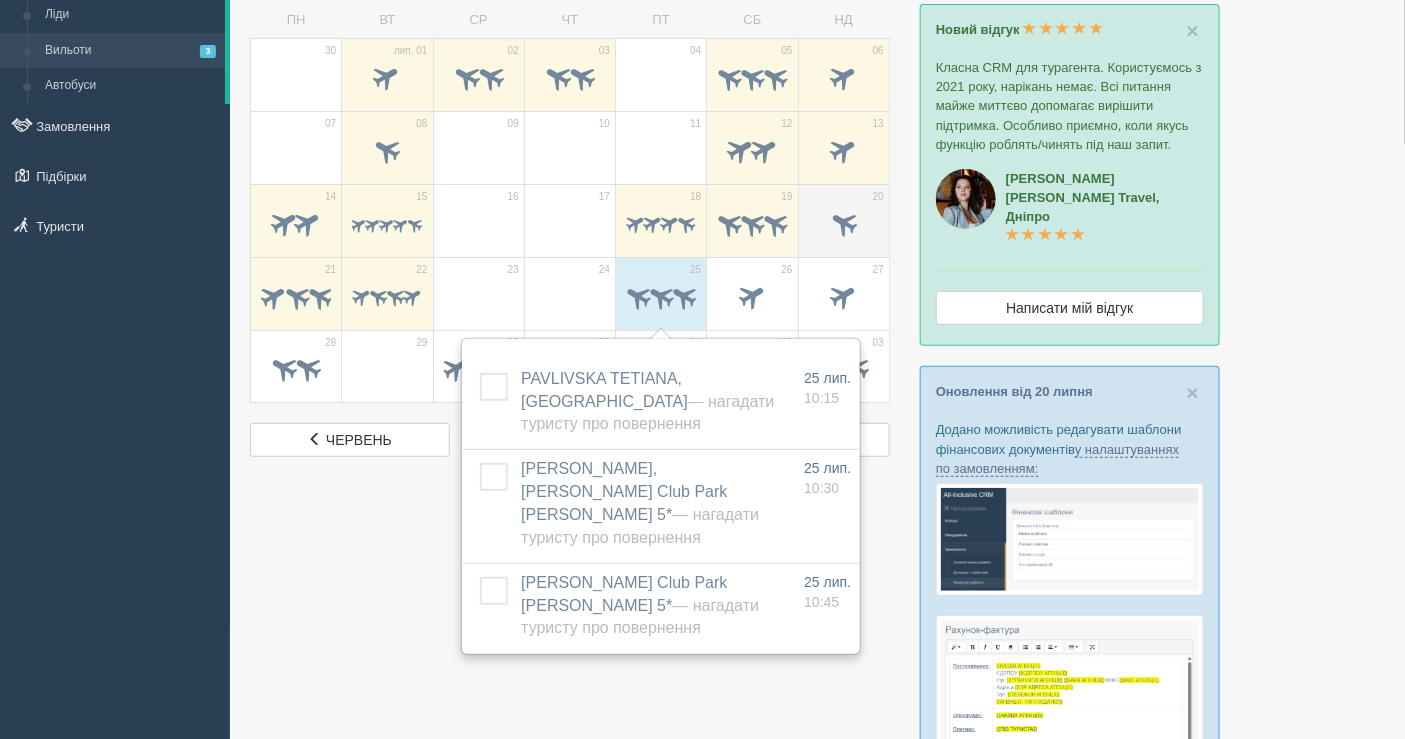click at bounding box center [844, 226] 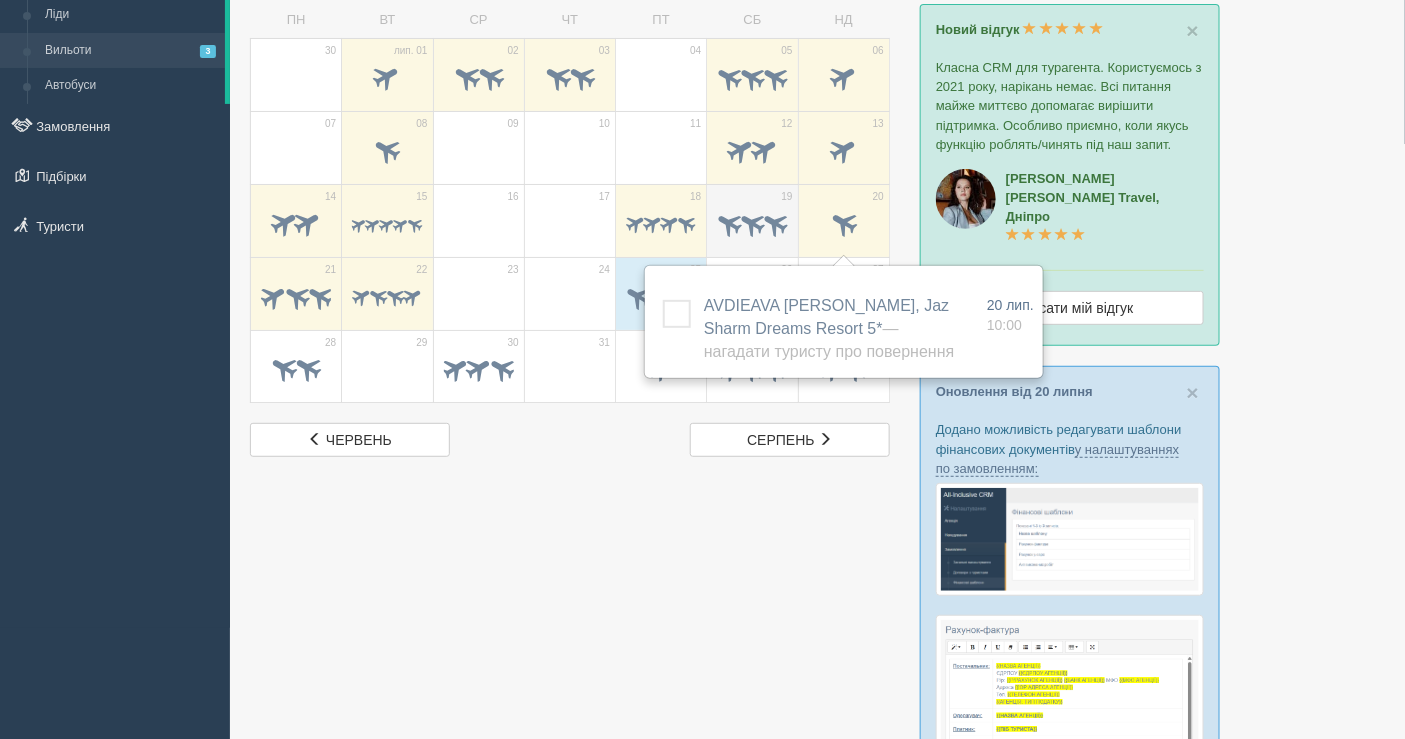 click at bounding box center [752, 225] 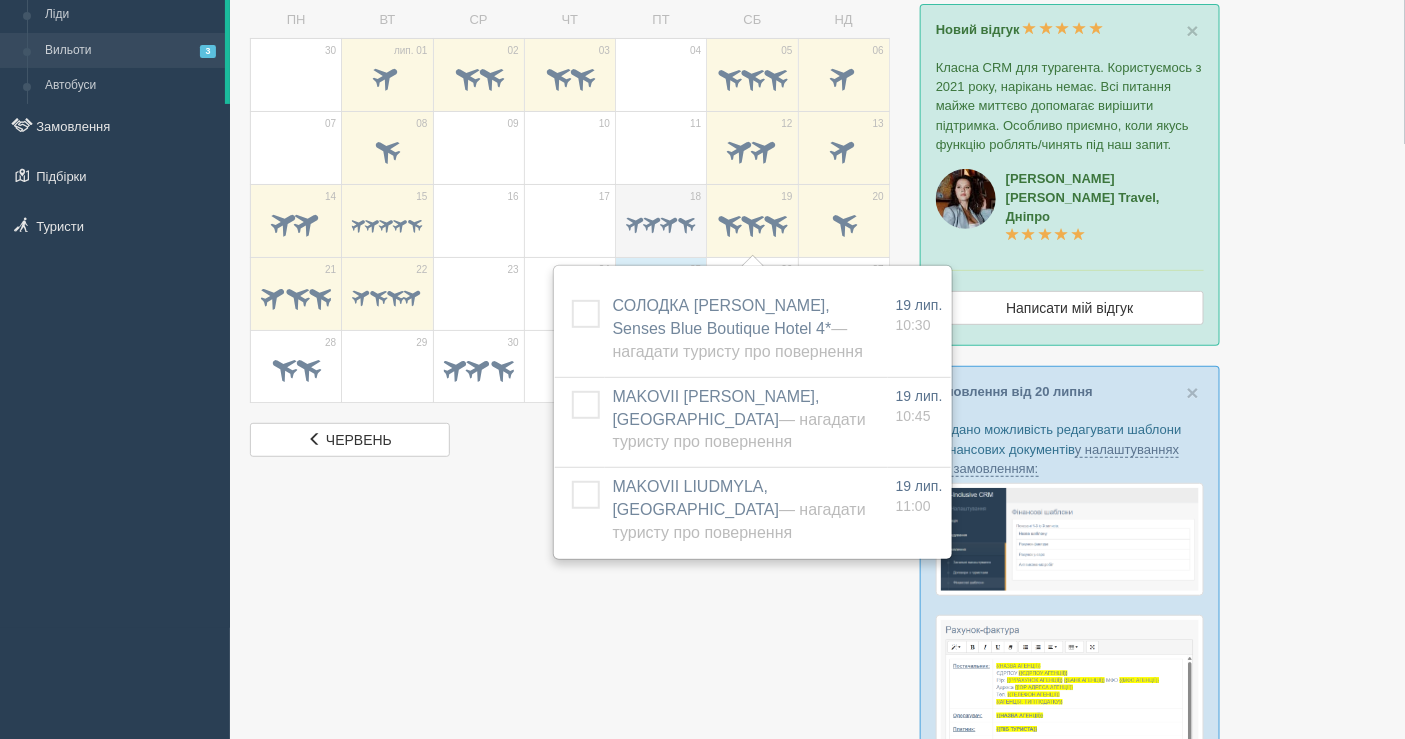 click on "18" at bounding box center (661, 220) 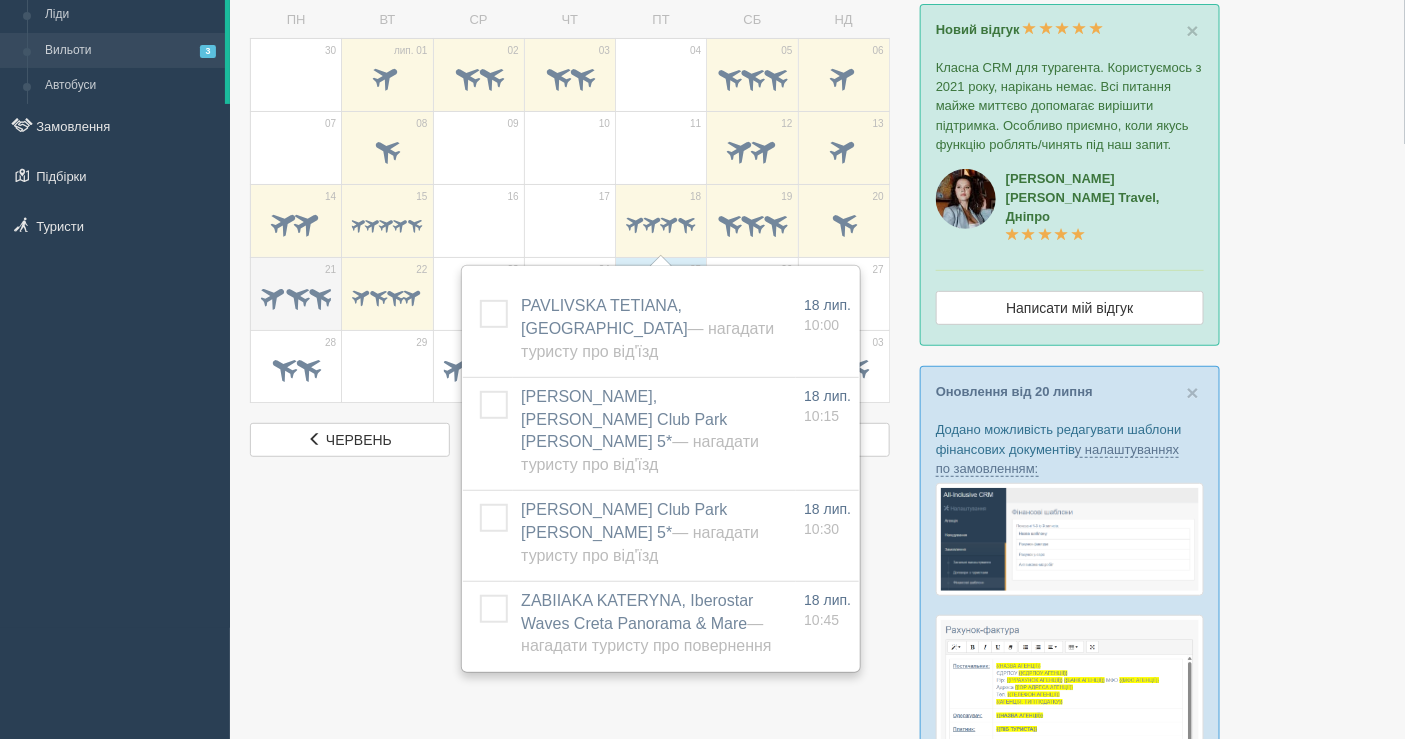 click at bounding box center (272, 295) 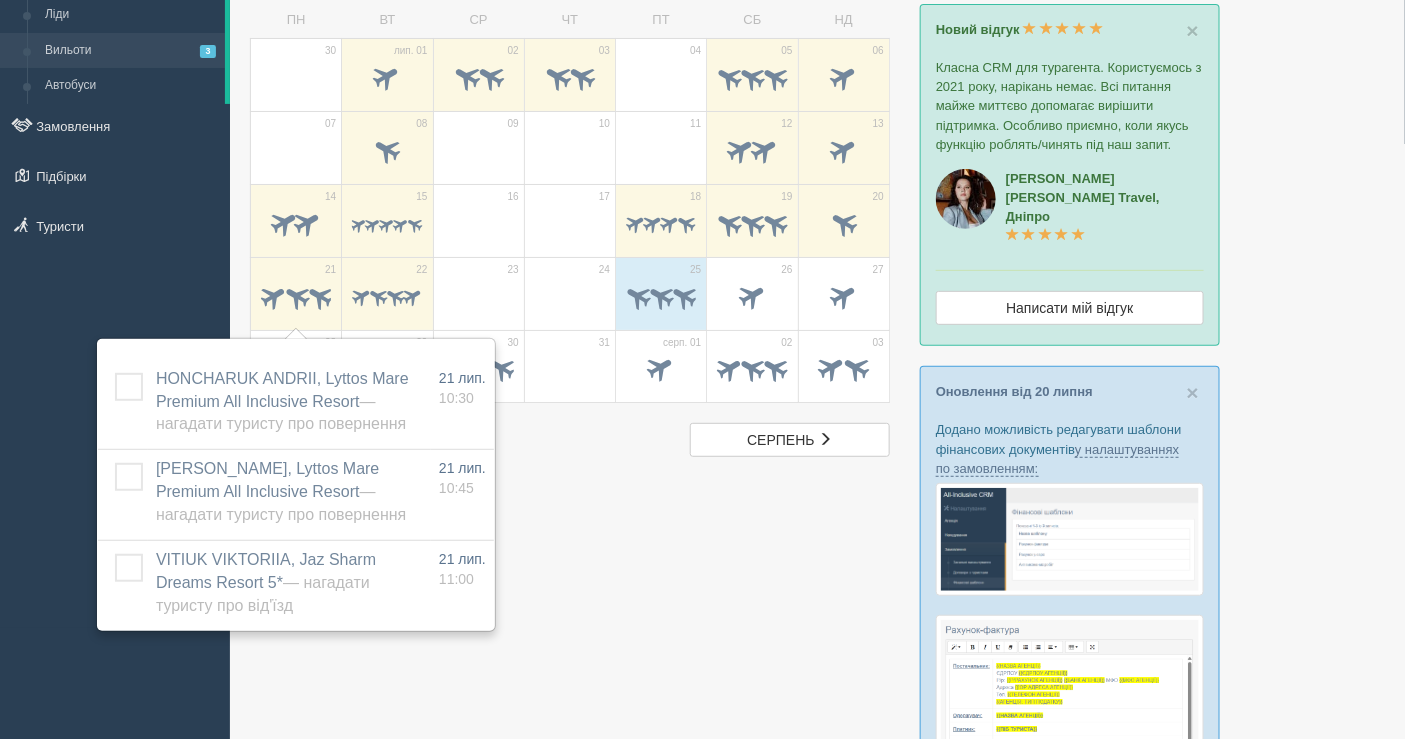 click at bounding box center (817, 789) 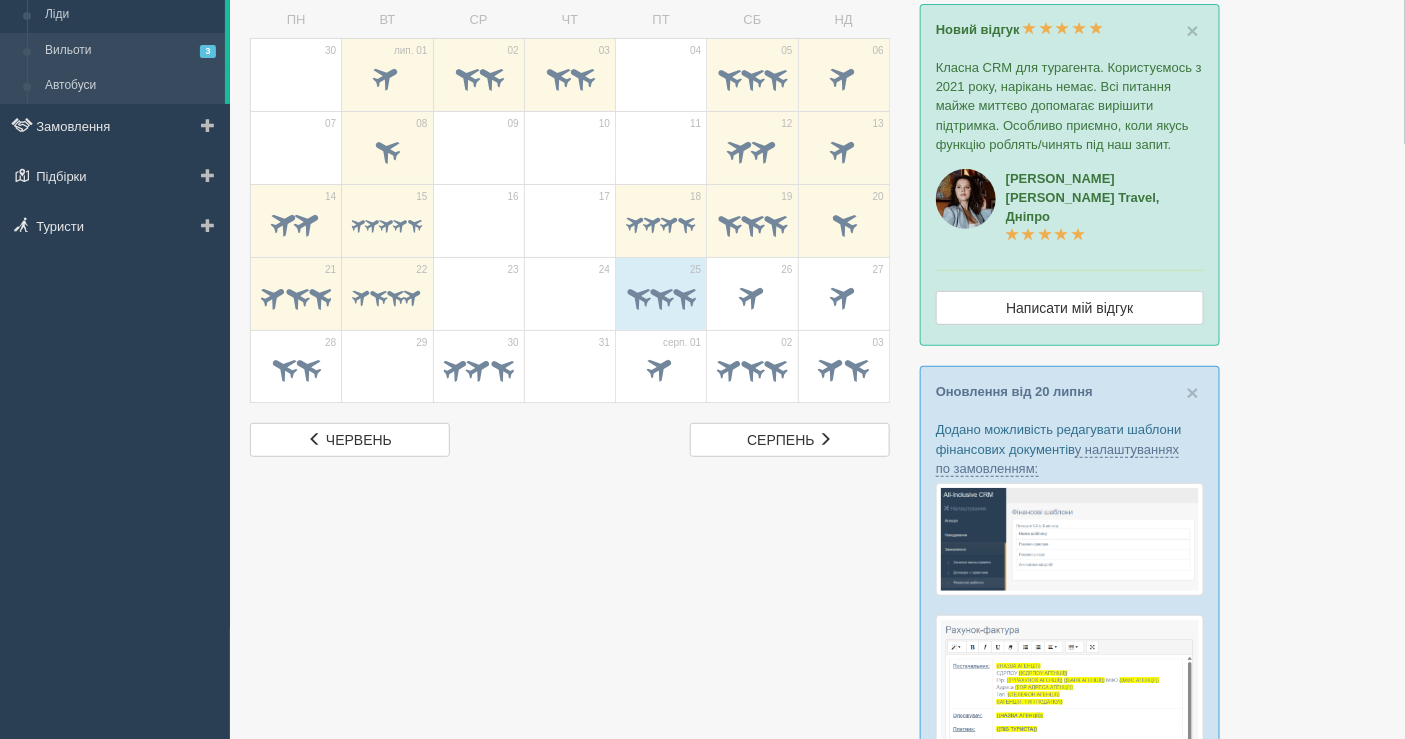 scroll, scrollTop: 0, scrollLeft: 0, axis: both 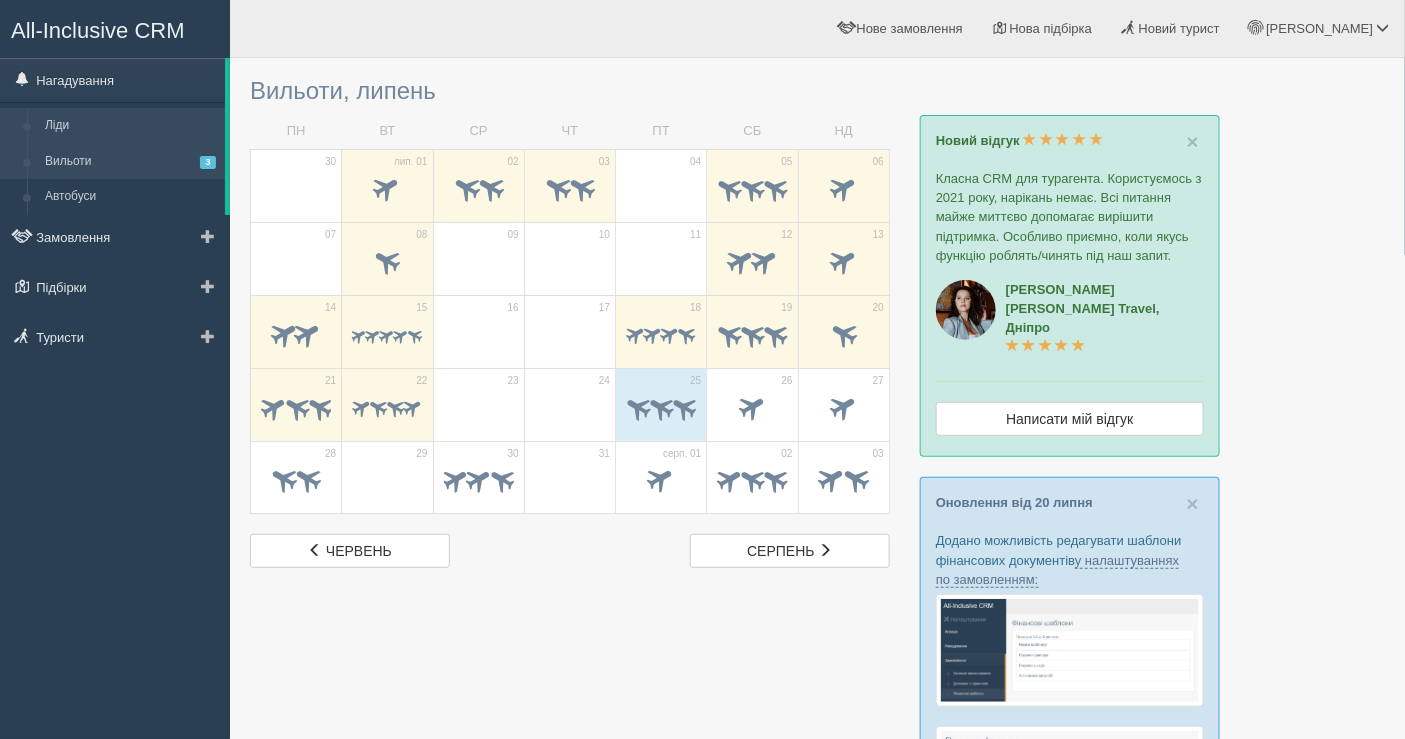 click on "Ліди" at bounding box center [130, 126] 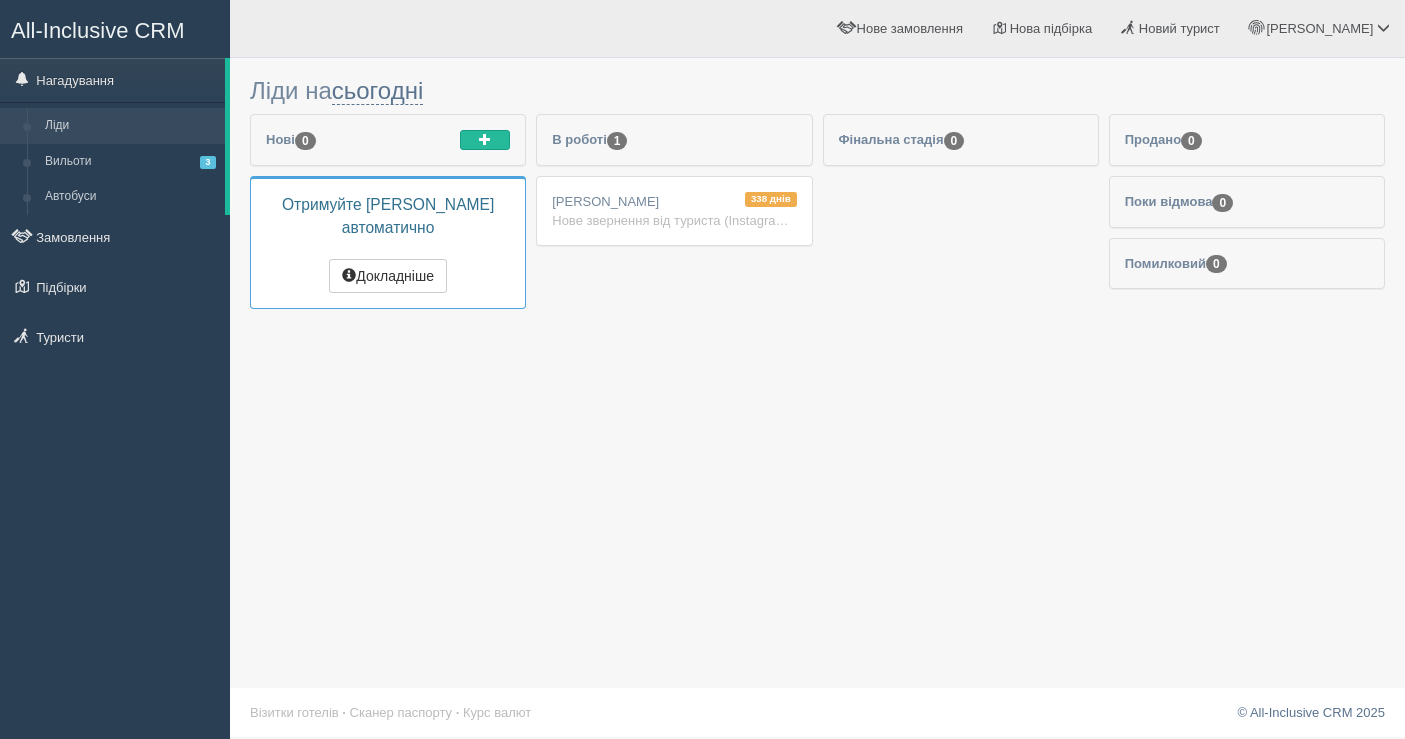 scroll, scrollTop: 0, scrollLeft: 0, axis: both 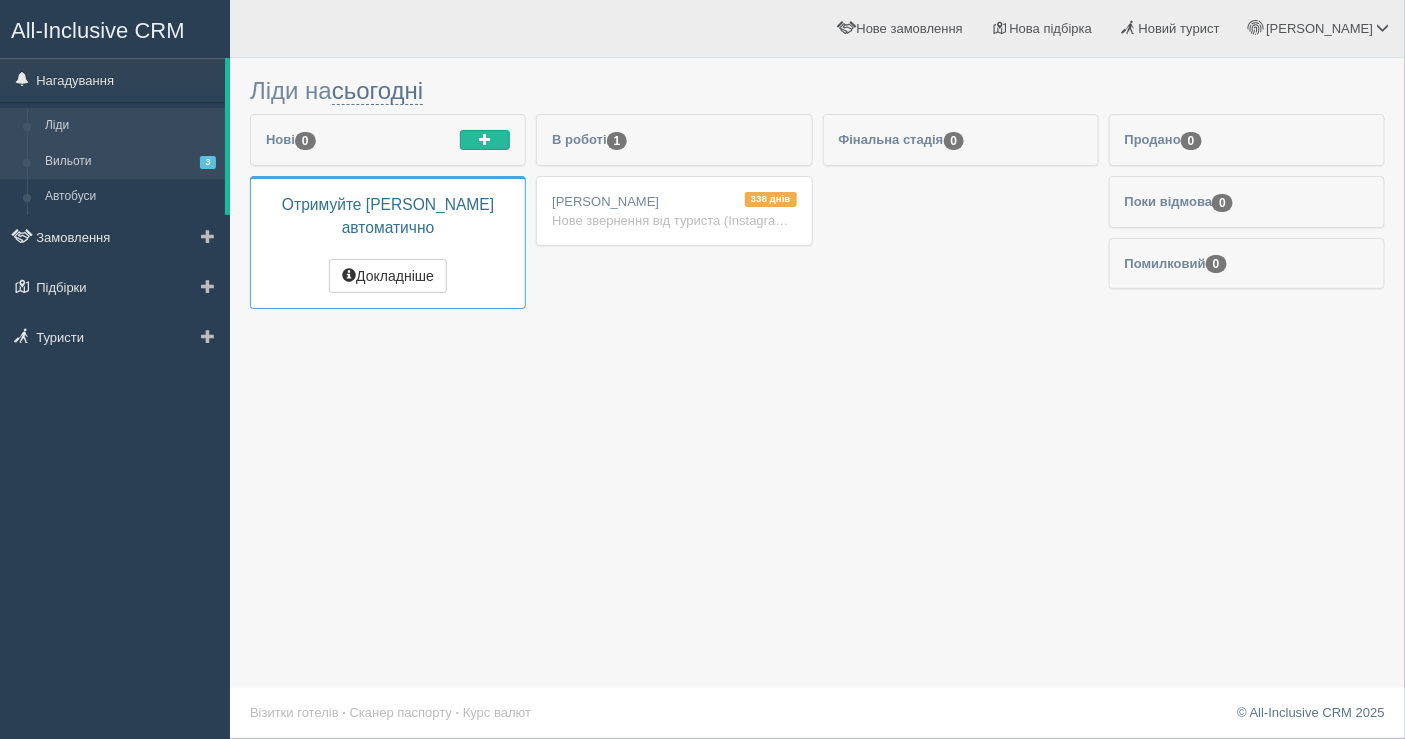 click on "Вильоти 3" at bounding box center (130, 162) 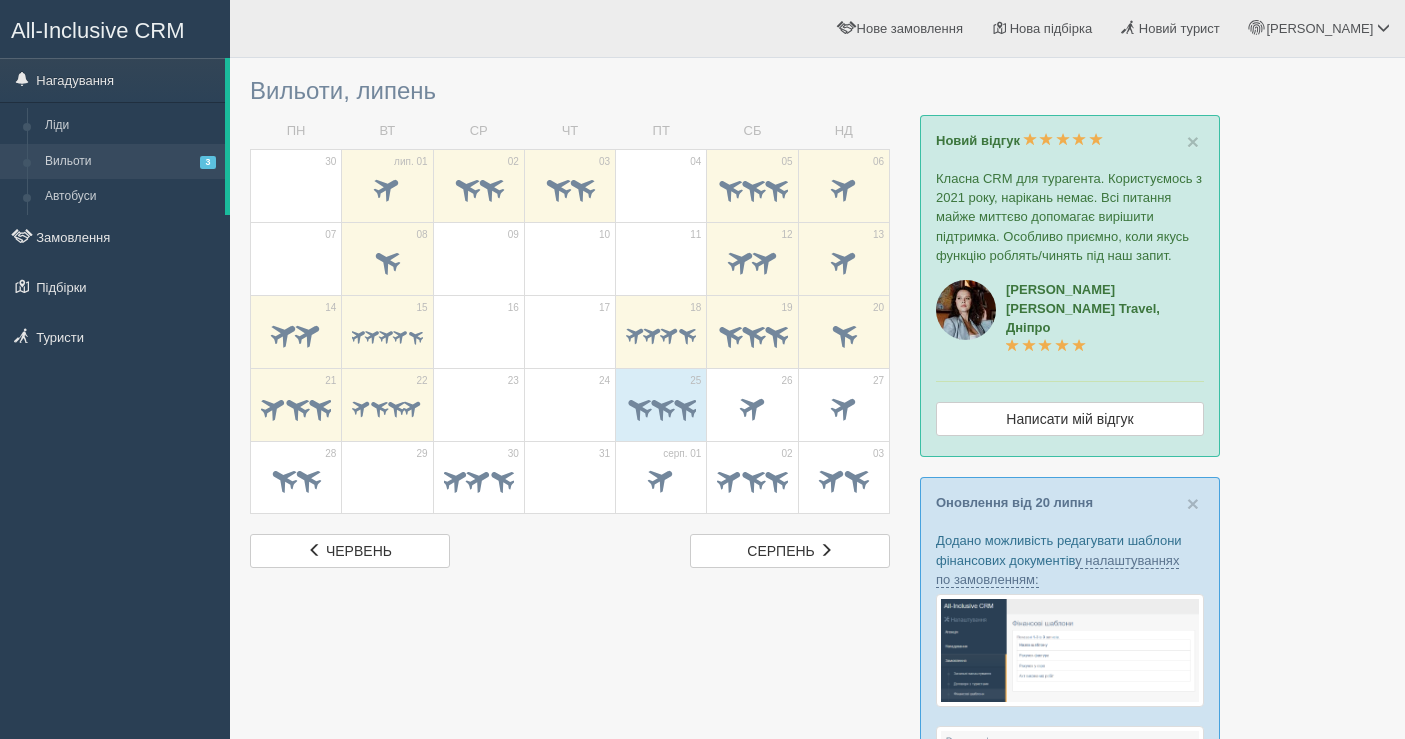 scroll, scrollTop: 0, scrollLeft: 0, axis: both 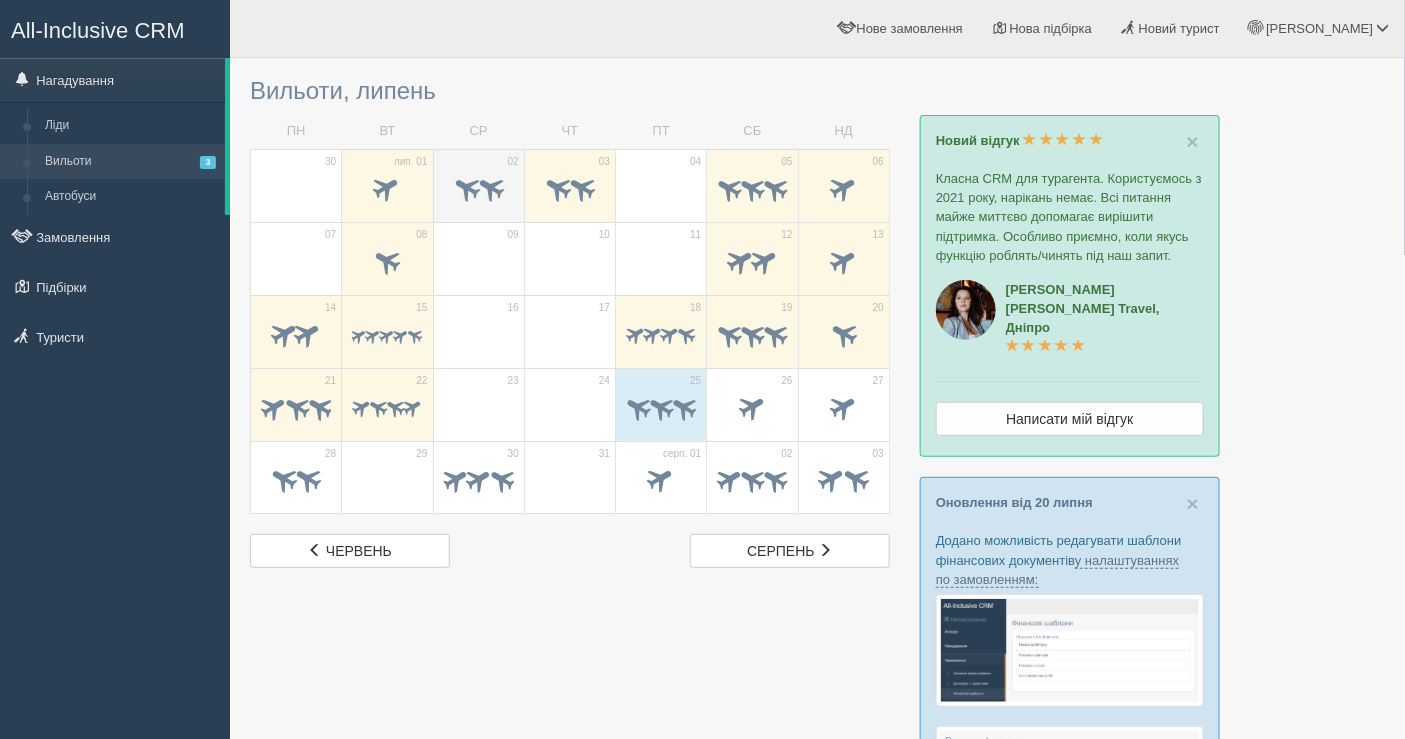 click on "02" at bounding box center [478, 185] 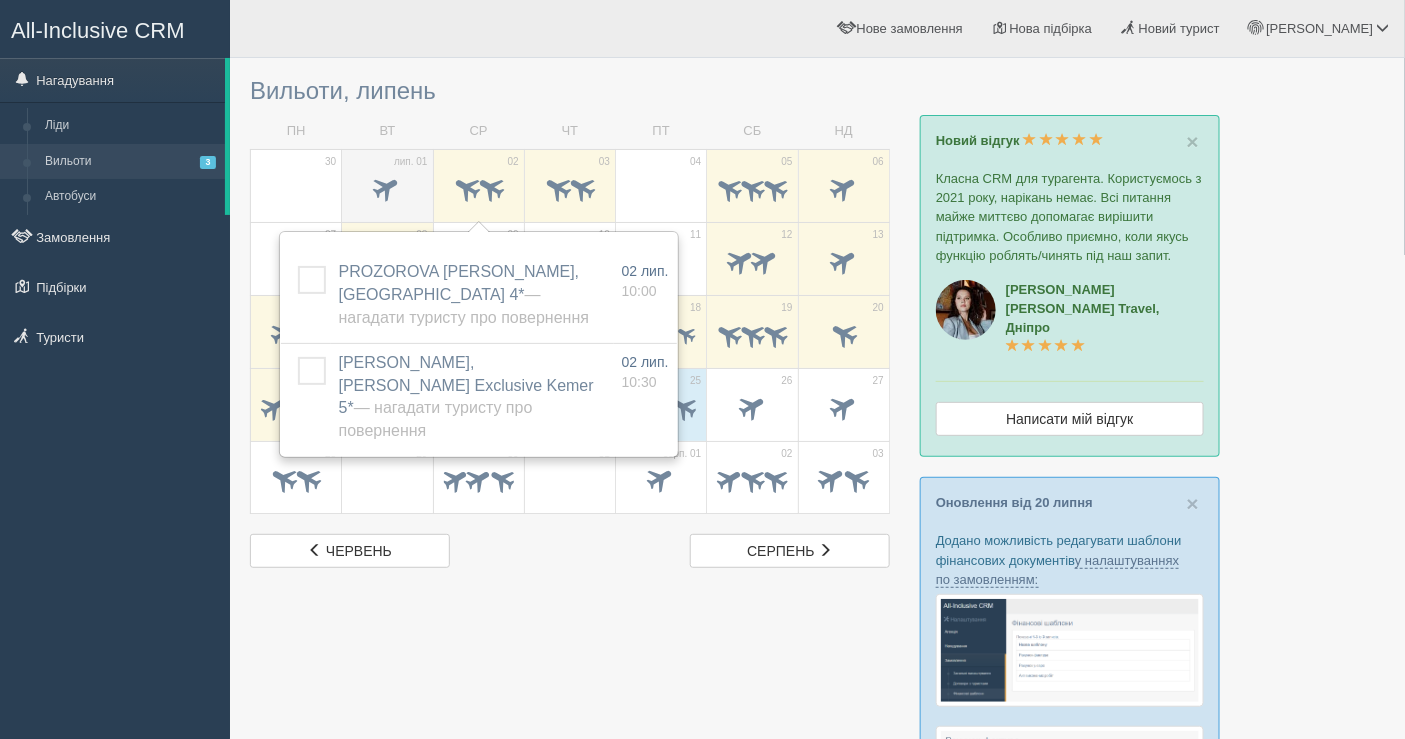 click on "лип.                                01" at bounding box center [411, 162] 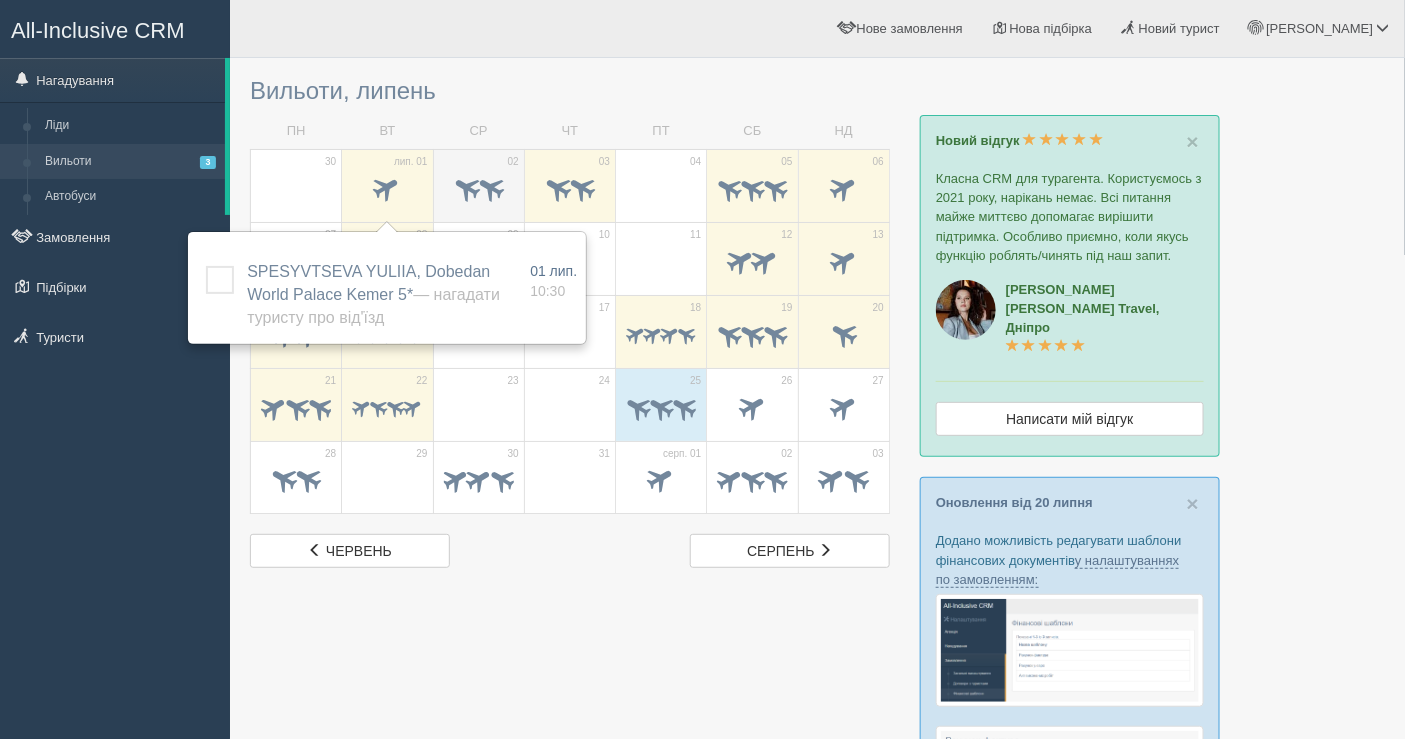 click on "02" at bounding box center [478, 185] 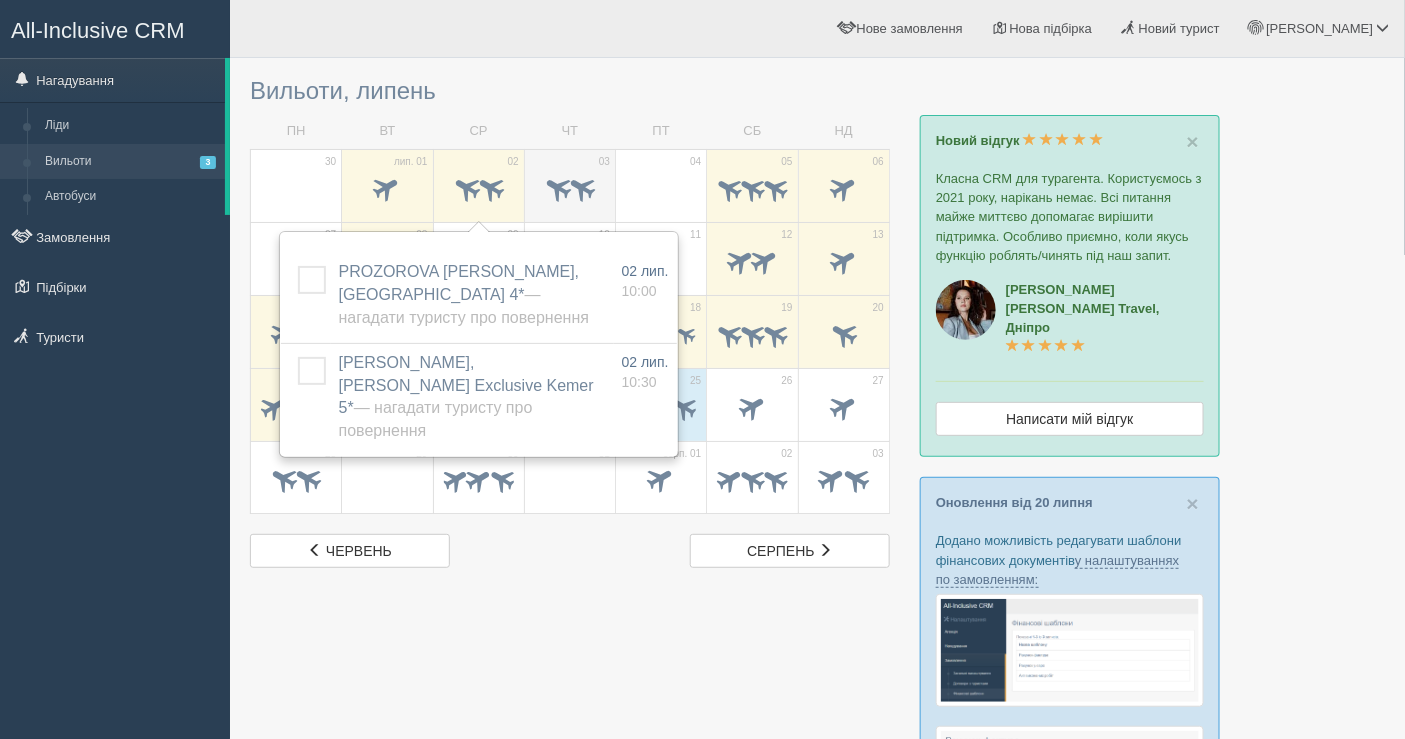 click at bounding box center [558, 187] 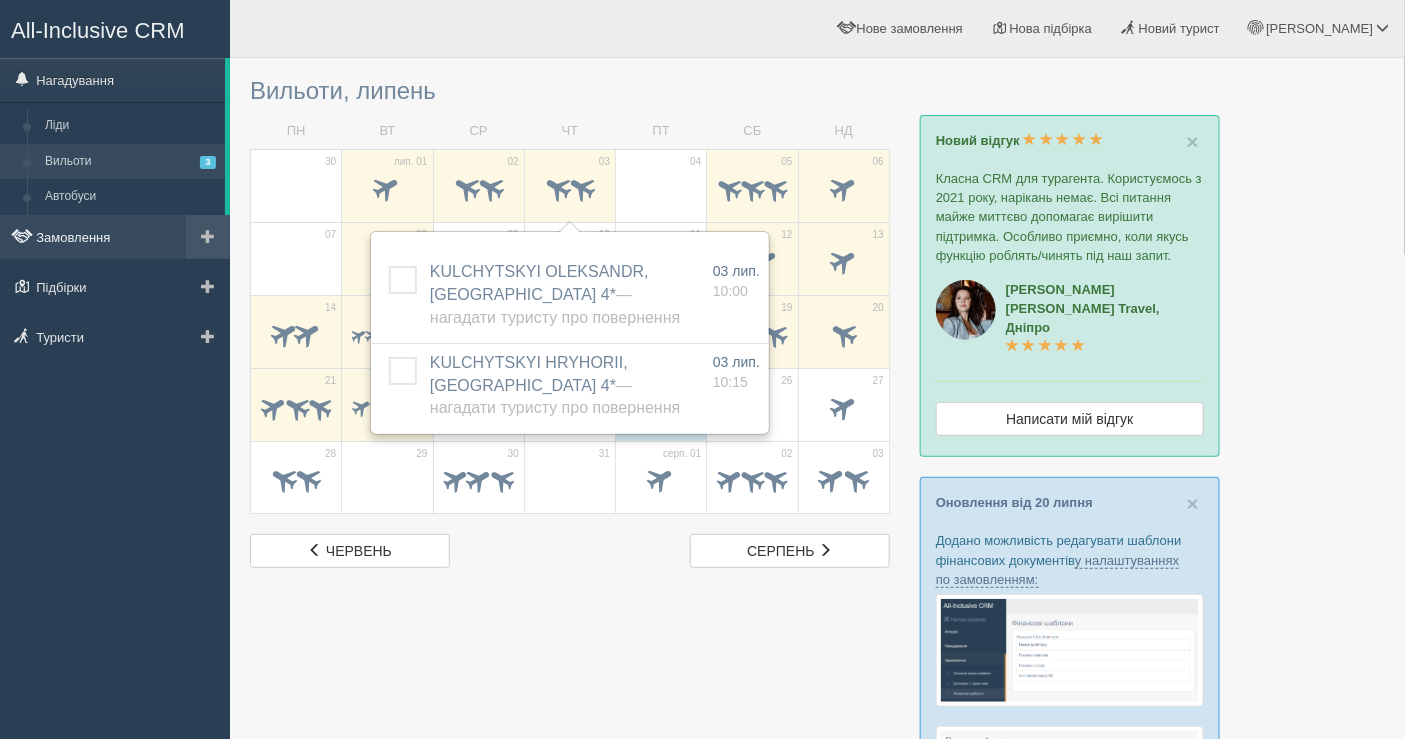 click on "Замовлення" at bounding box center [115, 237] 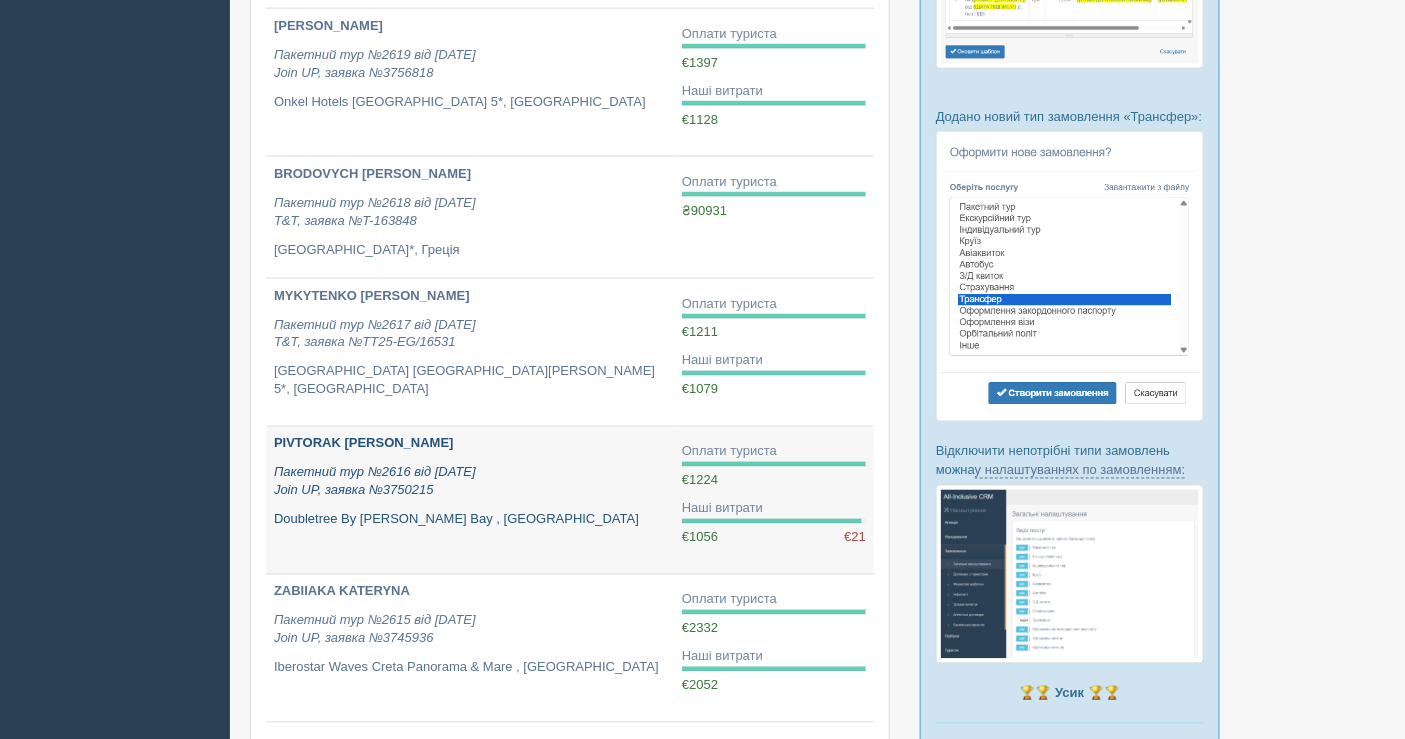 scroll, scrollTop: 1000, scrollLeft: 0, axis: vertical 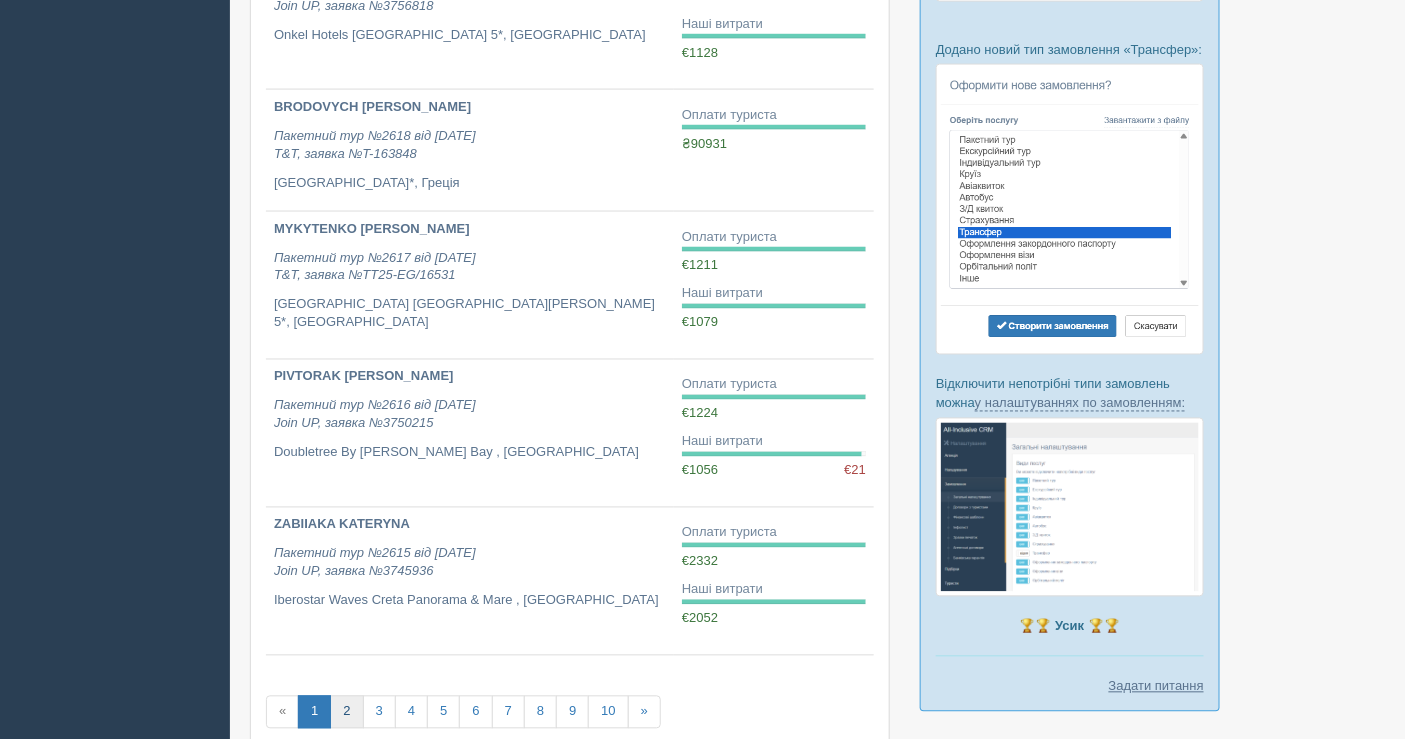 click on "2" at bounding box center [346, 712] 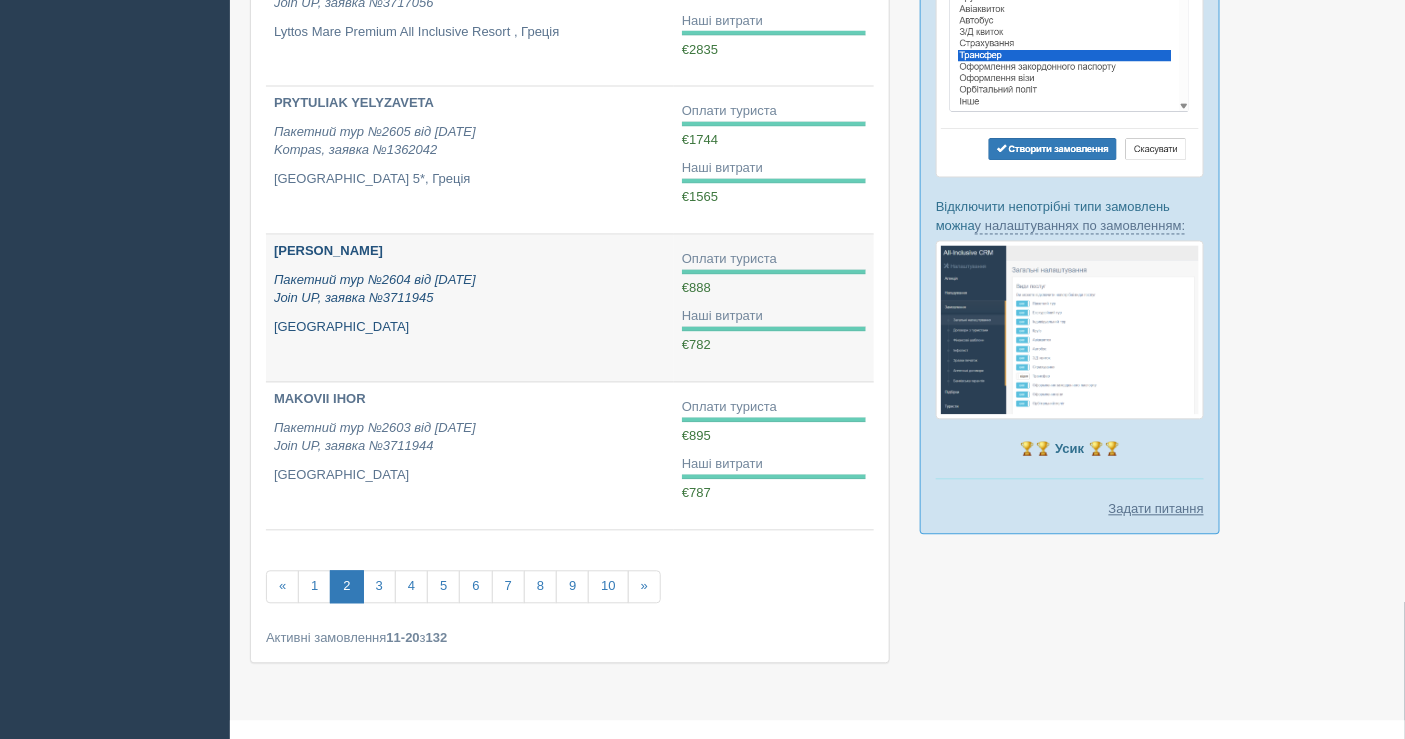 scroll, scrollTop: 1205, scrollLeft: 0, axis: vertical 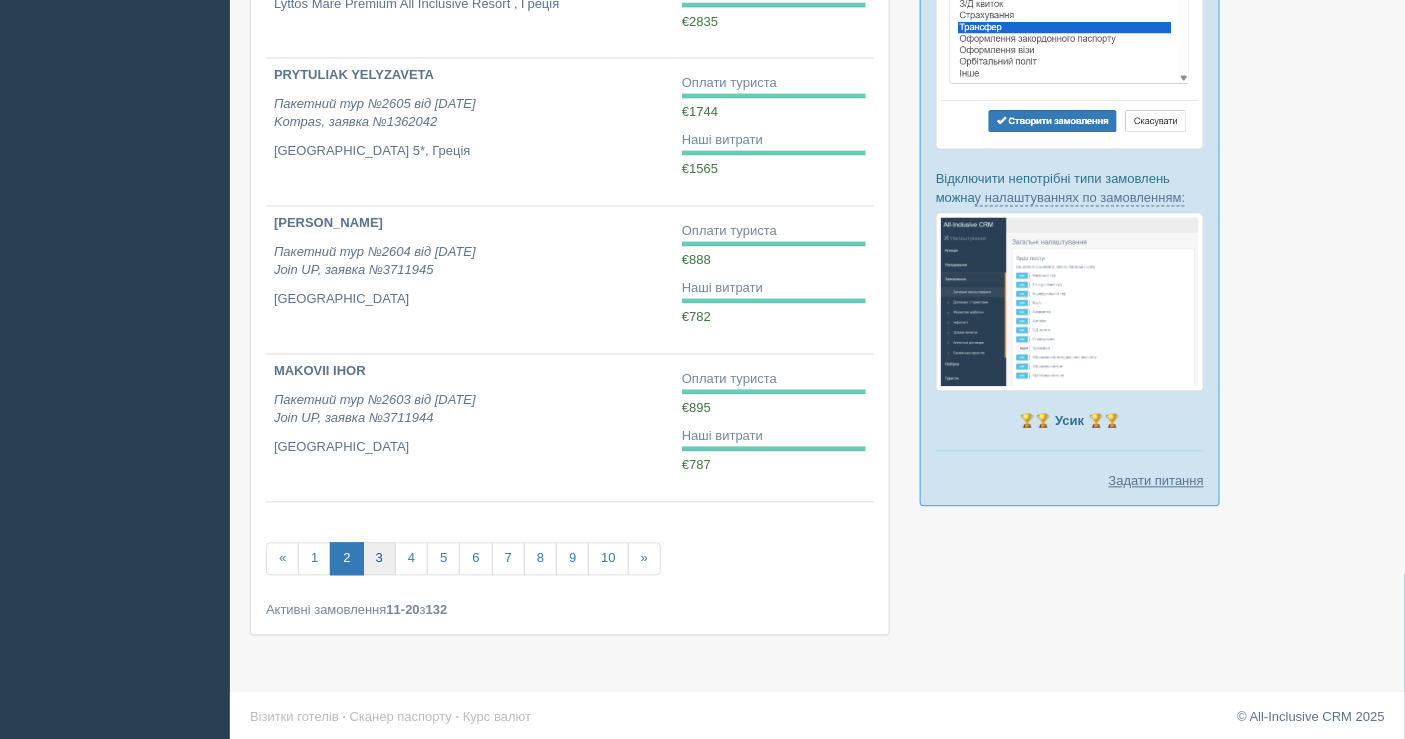 click on "3" at bounding box center [379, 559] 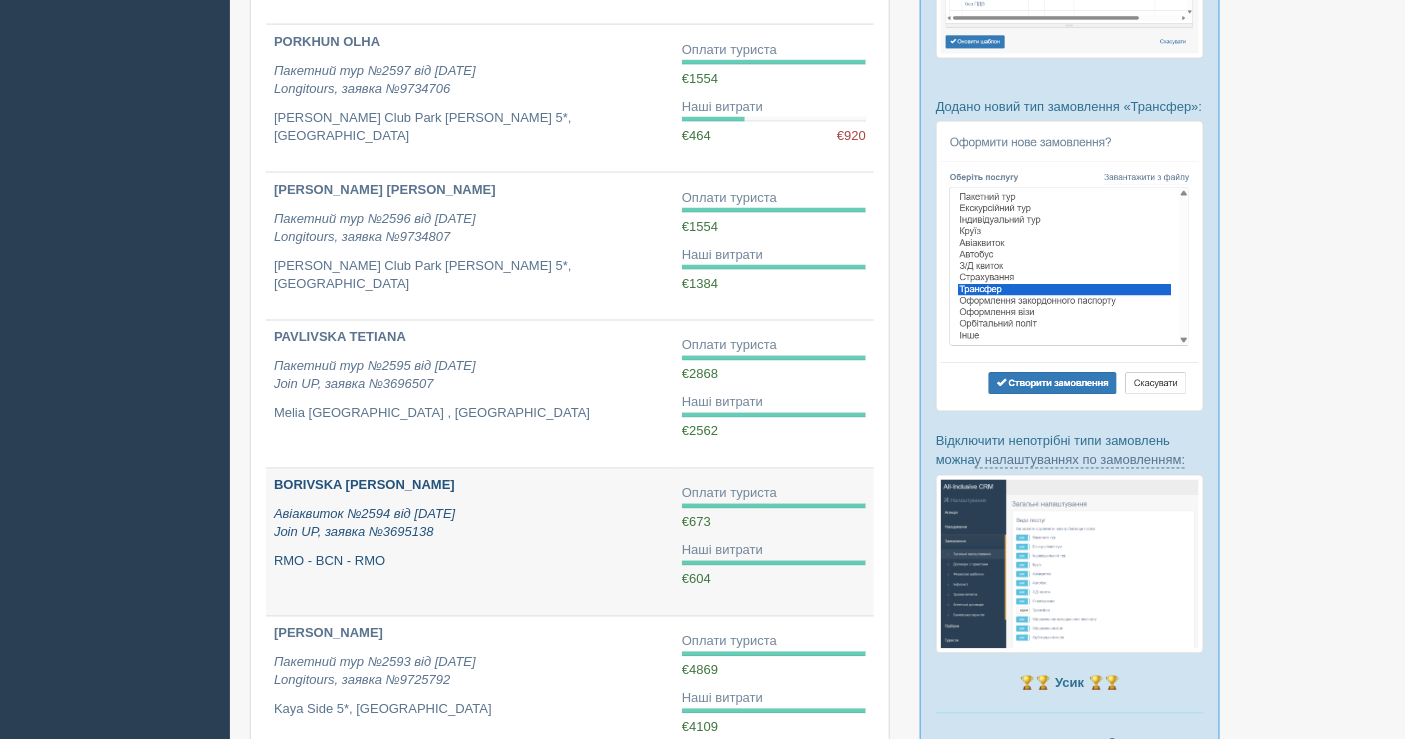 scroll, scrollTop: 1205, scrollLeft: 0, axis: vertical 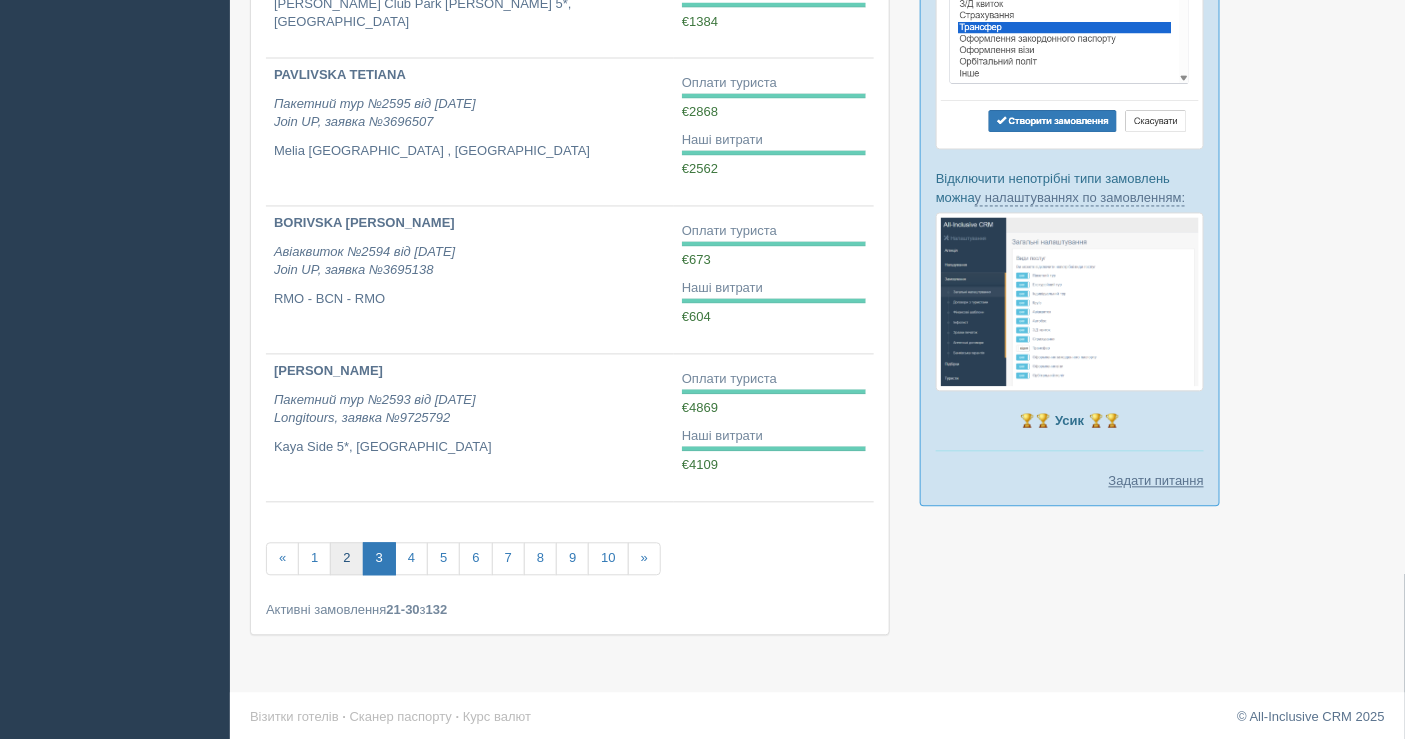 click on "2" at bounding box center [346, 559] 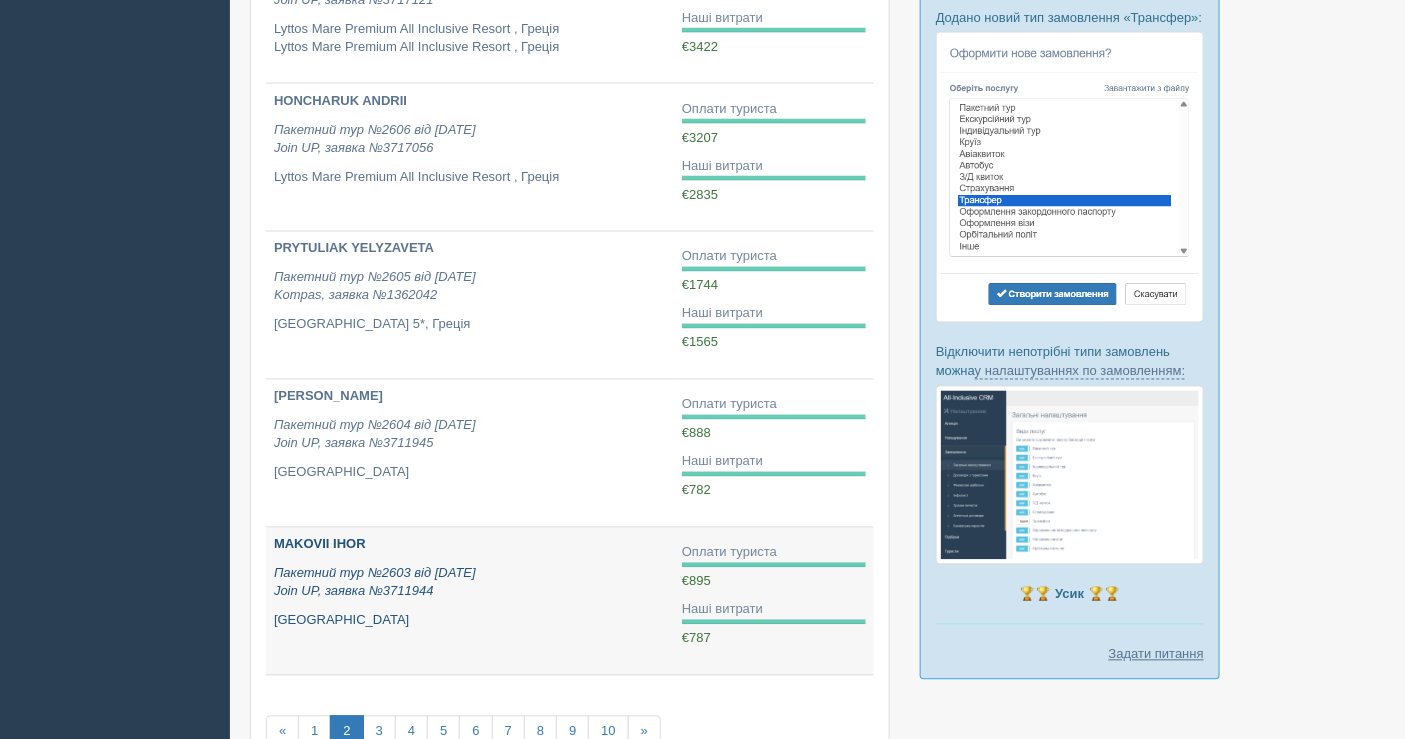scroll, scrollTop: 1111, scrollLeft: 0, axis: vertical 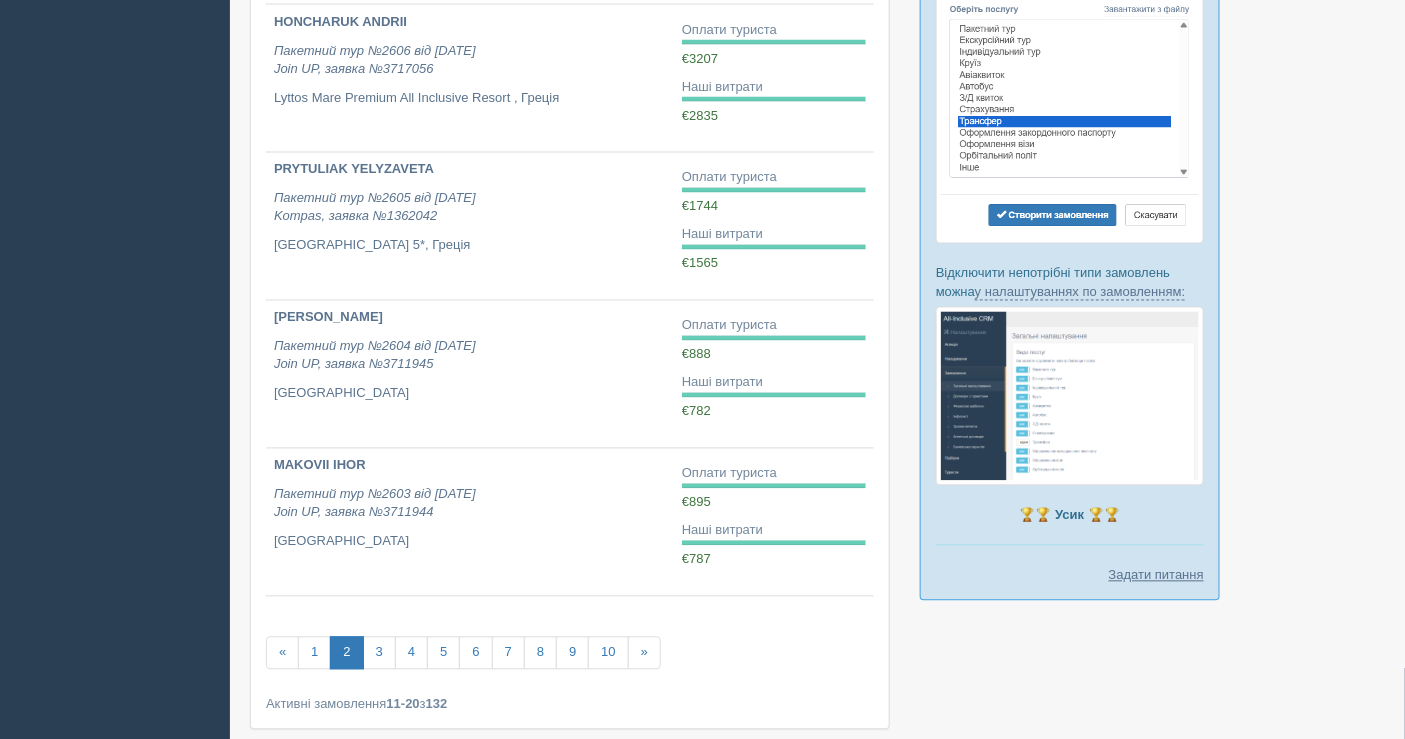 click at bounding box center (817, -147) 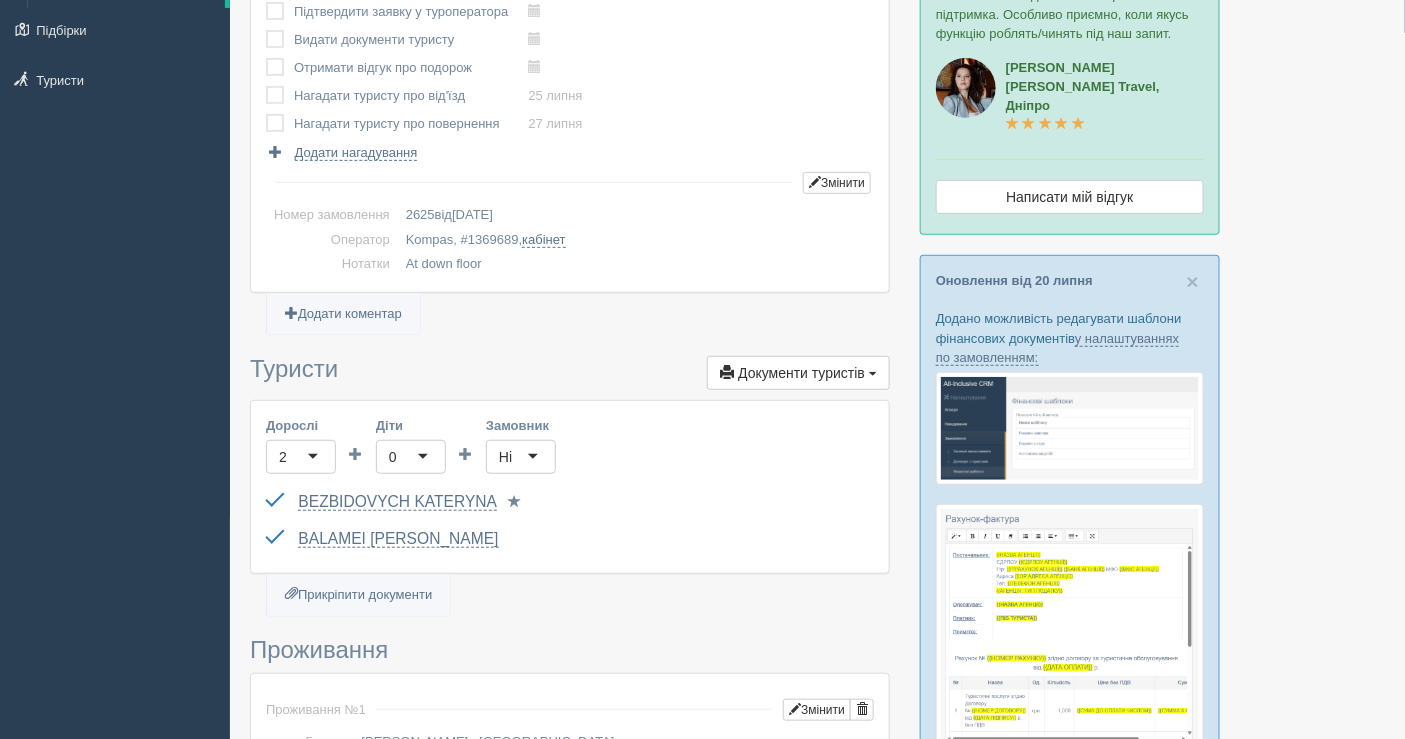 scroll, scrollTop: 0, scrollLeft: 0, axis: both 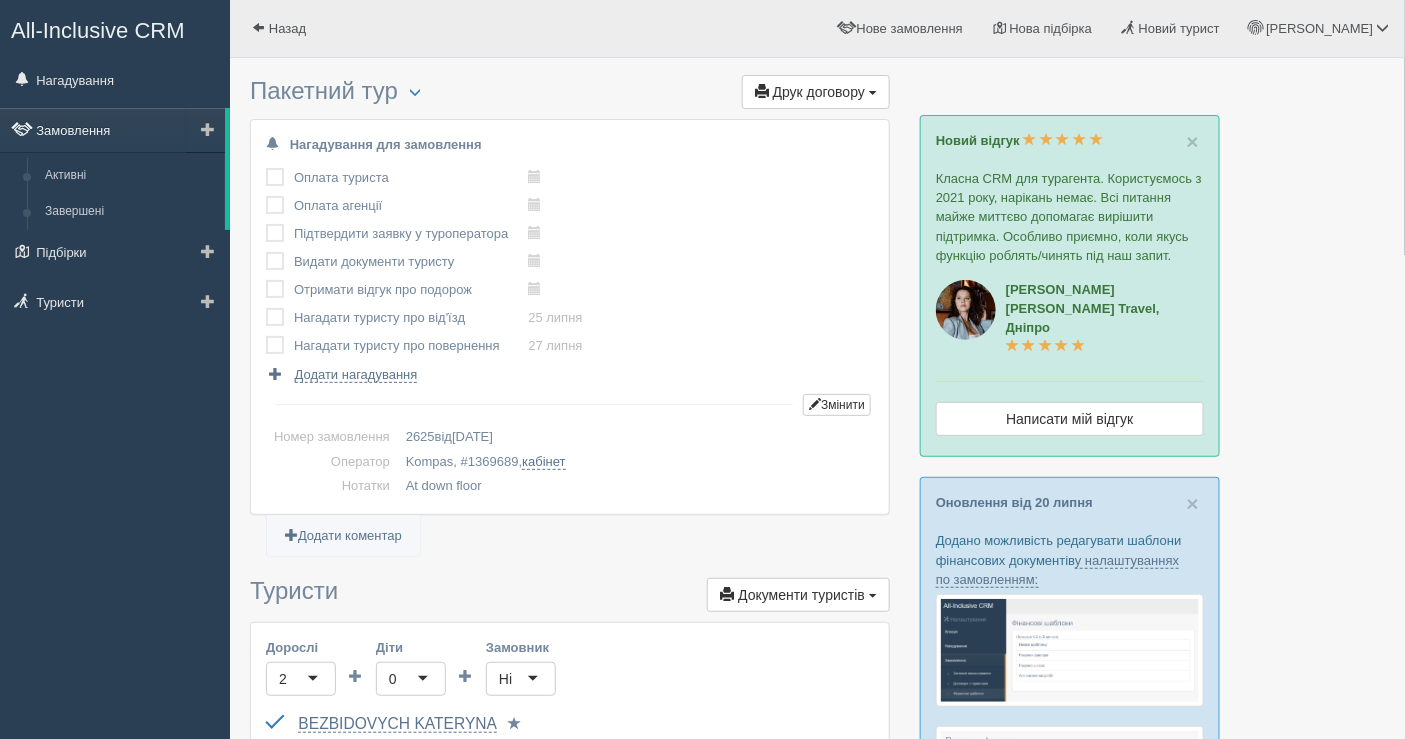 click on "Замовлення" 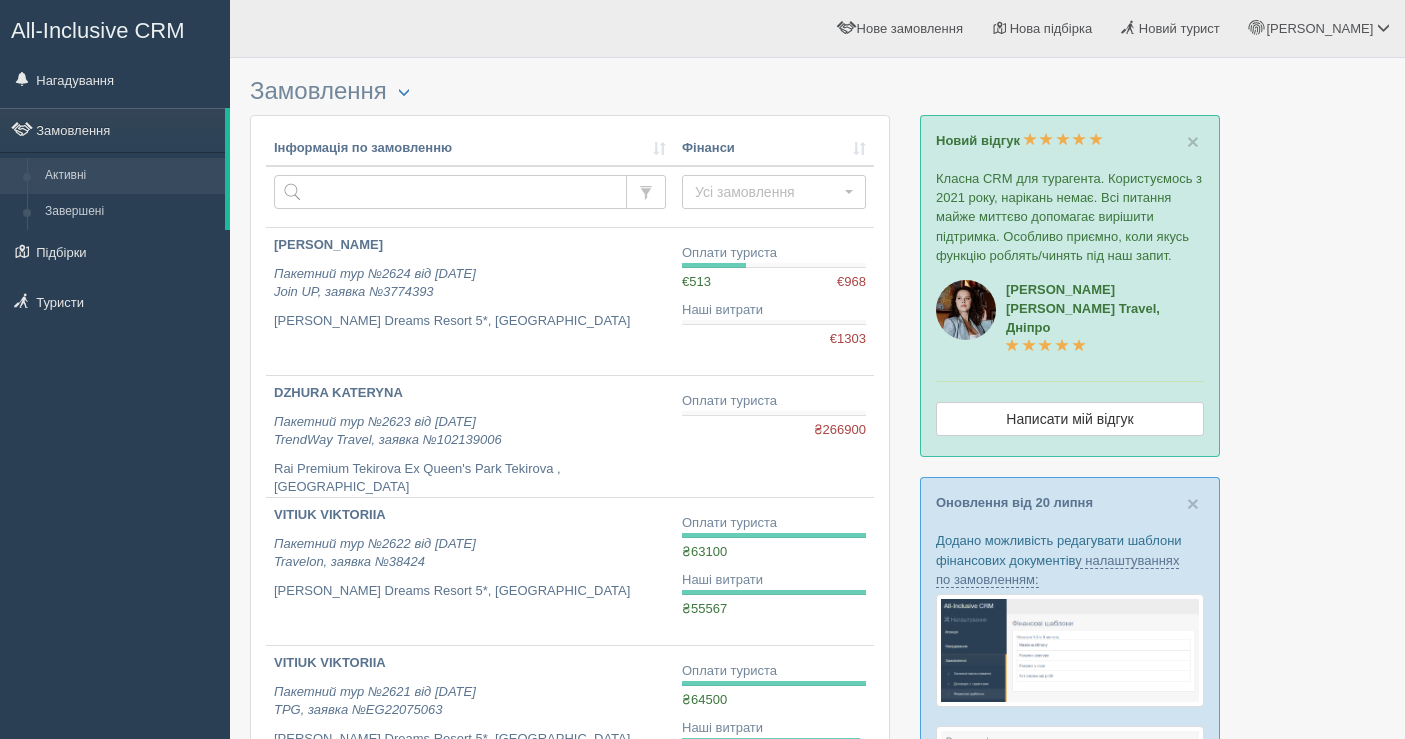 scroll, scrollTop: 0, scrollLeft: 0, axis: both 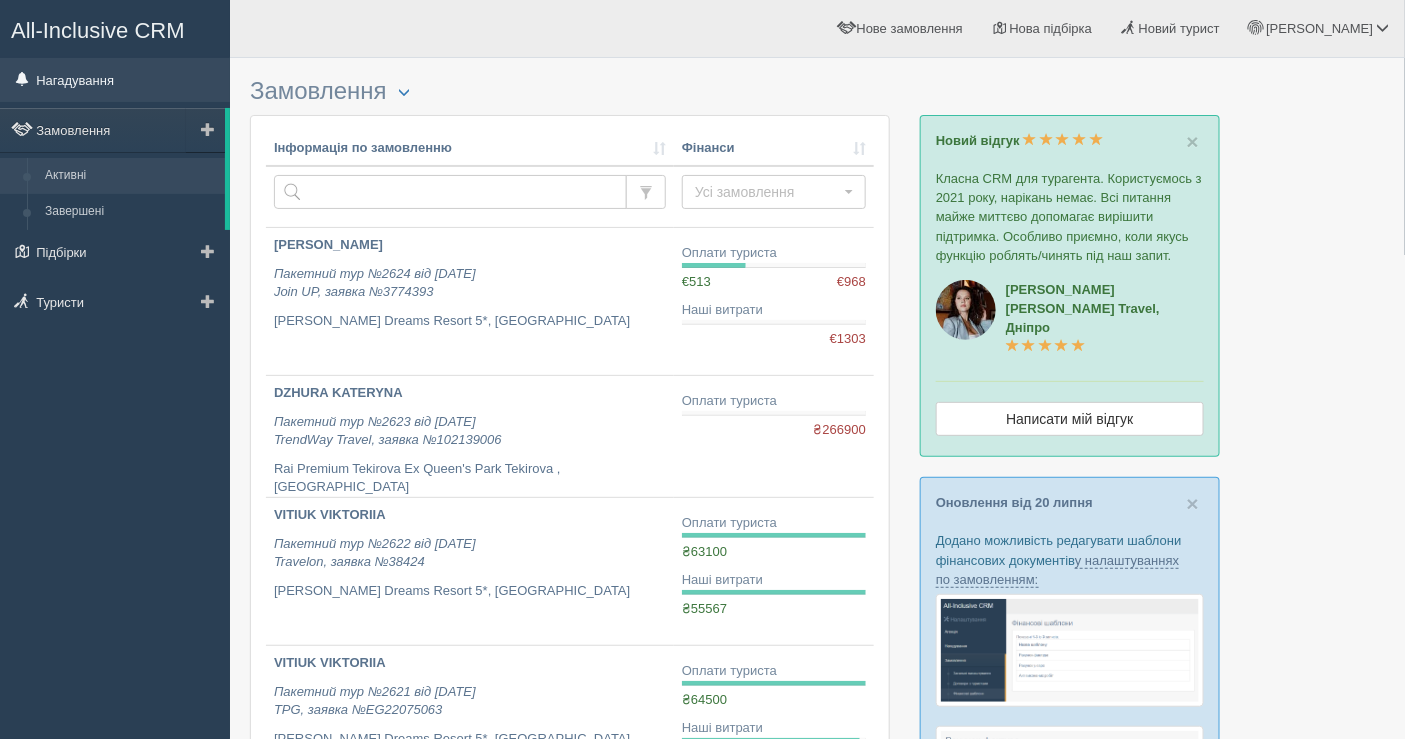 click on "Нагадування" at bounding box center [115, 80] 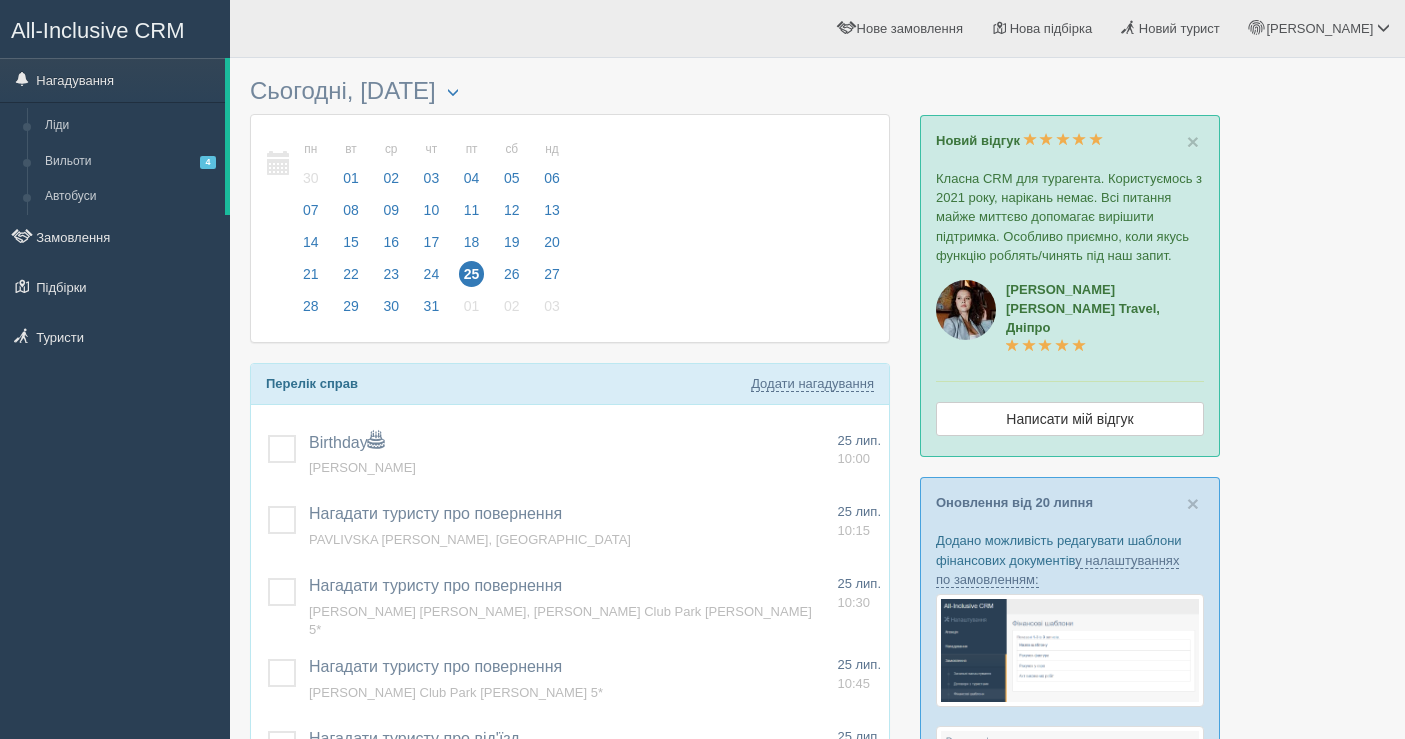scroll, scrollTop: 0, scrollLeft: 0, axis: both 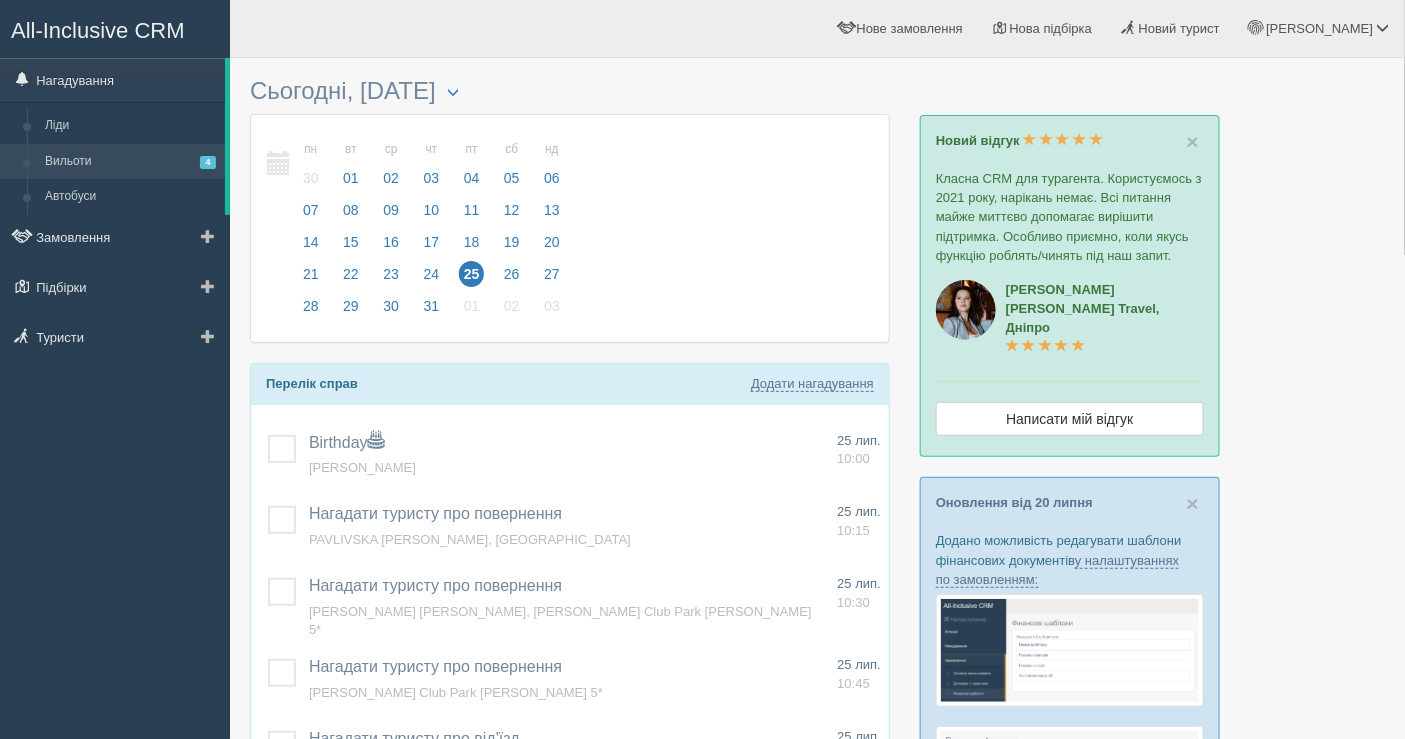 click on "Вильоти 4" at bounding box center [130, 162] 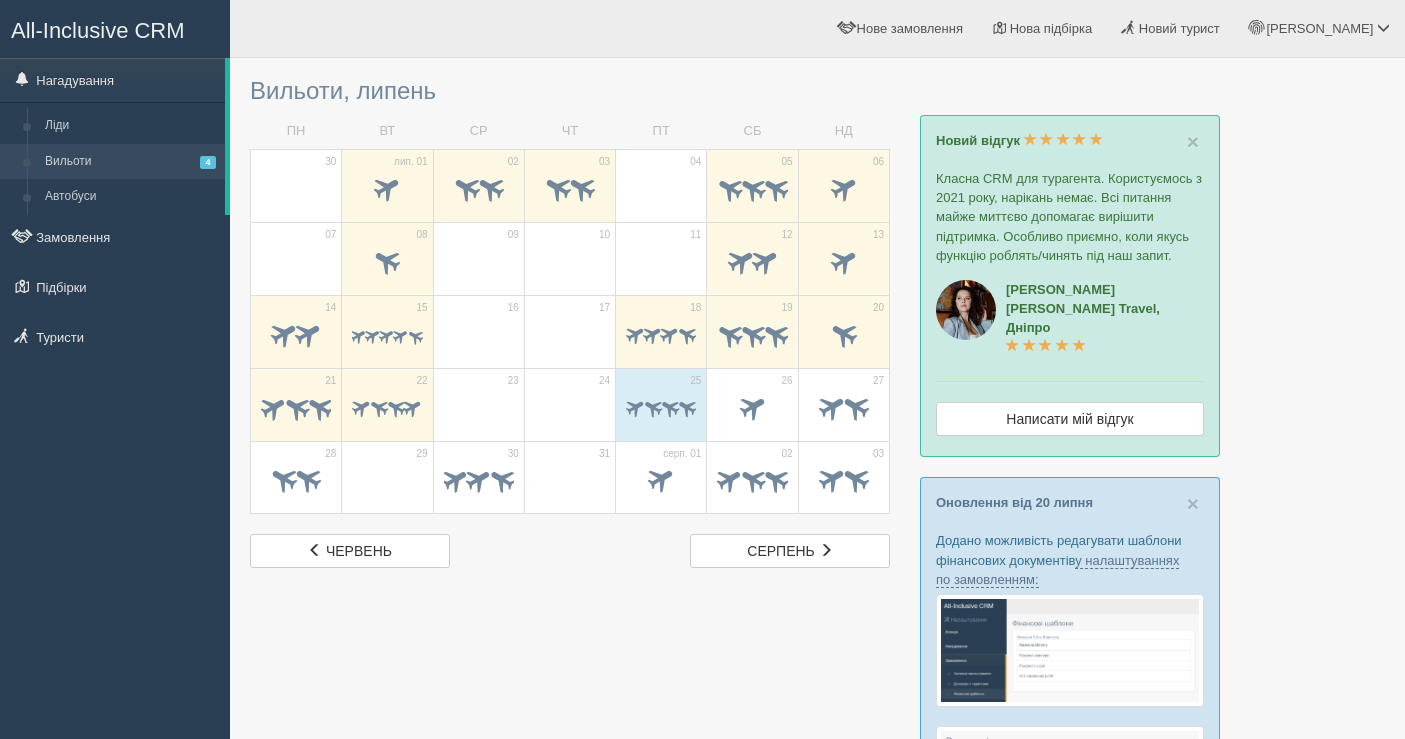 scroll, scrollTop: 0, scrollLeft: 0, axis: both 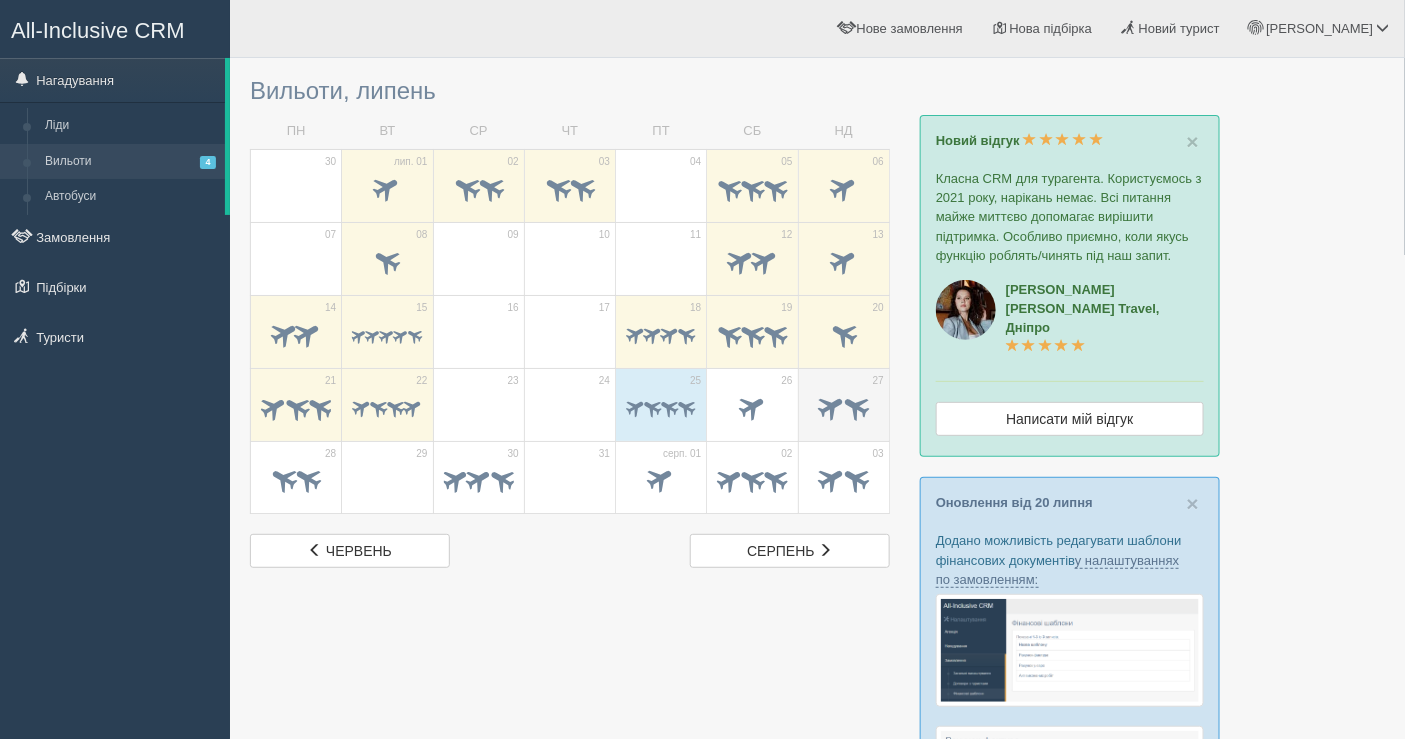 click at bounding box center [844, 409] 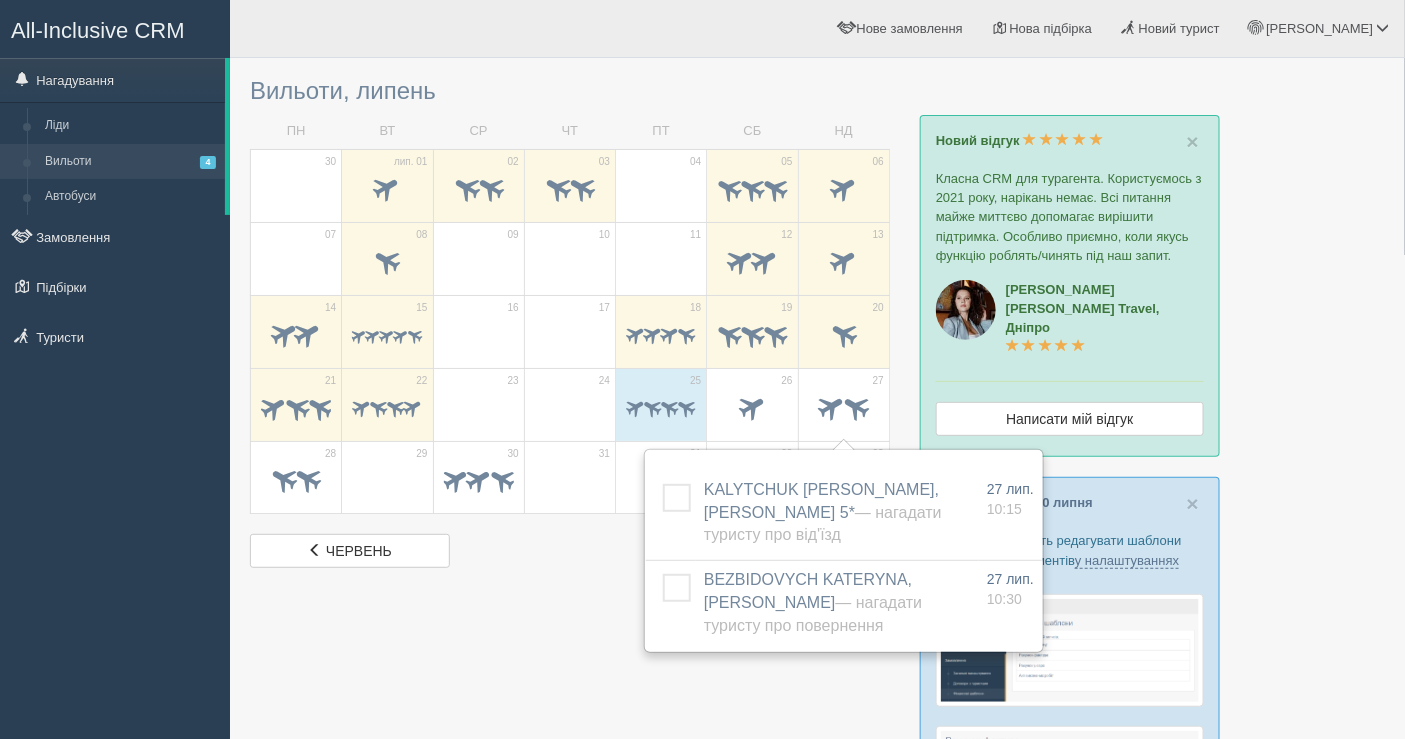 click at bounding box center [817, 900] 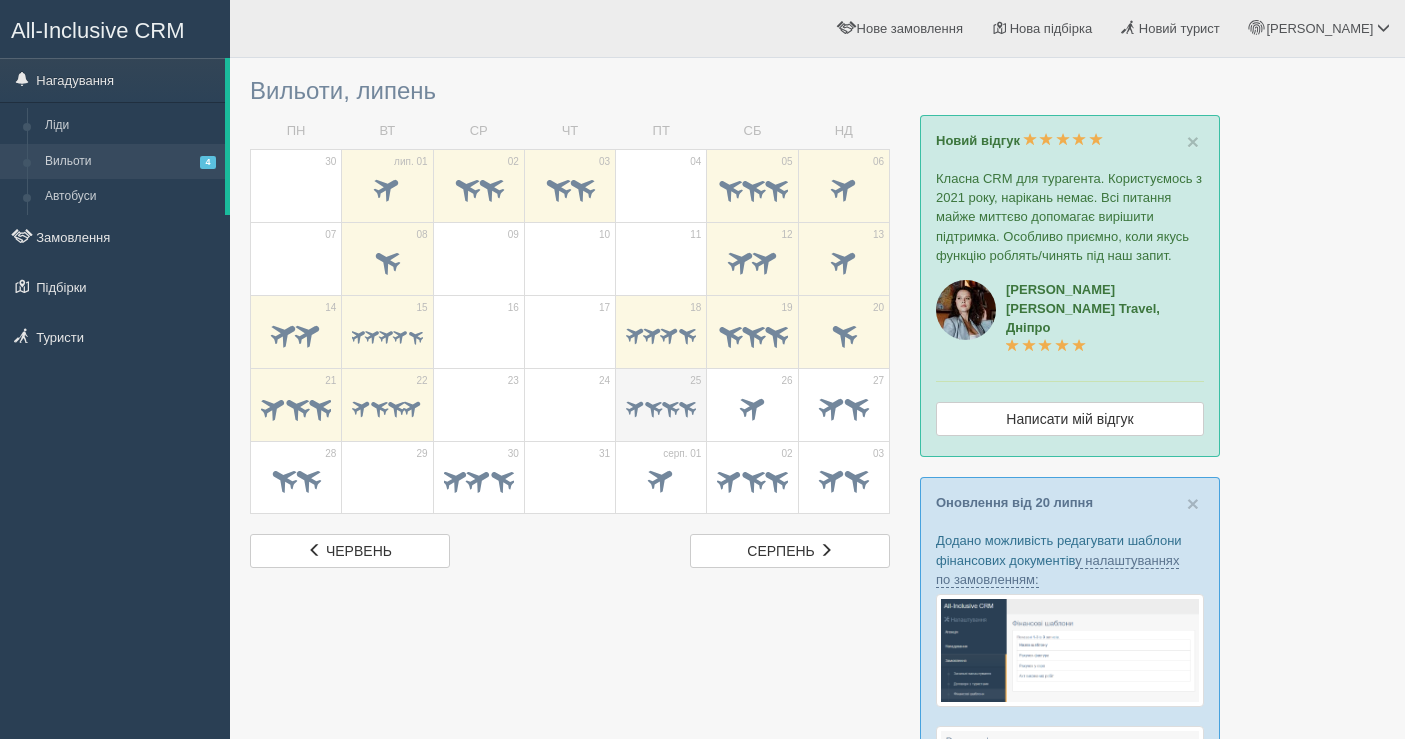 scroll, scrollTop: 0, scrollLeft: 0, axis: both 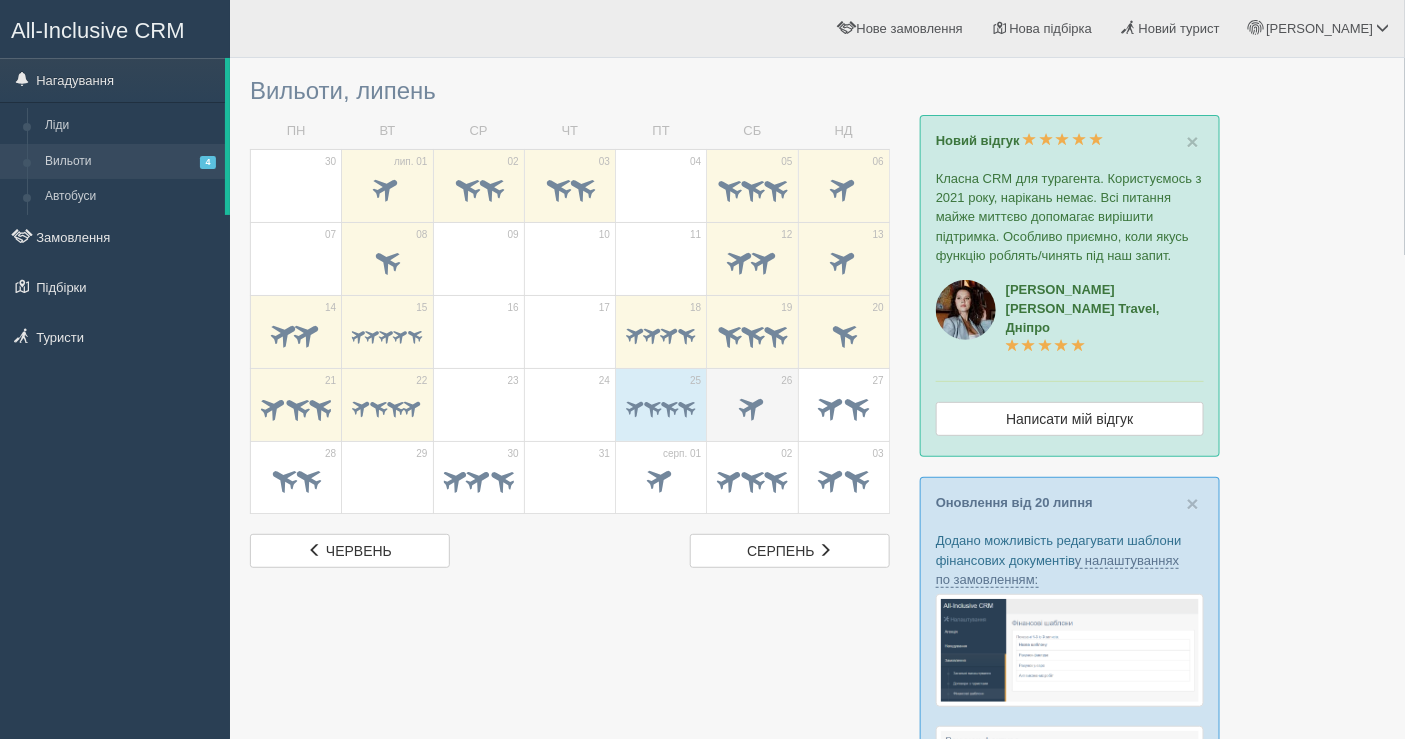 click at bounding box center (752, 406) 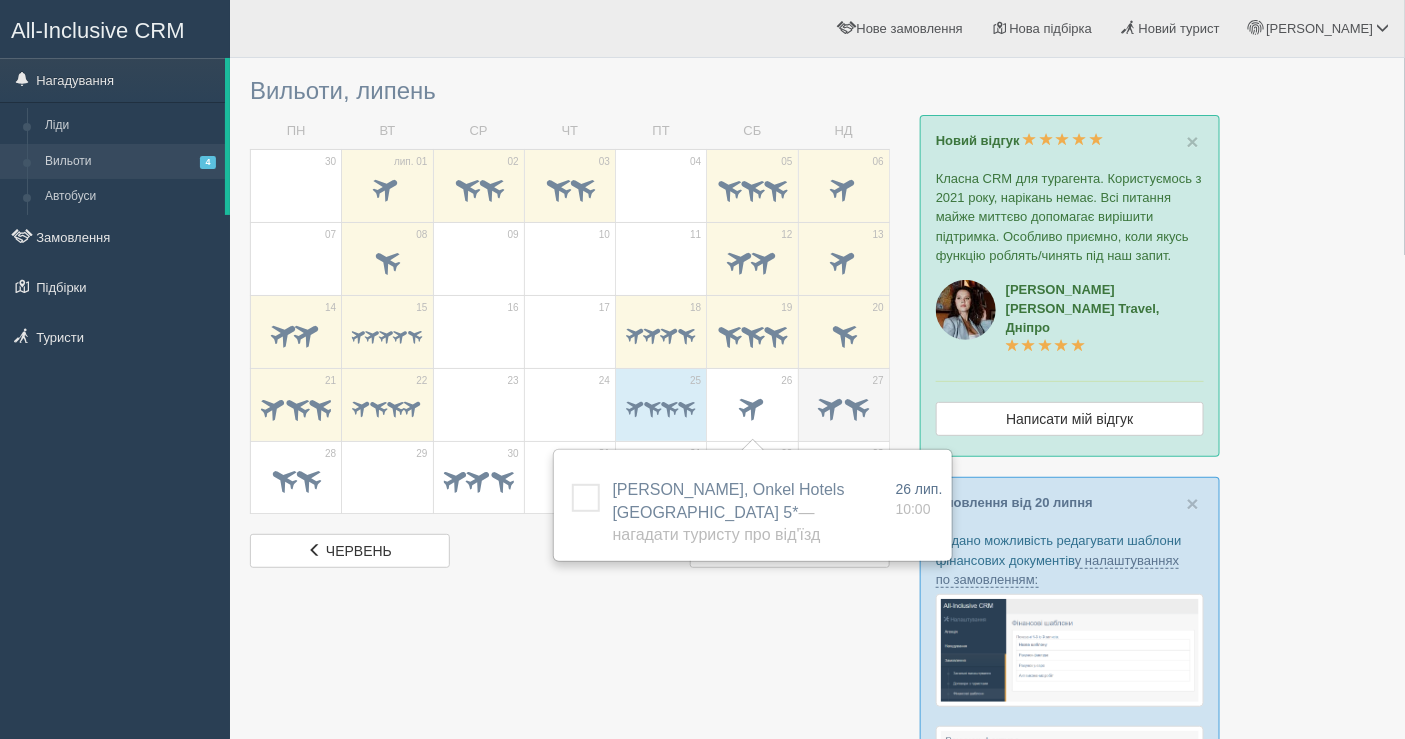 click at bounding box center [831, 406] 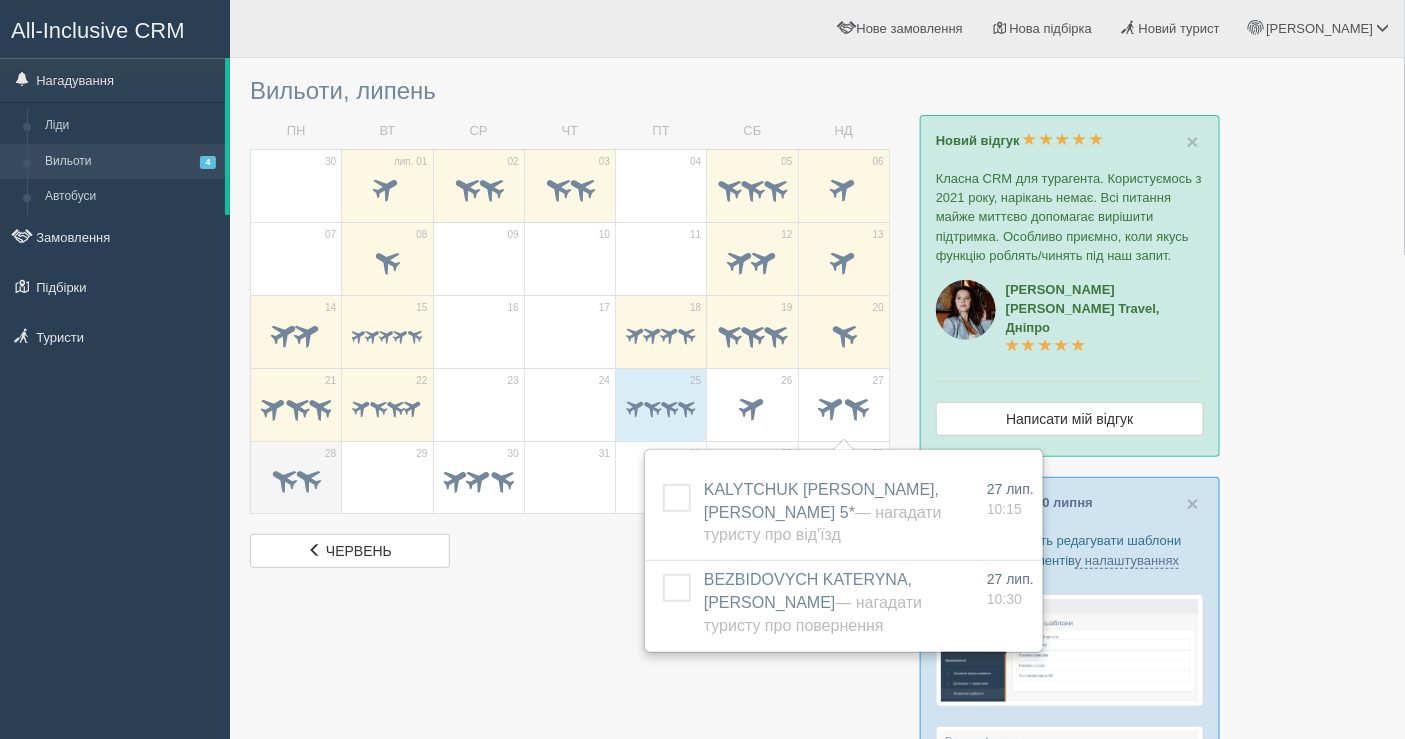 click at bounding box center (308, 479) 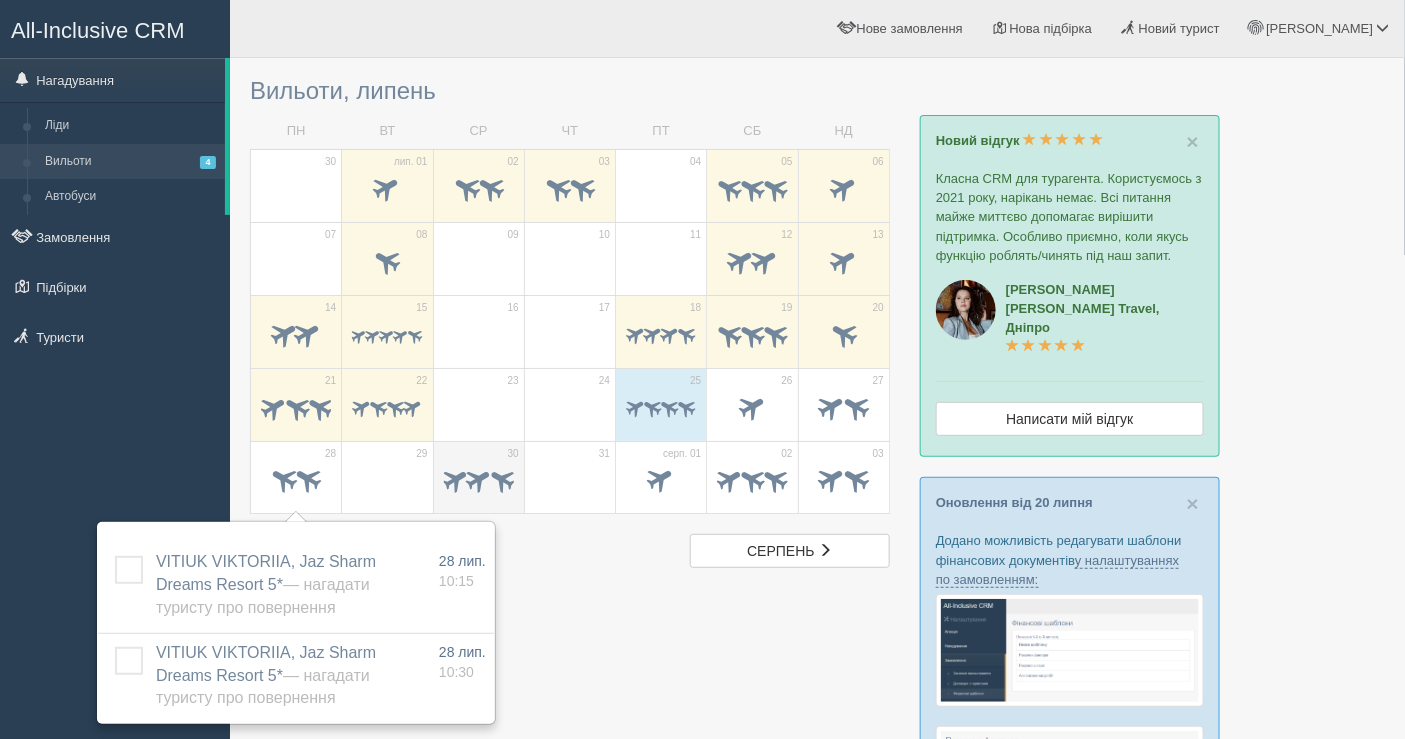 click at bounding box center [501, 479] 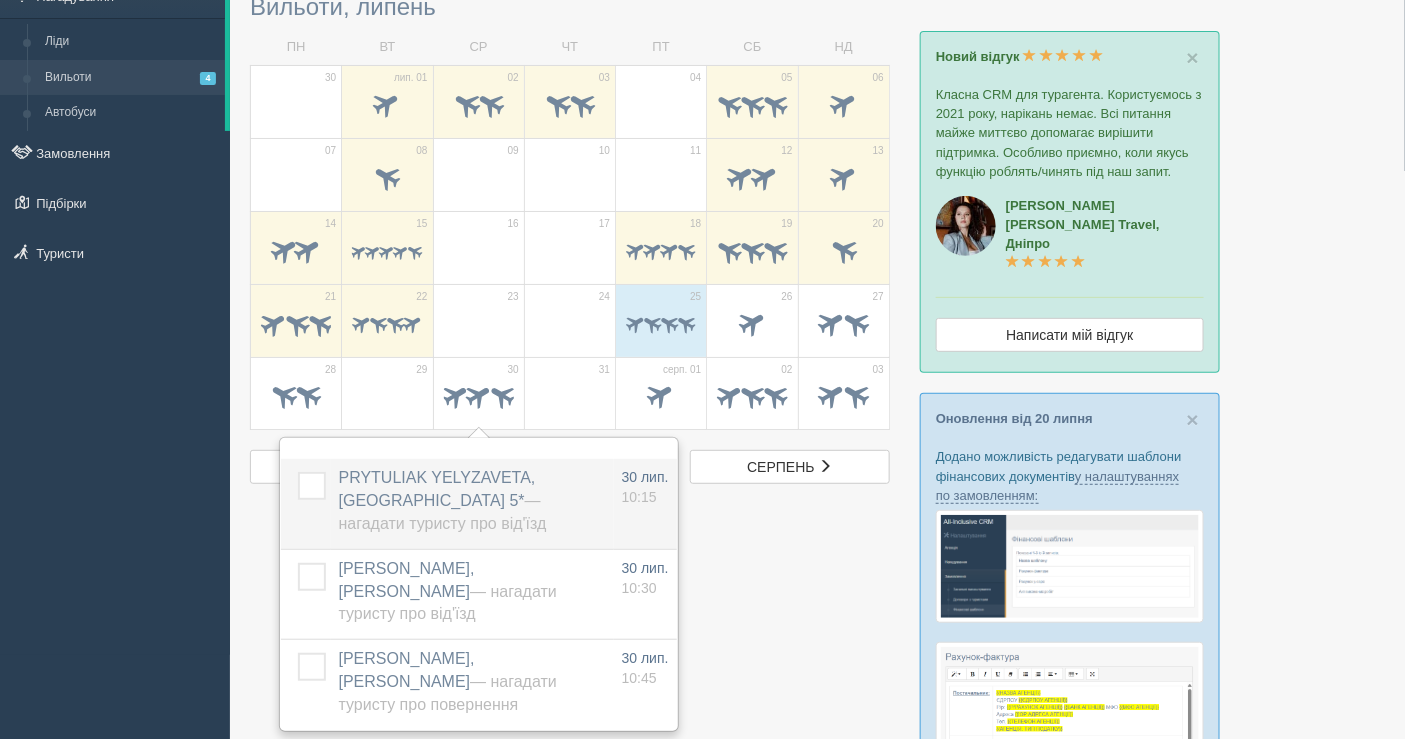 scroll, scrollTop: 111, scrollLeft: 0, axis: vertical 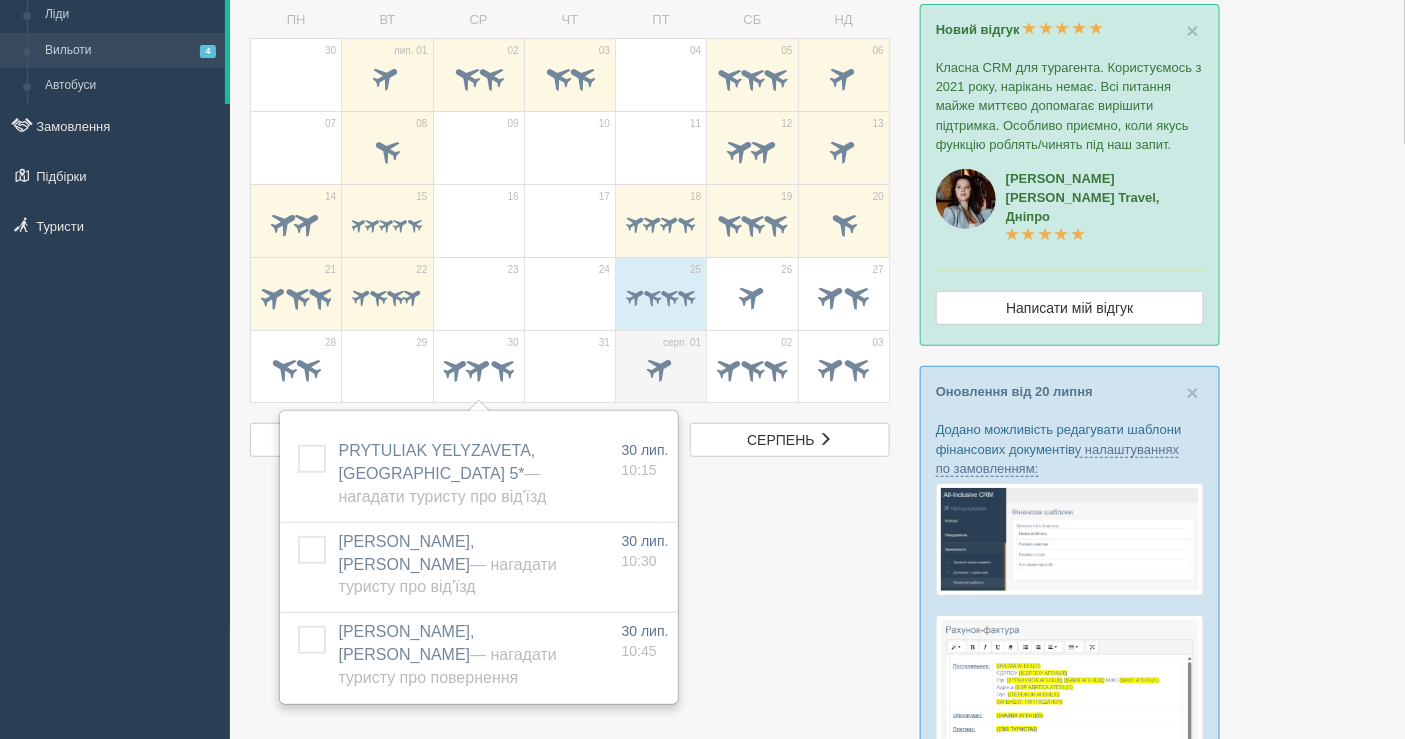 click at bounding box center (661, 371) 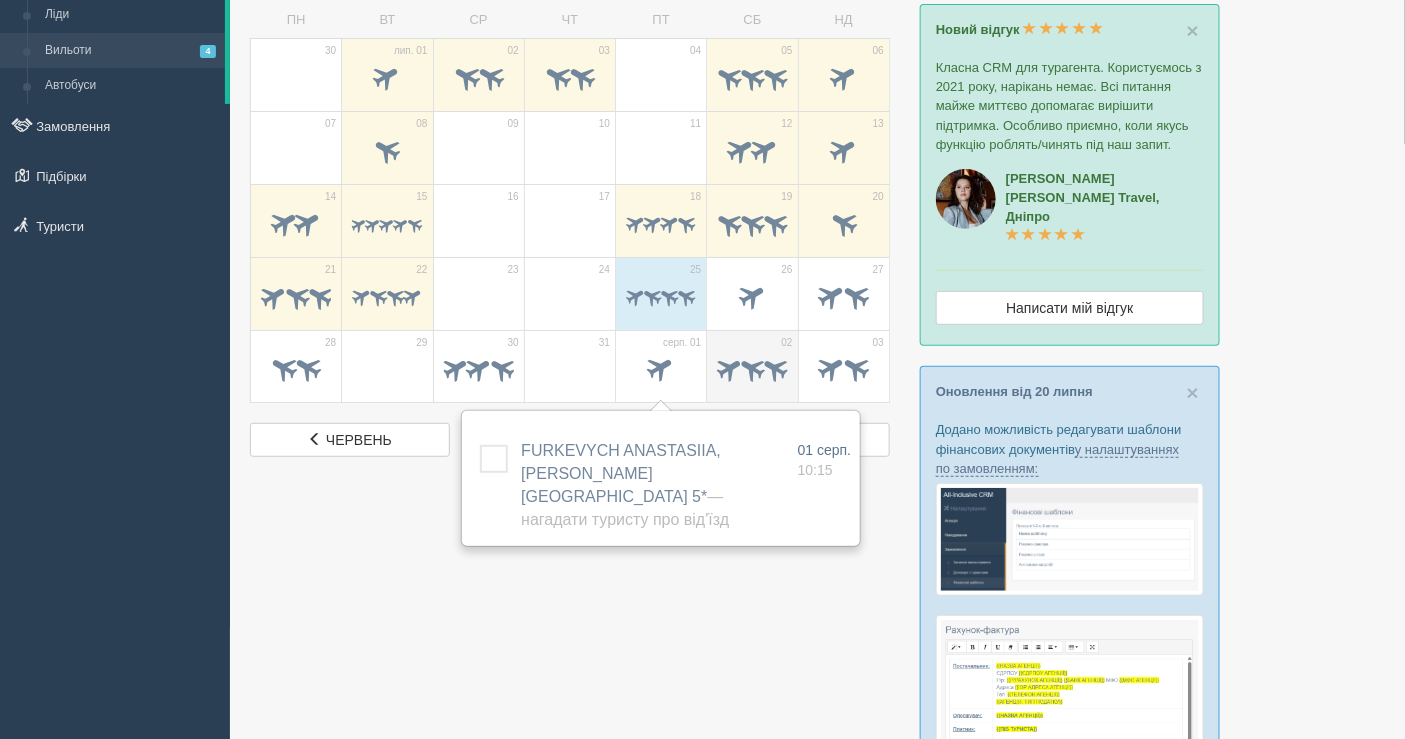 click at bounding box center (729, 368) 